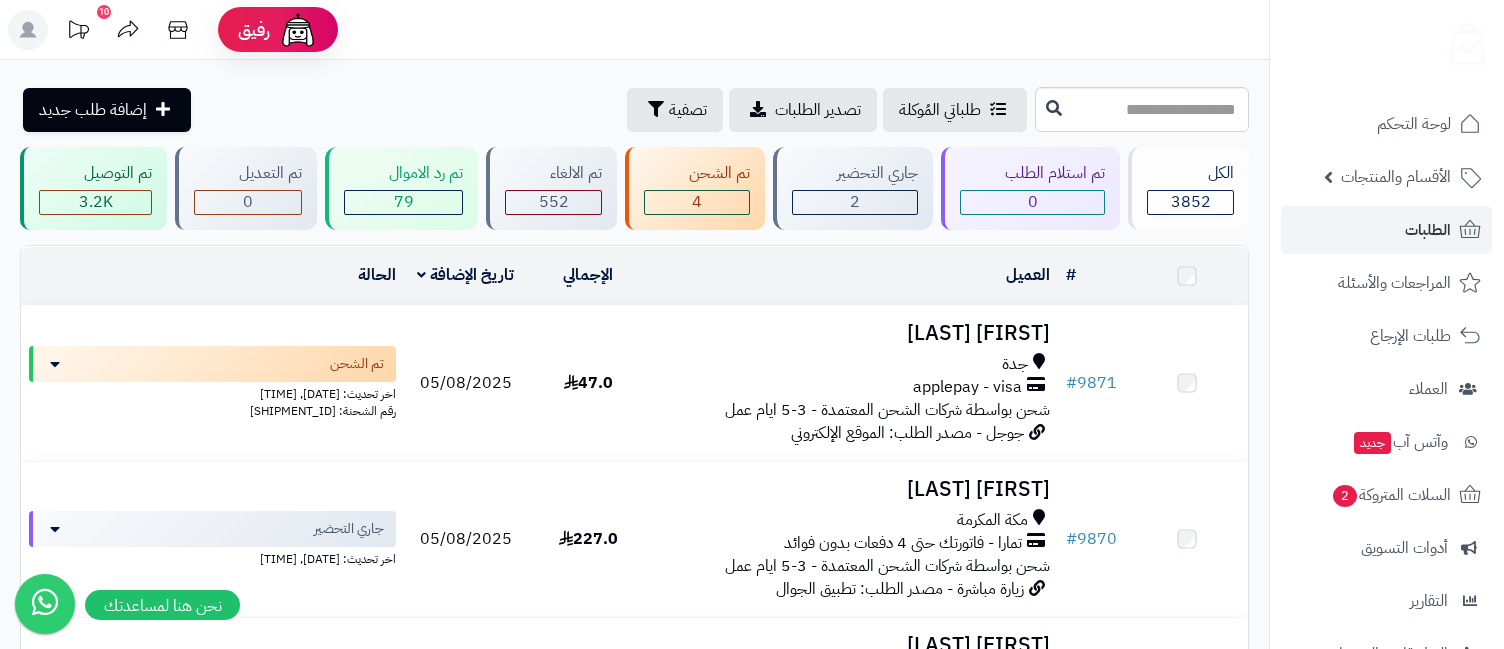 scroll, scrollTop: 0, scrollLeft: 0, axis: both 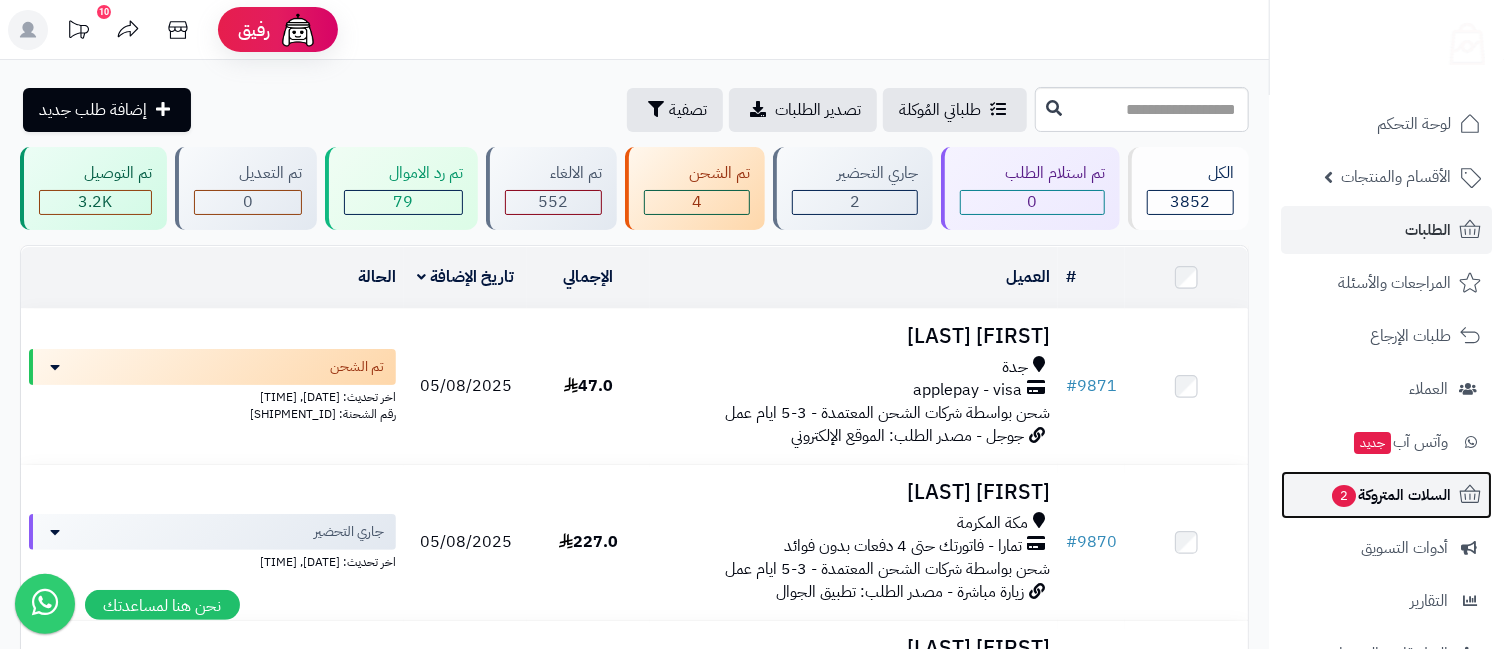 click on "السلات المتروكة  2" at bounding box center [1390, 495] 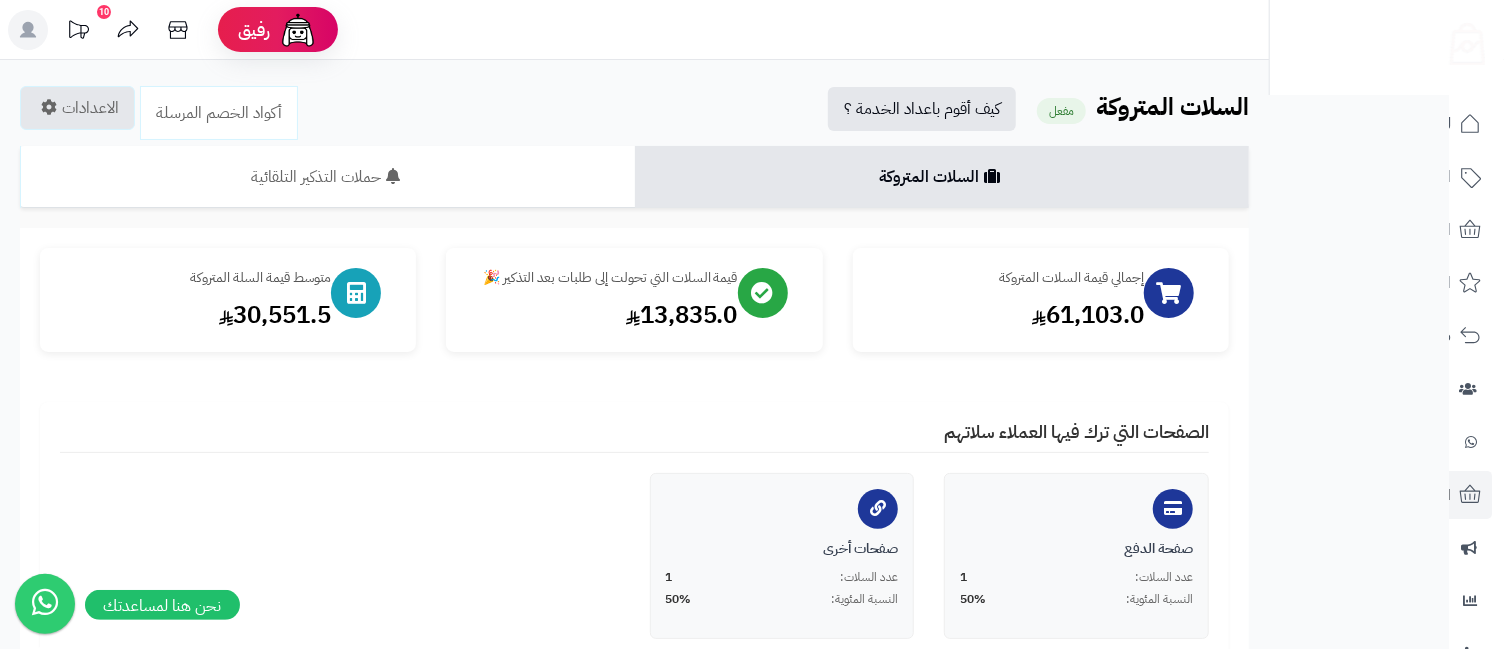 scroll, scrollTop: 444, scrollLeft: 0, axis: vertical 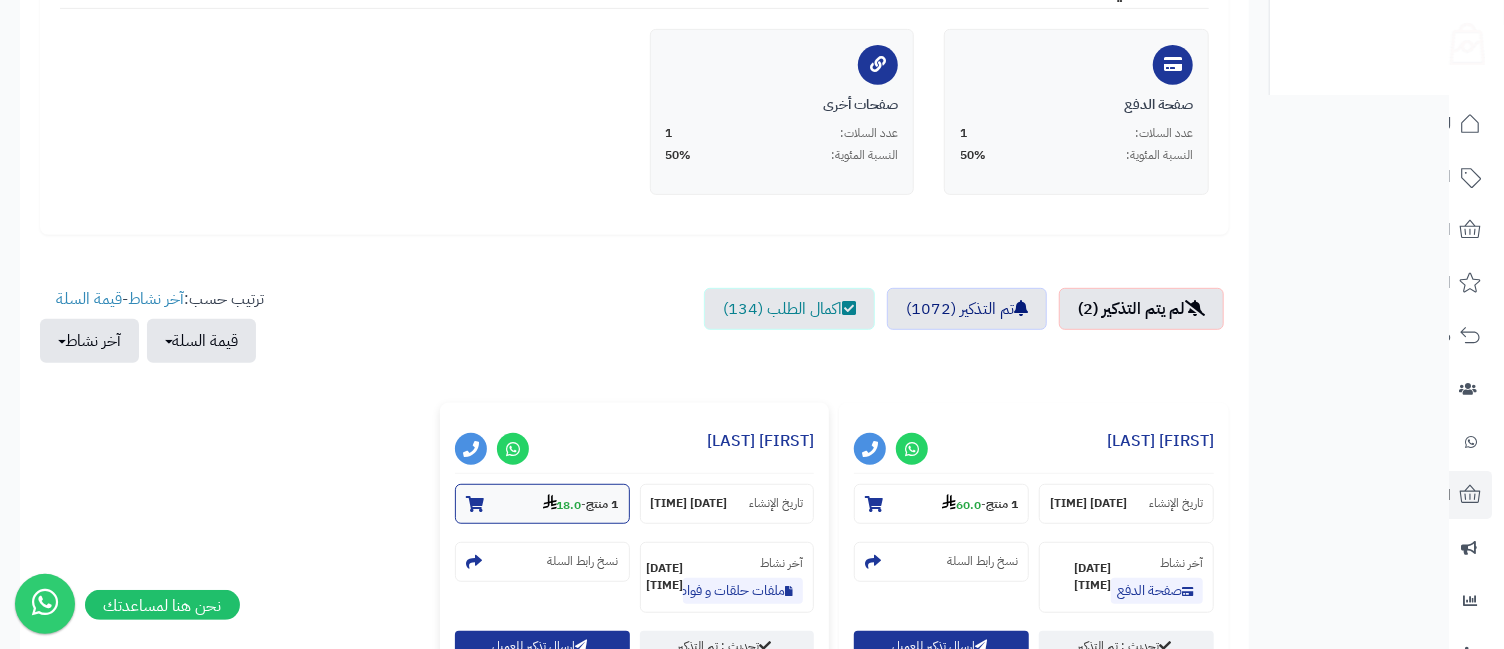 click on "1 منتج
-
18.0" at bounding box center (542, 504) 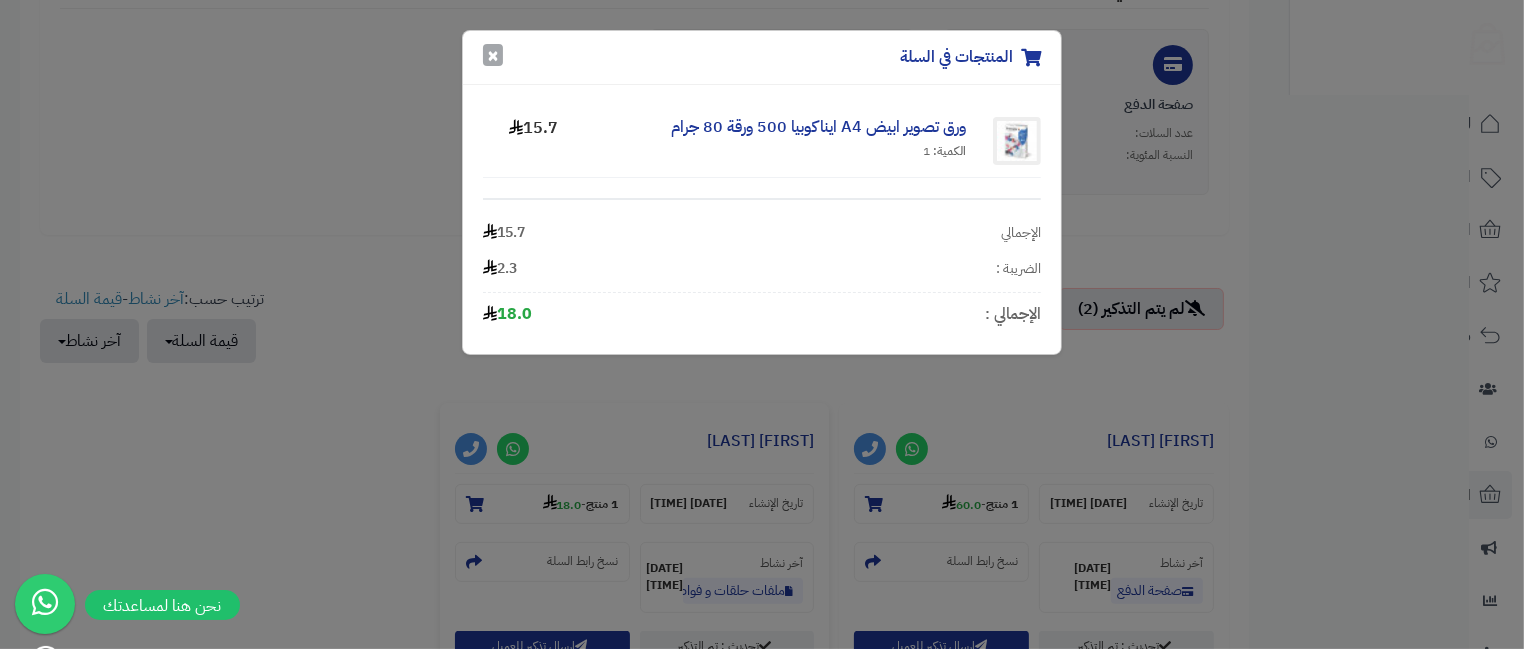 click on "×" at bounding box center (493, 55) 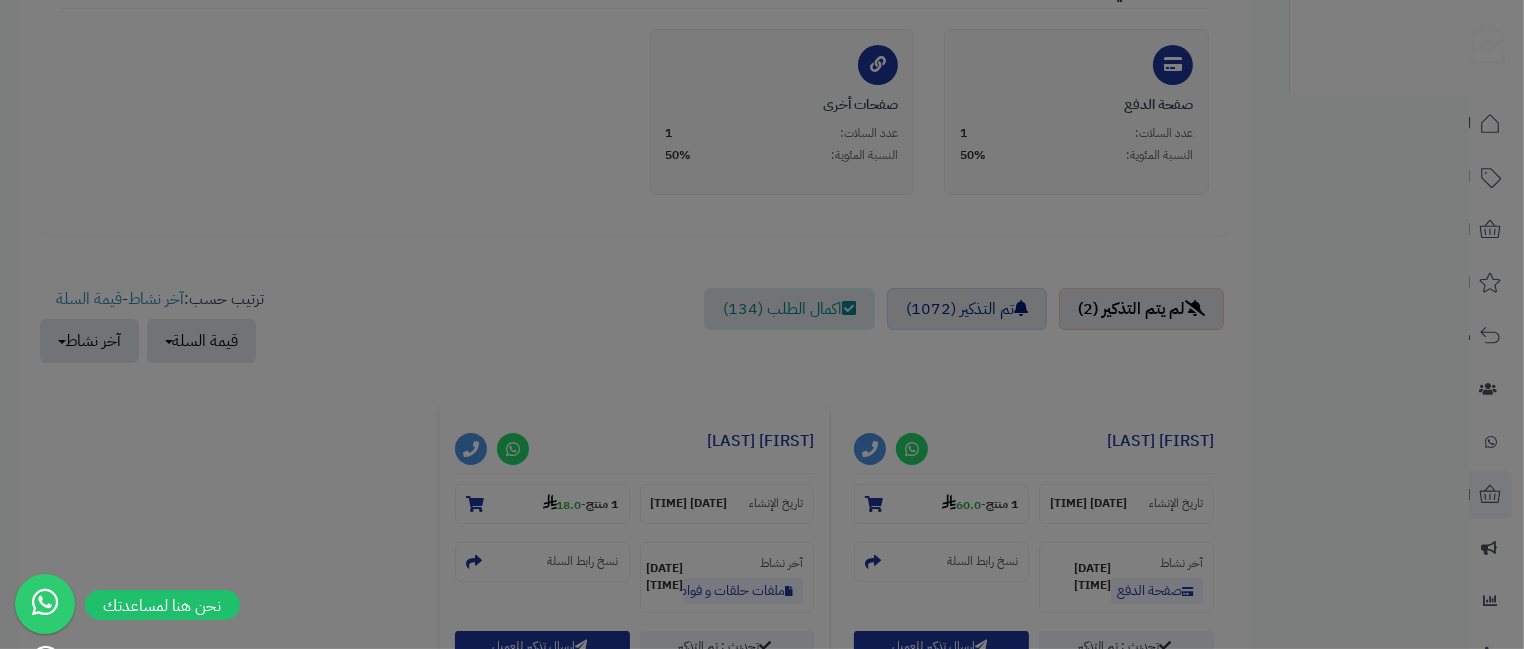 click on "المنتجات في السلة
×" at bounding box center (762, -23) 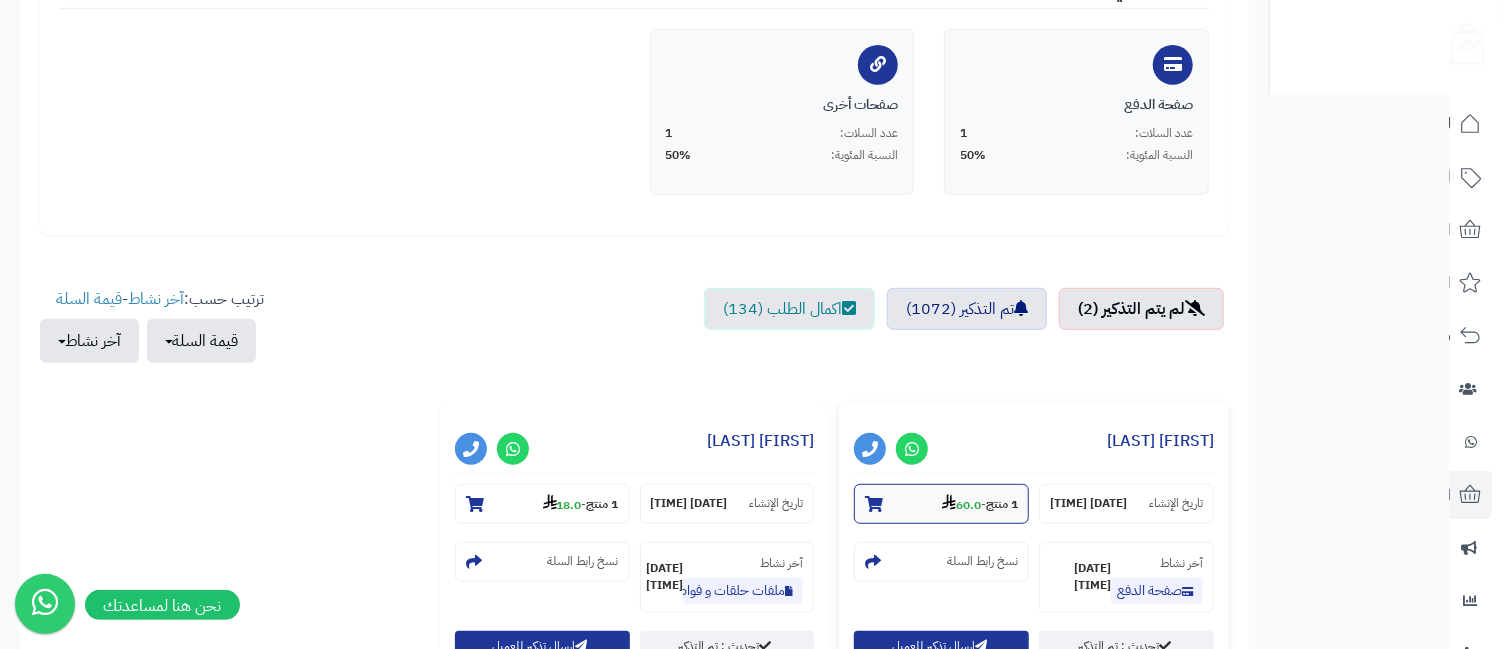 click on "1 منتج
-
60.0" at bounding box center [980, 504] 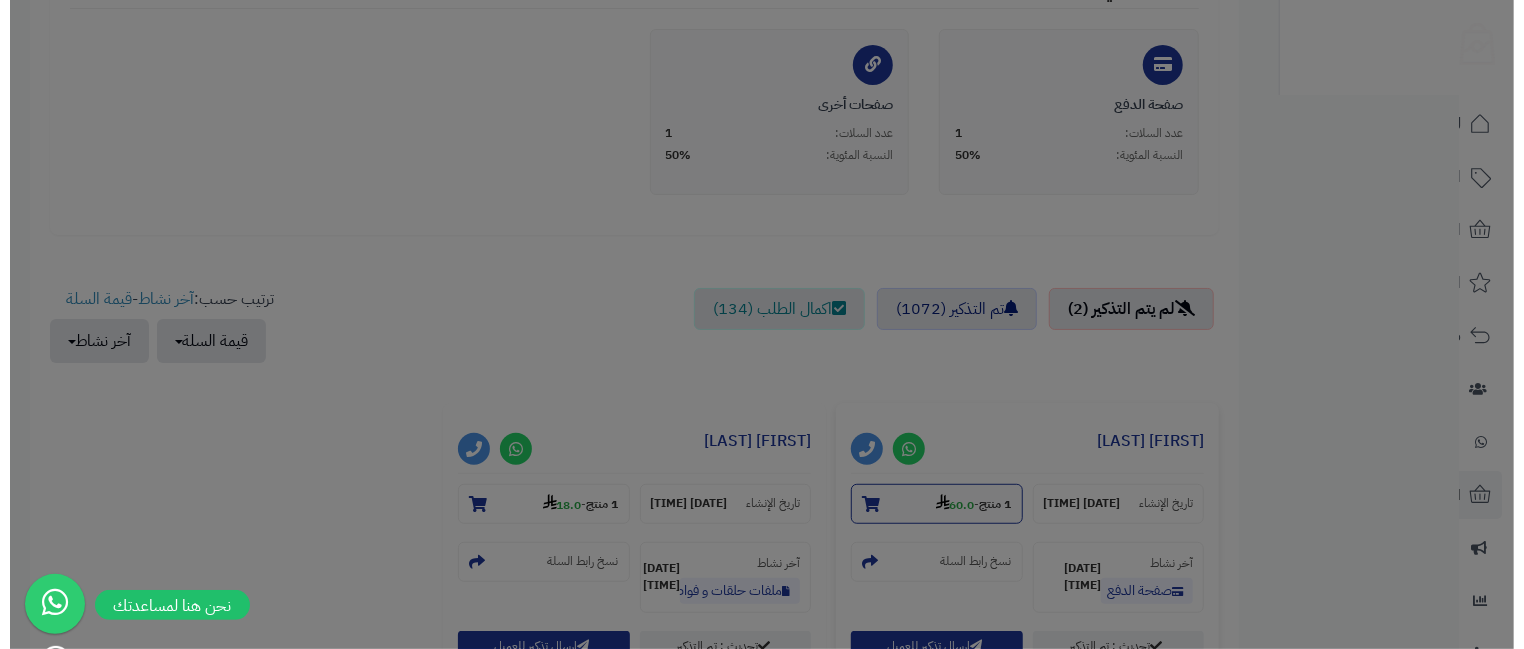 click at bounding box center [752, 324] 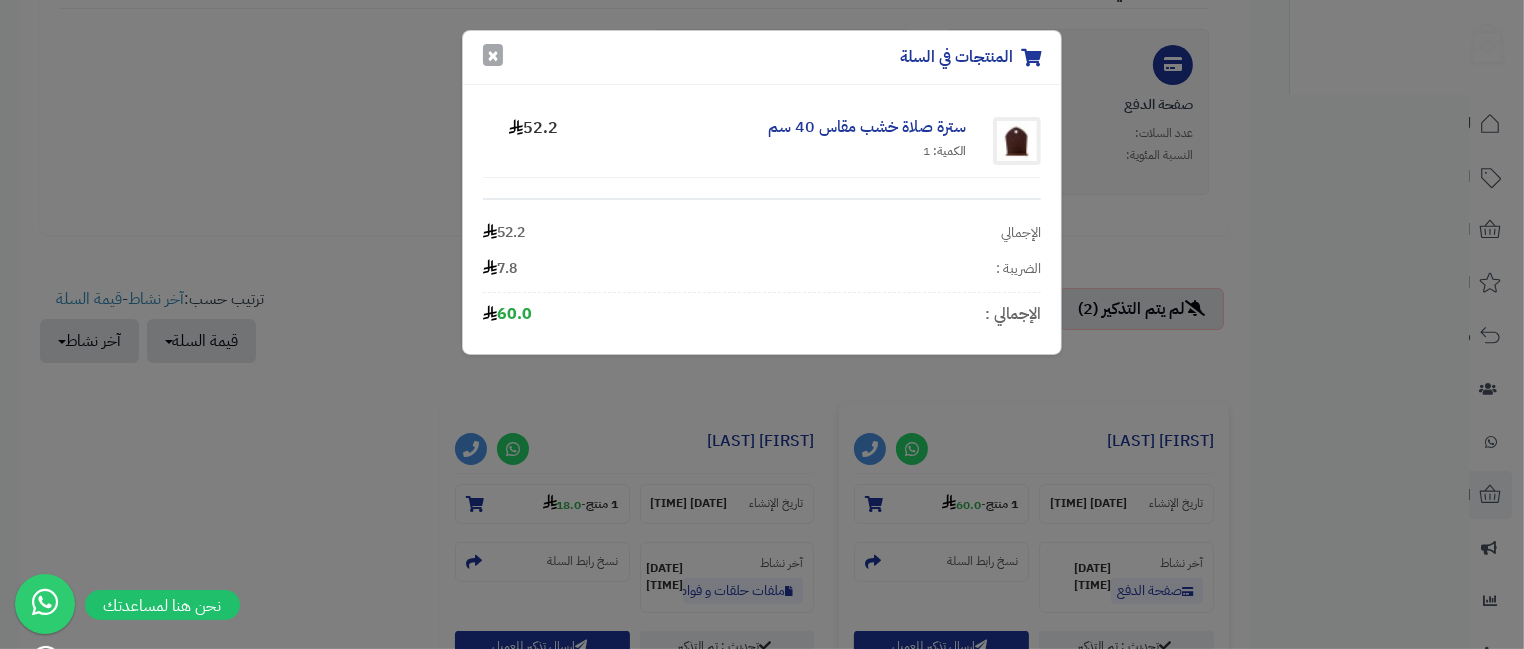 click on "×" at bounding box center (493, 55) 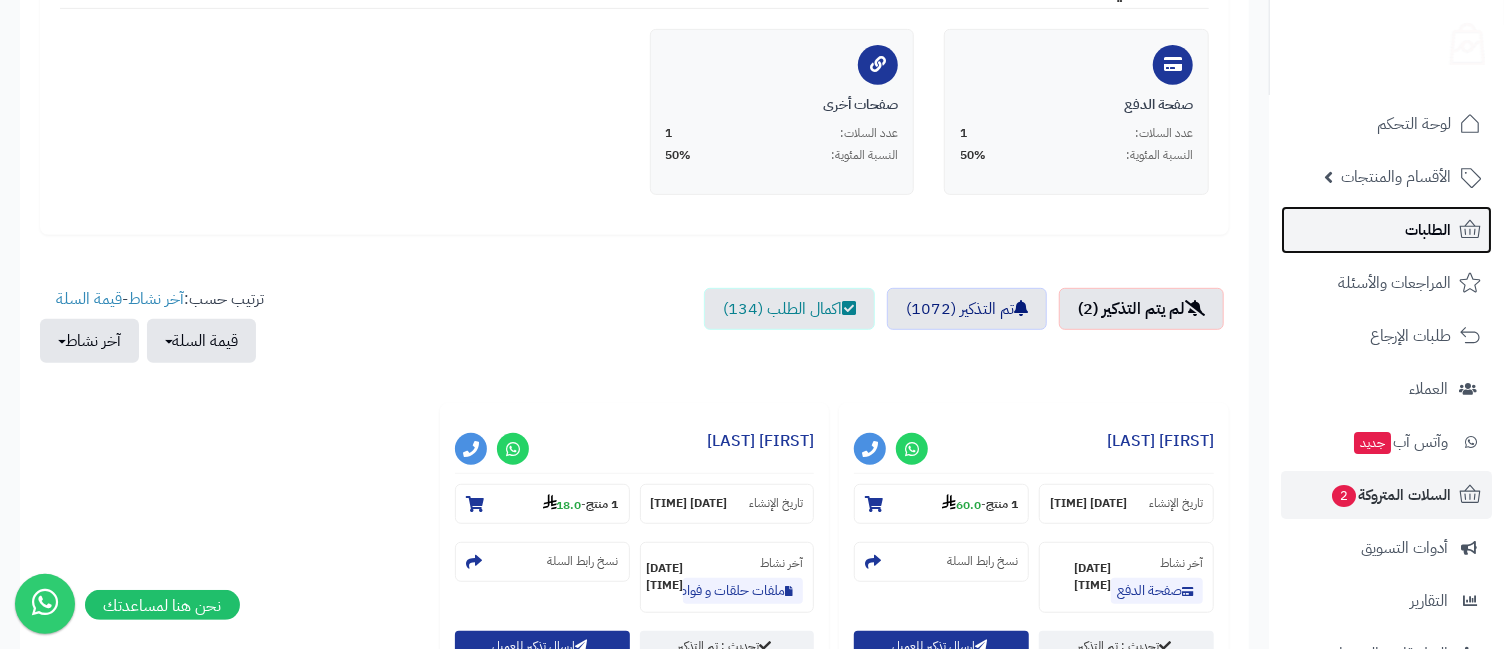 click on "الطلبات" at bounding box center [1428, 230] 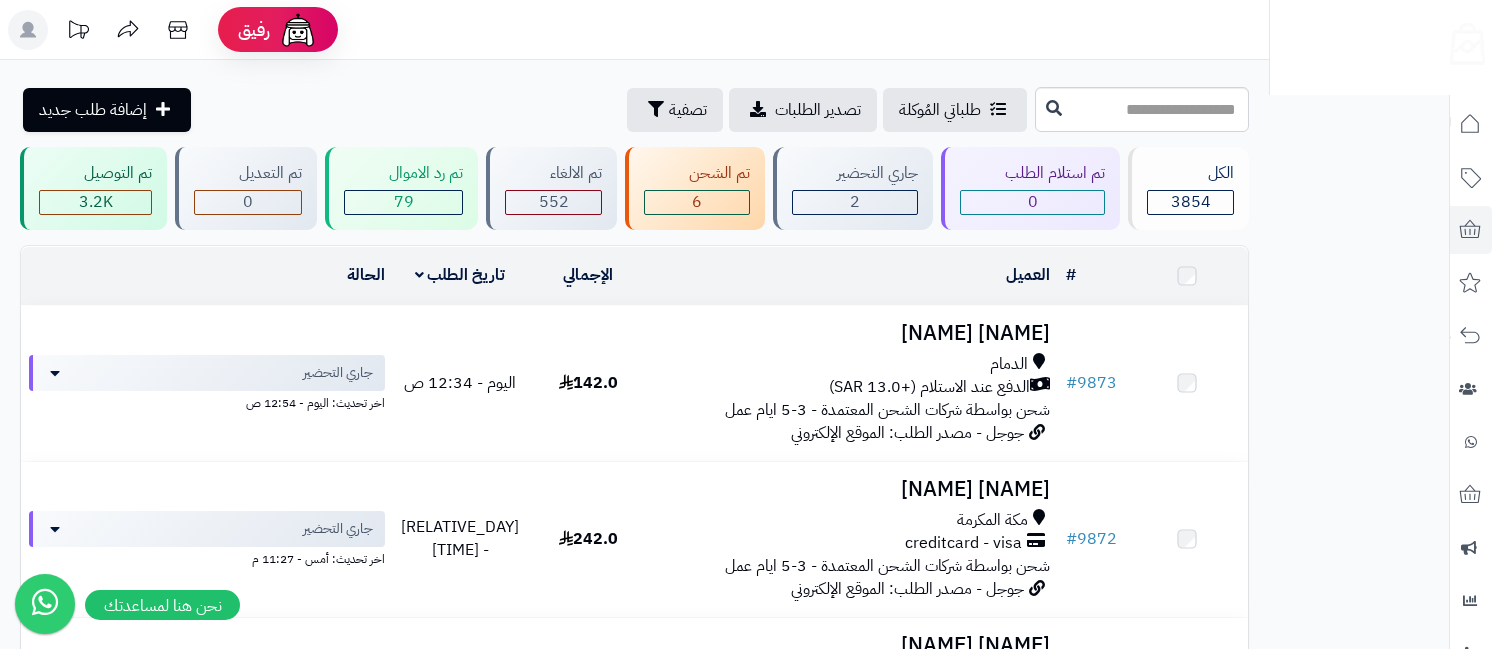 scroll, scrollTop: 0, scrollLeft: 0, axis: both 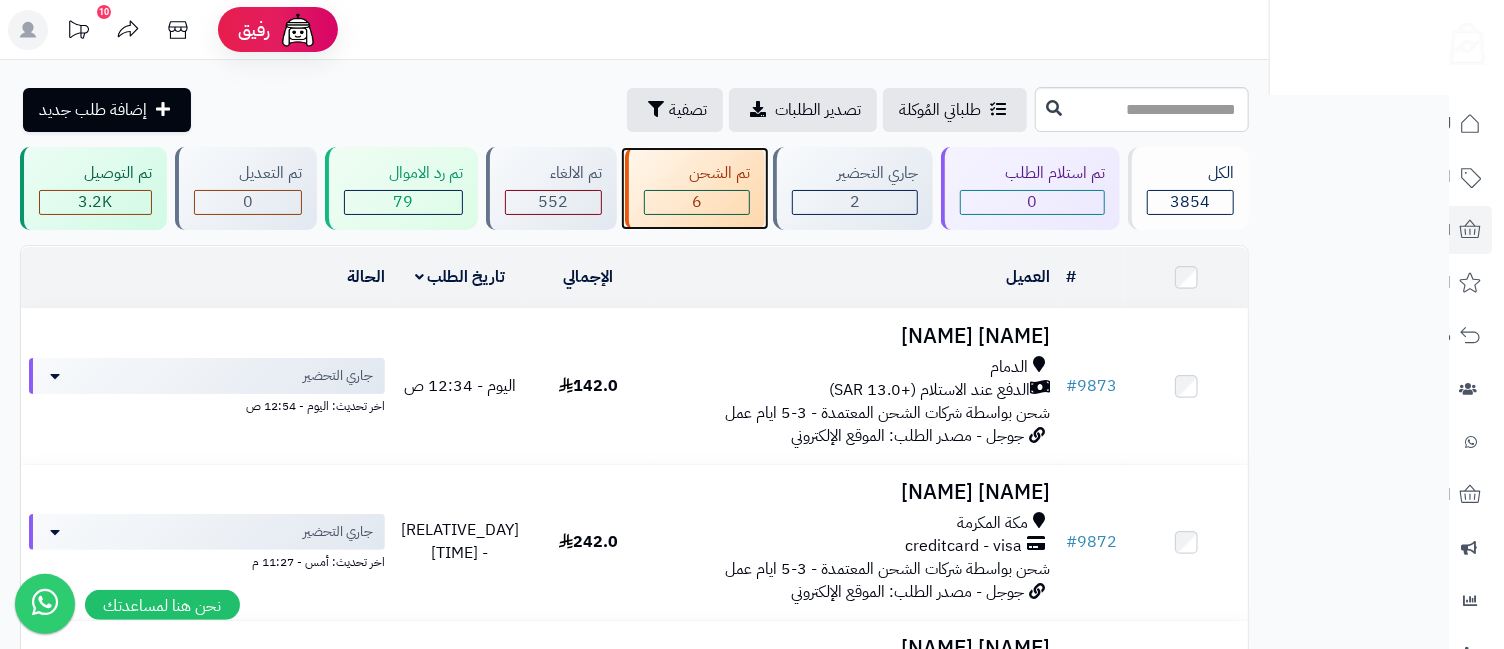 click on "6" at bounding box center [697, 202] 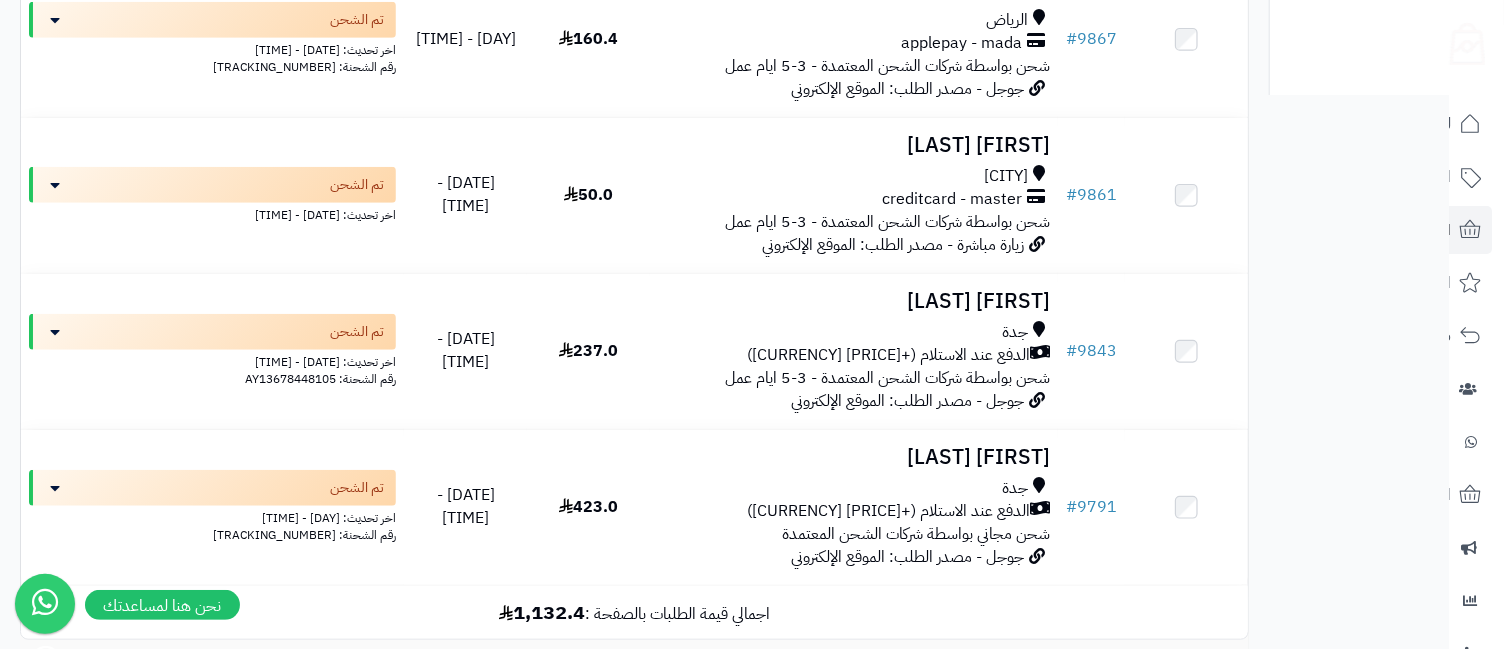 scroll, scrollTop: 847, scrollLeft: 0, axis: vertical 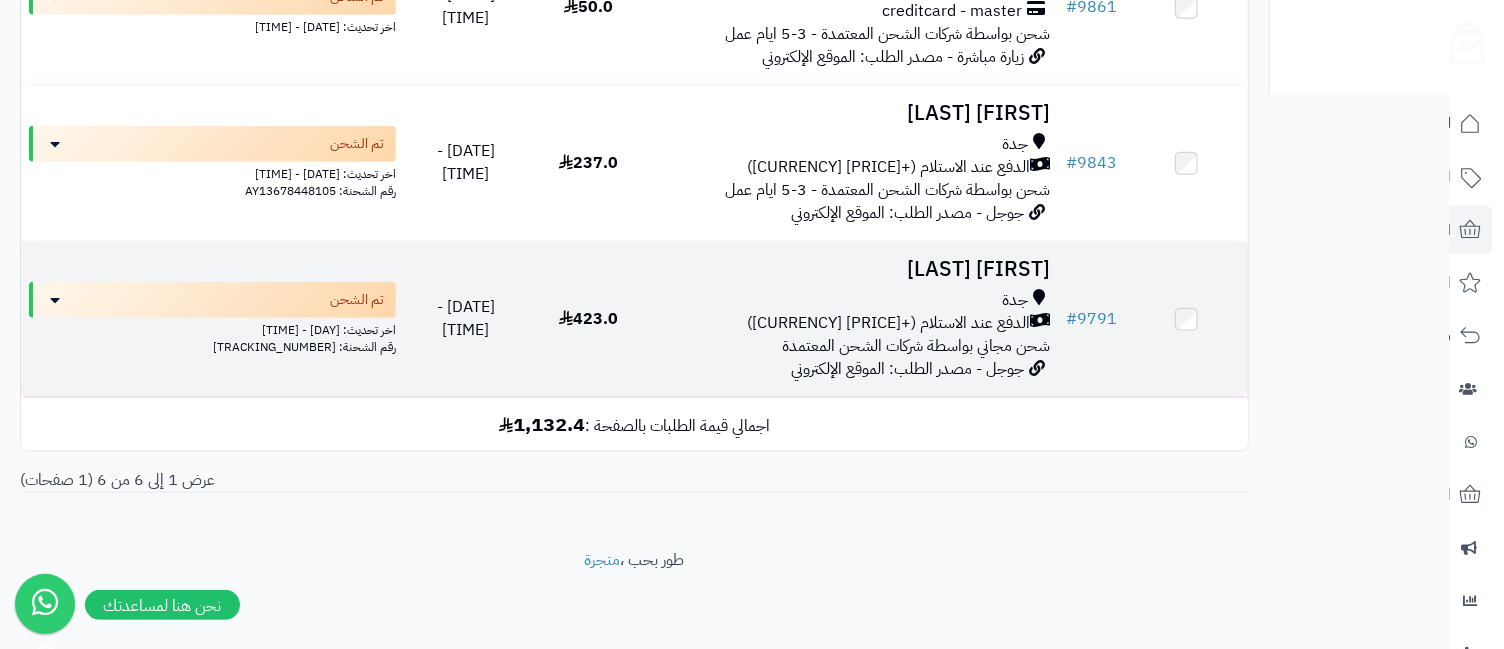 click on "[FIRST] [LAST]" at bounding box center [854, 269] 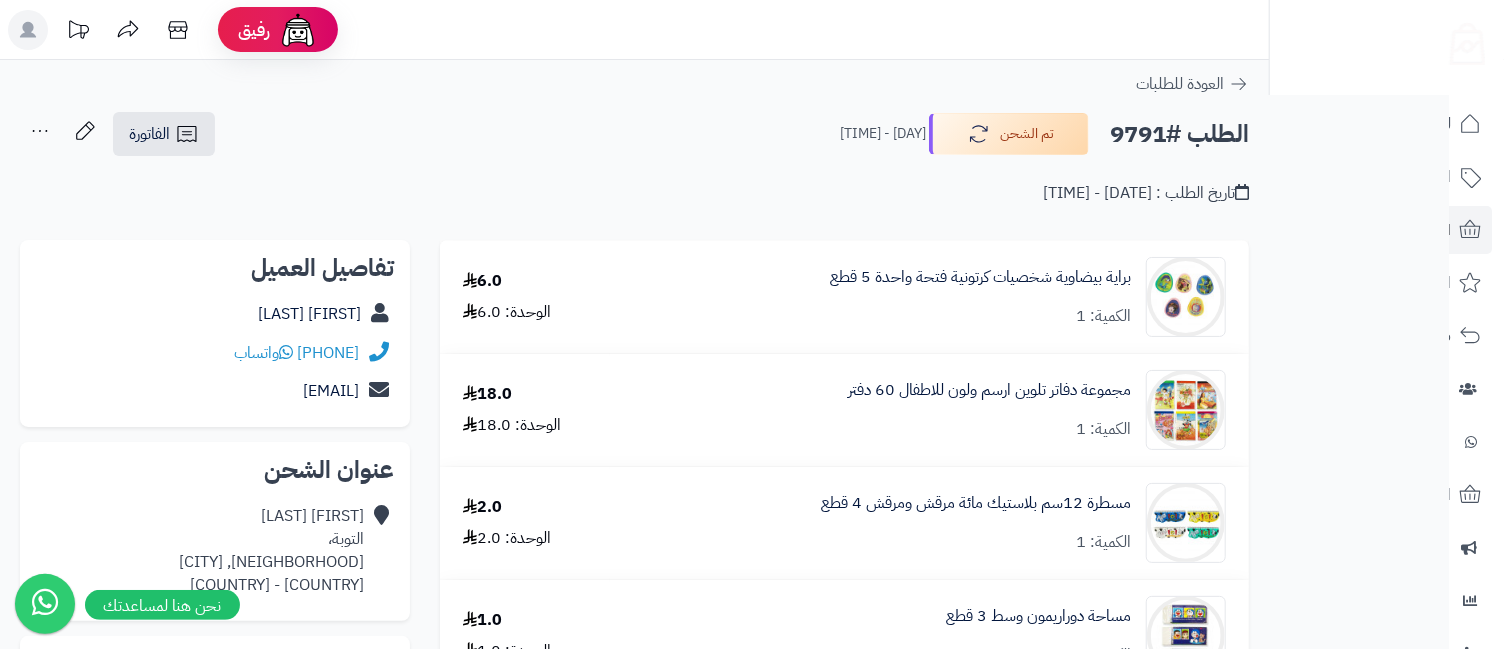 scroll, scrollTop: 888, scrollLeft: 0, axis: vertical 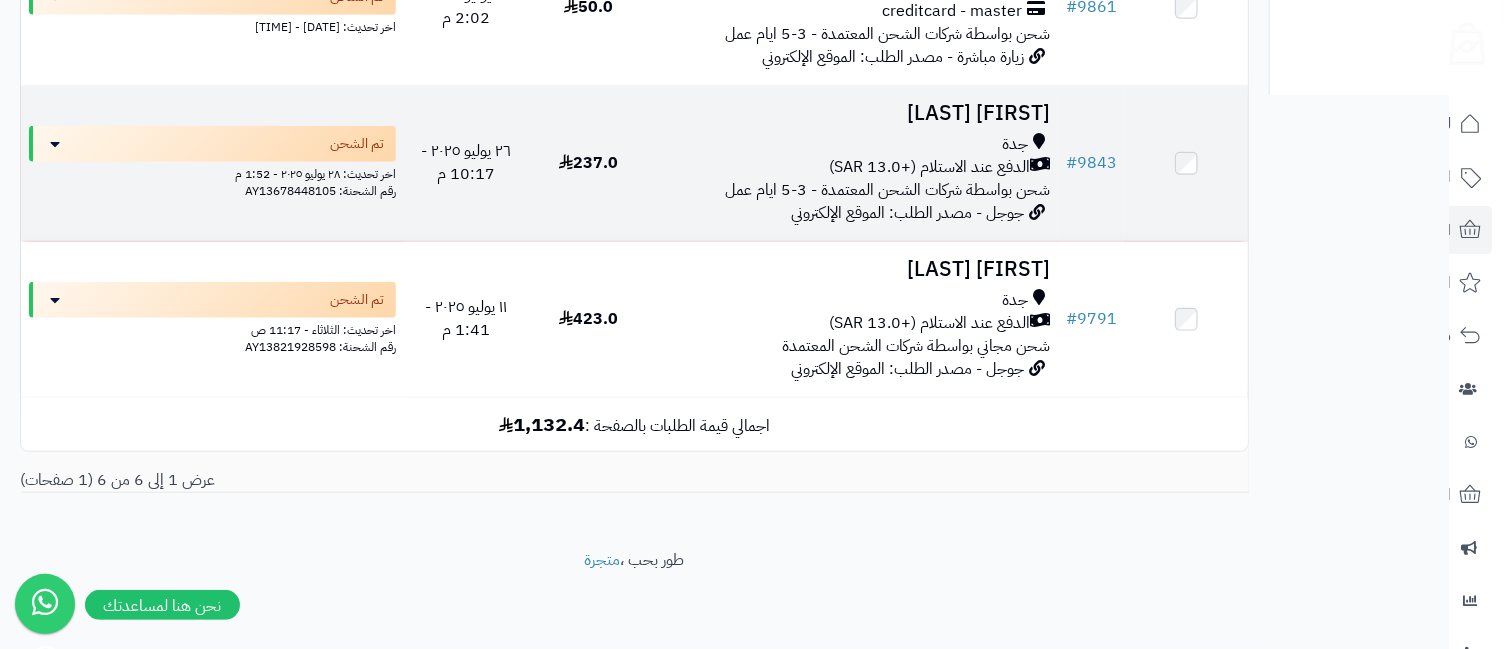 click on "[FIRST] [LAST]" at bounding box center (854, 113) 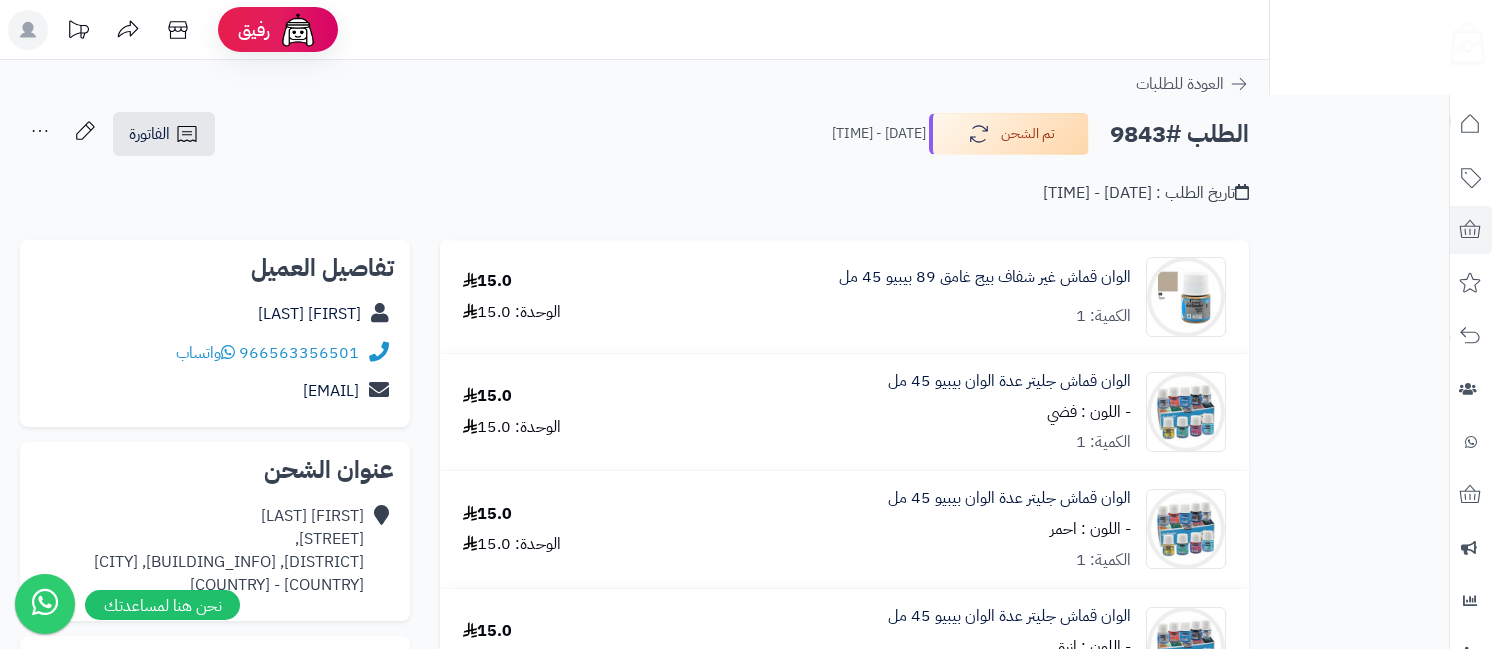 scroll, scrollTop: 0, scrollLeft: 0, axis: both 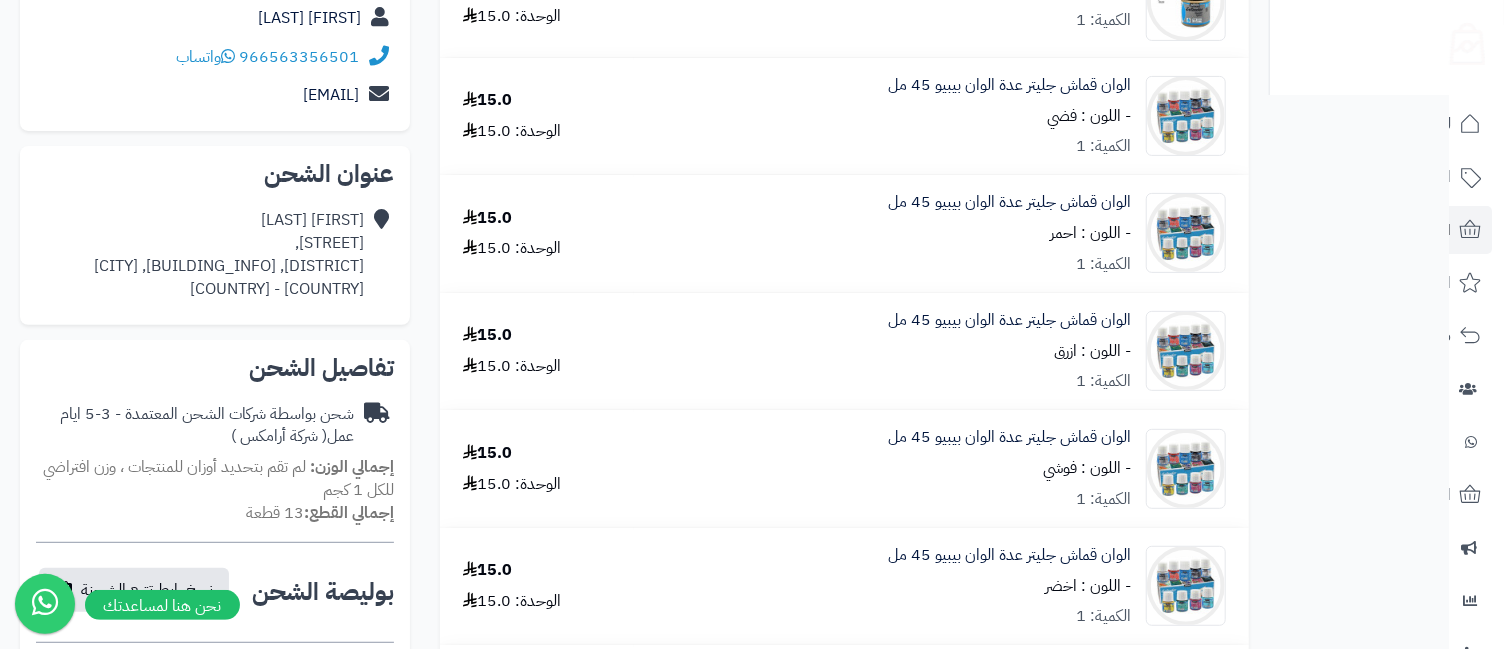 drag, startPoint x: 348, startPoint y: 1, endPoint x: 422, endPoint y: 96, distance: 120.4201 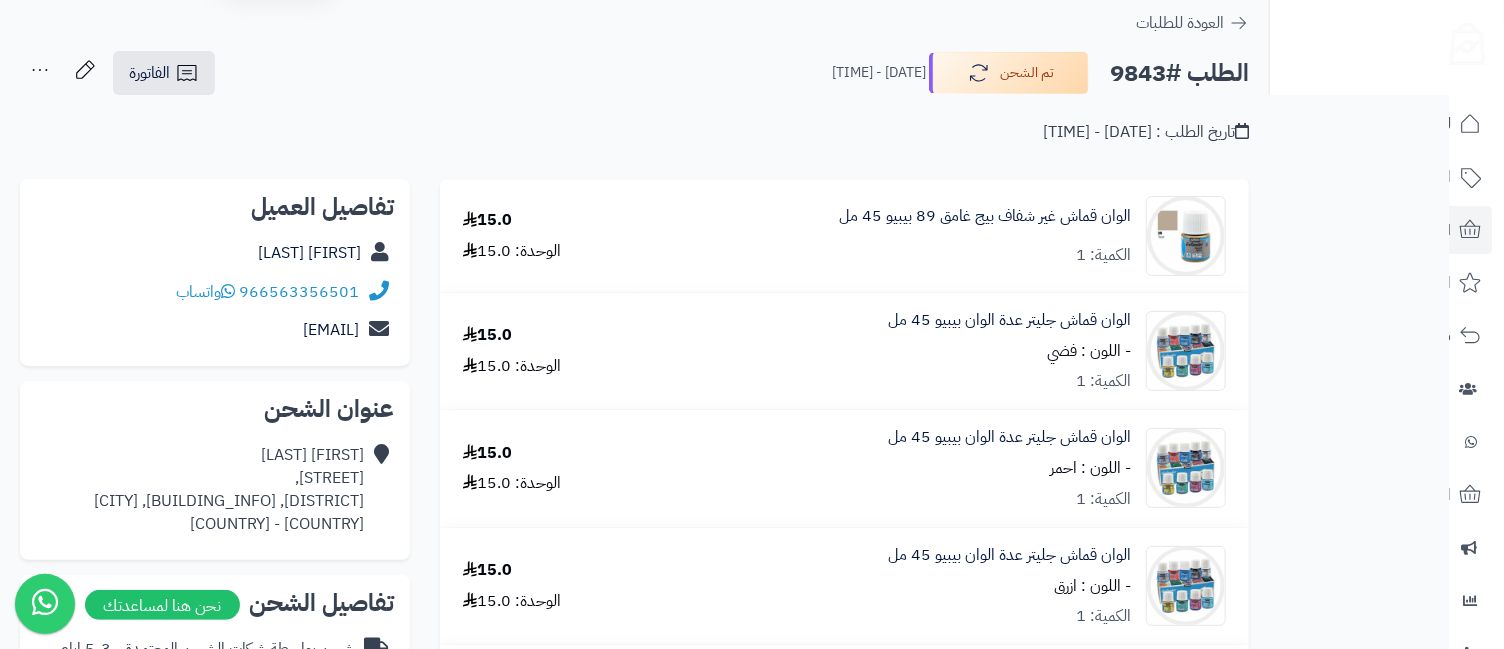 scroll, scrollTop: 0, scrollLeft: 0, axis: both 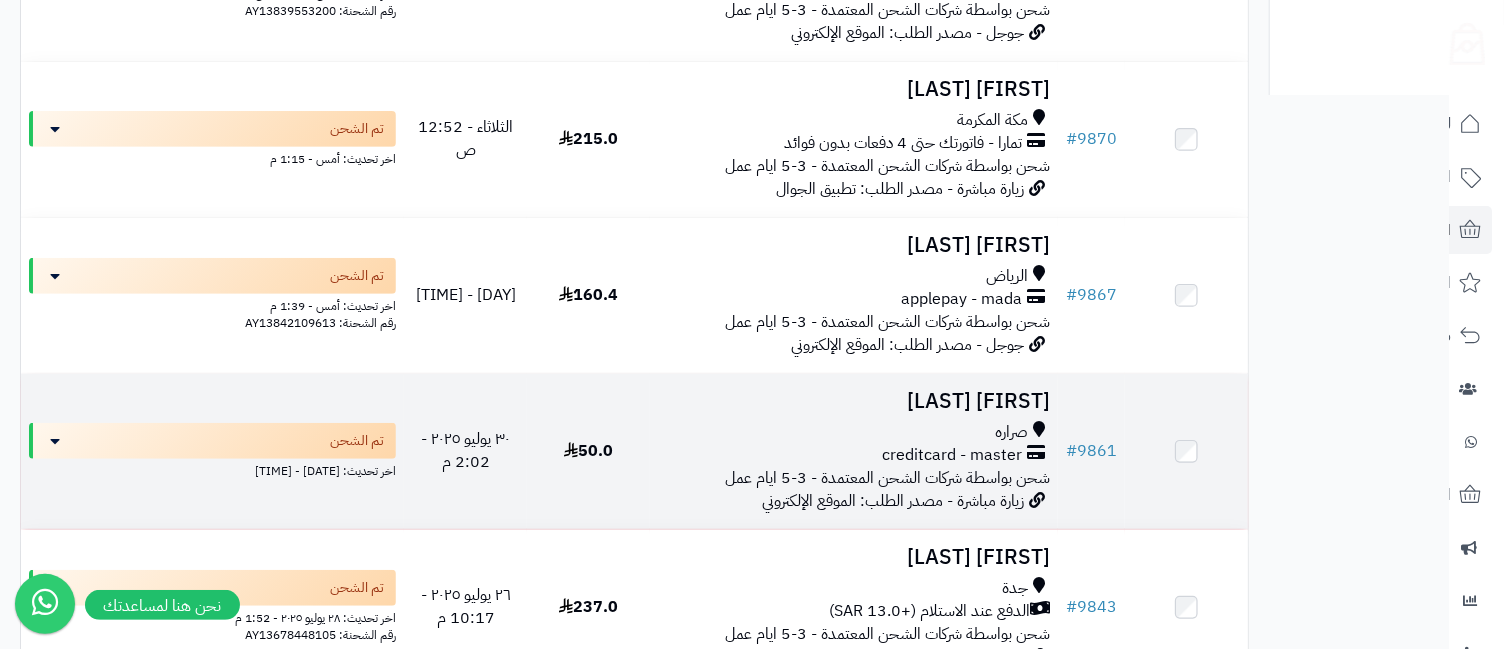 click on "[FIRST] [LAST]" at bounding box center [854, 401] 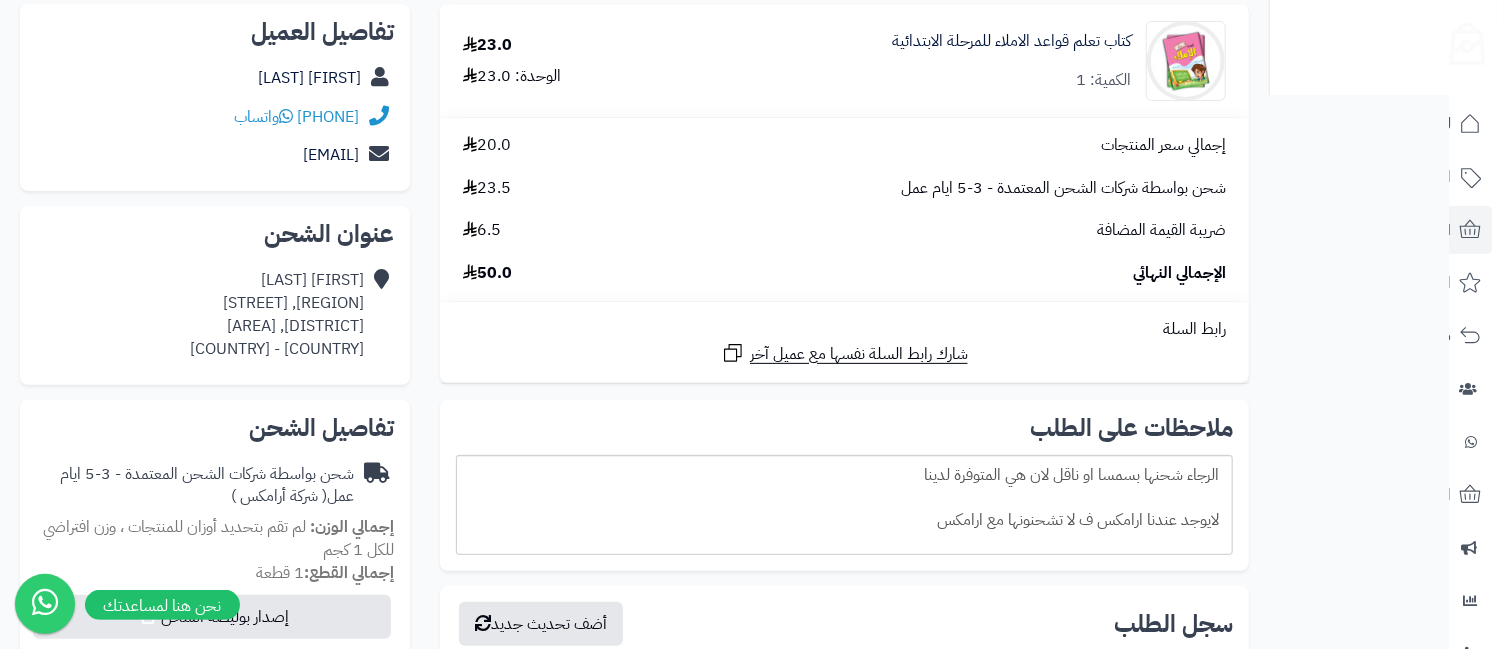 scroll, scrollTop: 0, scrollLeft: 0, axis: both 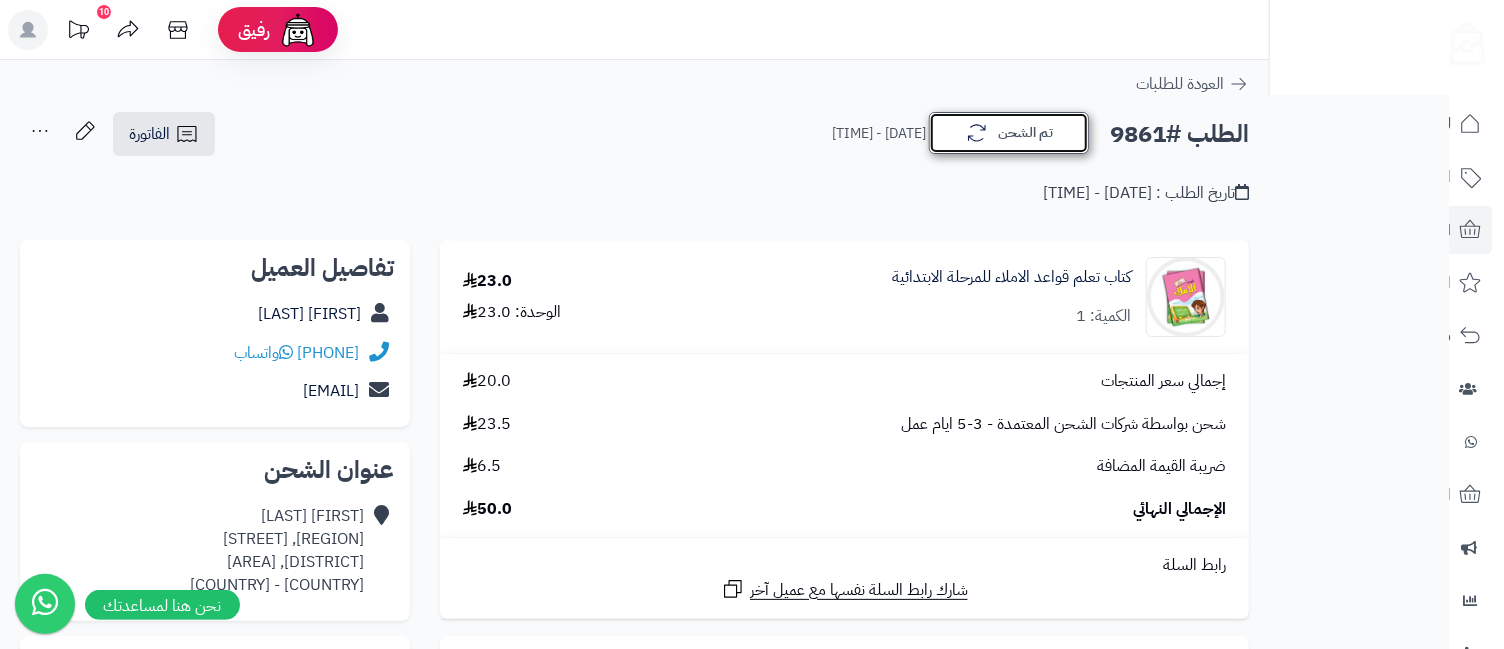 click on "تم الشحن" at bounding box center [1009, 133] 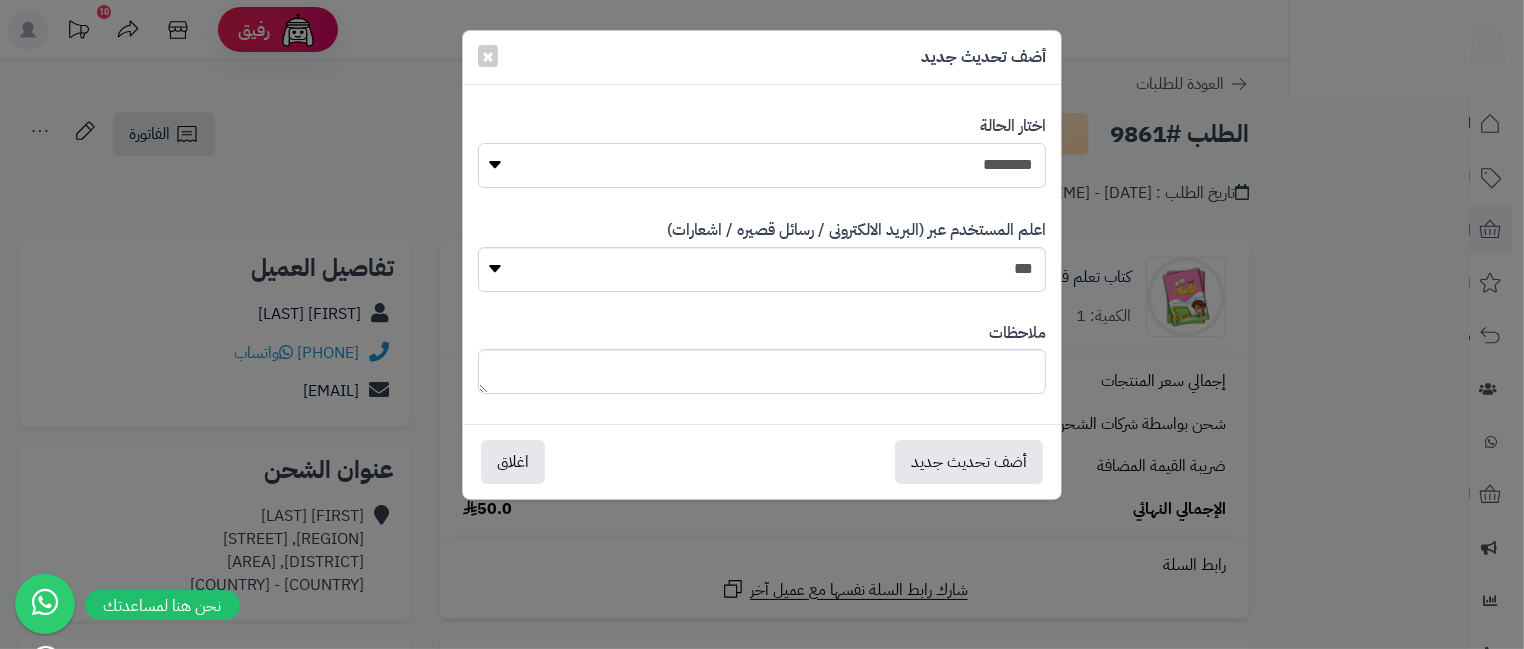 click on "**********" at bounding box center [762, 165] 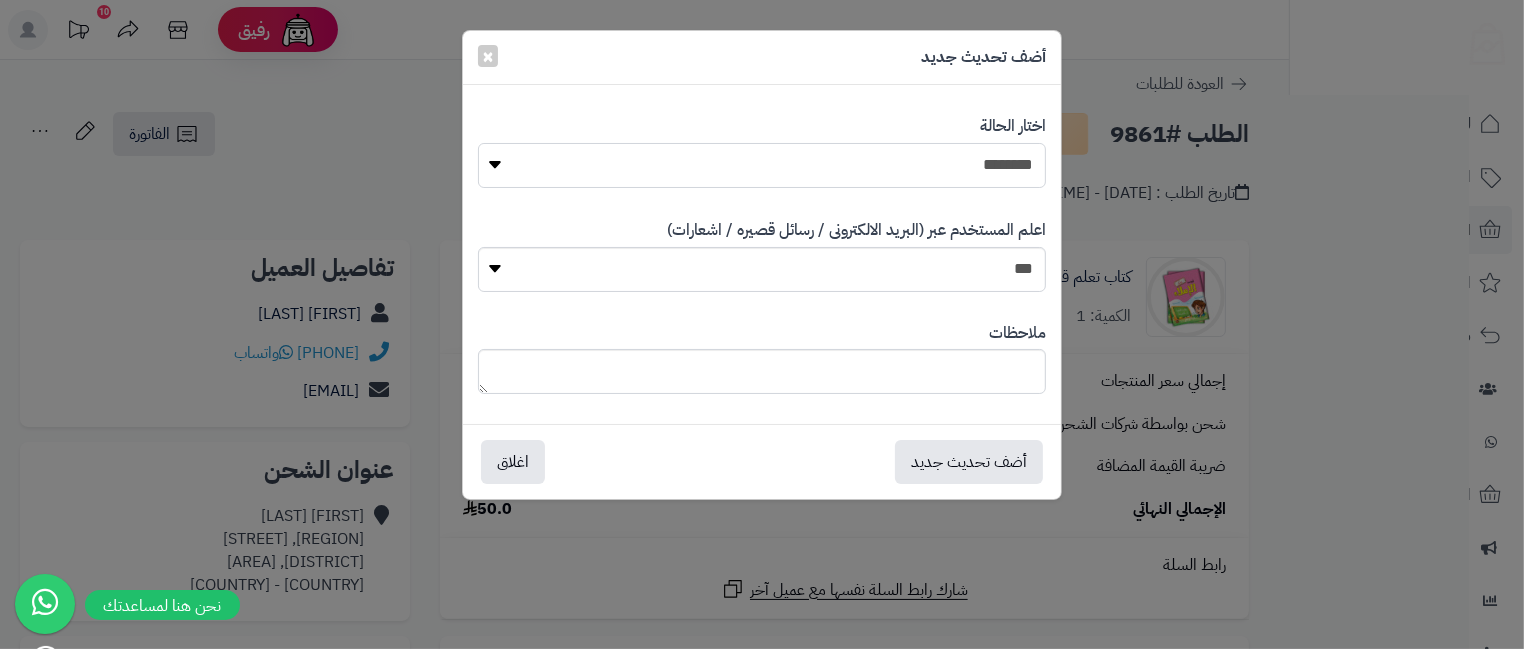 select on "**" 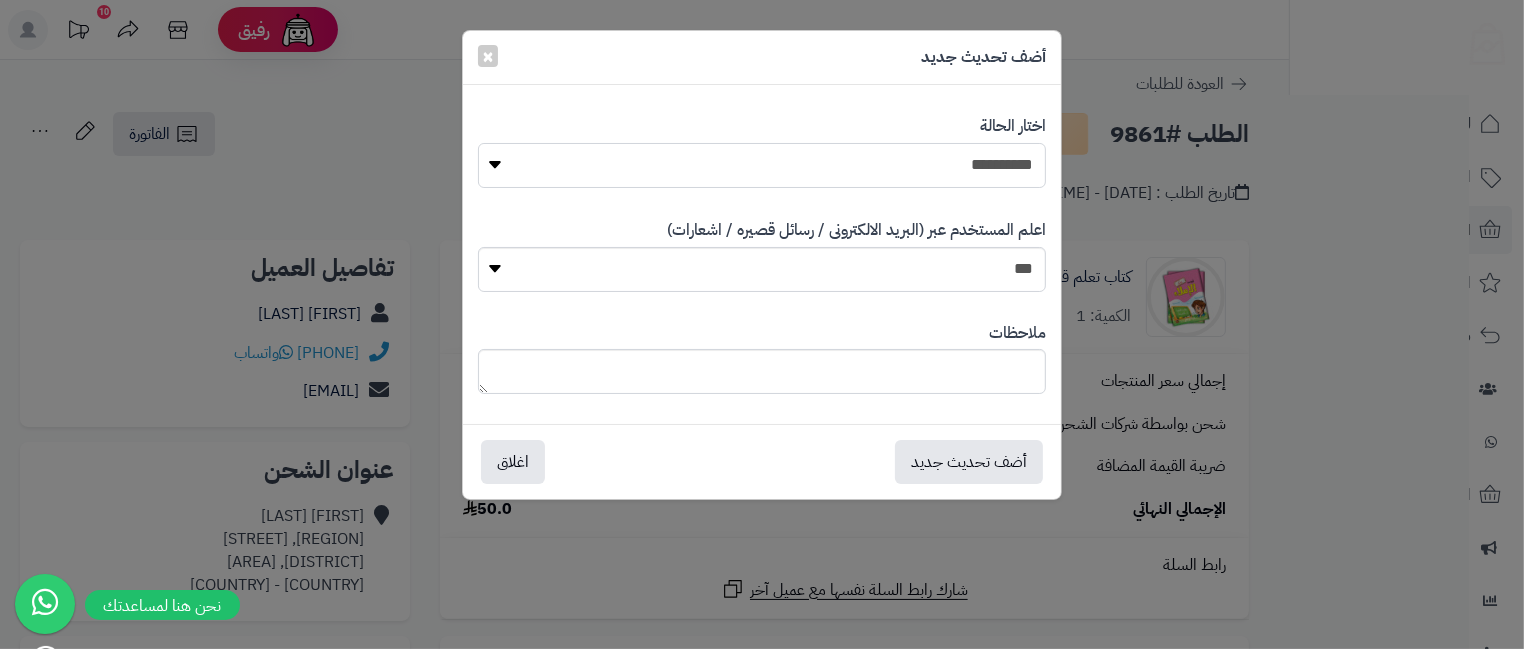 click on "**********" at bounding box center [762, 165] 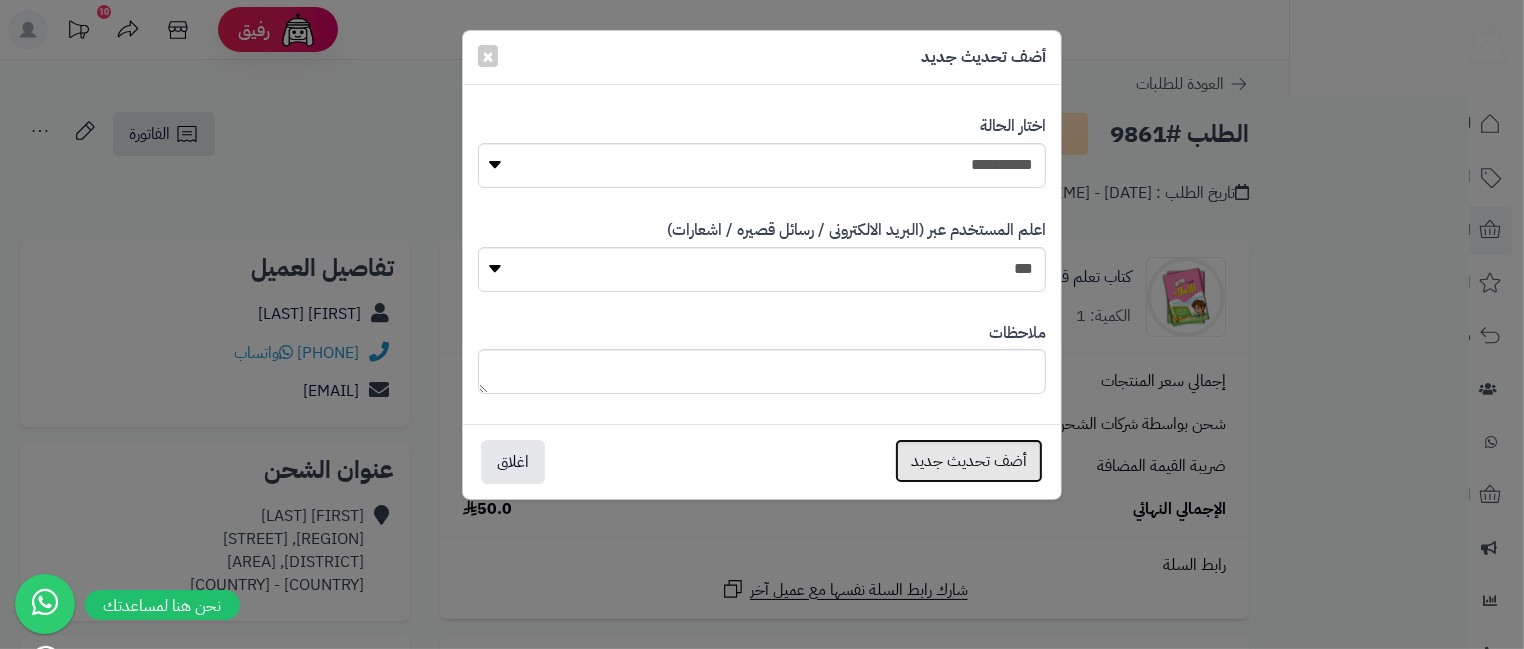 click on "أضف تحديث جديد" at bounding box center [969, 461] 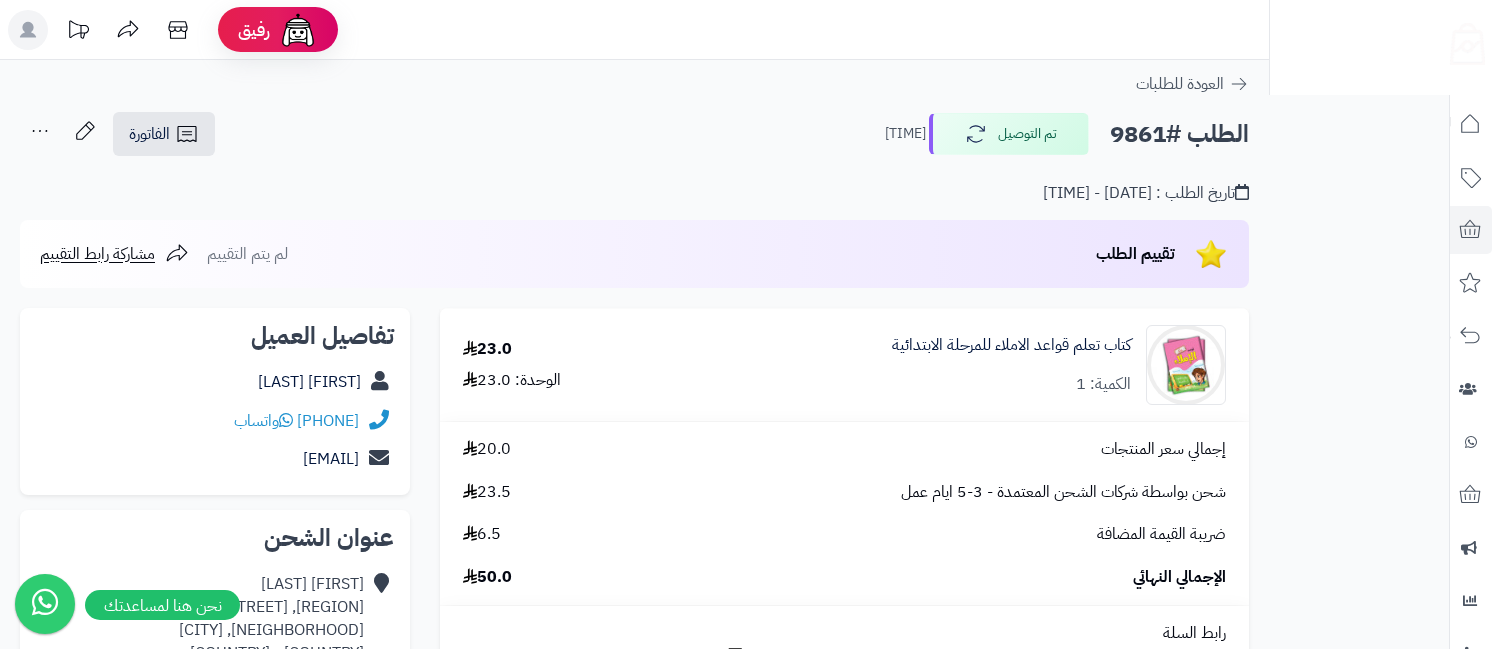 scroll, scrollTop: 0, scrollLeft: 0, axis: both 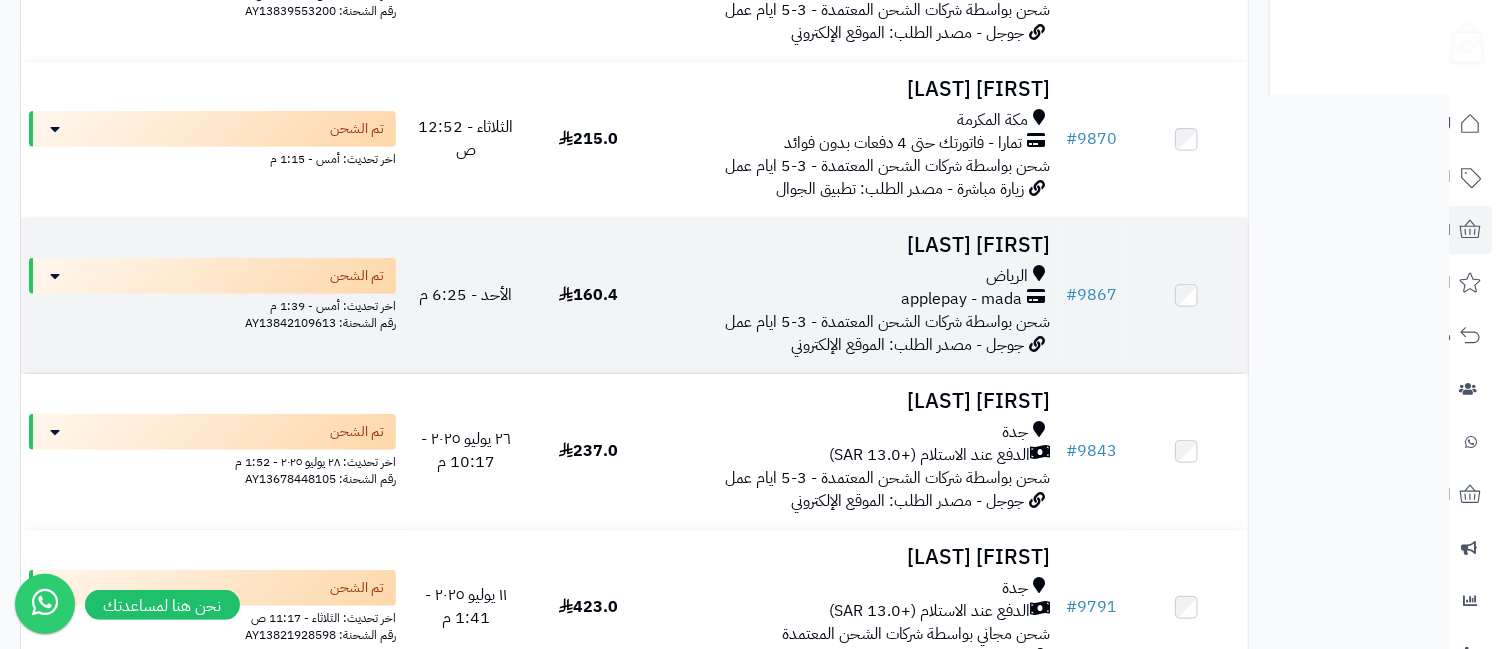 click on "[FIRST] [LAST]" at bounding box center (854, 245) 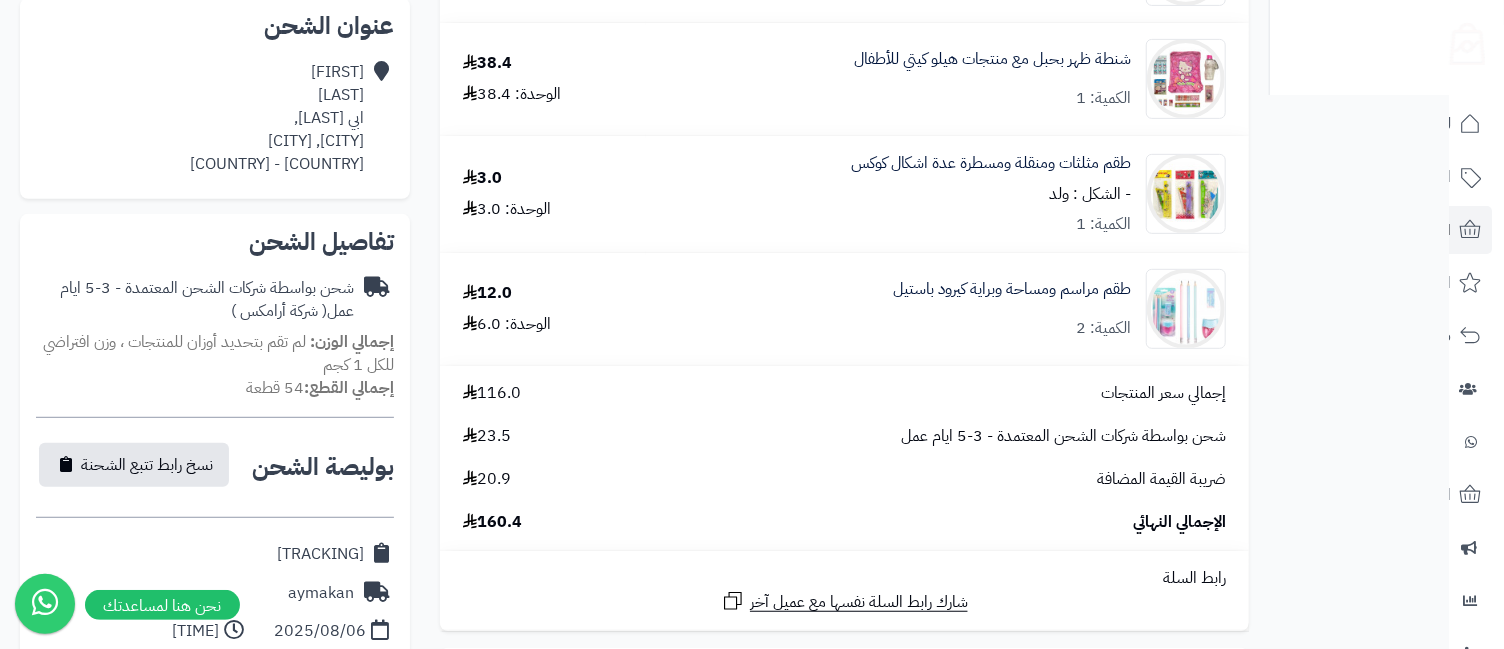 scroll, scrollTop: 0, scrollLeft: 0, axis: both 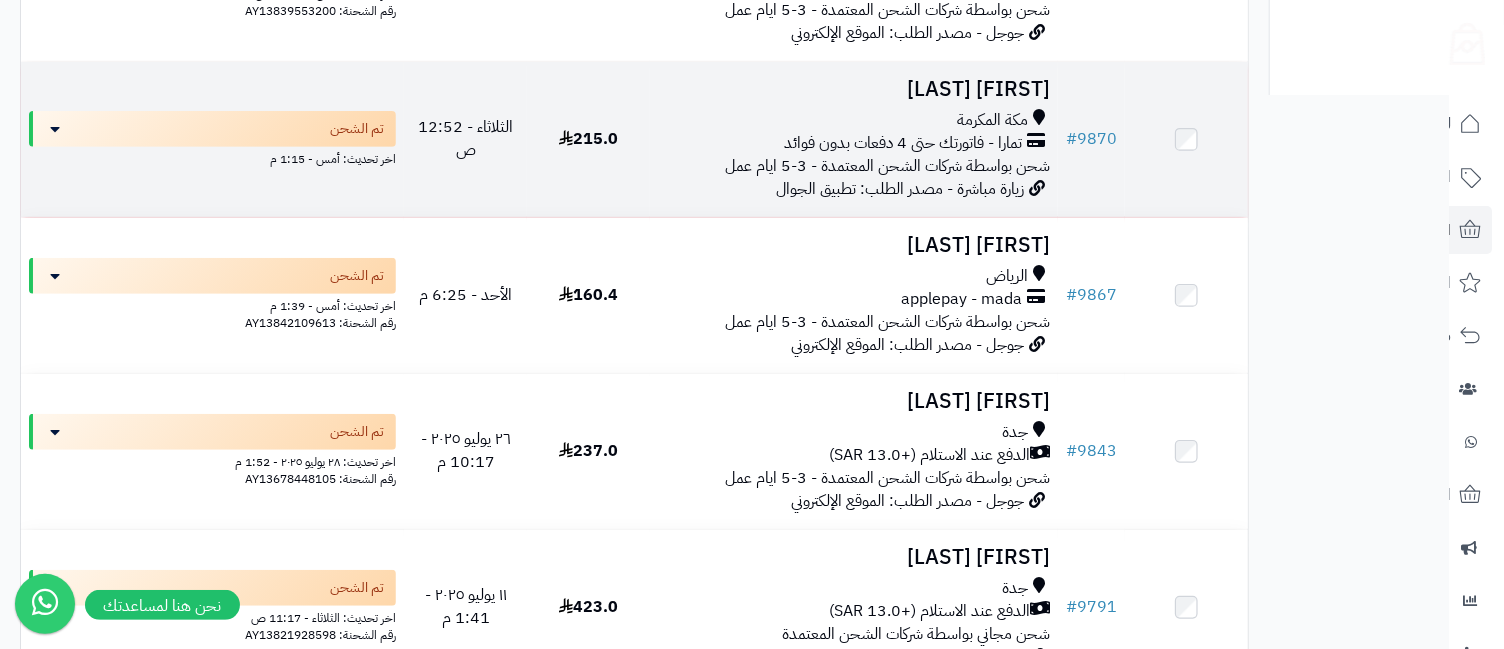click on "[FIRST] [LAST]" at bounding box center (854, 89) 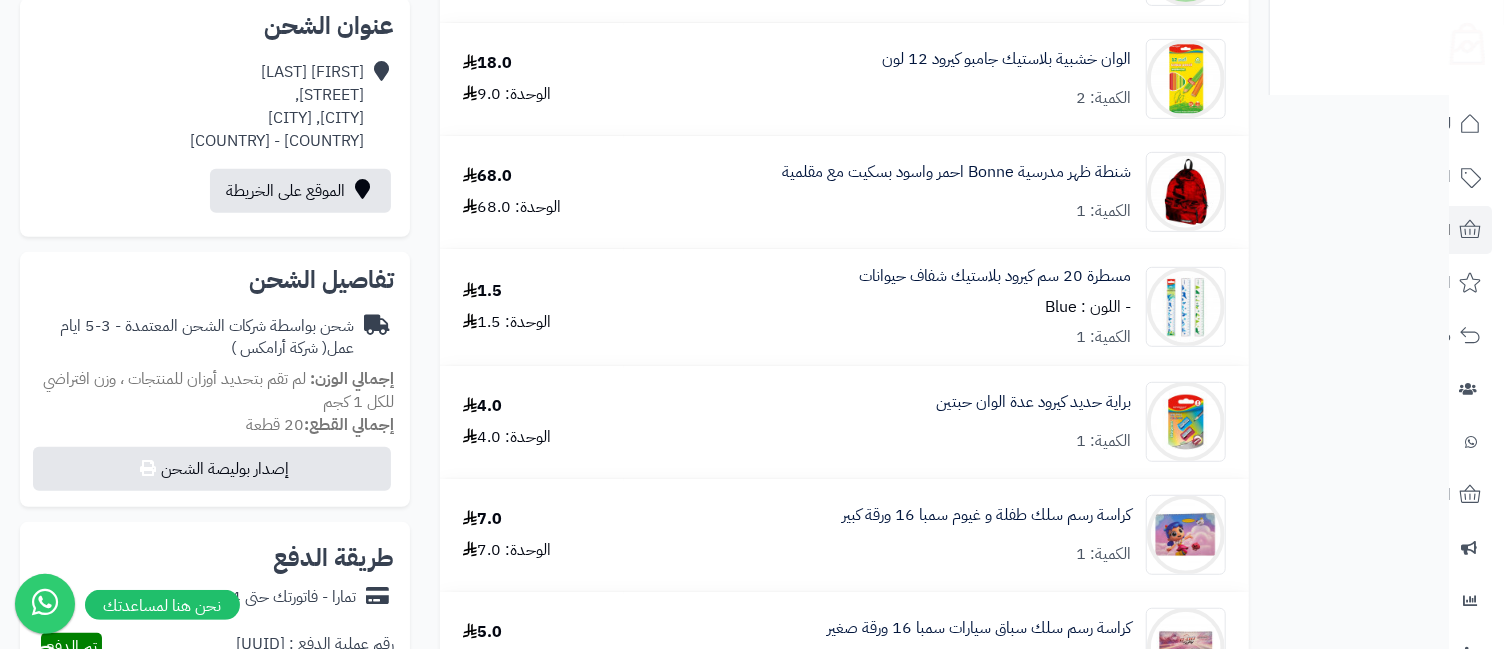 scroll, scrollTop: 0, scrollLeft: 0, axis: both 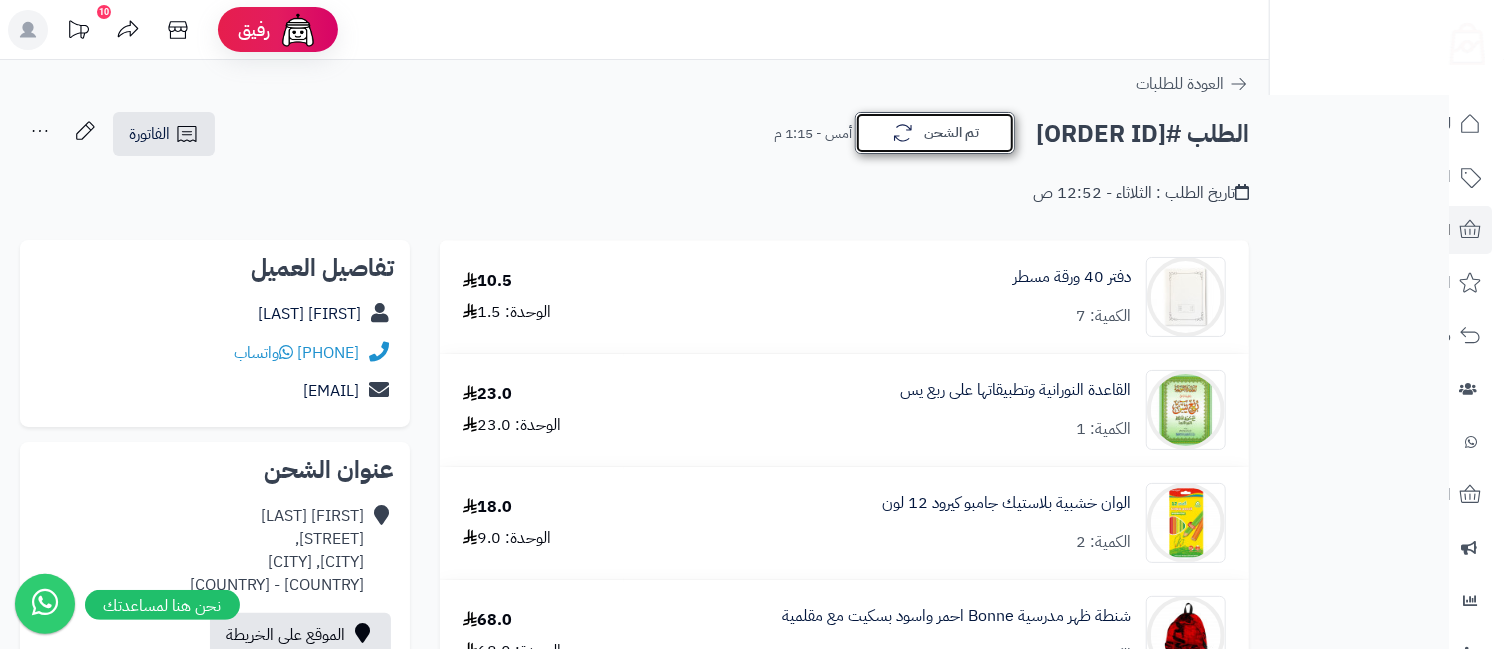 click on "تم الشحن" at bounding box center [935, 133] 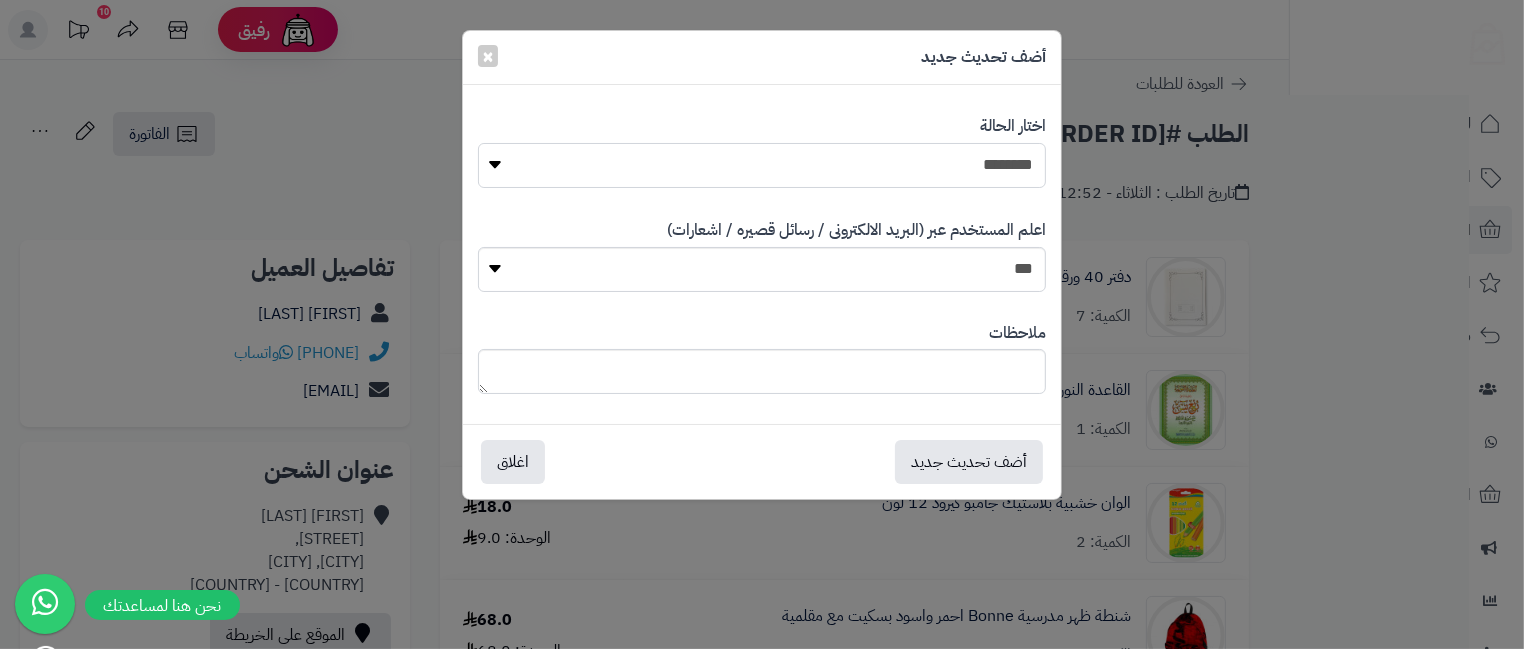 click on "**********" at bounding box center [762, 165] 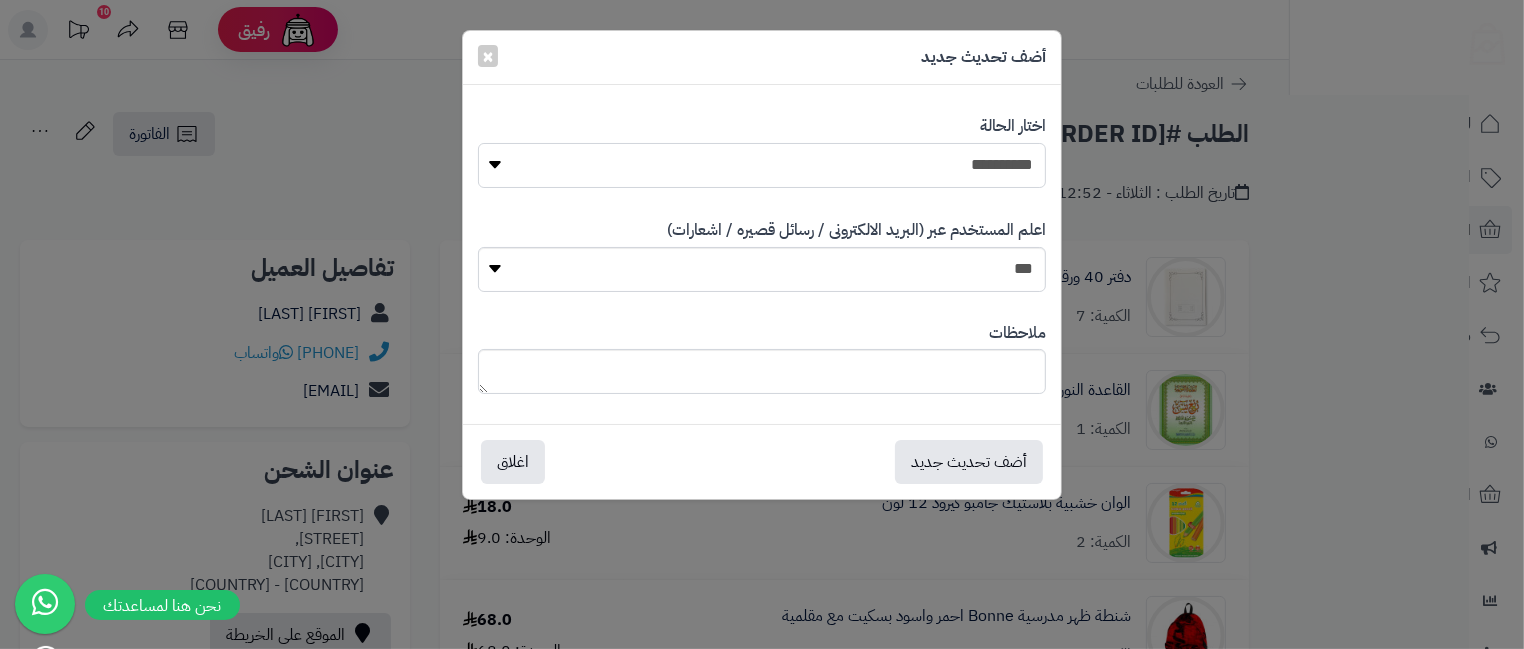 click on "**********" at bounding box center (762, 165) 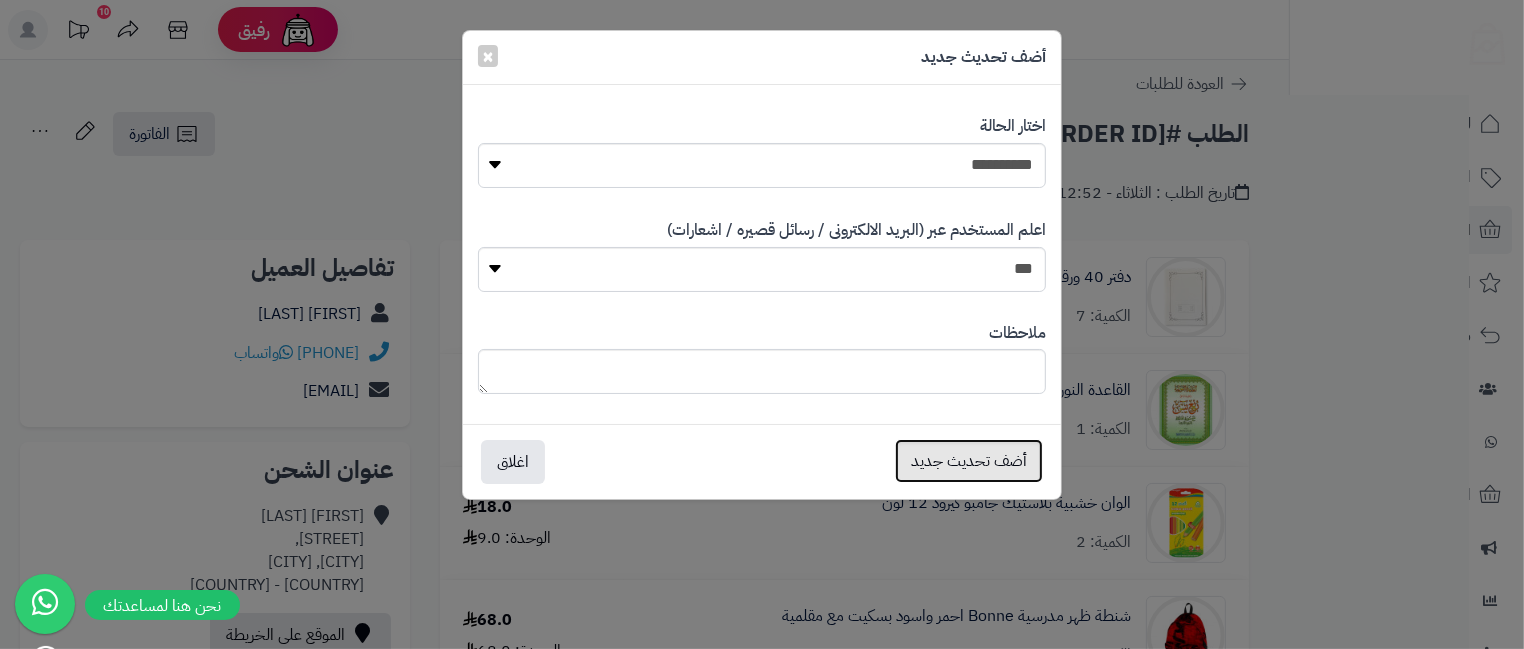 click on "أضف تحديث جديد" at bounding box center [969, 461] 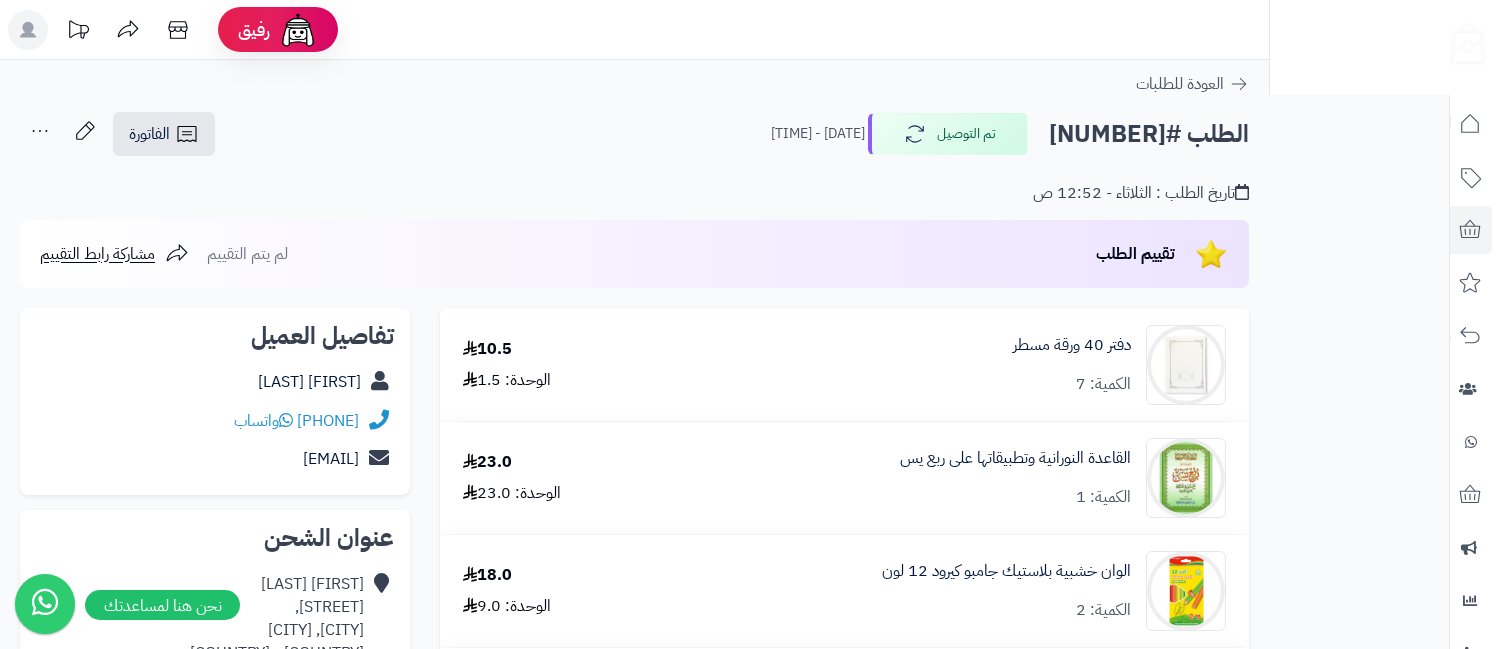scroll, scrollTop: 0, scrollLeft: 0, axis: both 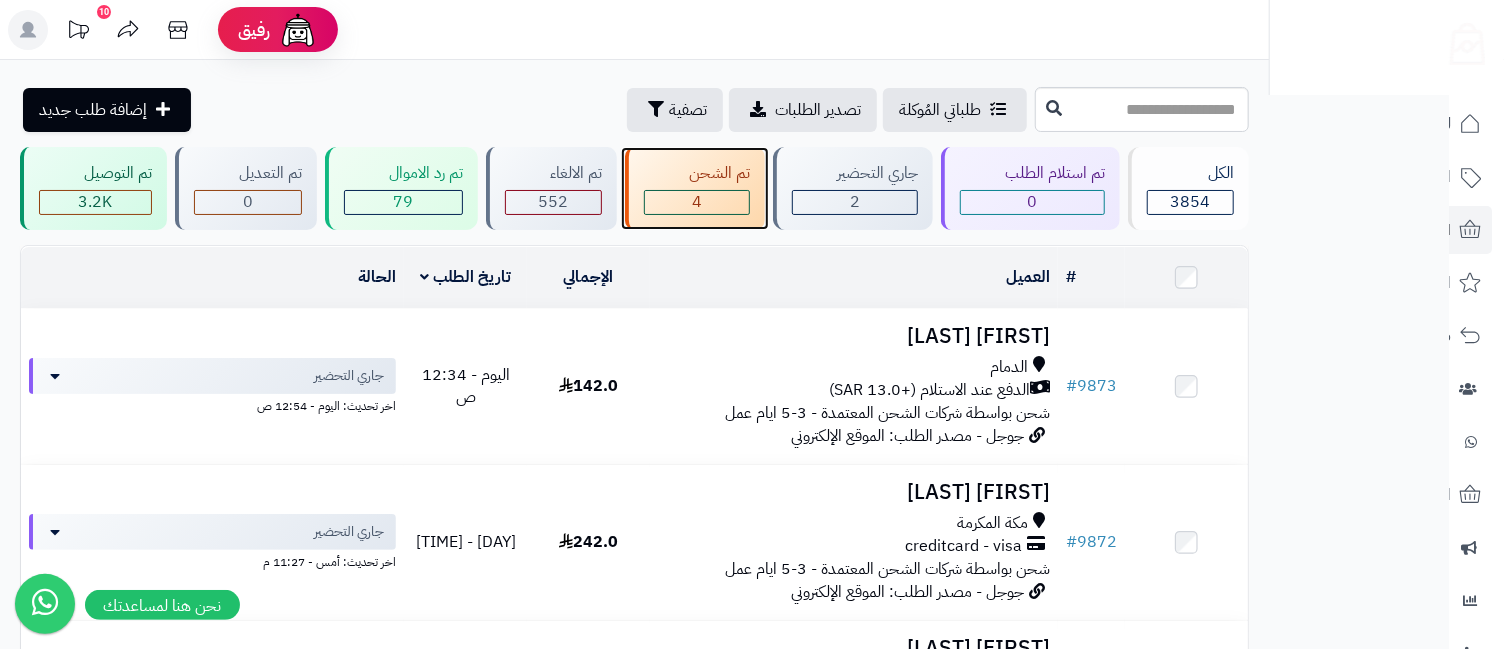 click on "4" at bounding box center [697, 202] 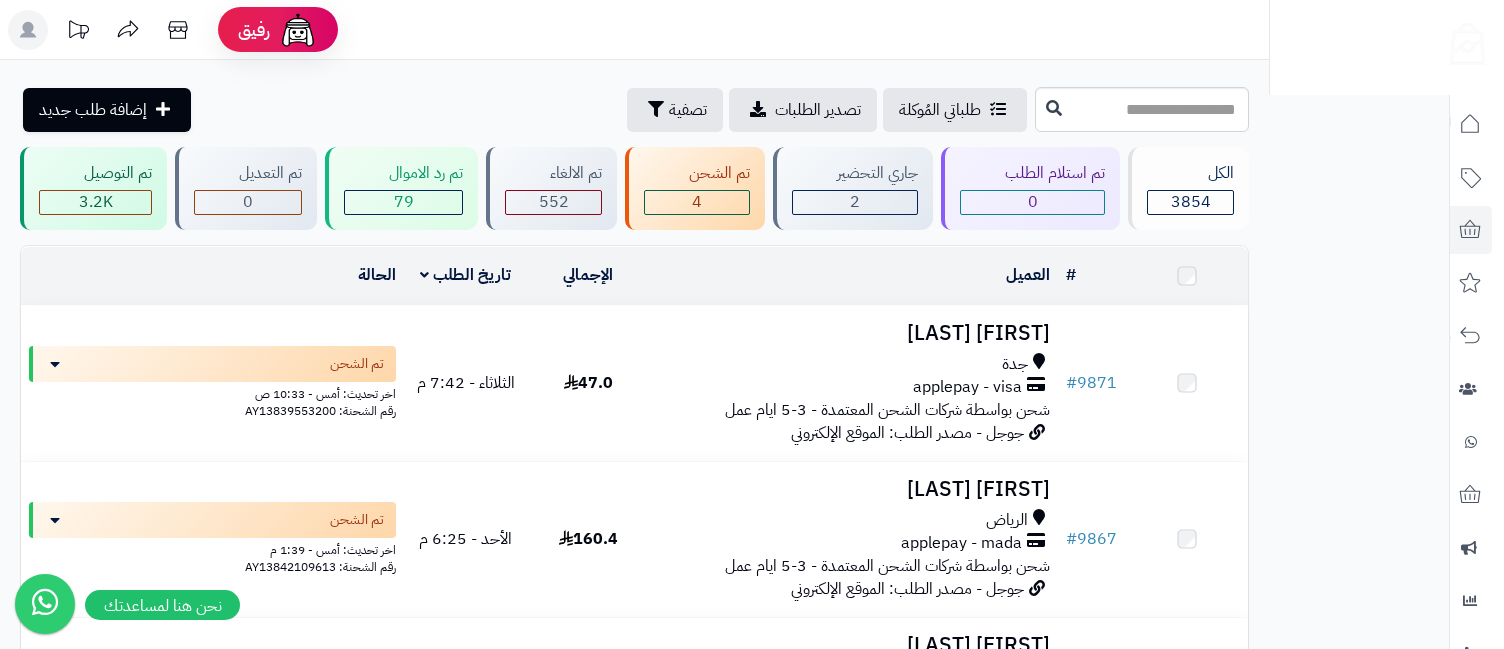 scroll, scrollTop: 0, scrollLeft: 0, axis: both 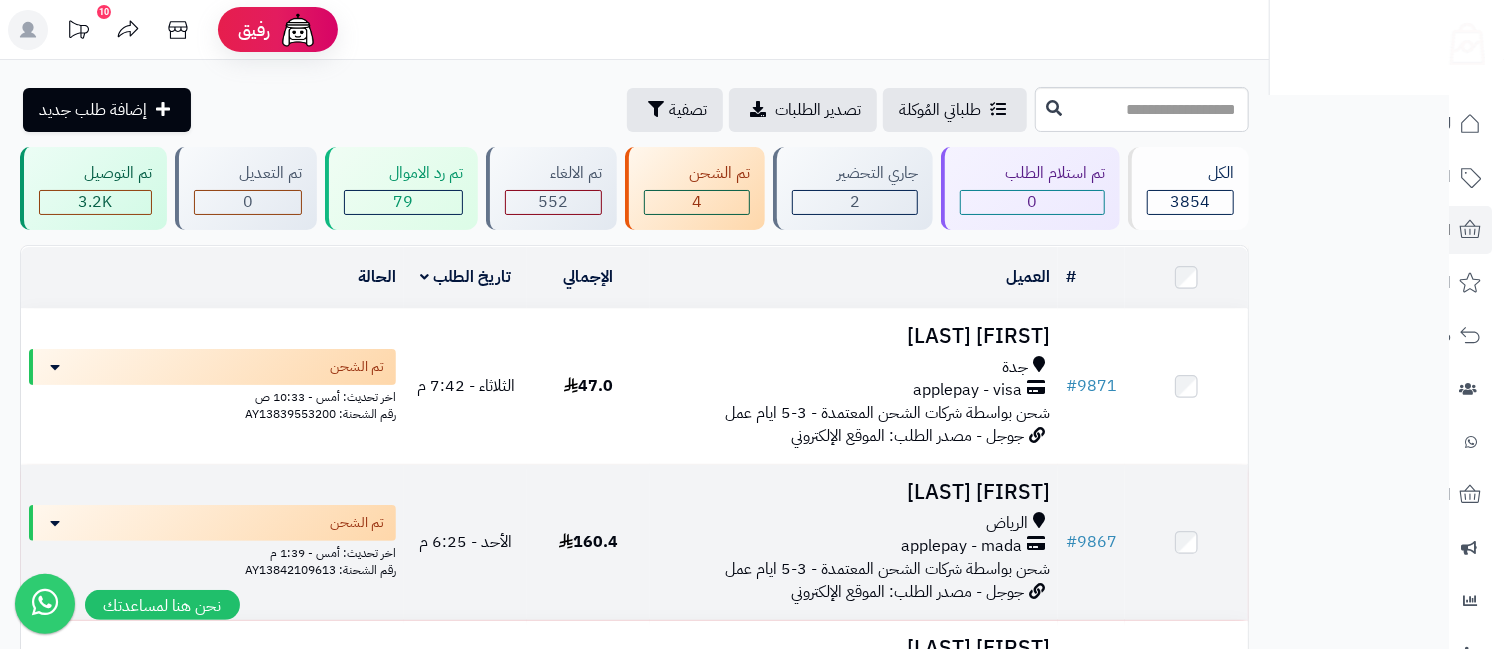 click on "[FIRST] [LAST]" at bounding box center (854, 492) 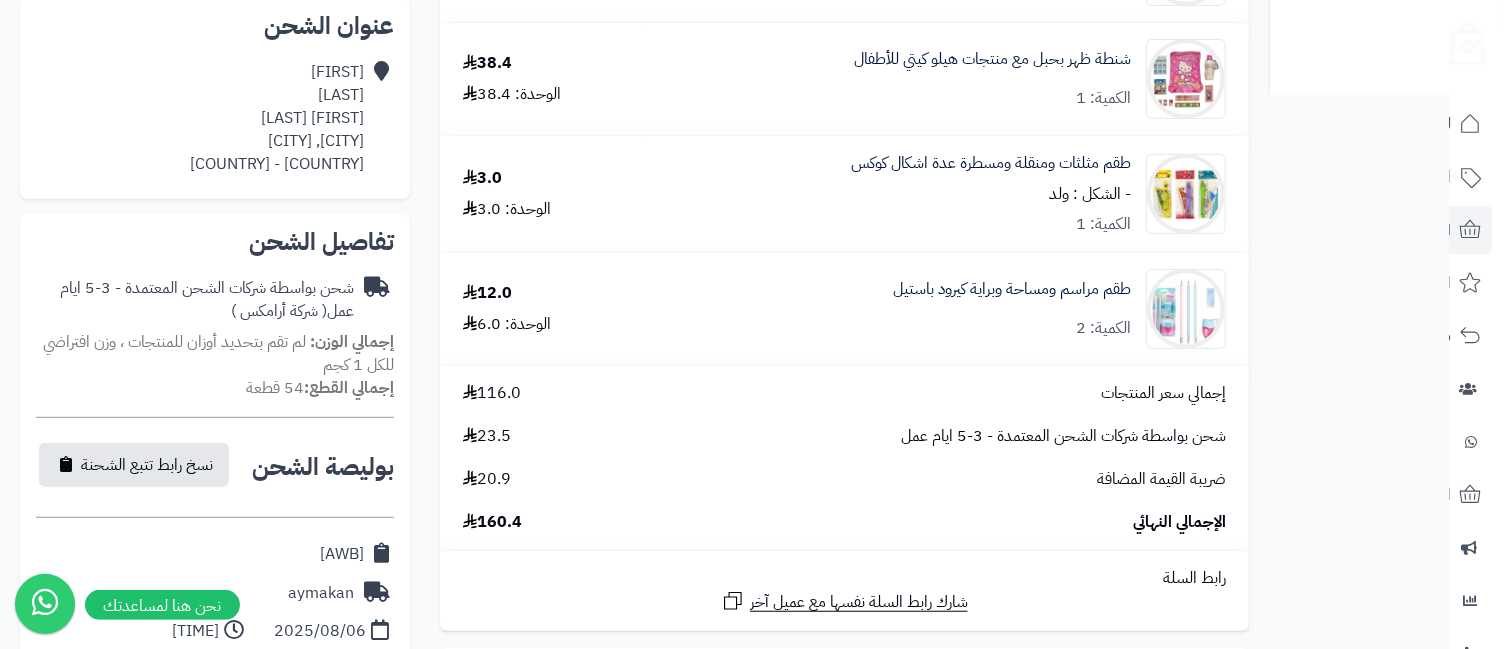 scroll, scrollTop: 0, scrollLeft: 0, axis: both 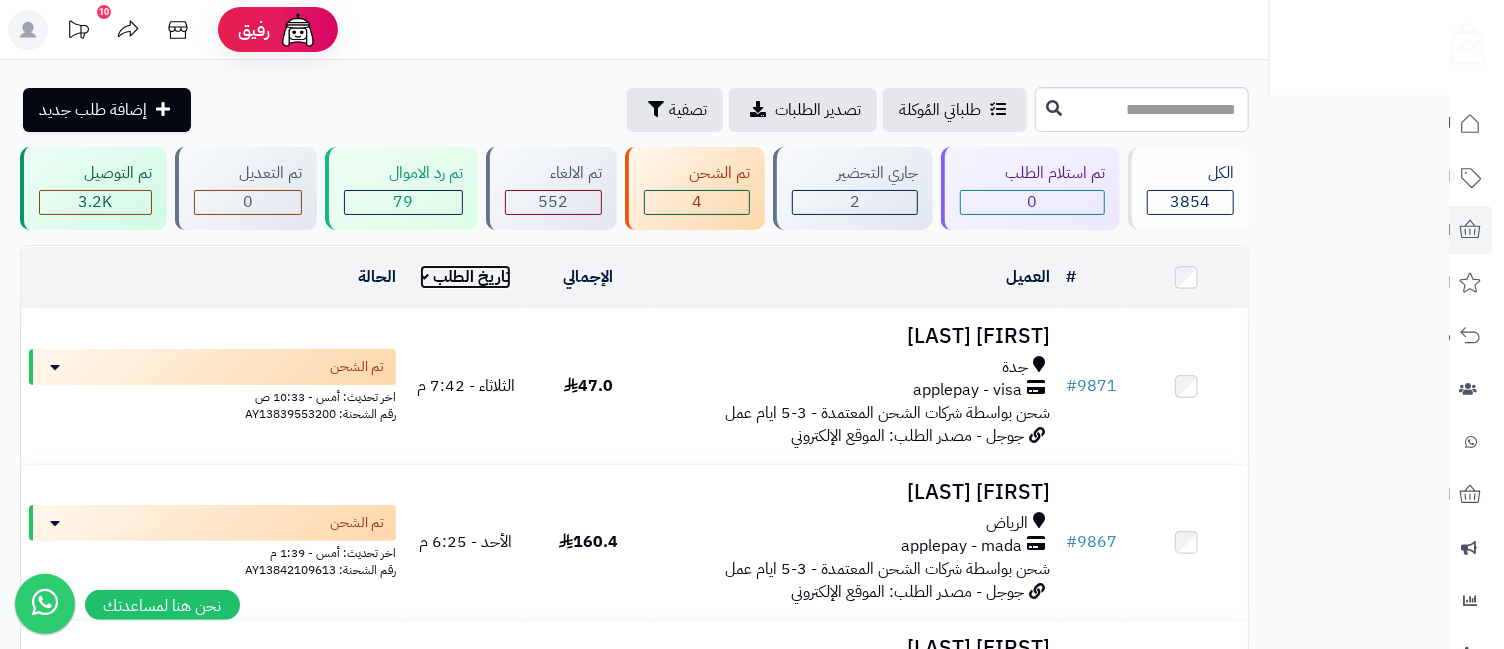 click on "تاريخ الطلب" at bounding box center (465, 277) 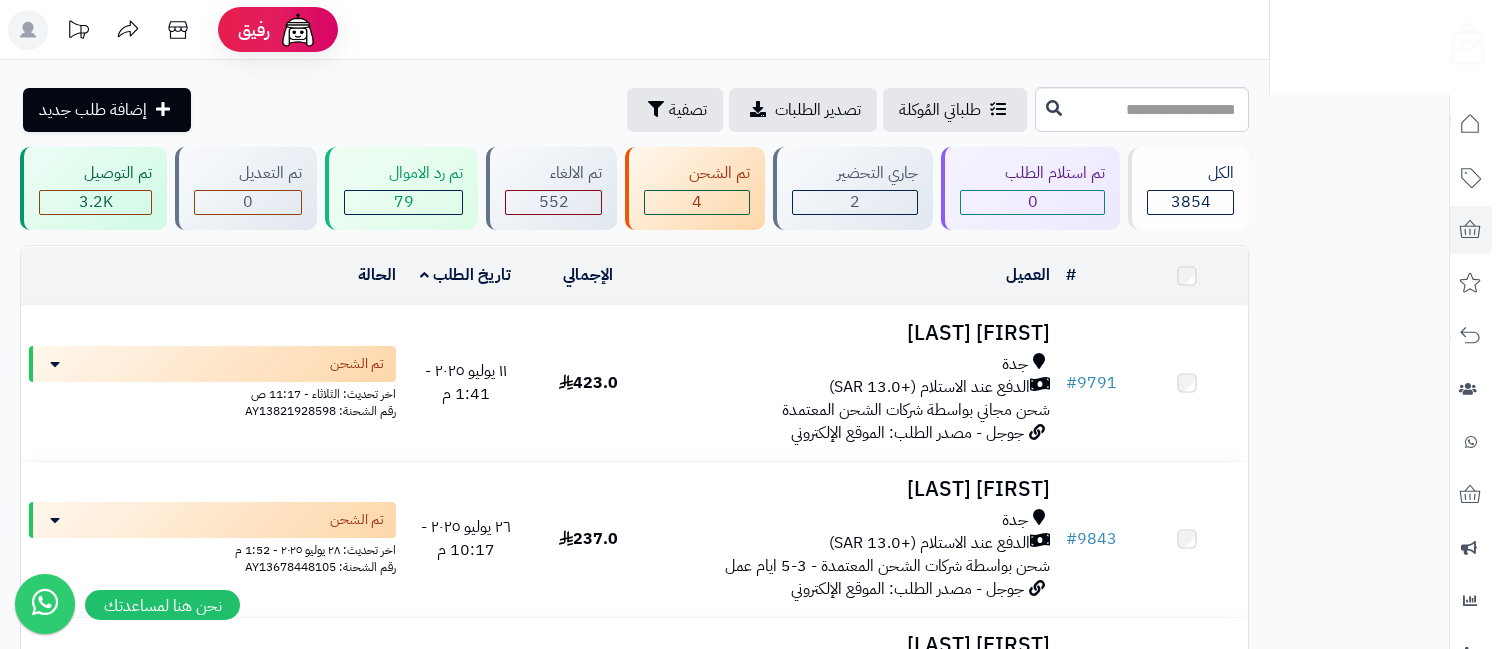 scroll, scrollTop: 0, scrollLeft: 0, axis: both 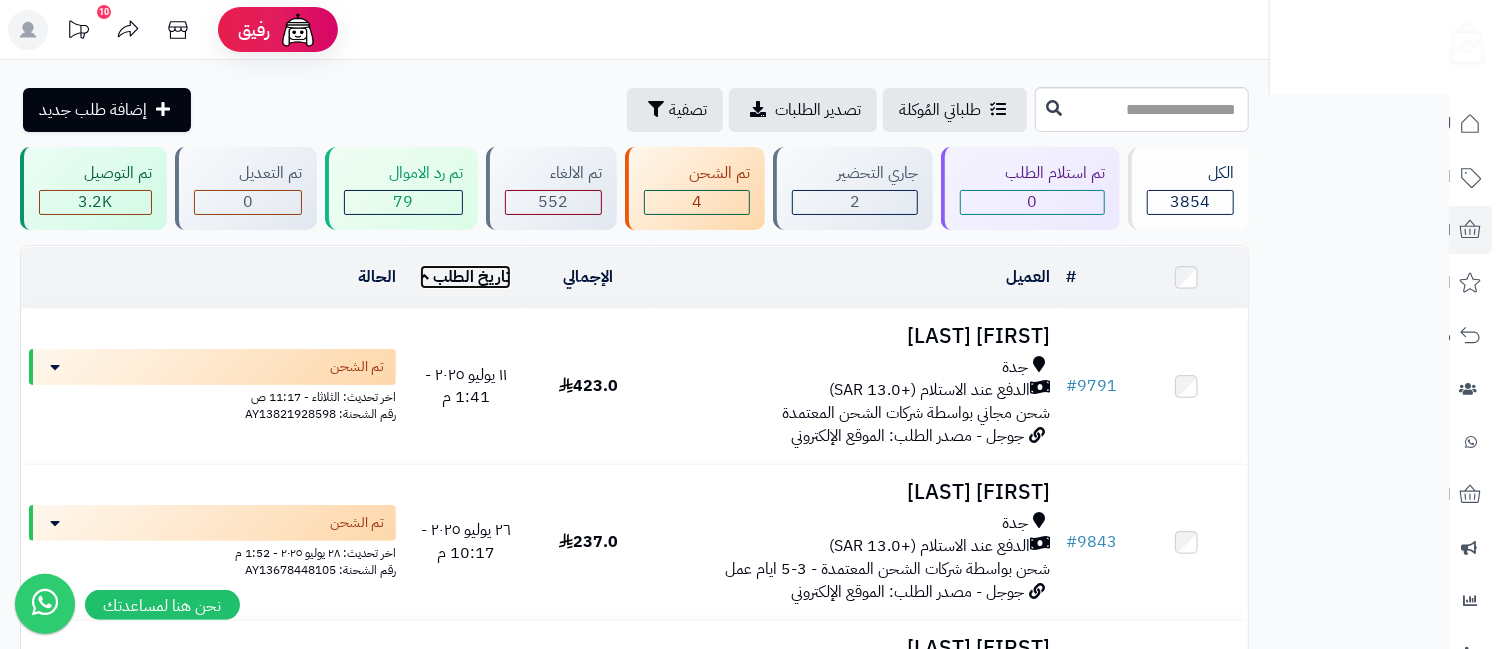 click on "تاريخ الطلب" at bounding box center [465, 277] 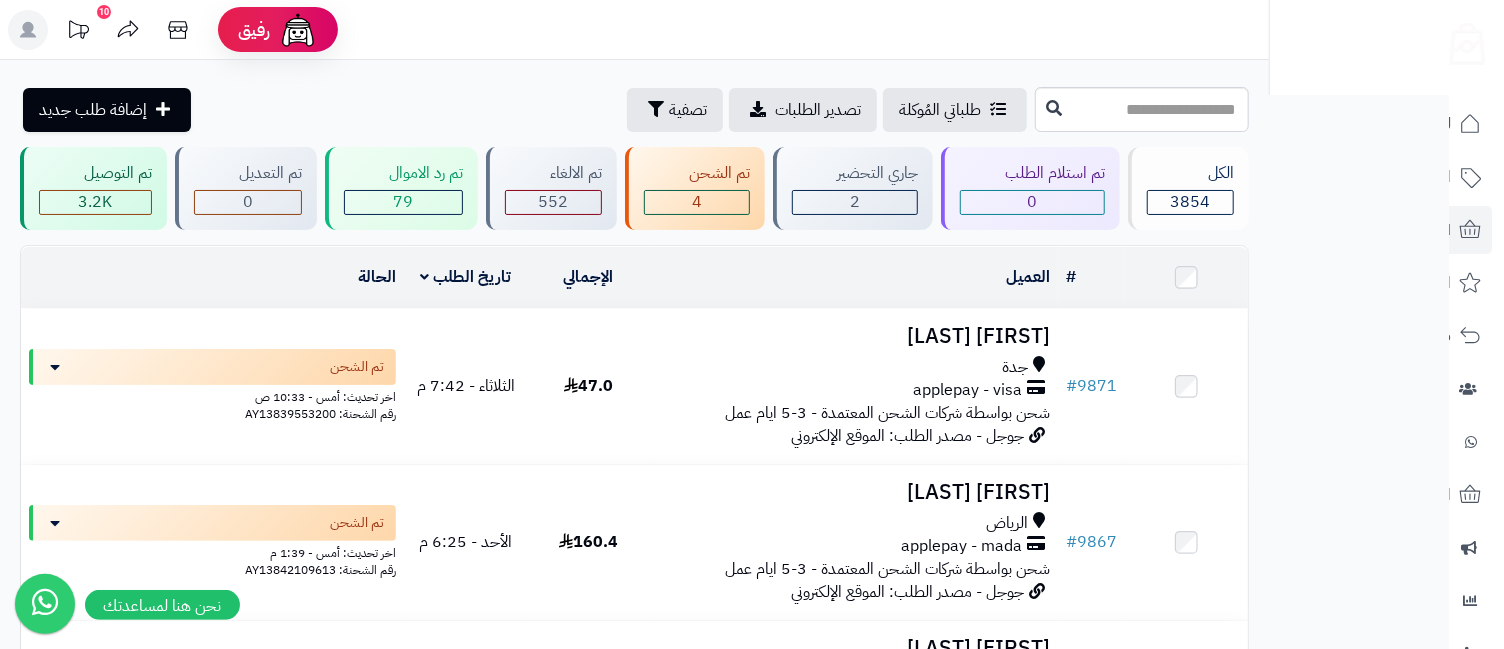 scroll, scrollTop: 444, scrollLeft: 0, axis: vertical 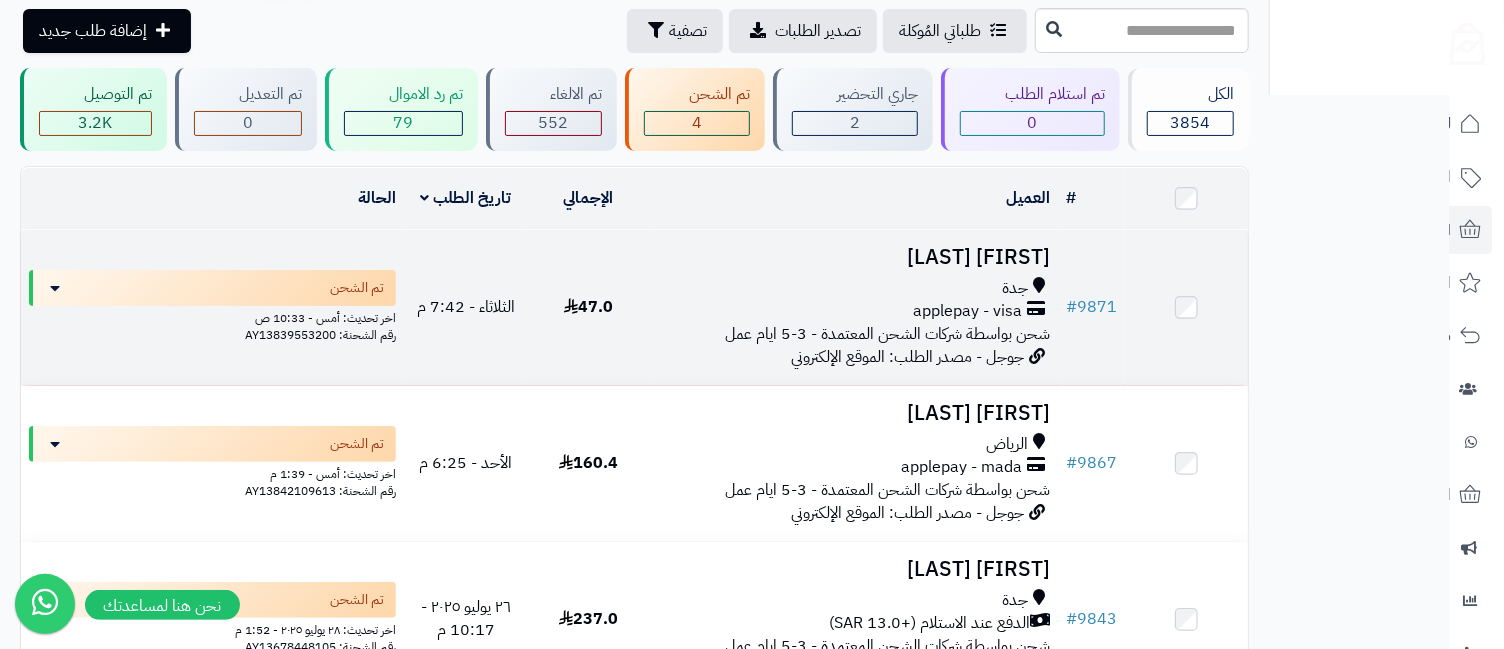 click on "جدة" at bounding box center (1015, 288) 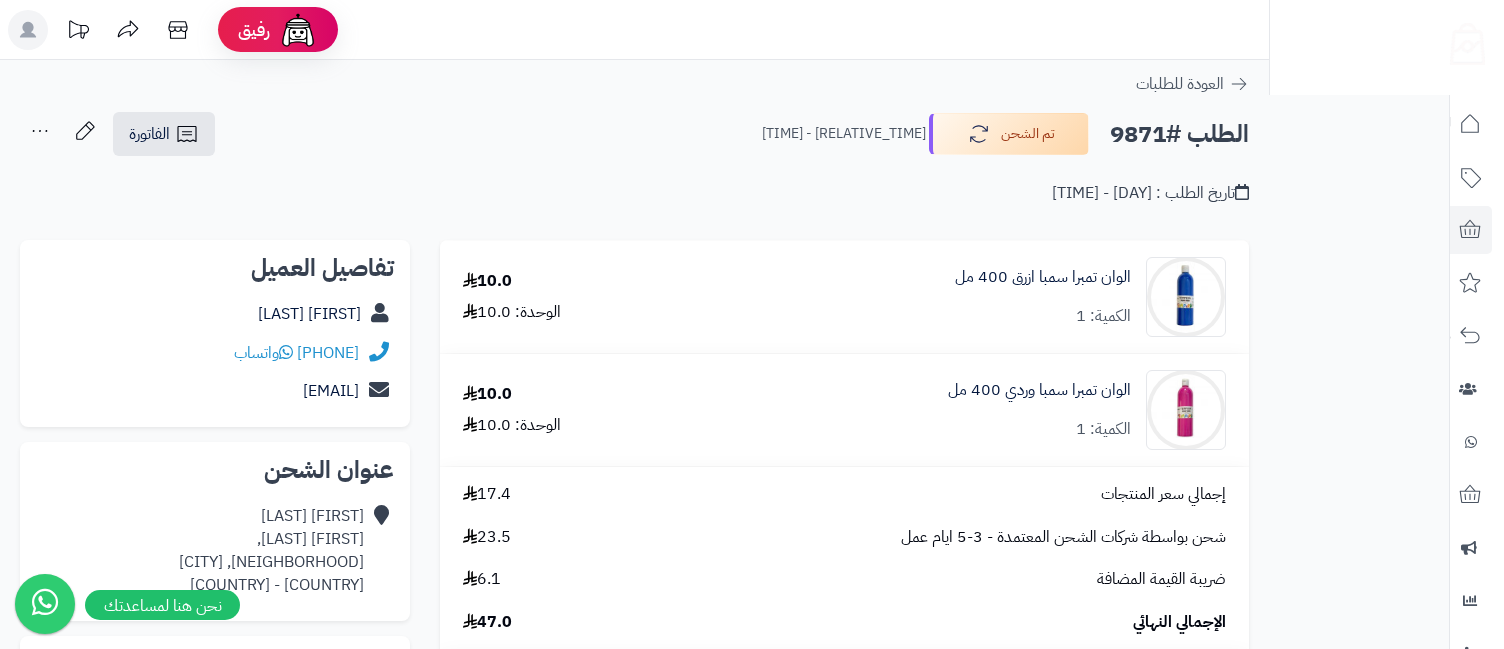 scroll, scrollTop: 0, scrollLeft: 0, axis: both 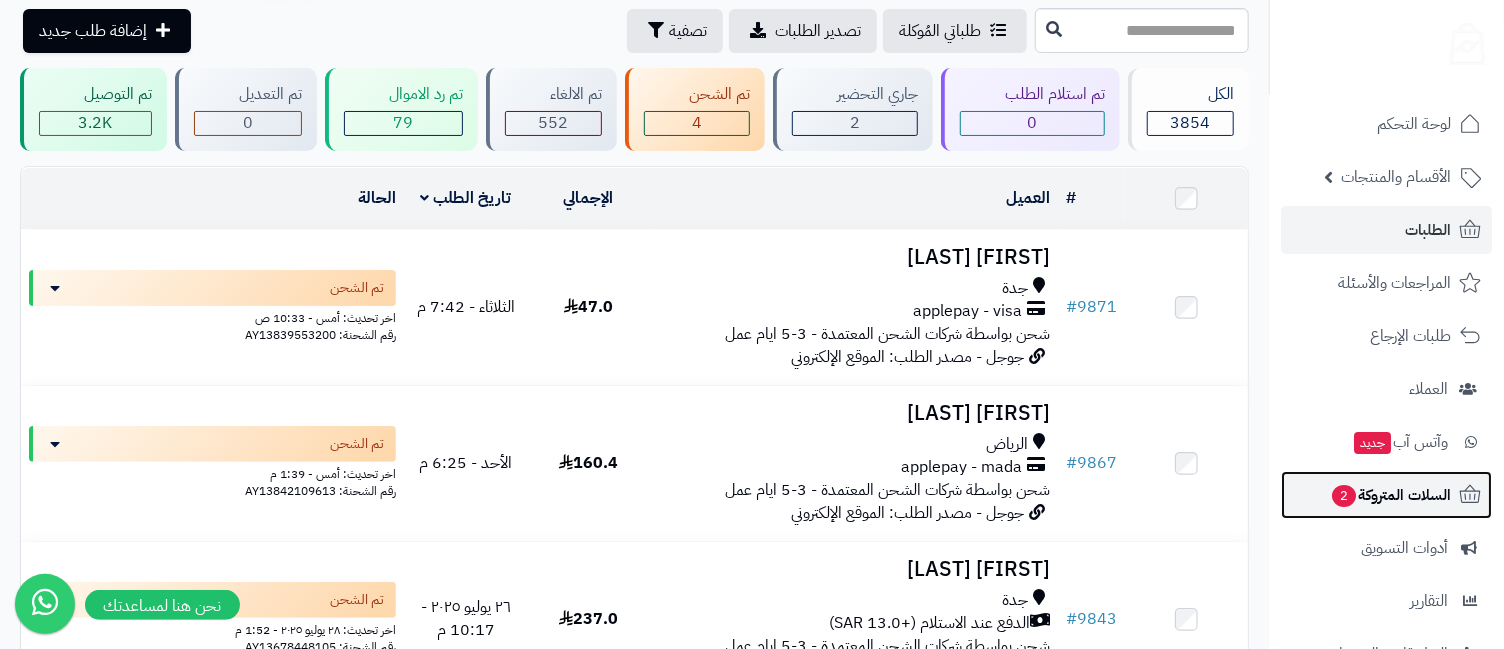 click on "السلات المتروكة  2" at bounding box center [1390, 495] 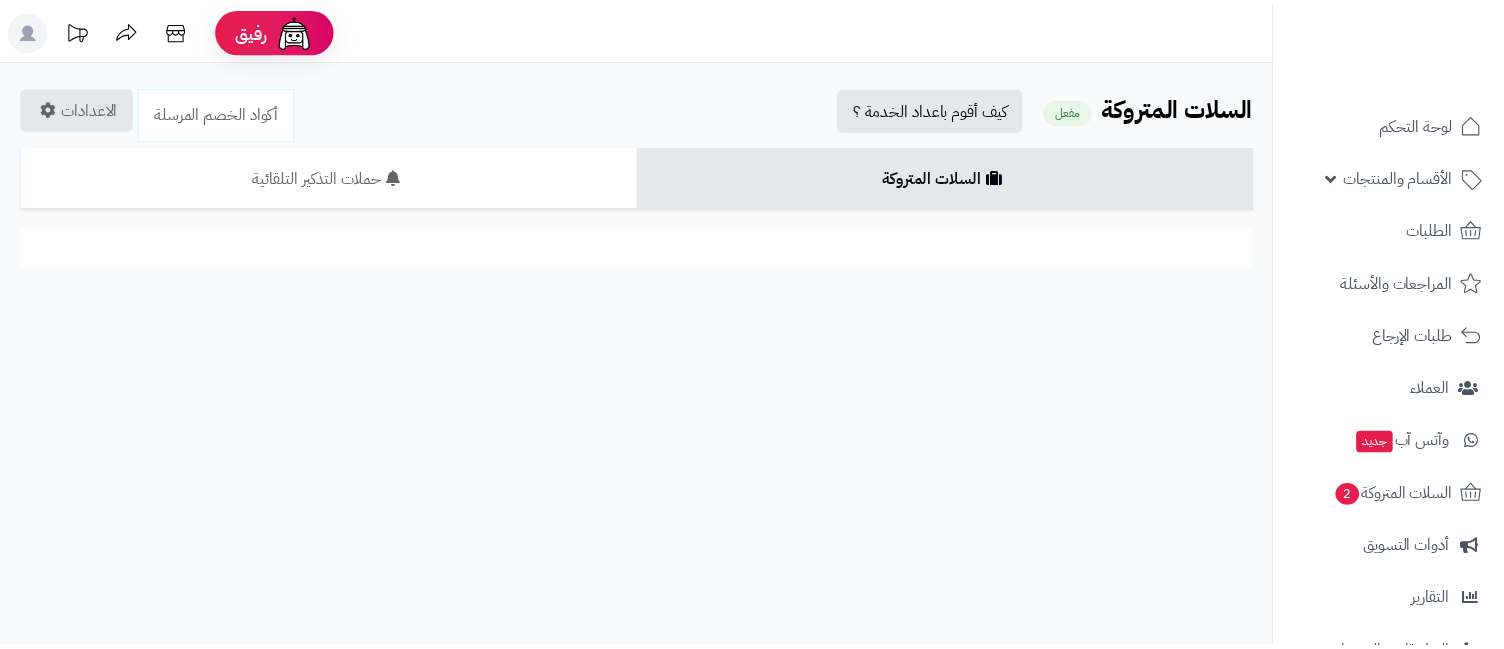scroll, scrollTop: 0, scrollLeft: 0, axis: both 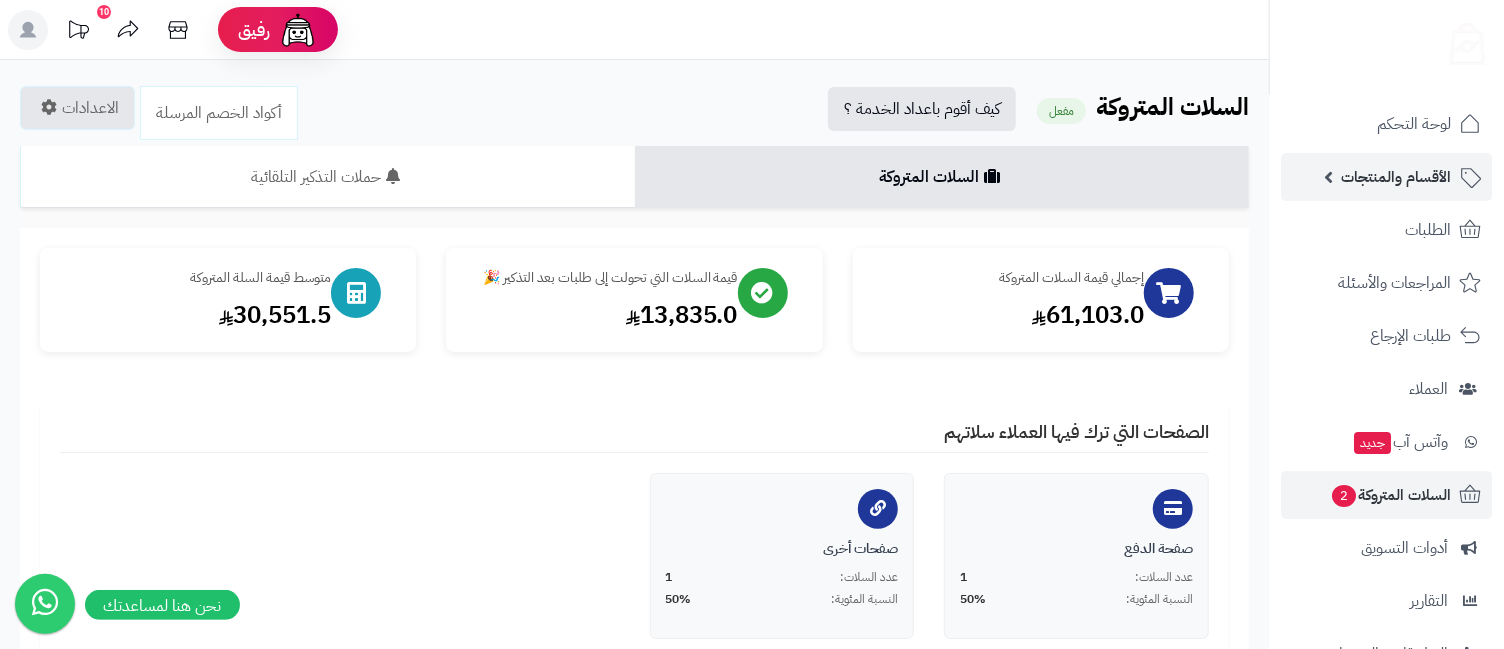 click on "الأقسام والمنتجات" at bounding box center (1396, 177) 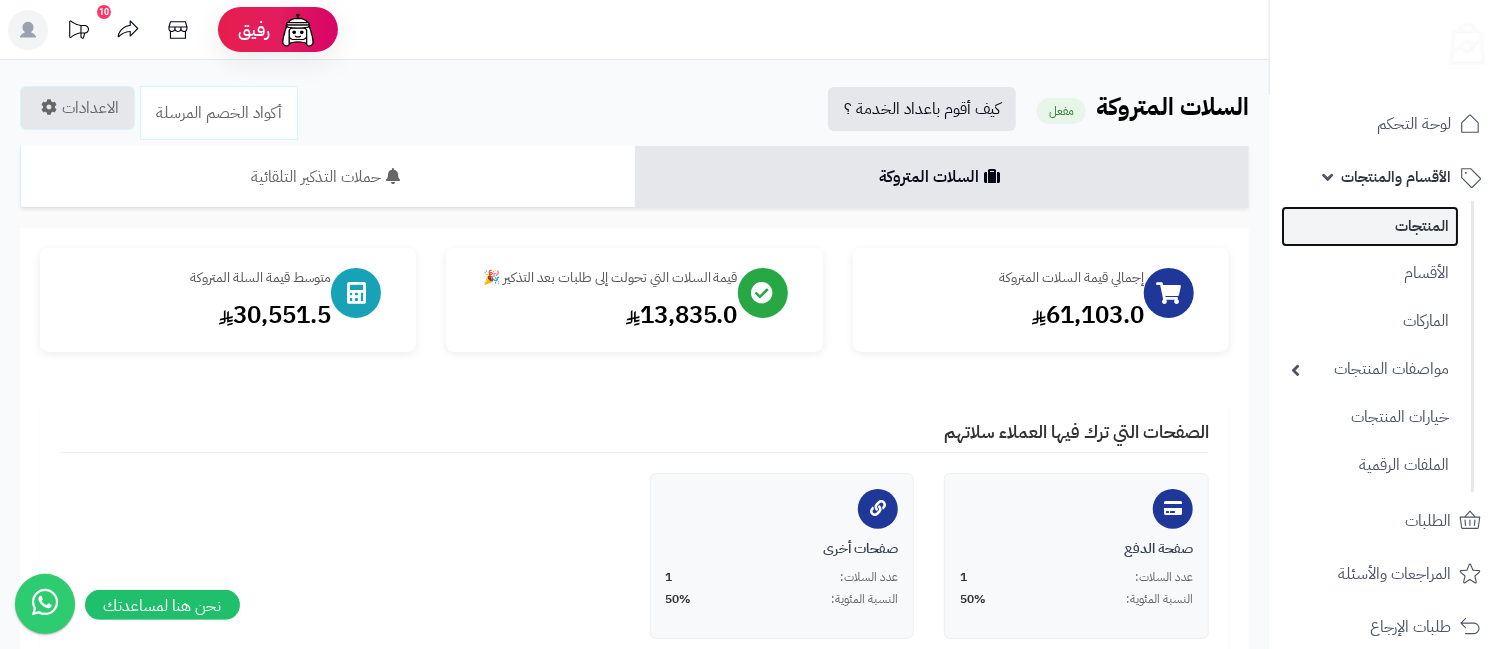click on "المنتجات" at bounding box center [1370, 226] 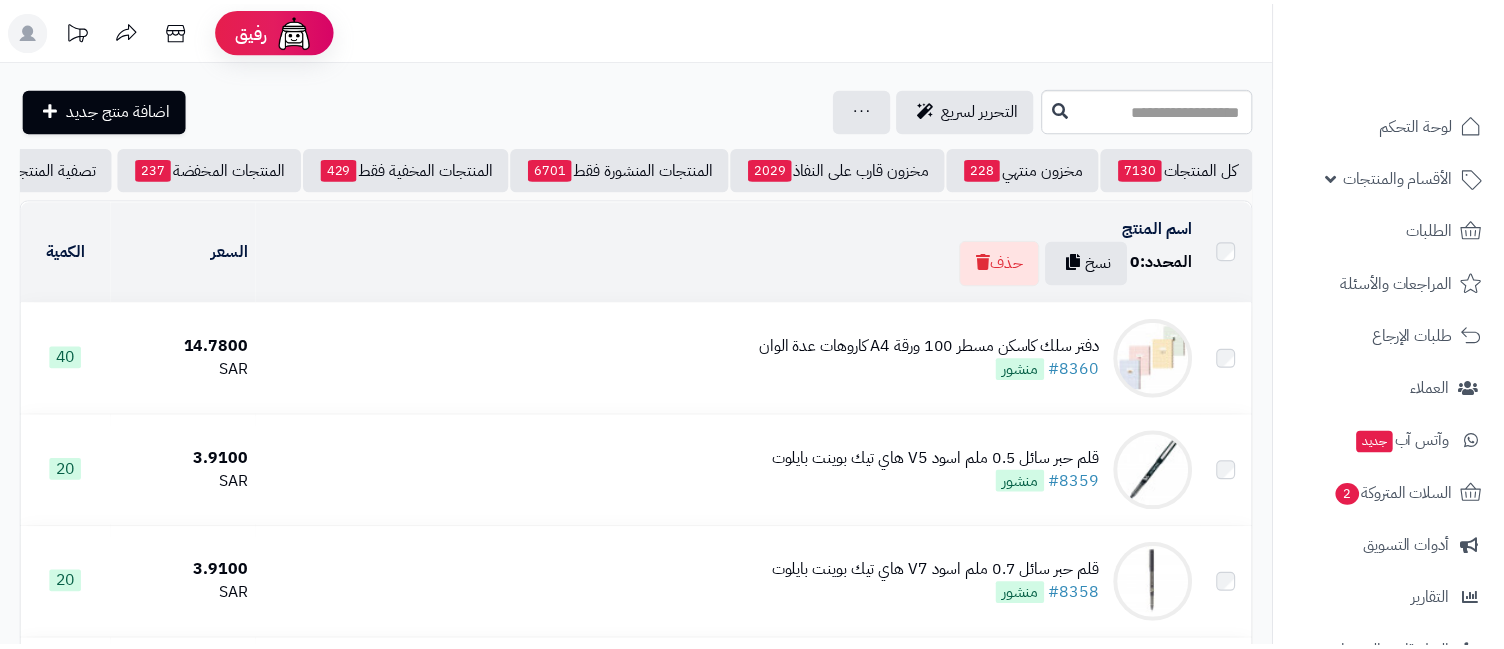 scroll, scrollTop: 0, scrollLeft: 0, axis: both 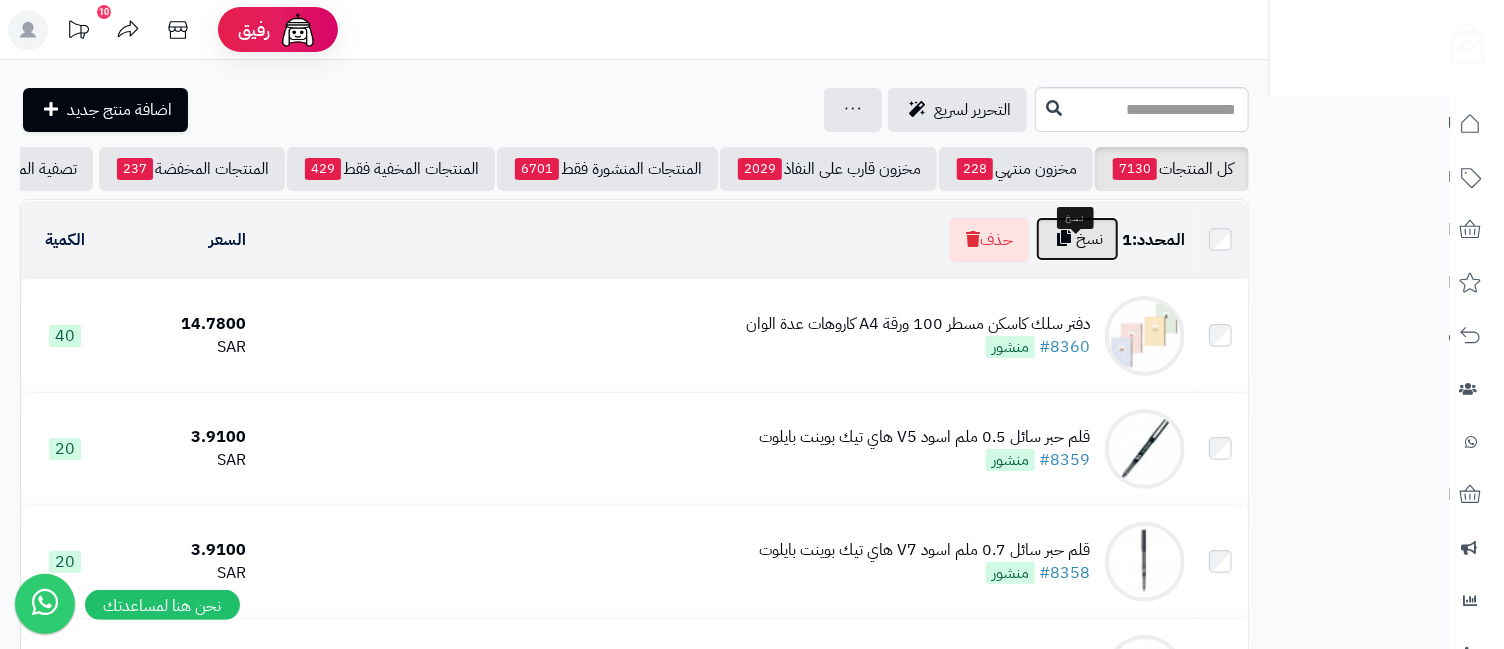 click on "نسخ" at bounding box center [1077, 239] 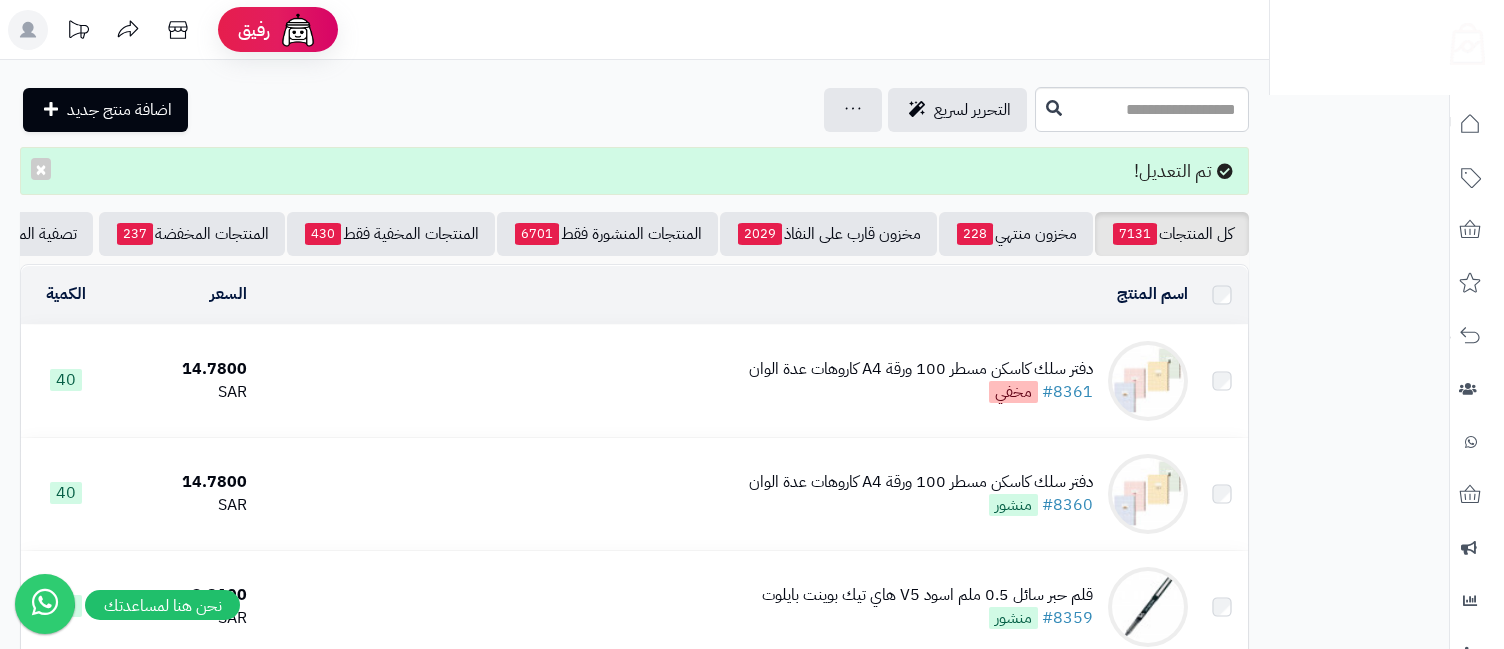 scroll, scrollTop: 0, scrollLeft: 0, axis: both 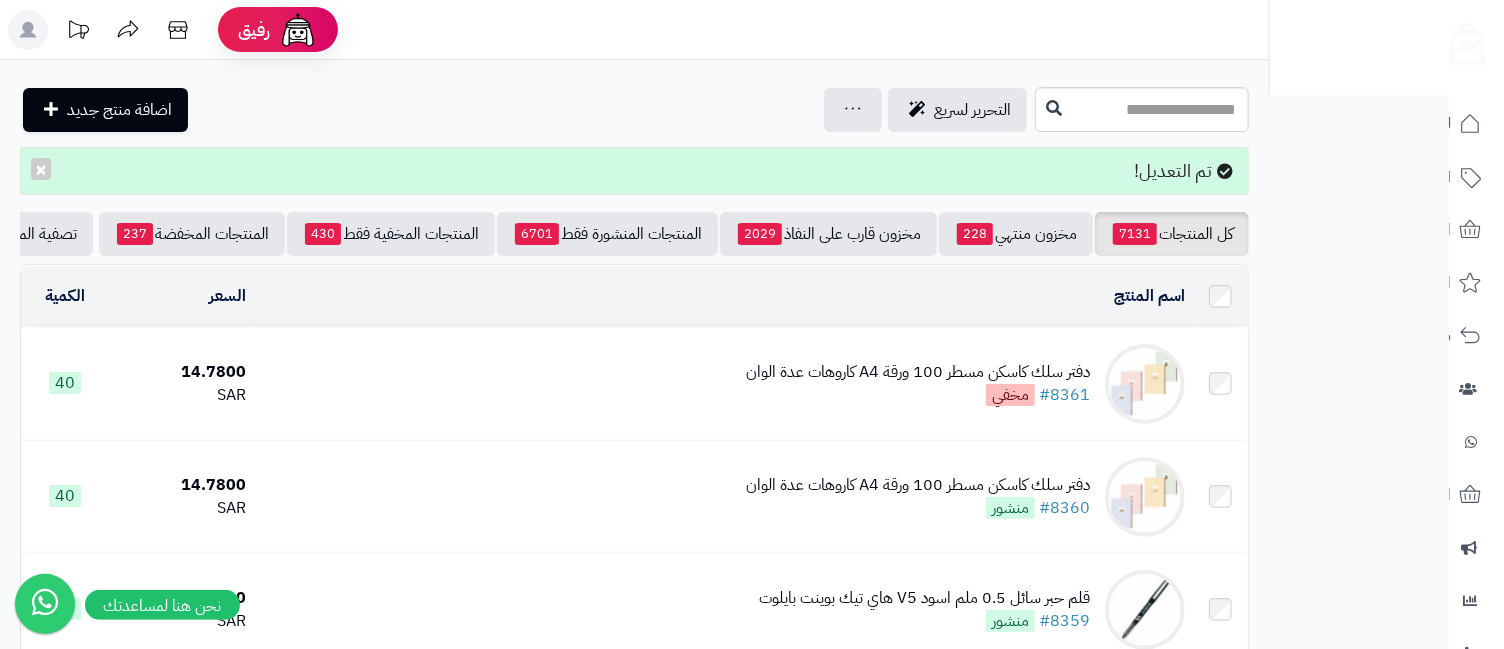 click on "دفتر سلك كاسكن مسطر 100 ورقة A4 كاروهات عدة الوان" at bounding box center (918, 372) 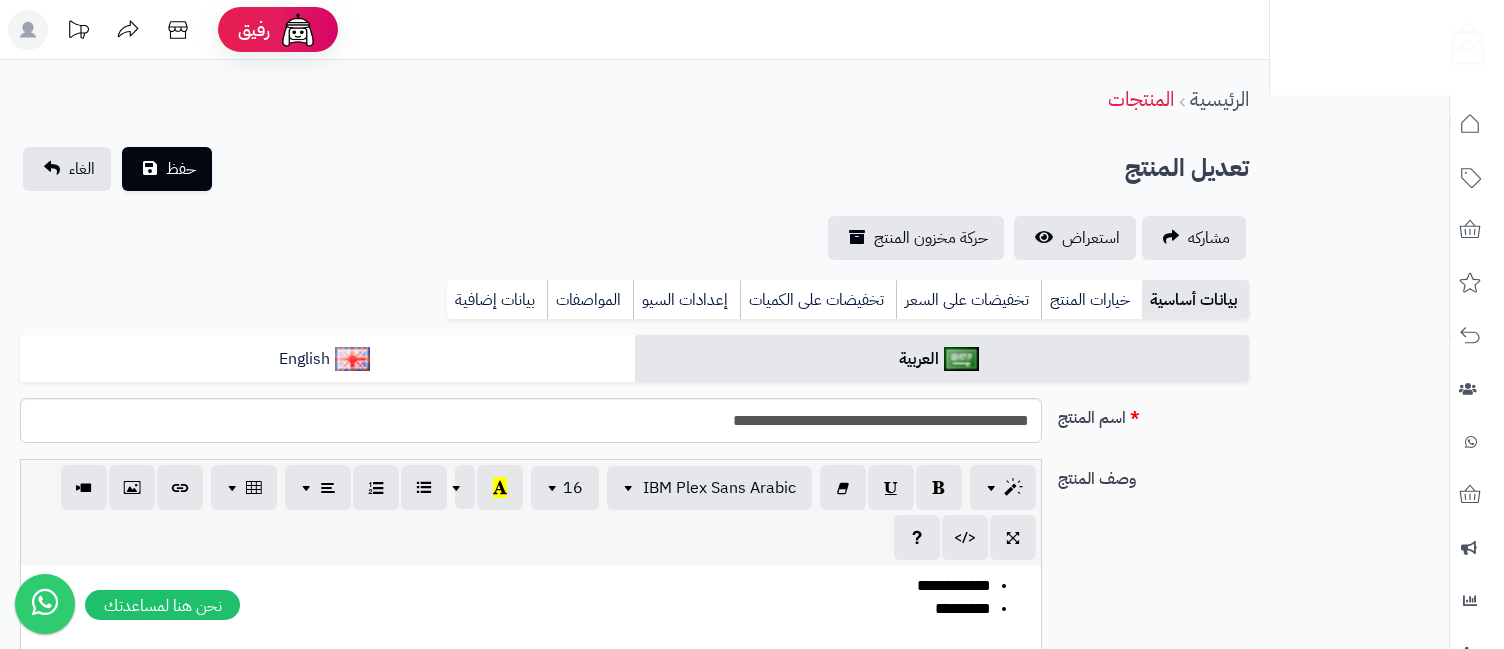 scroll, scrollTop: 0, scrollLeft: 0, axis: both 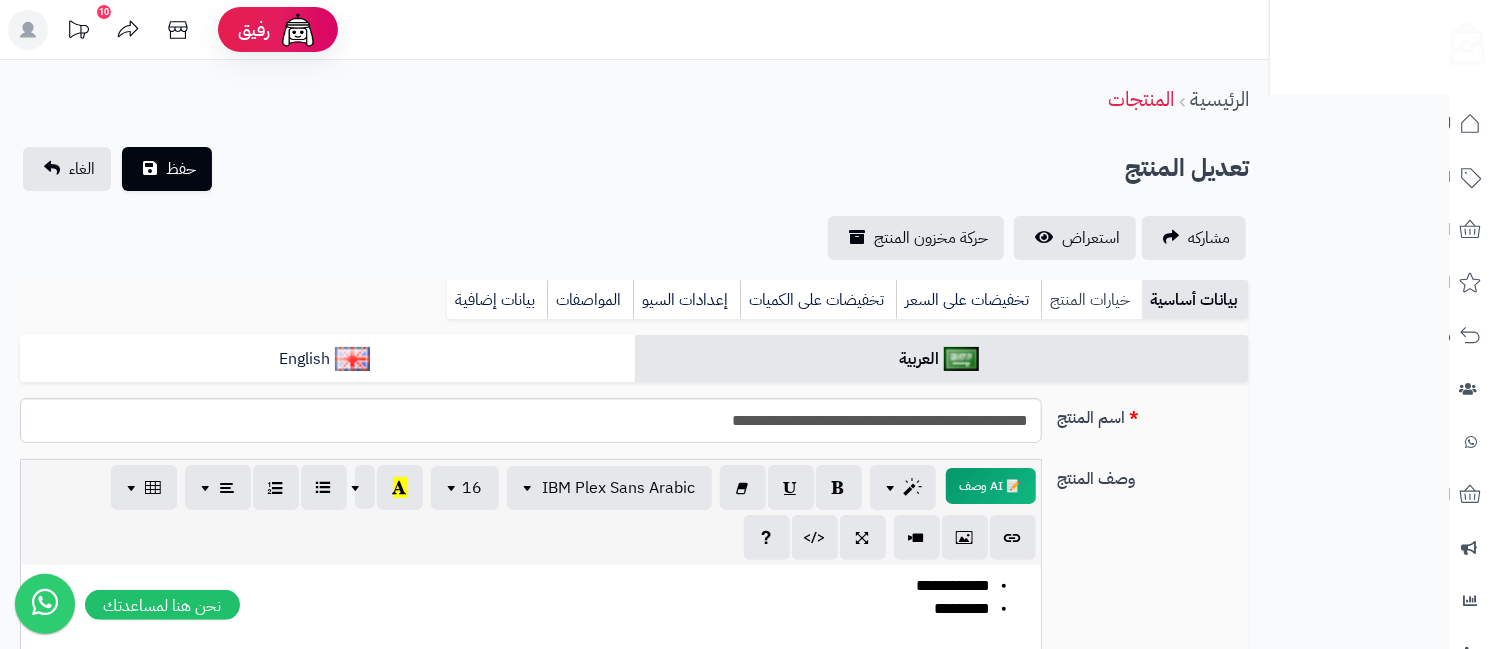 click on "خيارات المنتج" at bounding box center [1091, 300] 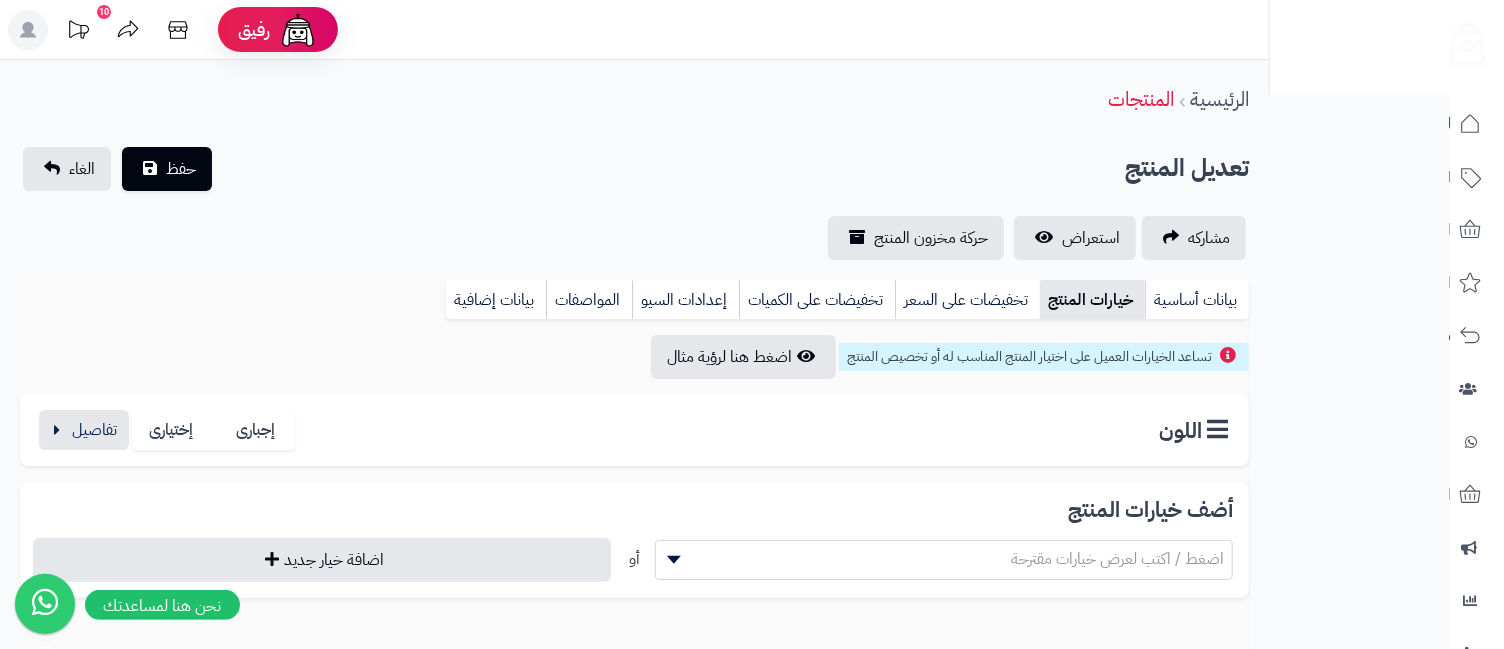 scroll, scrollTop: 426, scrollLeft: 0, axis: vertical 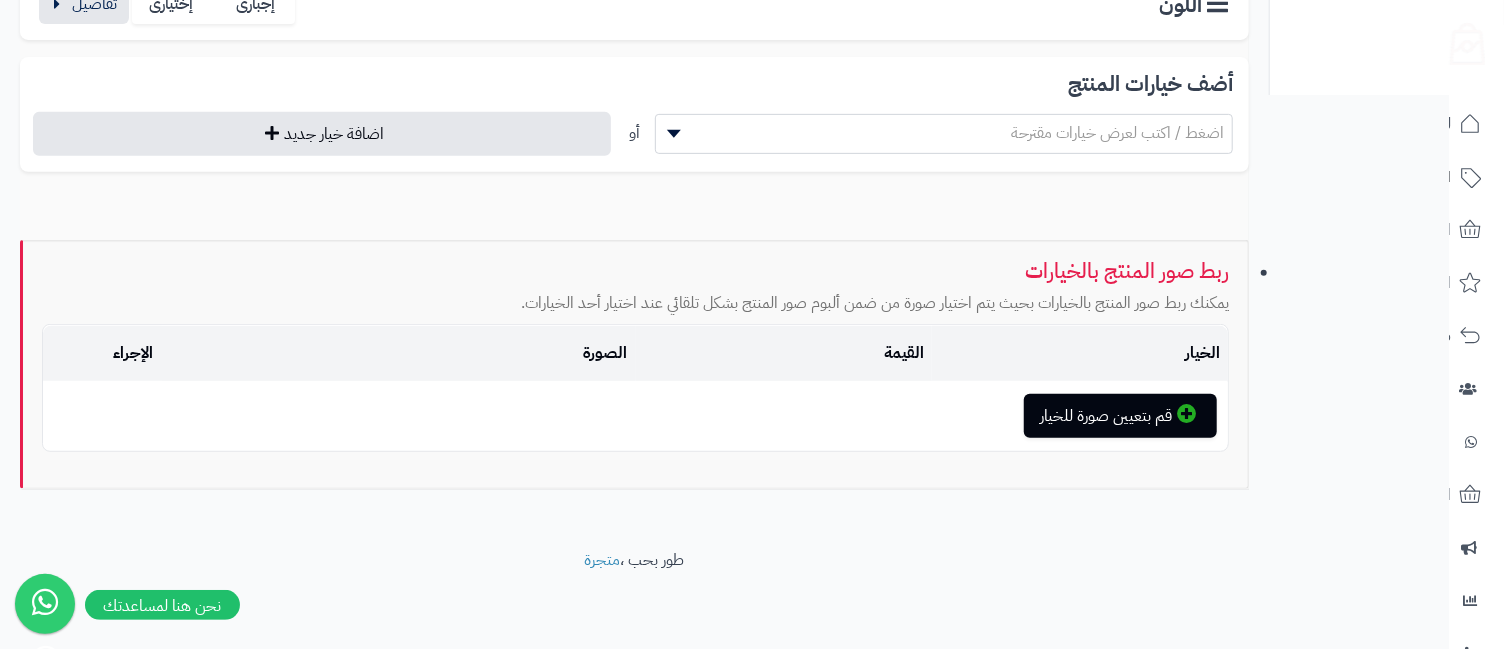 click at bounding box center (671, 134) 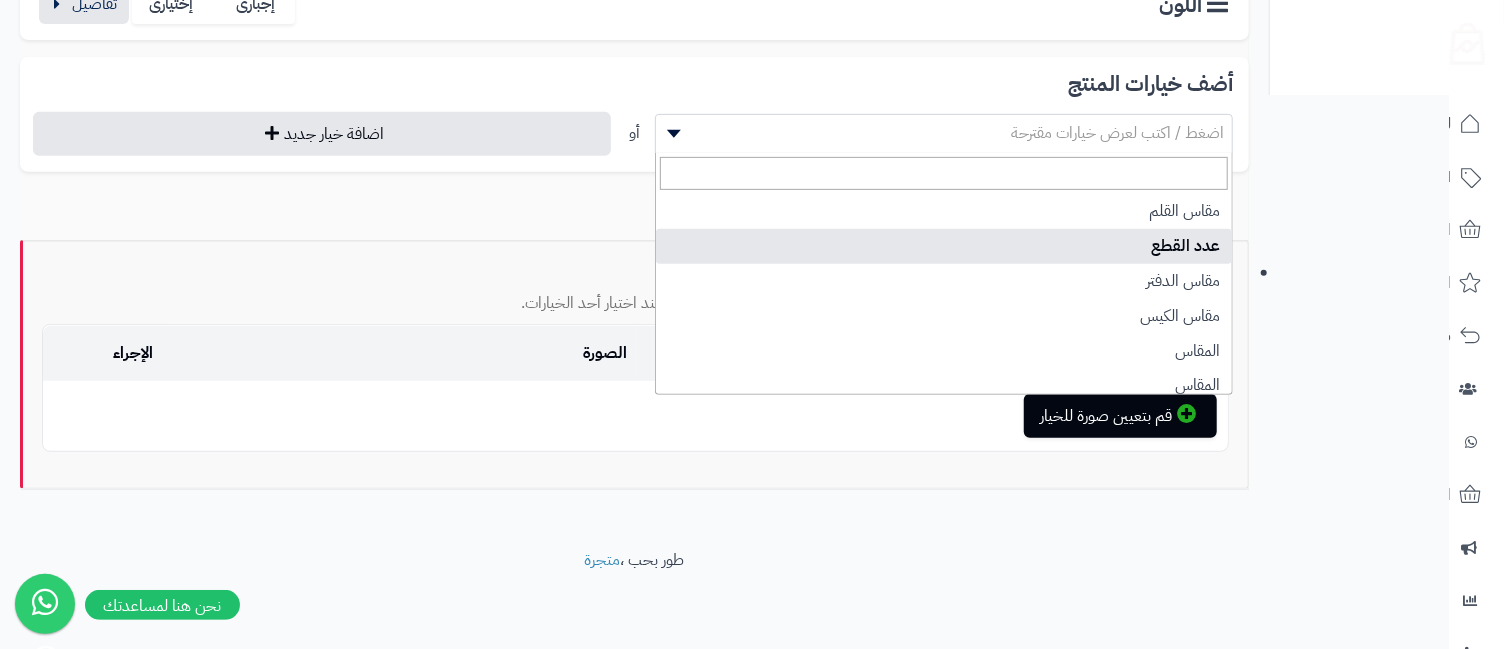 scroll, scrollTop: 183, scrollLeft: 0, axis: vertical 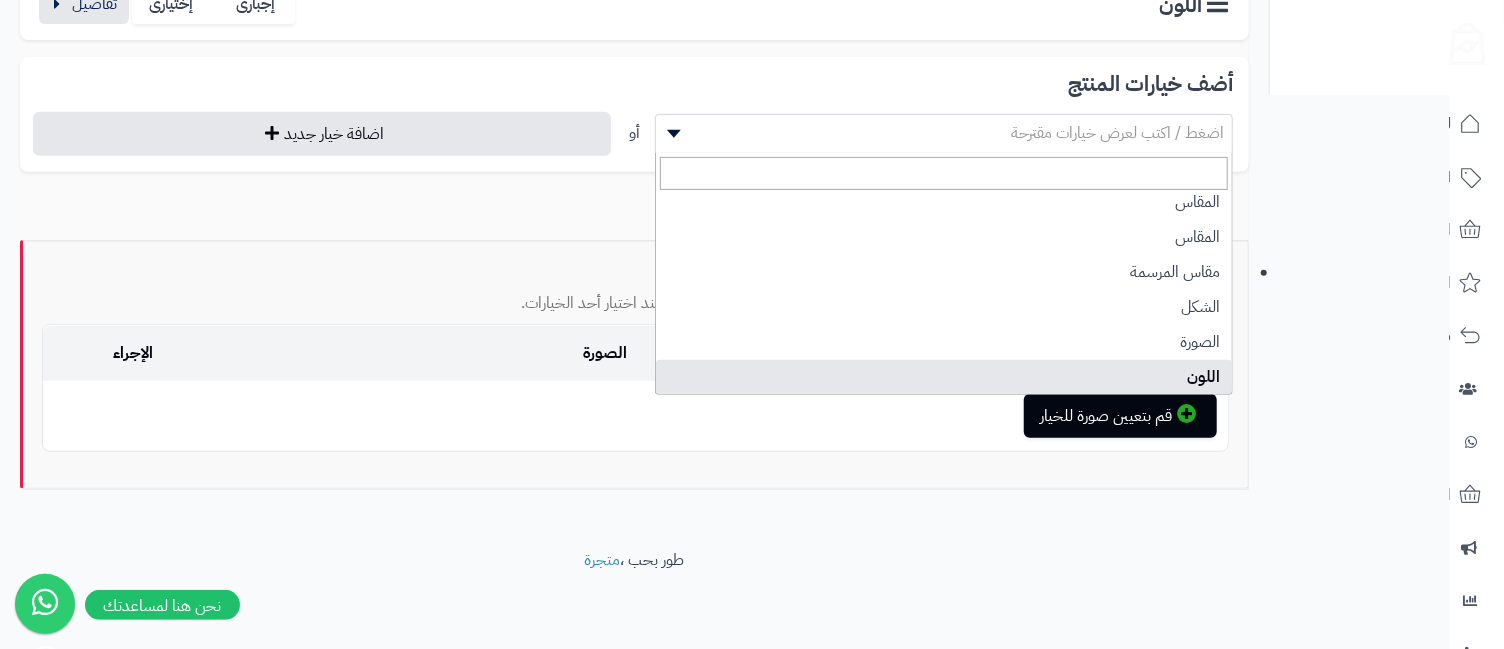 select on "**" 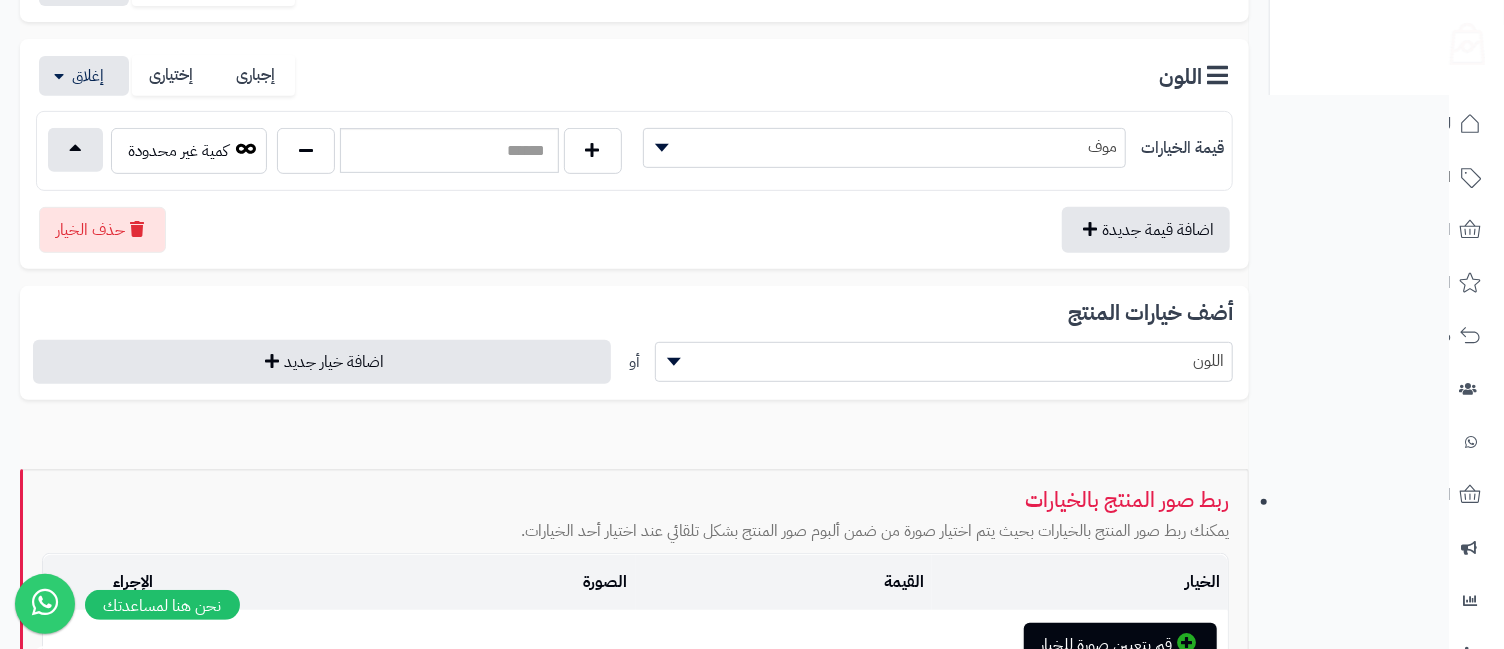 scroll, scrollTop: 672, scrollLeft: 0, axis: vertical 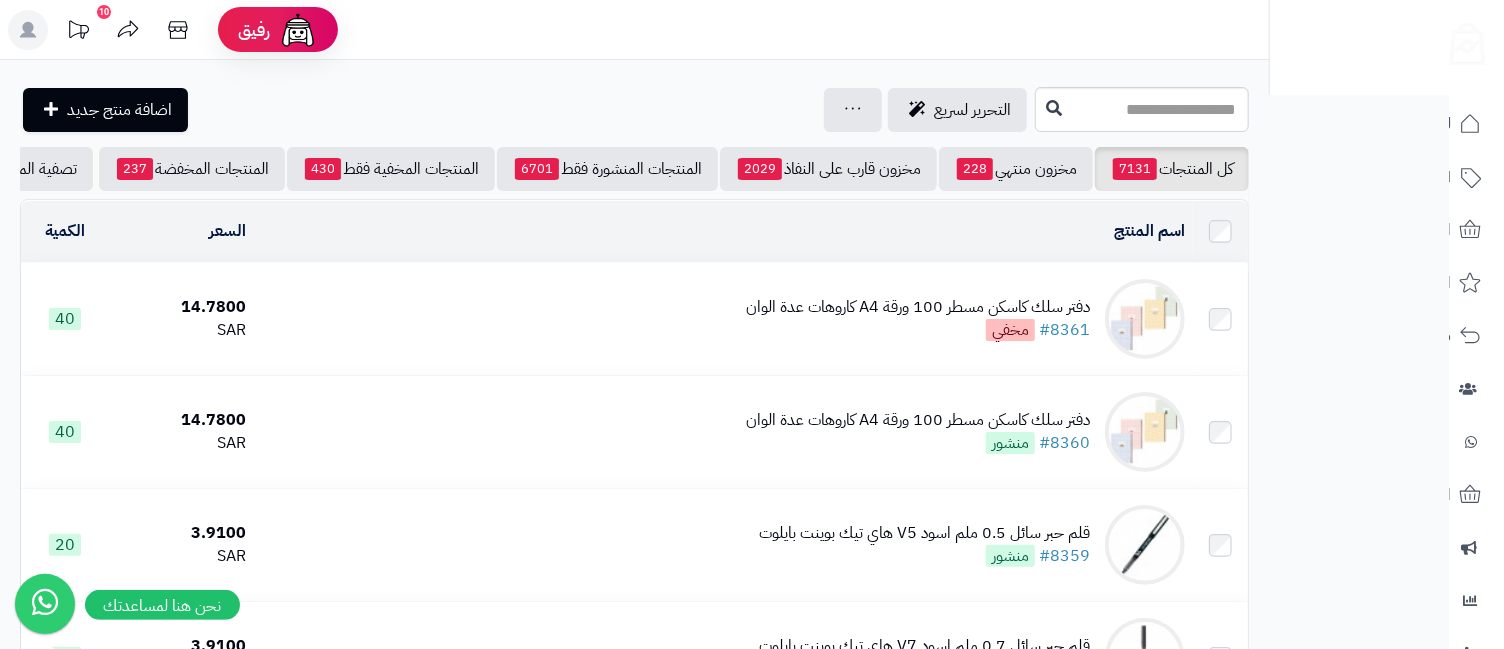 click on "دفتر سلك كاسكن مسطر 100 ورقة A4 كاروهات عدة الوان
#8361
مخفي" at bounding box center [918, 319] 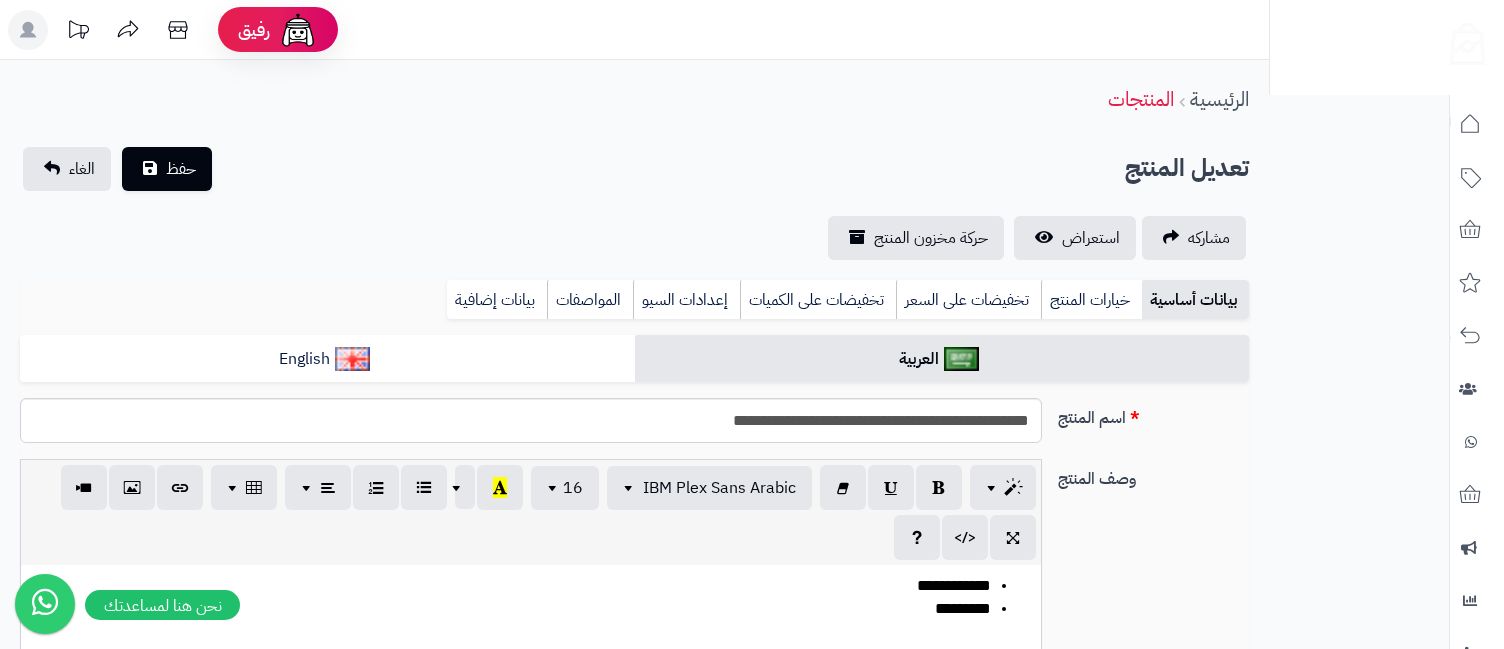 scroll, scrollTop: 0, scrollLeft: 0, axis: both 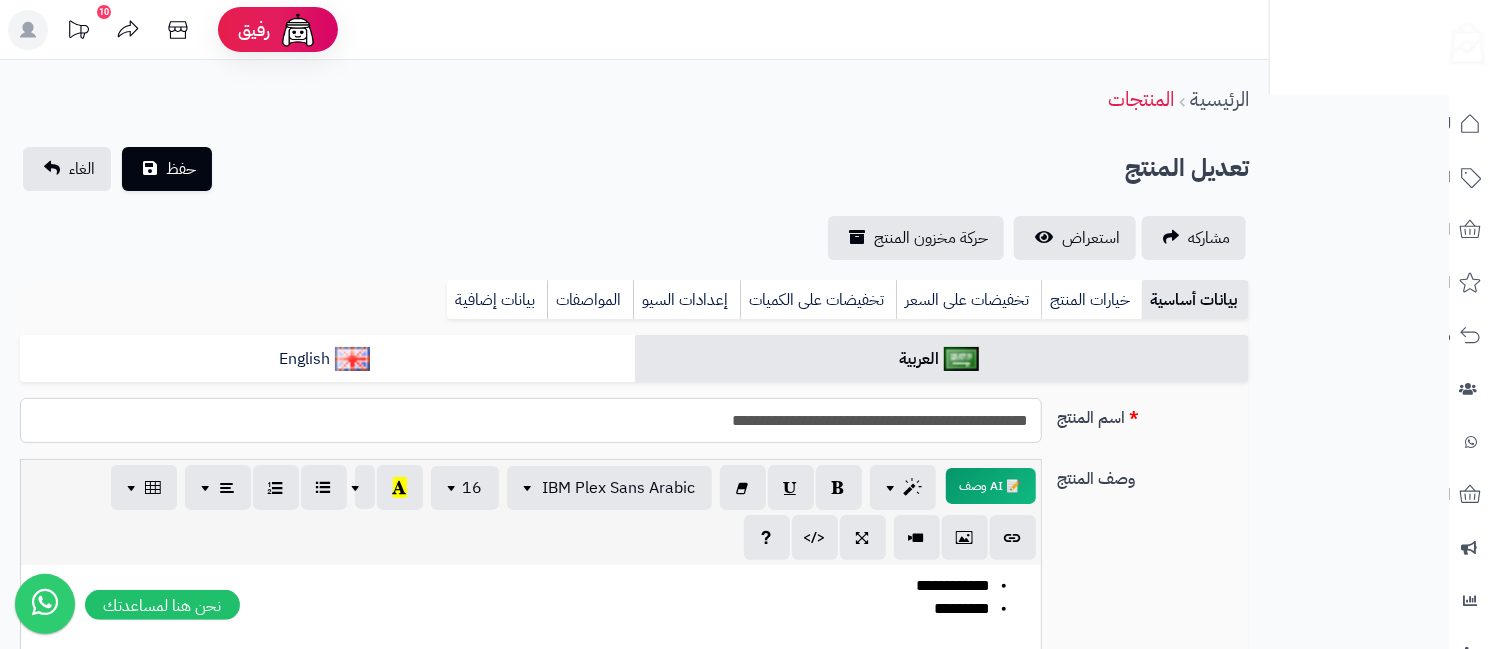 drag, startPoint x: 886, startPoint y: 426, endPoint x: 904, endPoint y: 439, distance: 22.203604 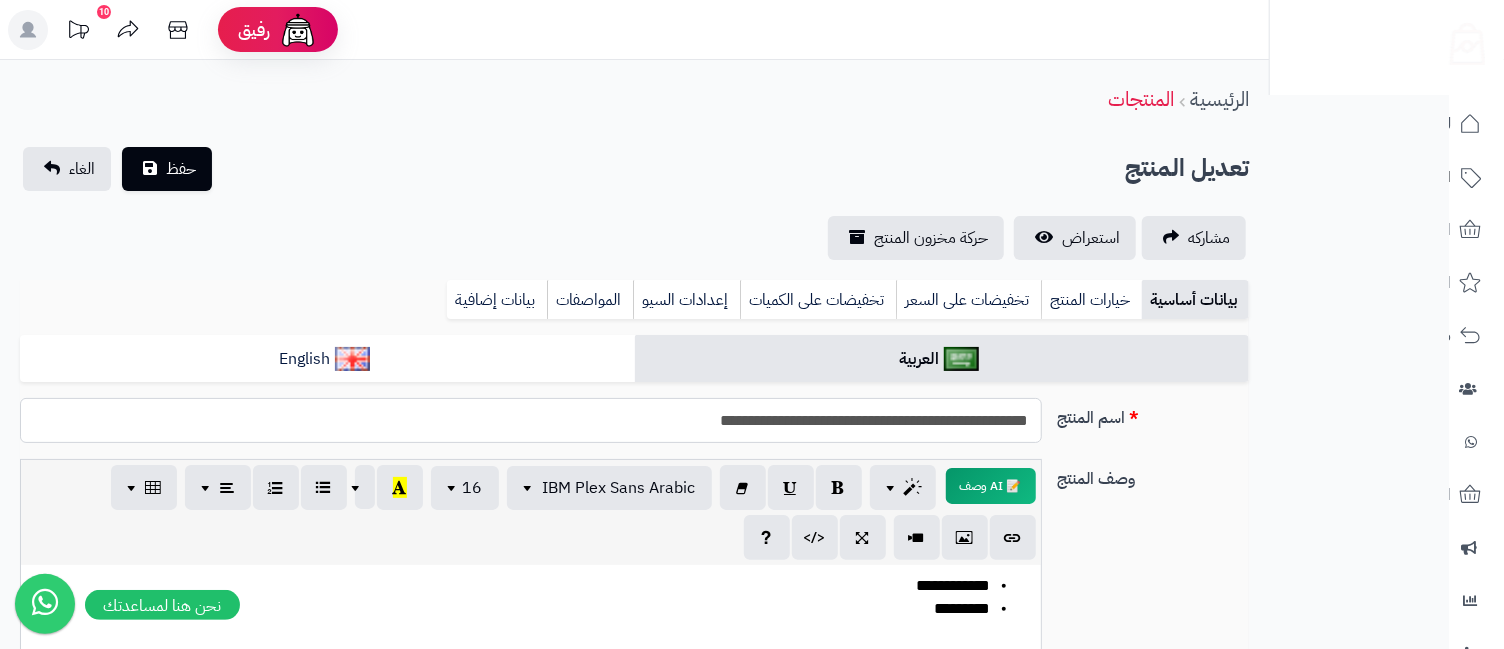 click on "**********" at bounding box center (530, 420) 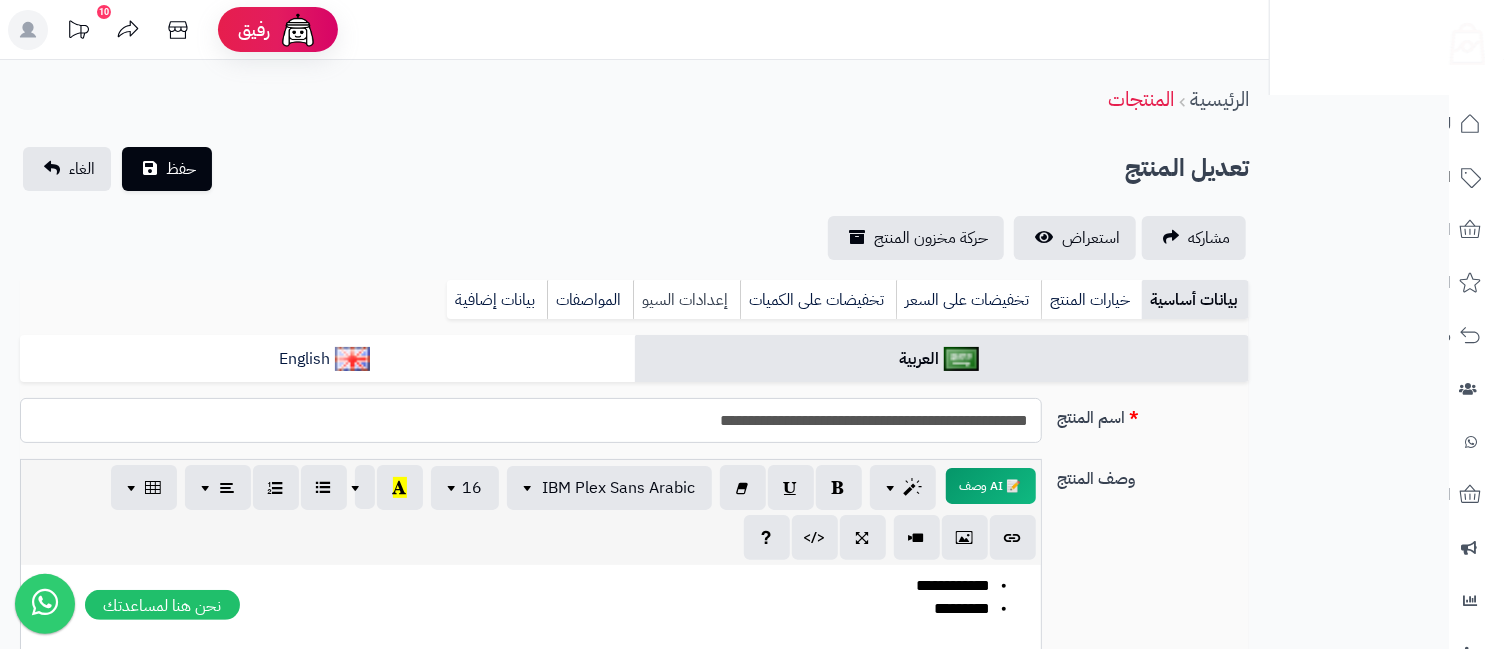 type on "**********" 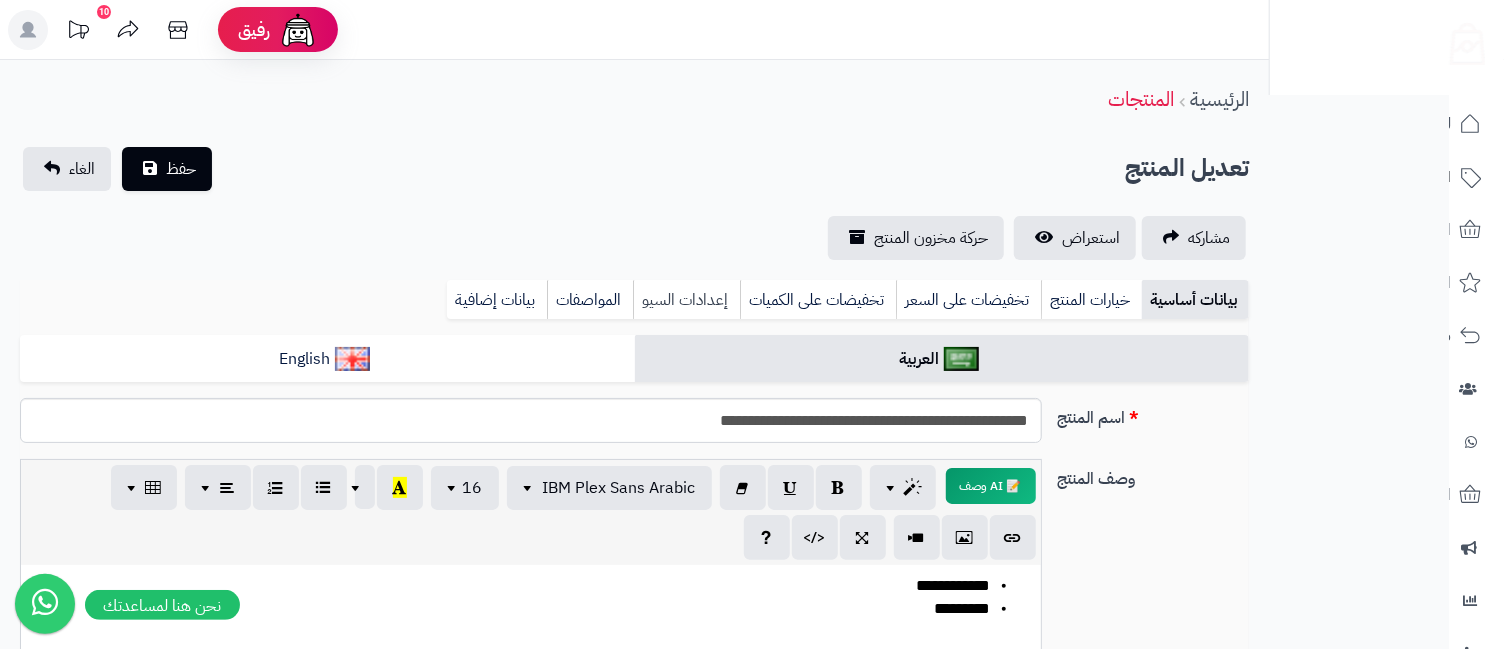 click on "إعدادات السيو" at bounding box center (686, 300) 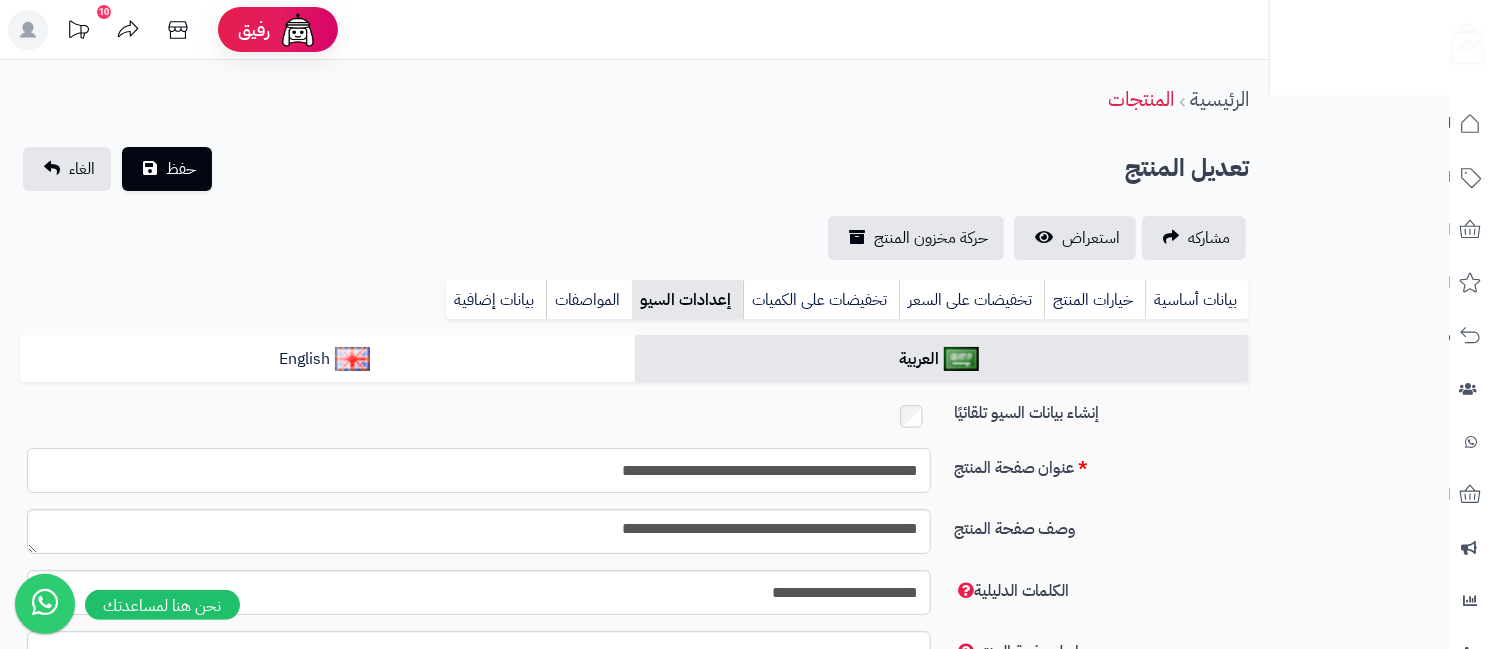 click on "**********" at bounding box center (479, 470) 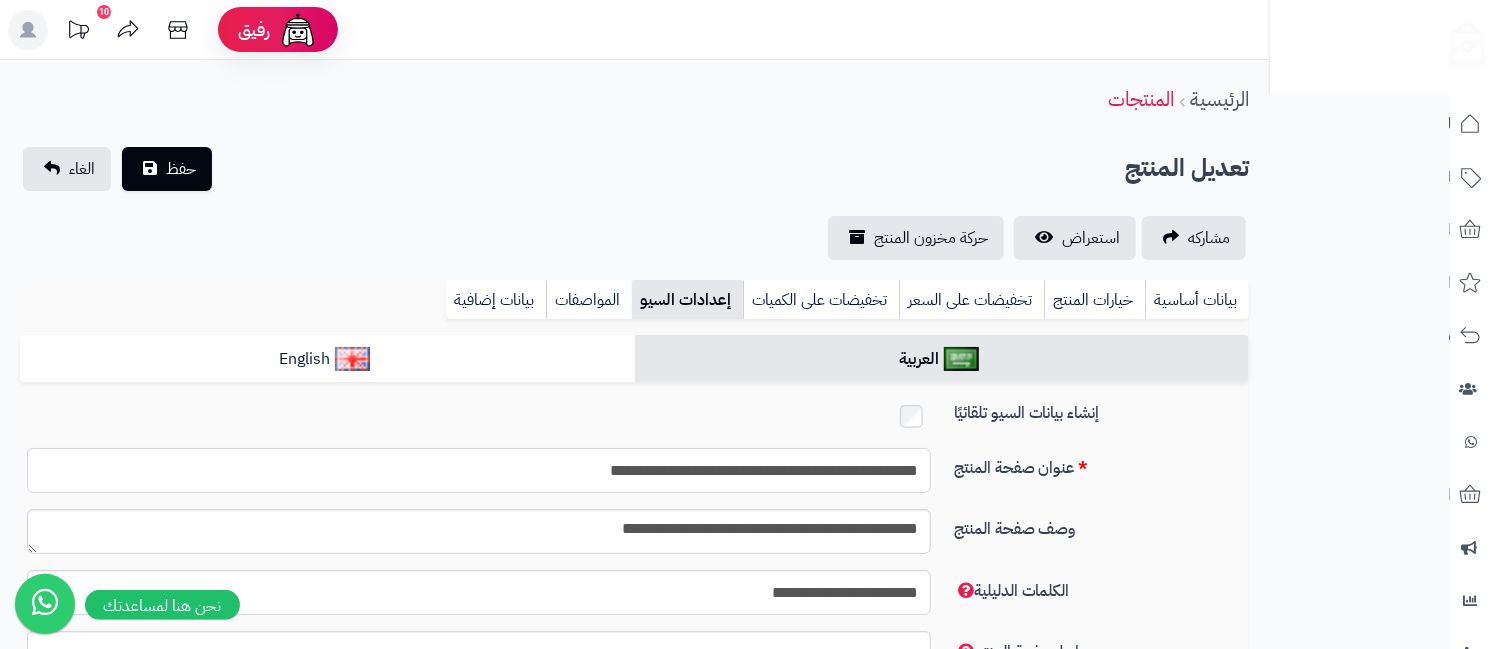 type on "**********" 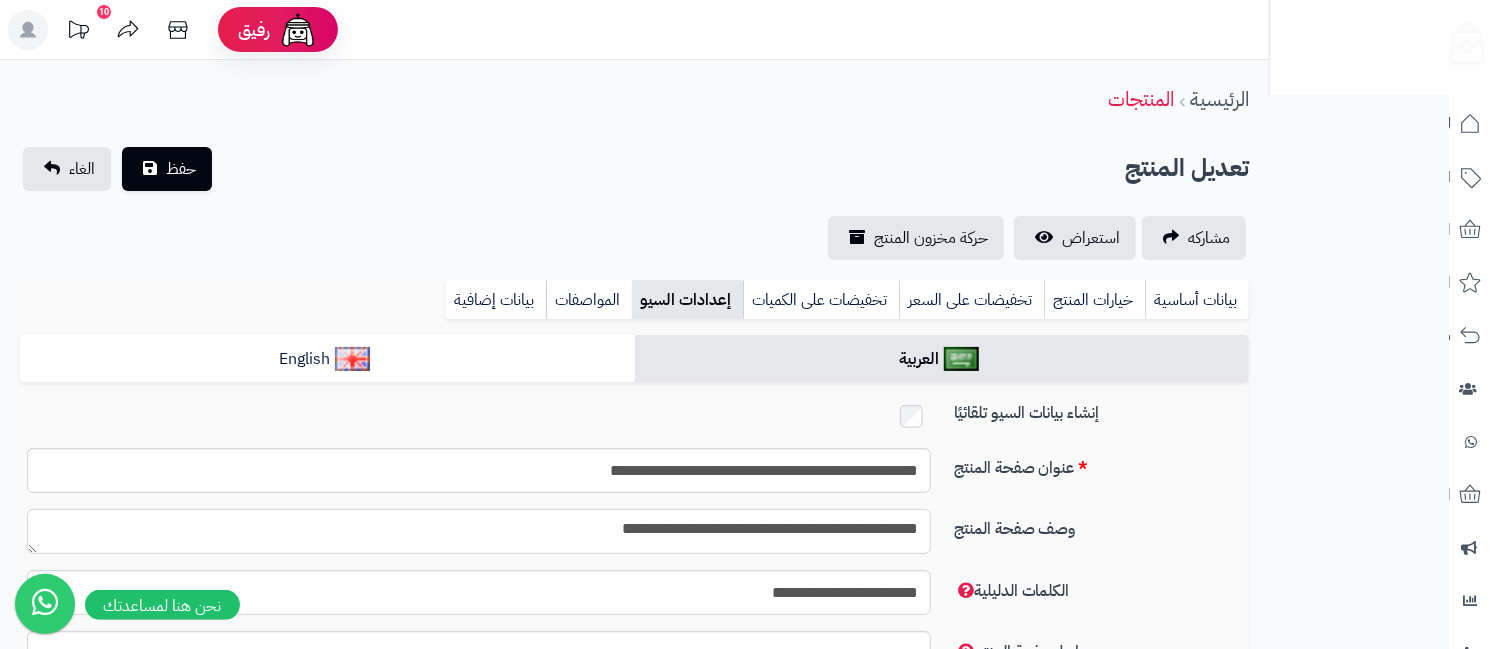 click on "**********" at bounding box center [479, 531] 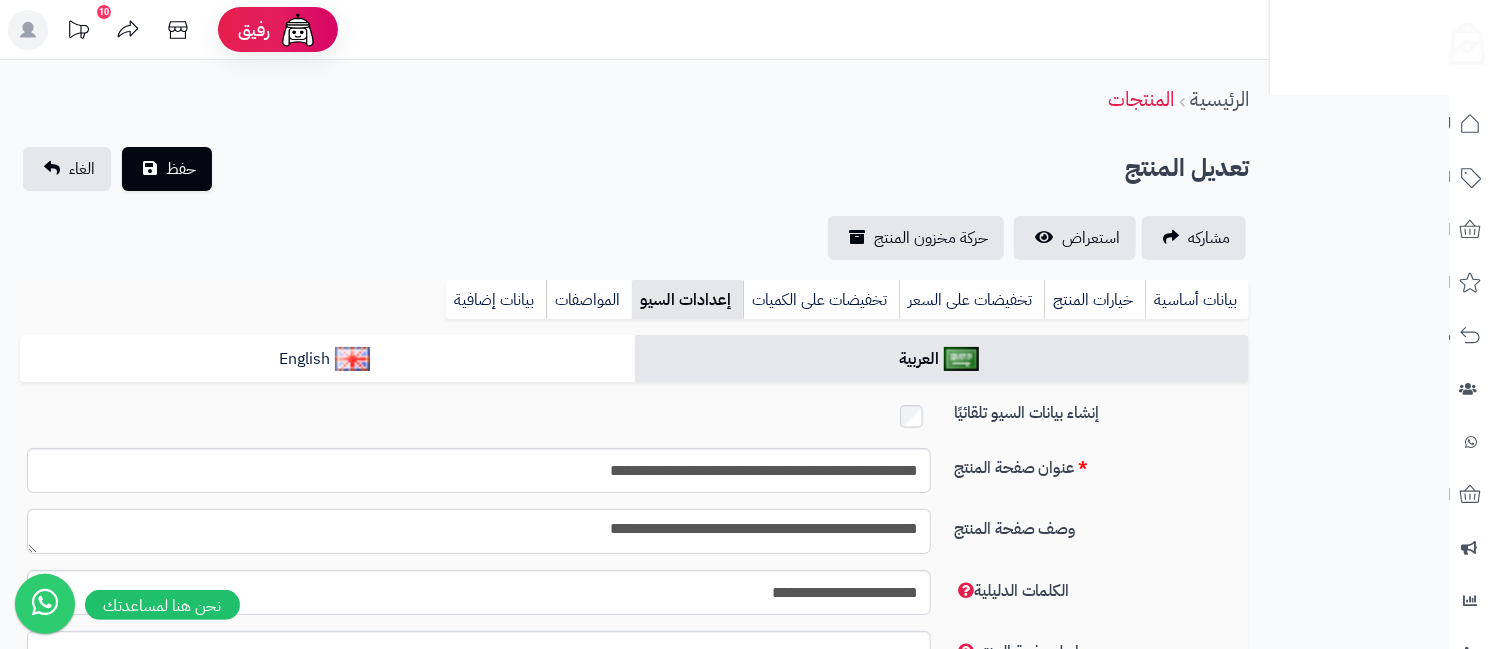 type on "**********" 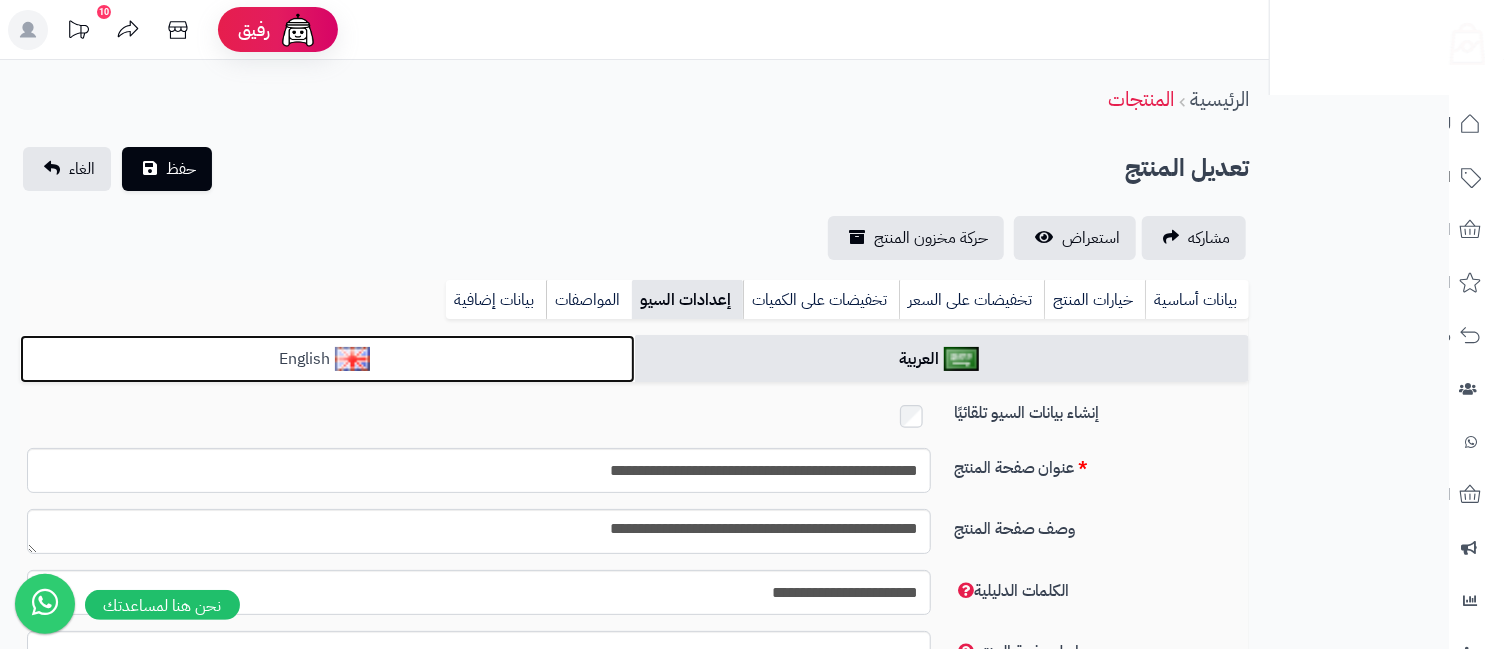 click on "English" at bounding box center [327, 359] 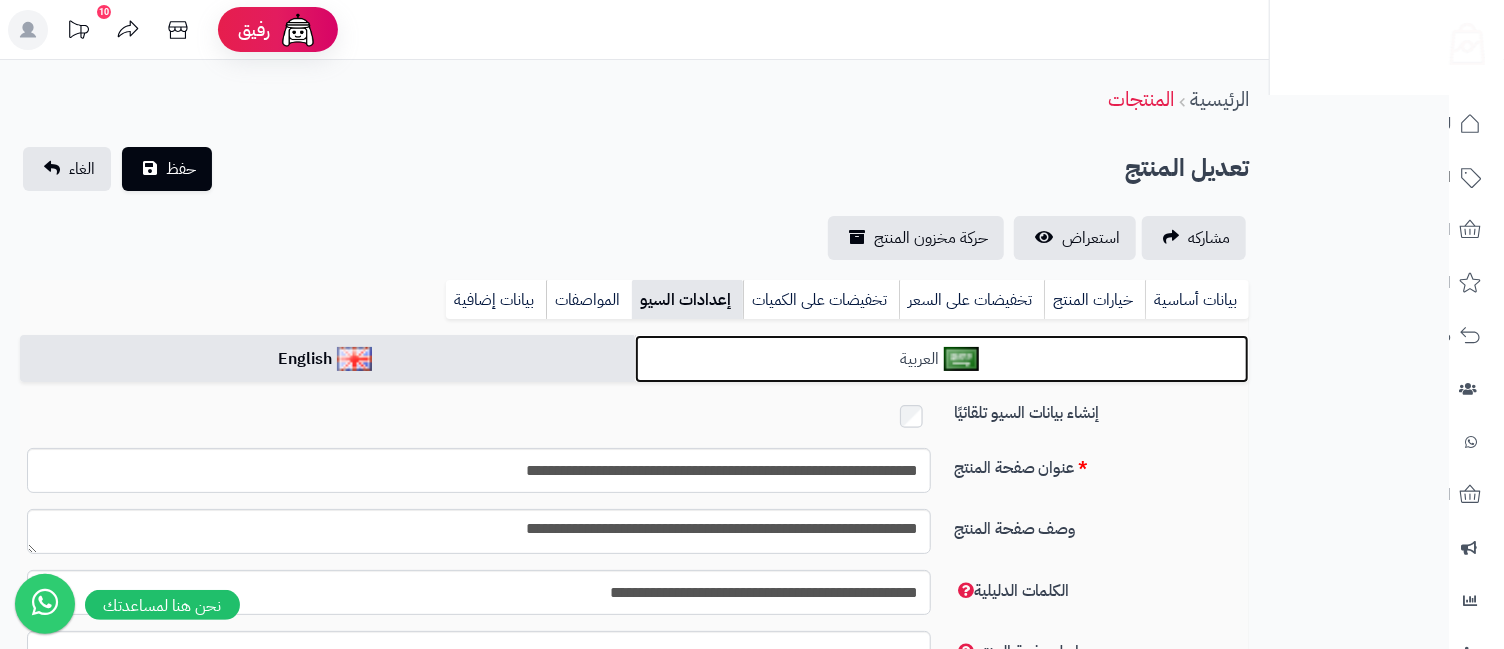 click on "العربية" at bounding box center [942, 359] 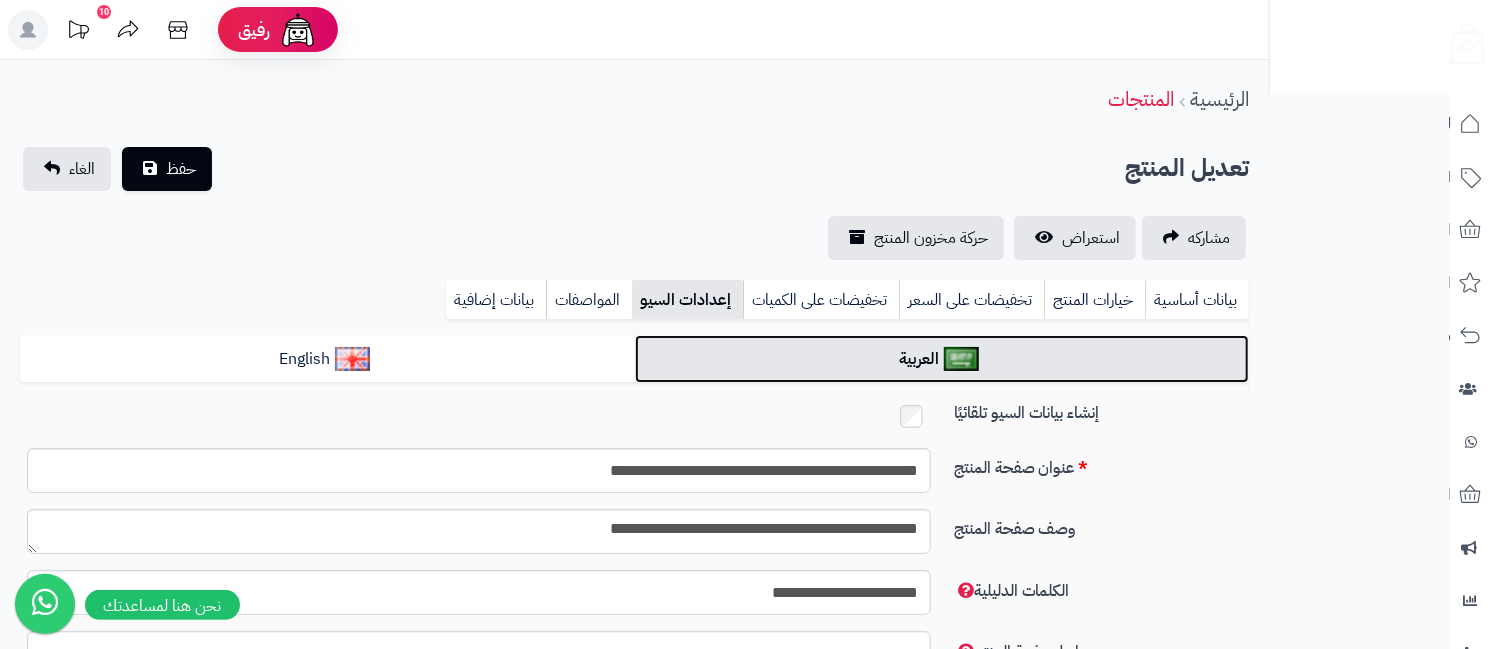 scroll, scrollTop: 195, scrollLeft: 0, axis: vertical 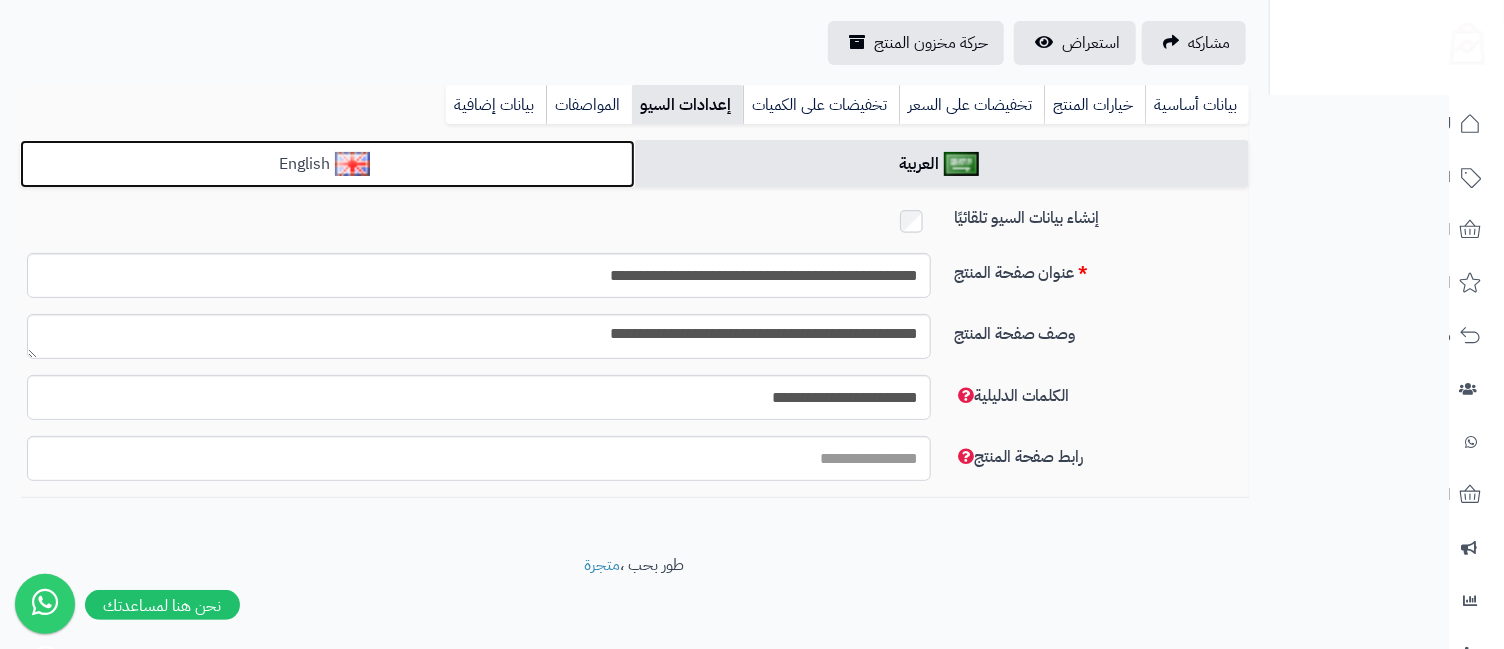click on "English" at bounding box center (327, 164) 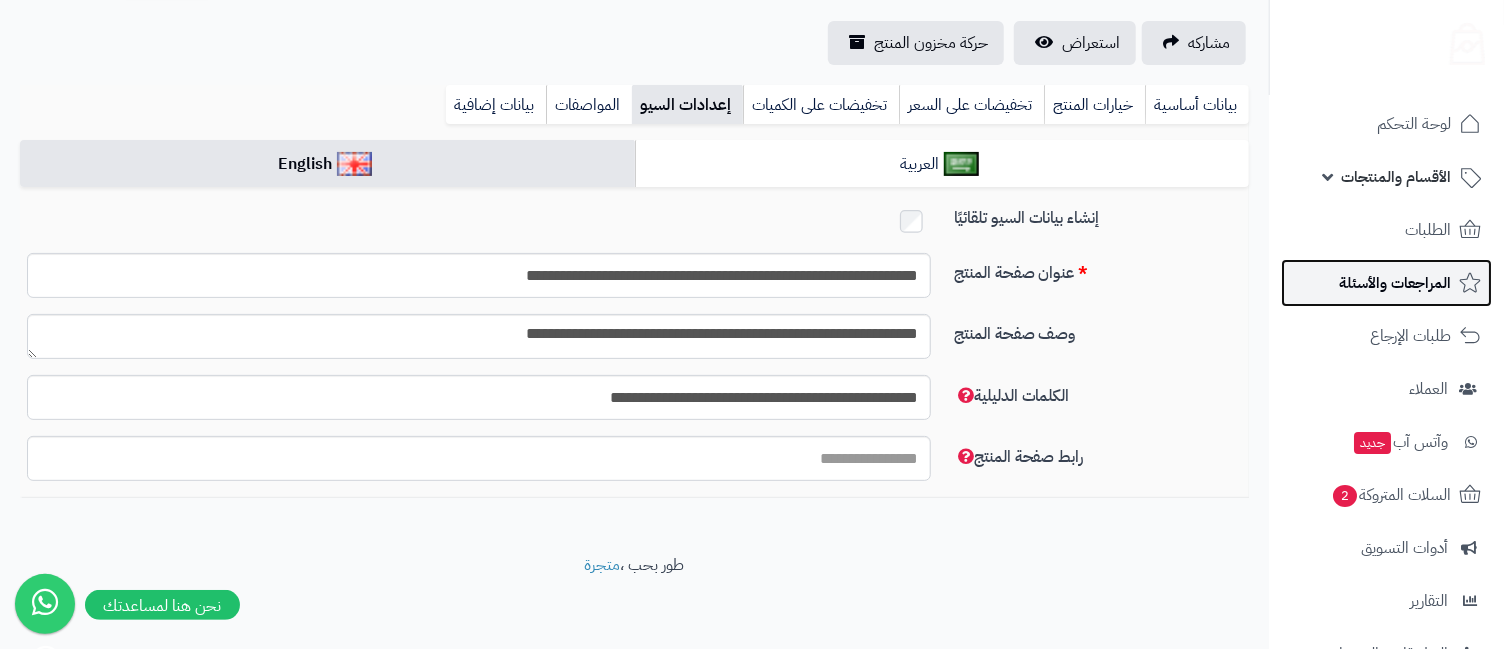 drag, startPoint x: 1367, startPoint y: 171, endPoint x: 1454, endPoint y: 282, distance: 141.0319 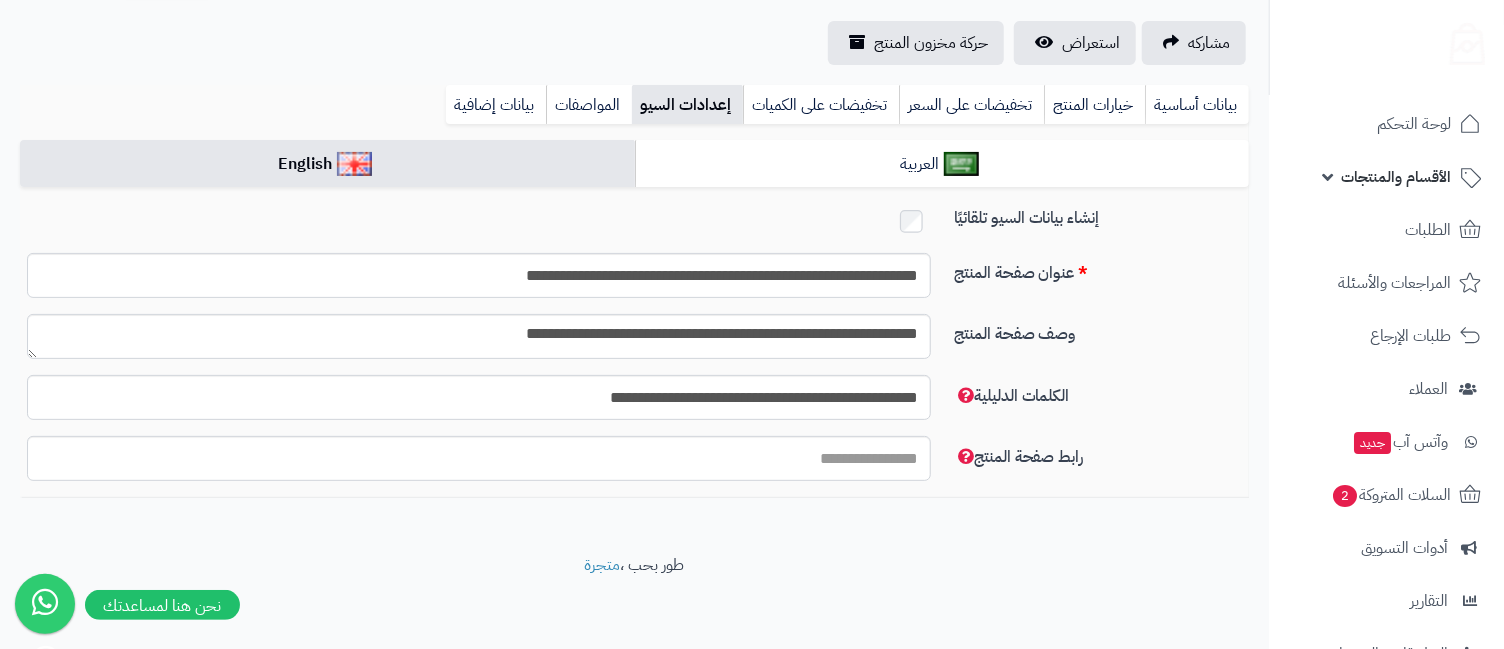 drag, startPoint x: 1454, startPoint y: 282, endPoint x: 1388, endPoint y: 175, distance: 125.71794 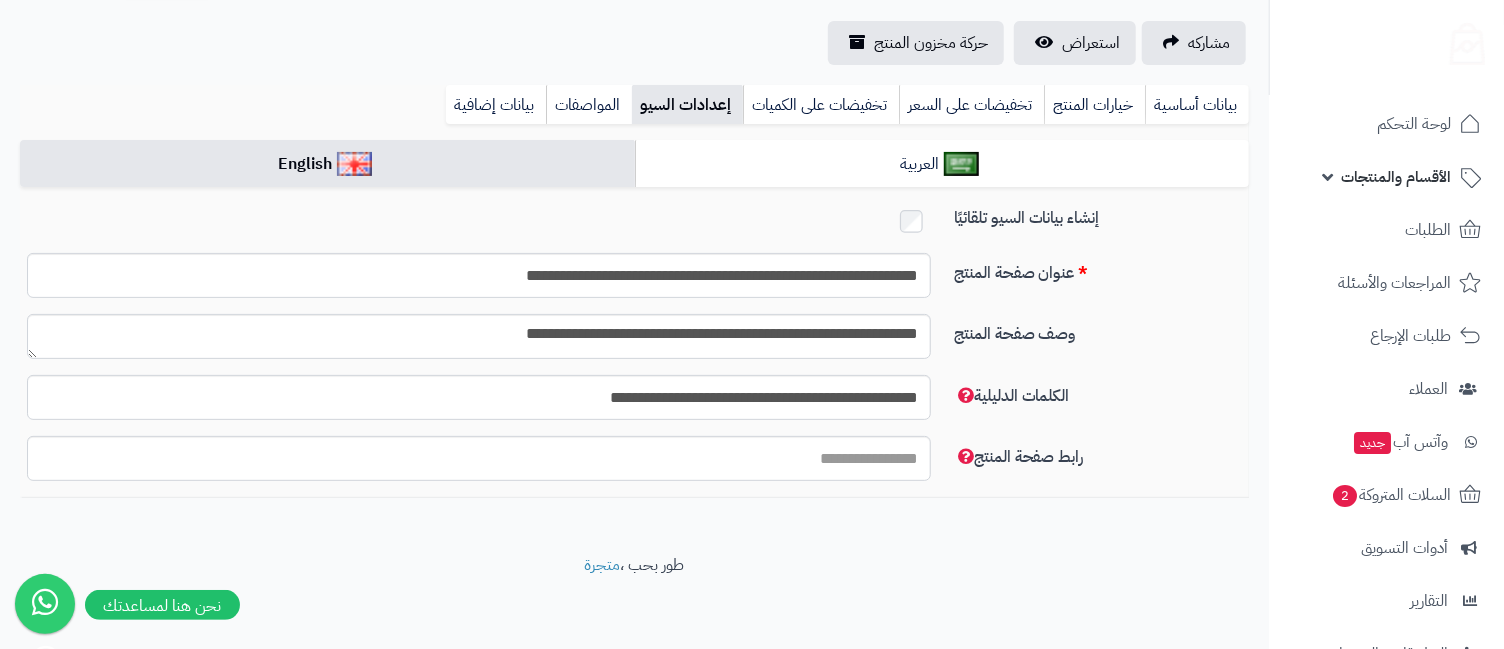 click on "الأقسام والمنتجات" at bounding box center [1396, 177] 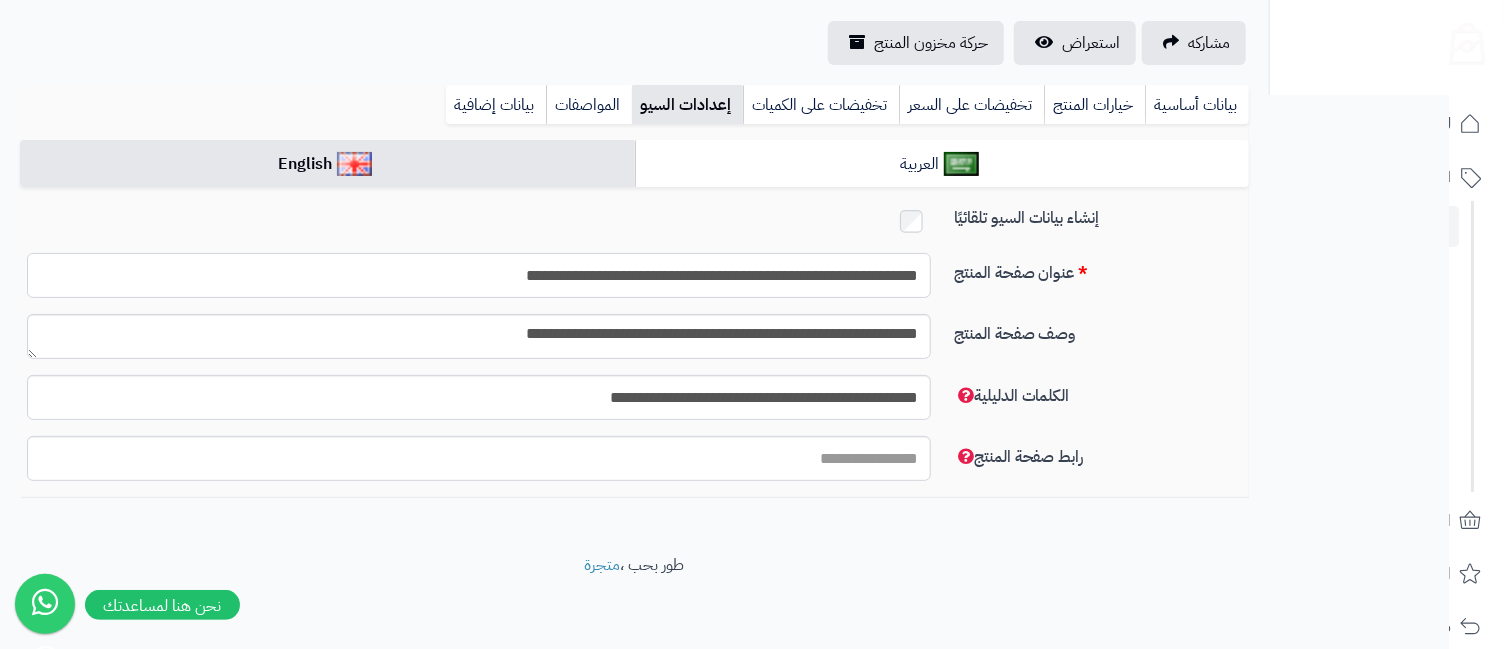 drag, startPoint x: 521, startPoint y: 272, endPoint x: 559, endPoint y: 283, distance: 39.56008 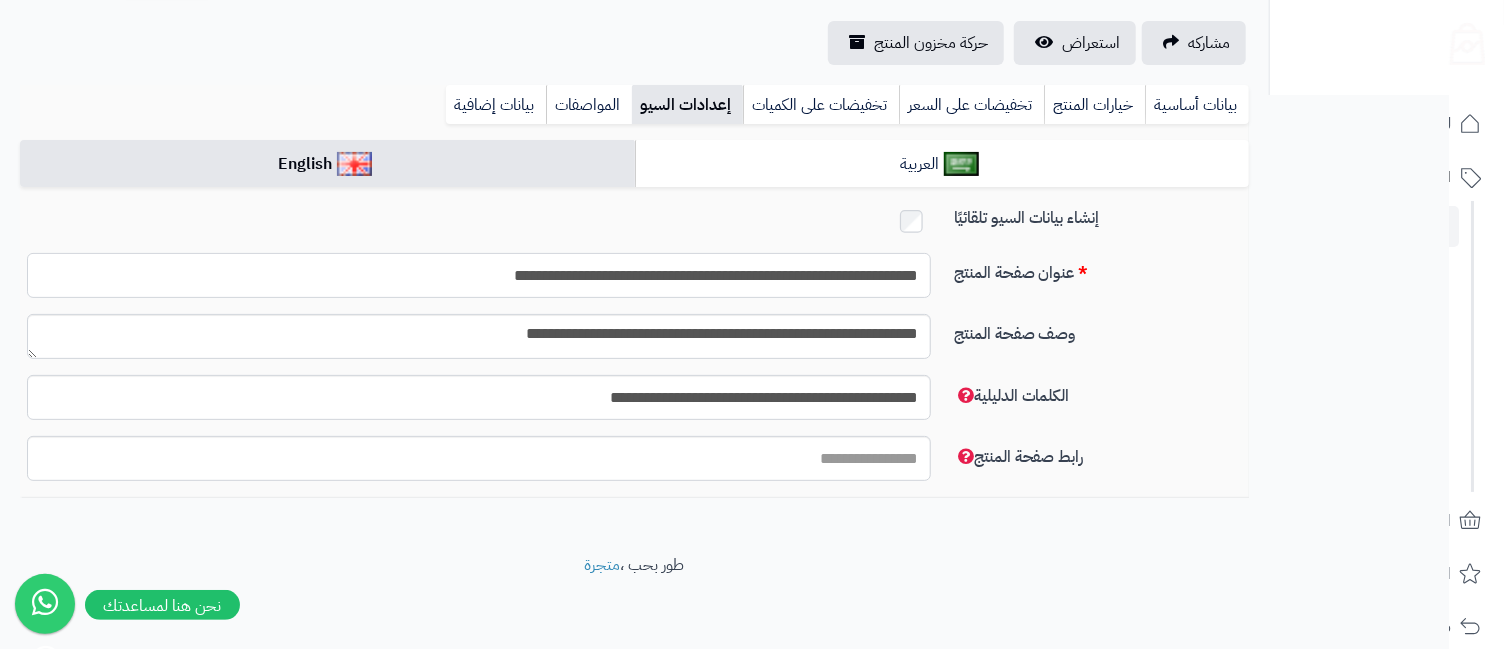 click on "**********" at bounding box center [479, 275] 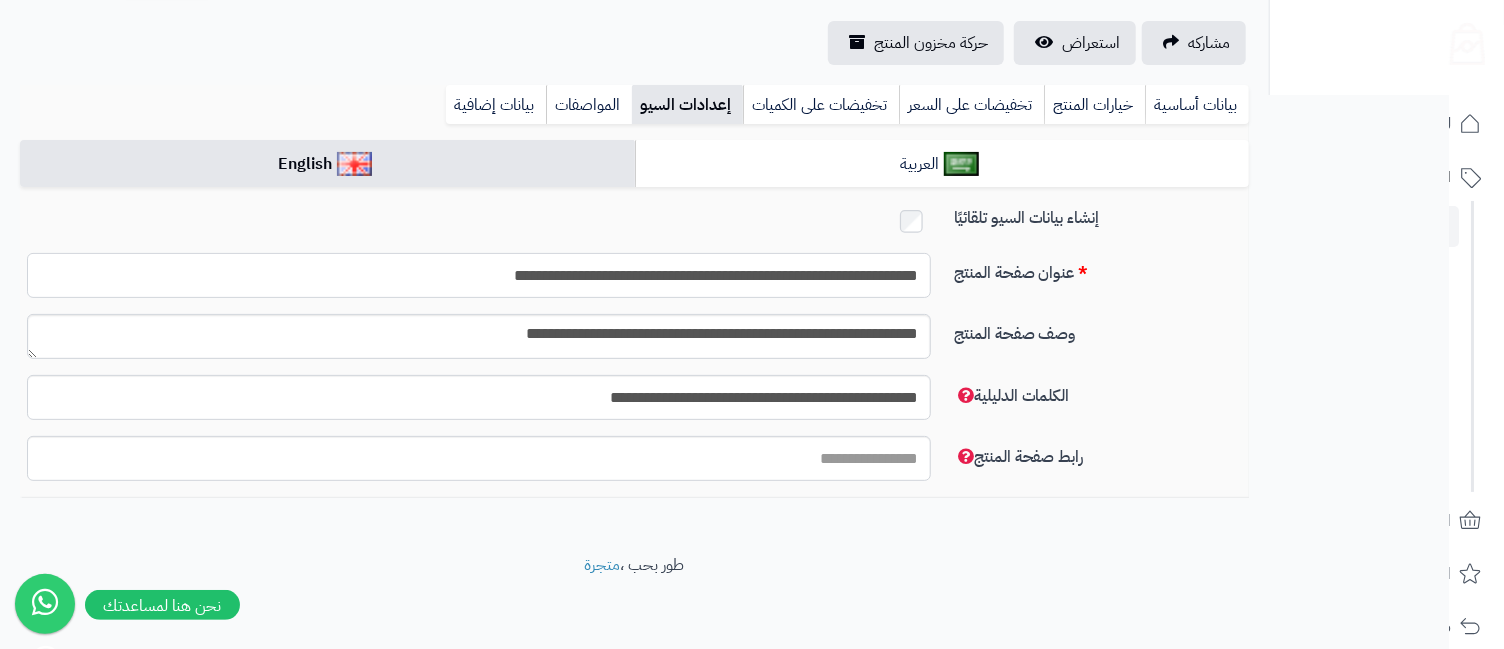 type on "**********" 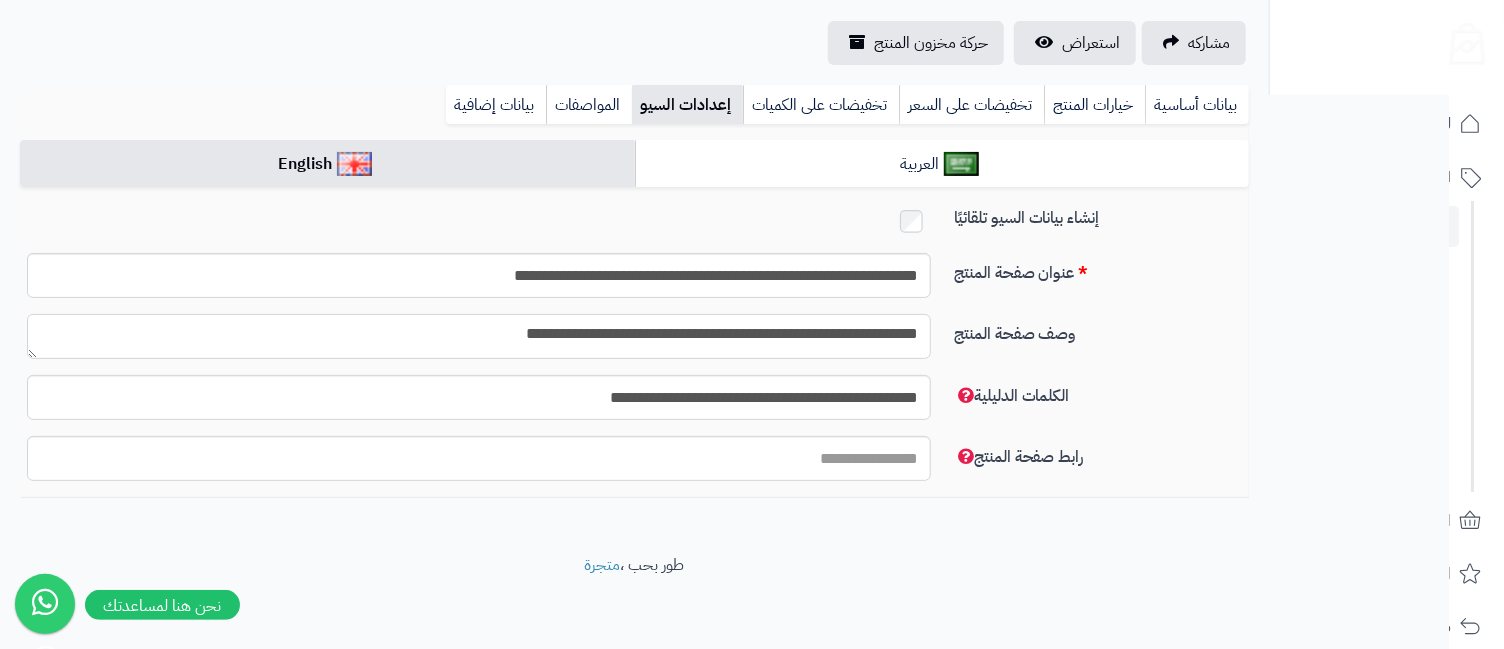 click on "**********" at bounding box center [479, 336] 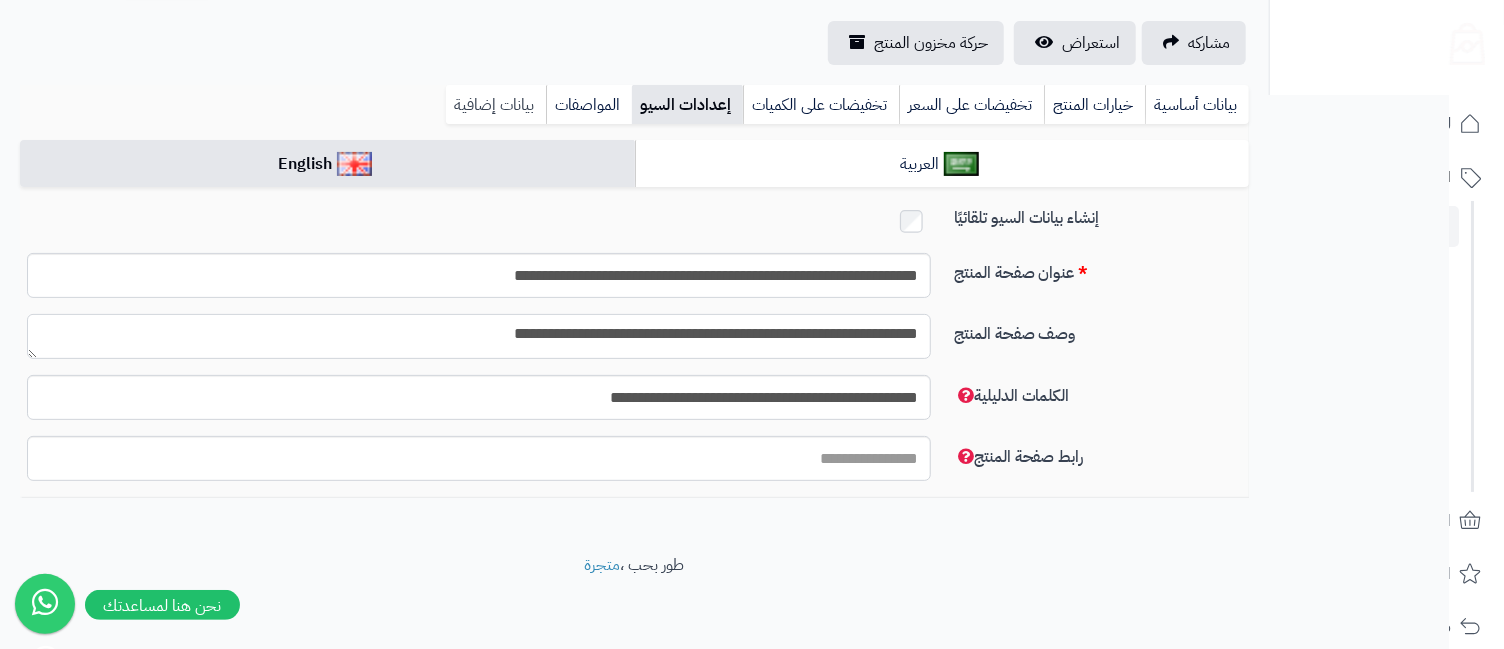 type on "**********" 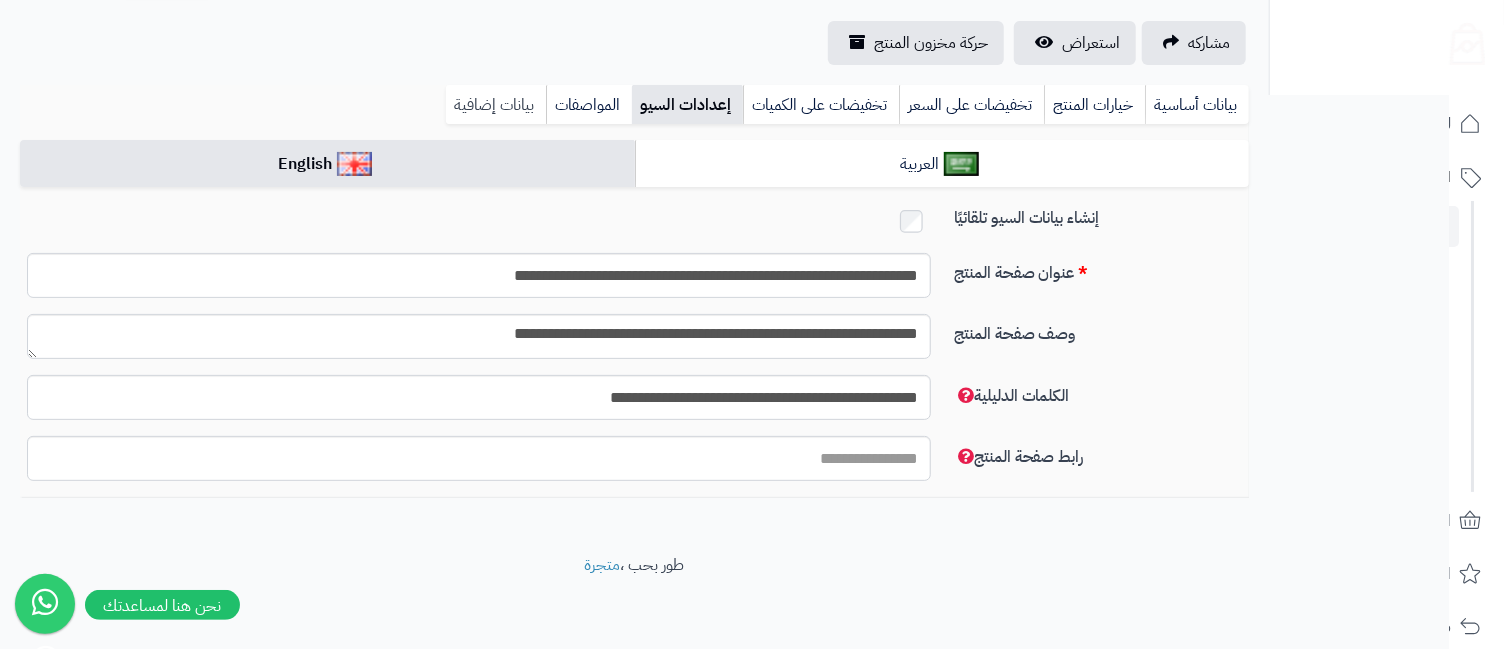 click on "بيانات إضافية" at bounding box center (496, 105) 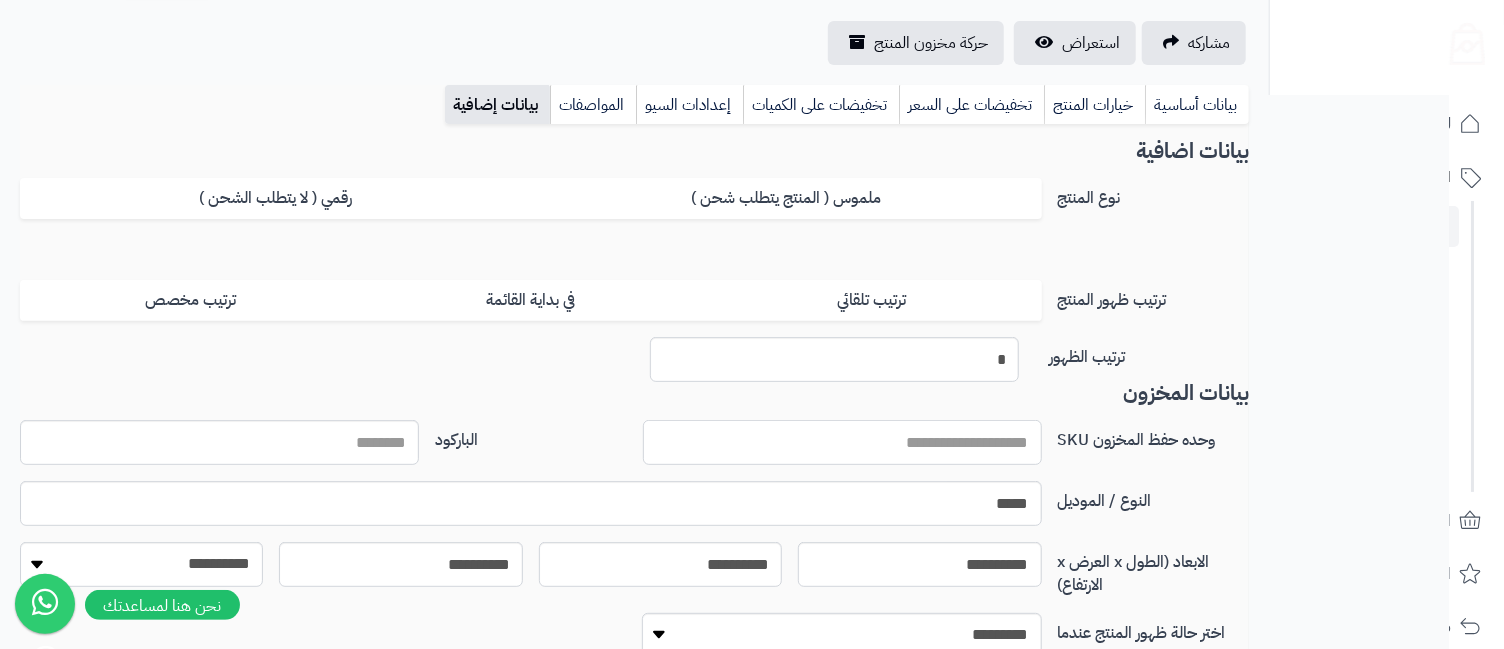 click on "وحده حفظ المخزون SKU" at bounding box center (842, 442) 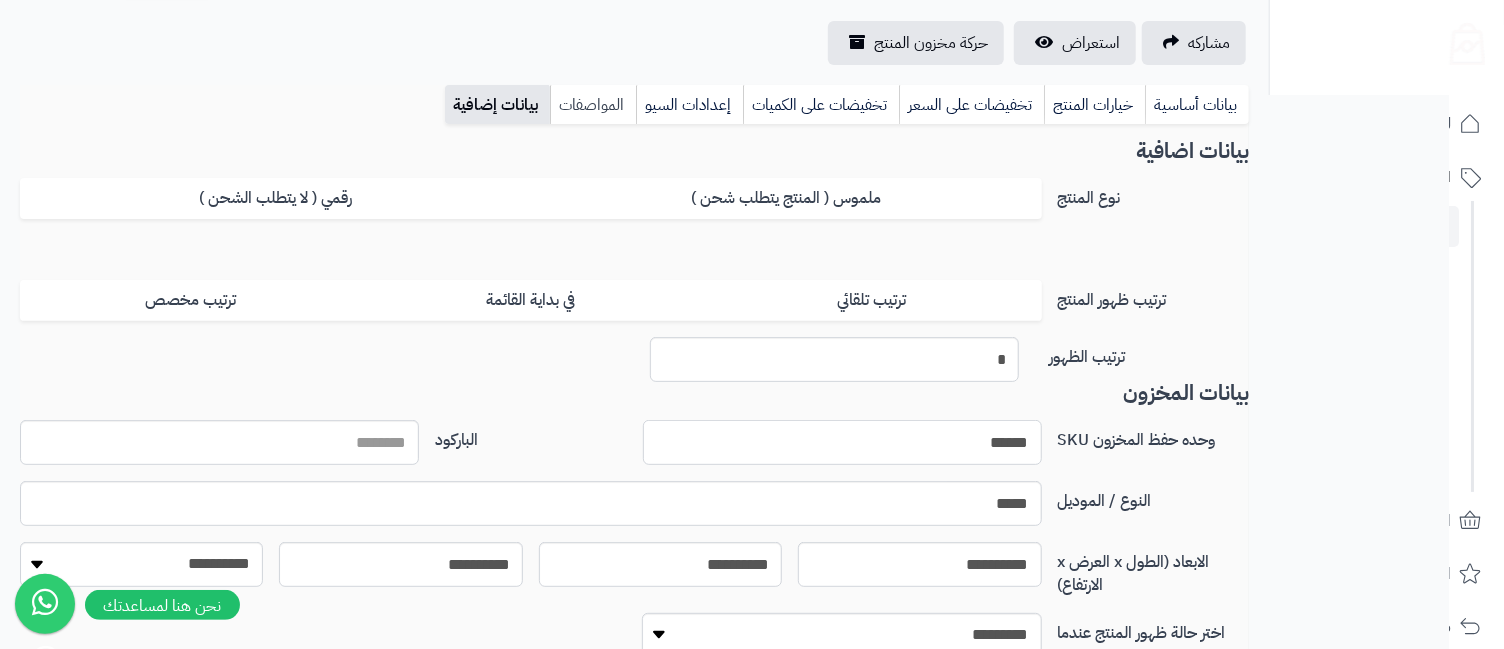 type on "******" 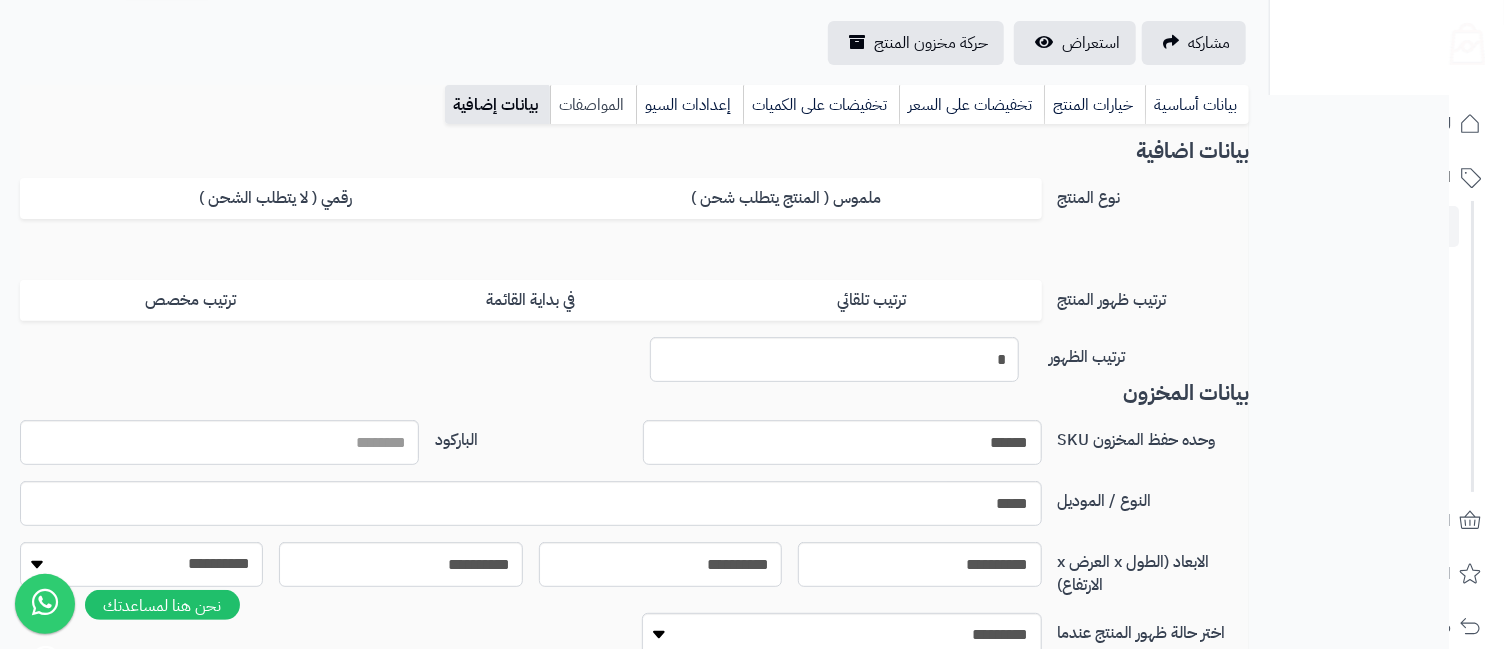 click on "المواصفات" at bounding box center (593, 105) 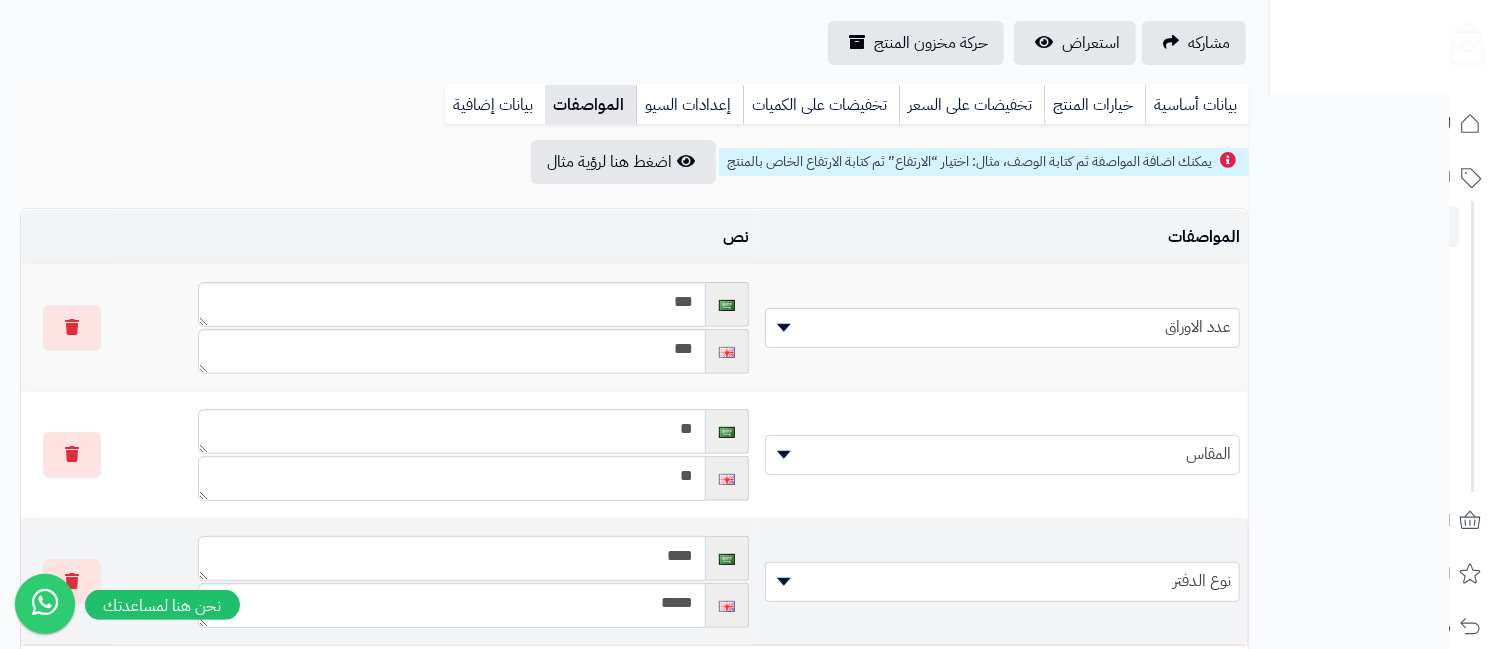 click on "****" at bounding box center [452, 558] 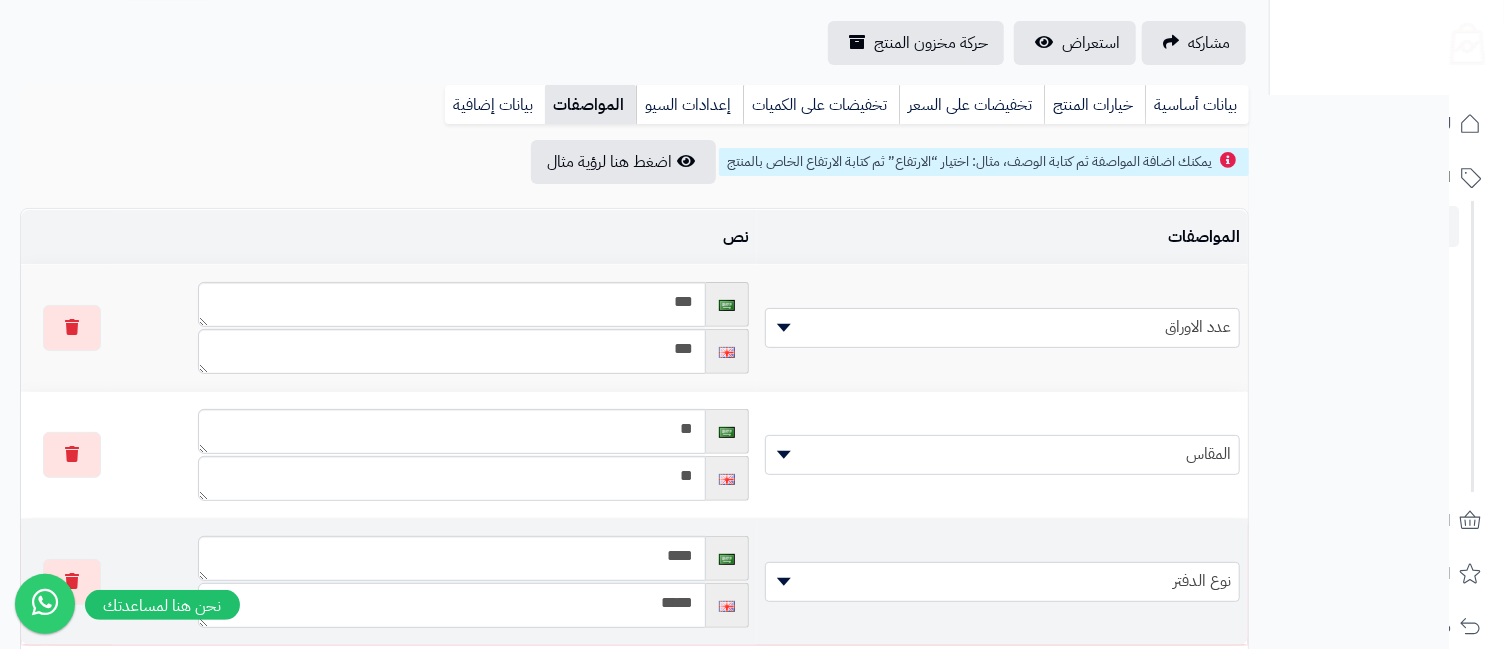 click on "*****" at bounding box center [452, 605] 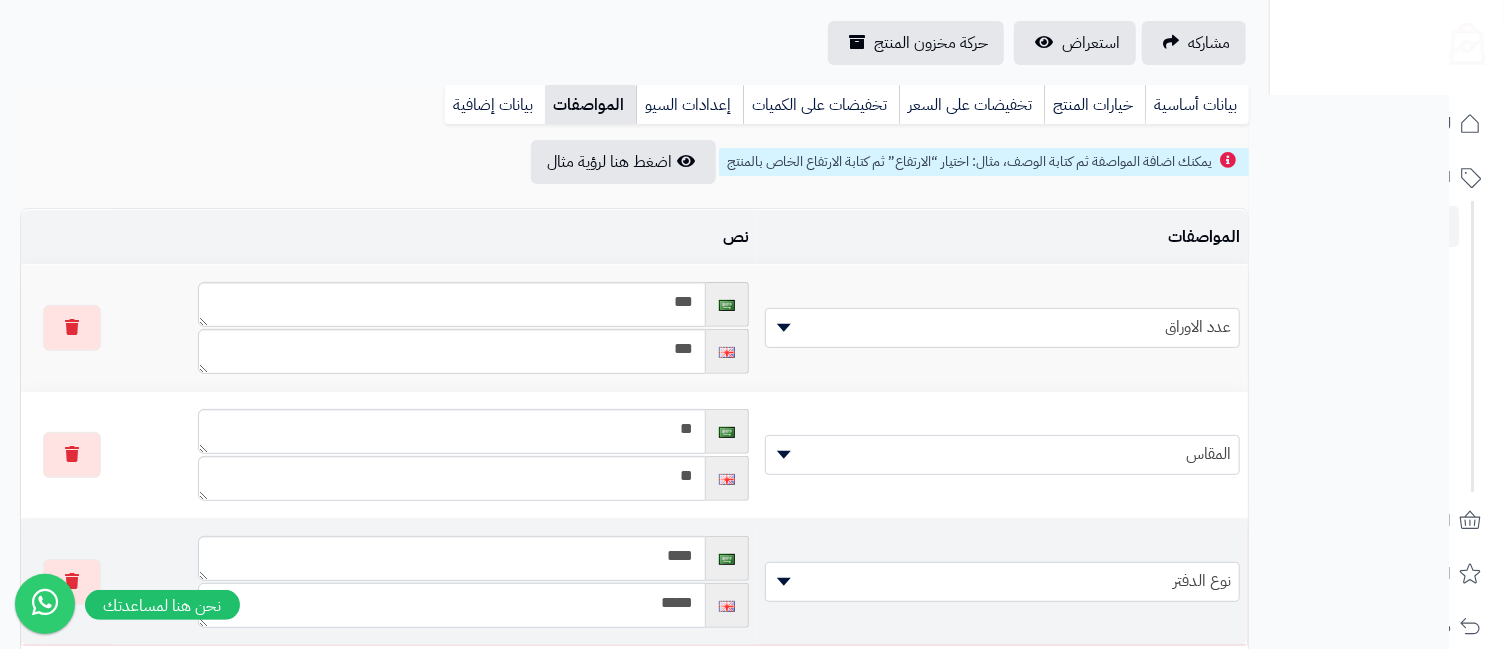 paste on "**********" 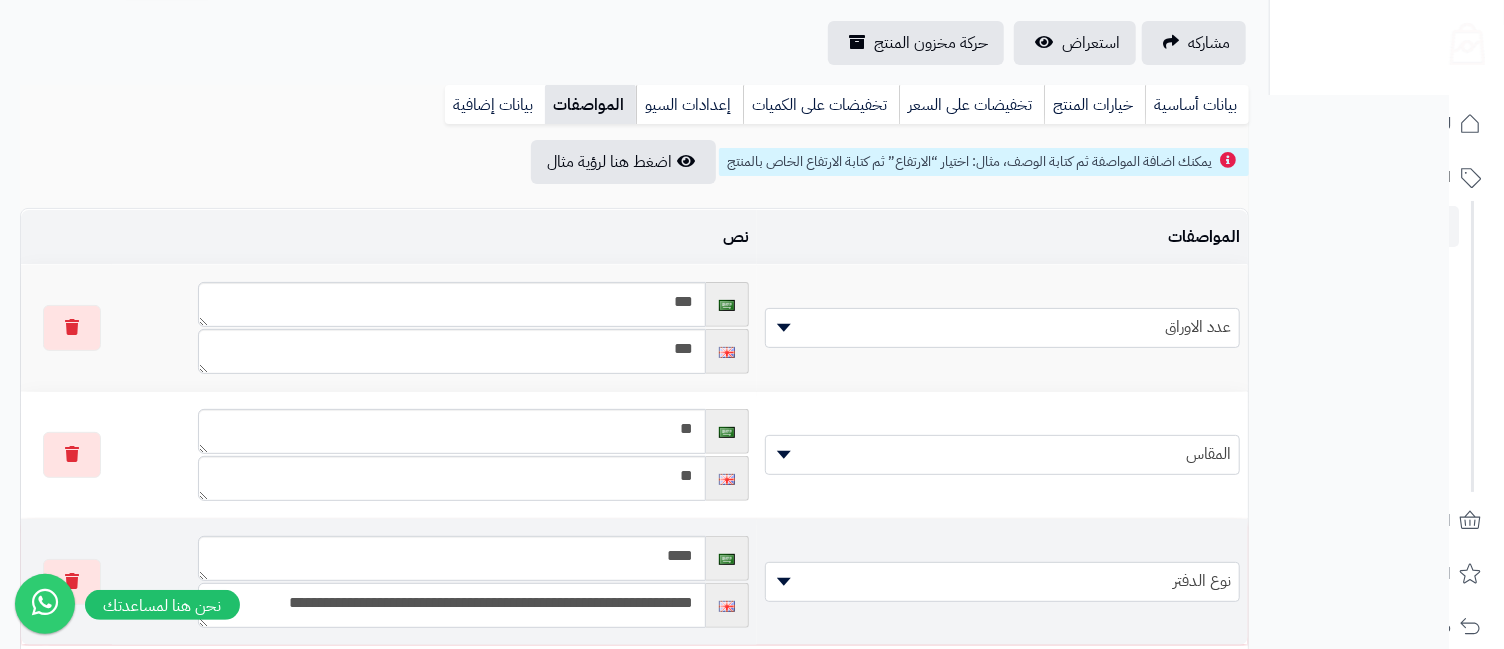 scroll, scrollTop: 11, scrollLeft: 0, axis: vertical 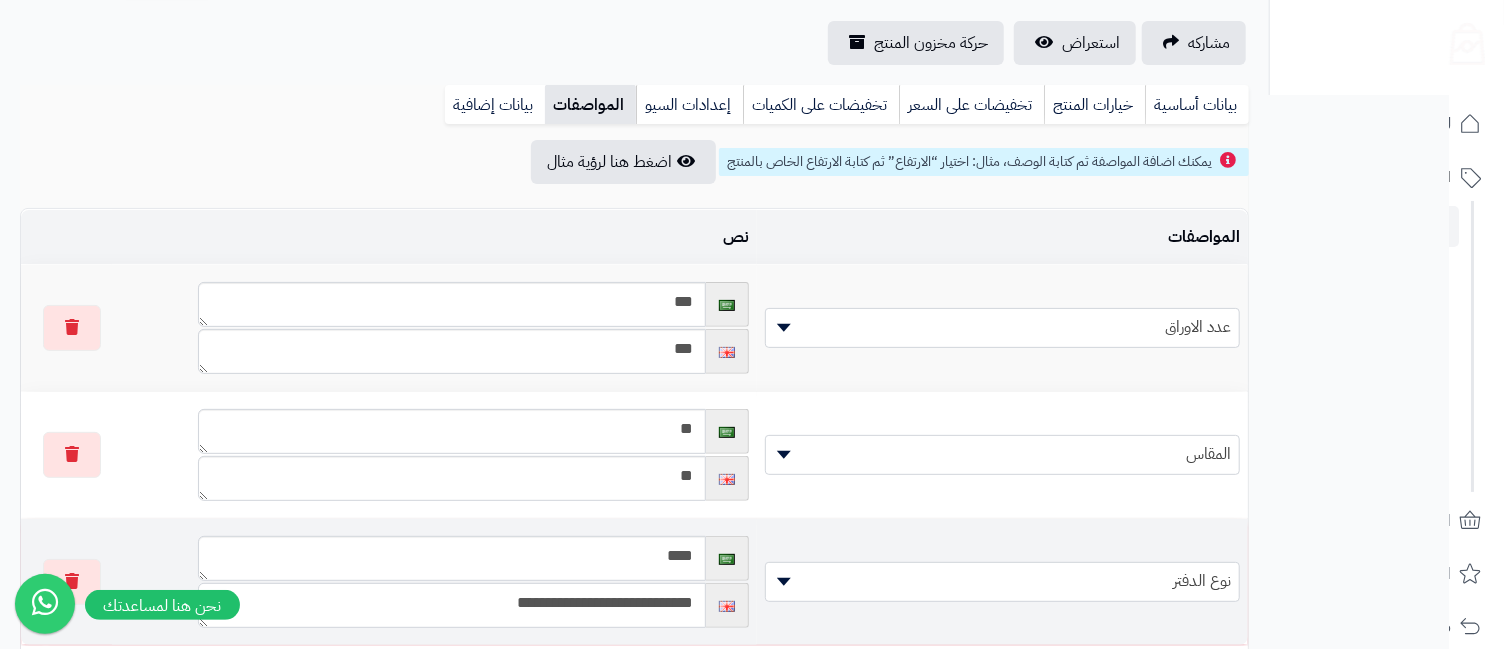 drag, startPoint x: 403, startPoint y: 603, endPoint x: 696, endPoint y: 616, distance: 293.28827 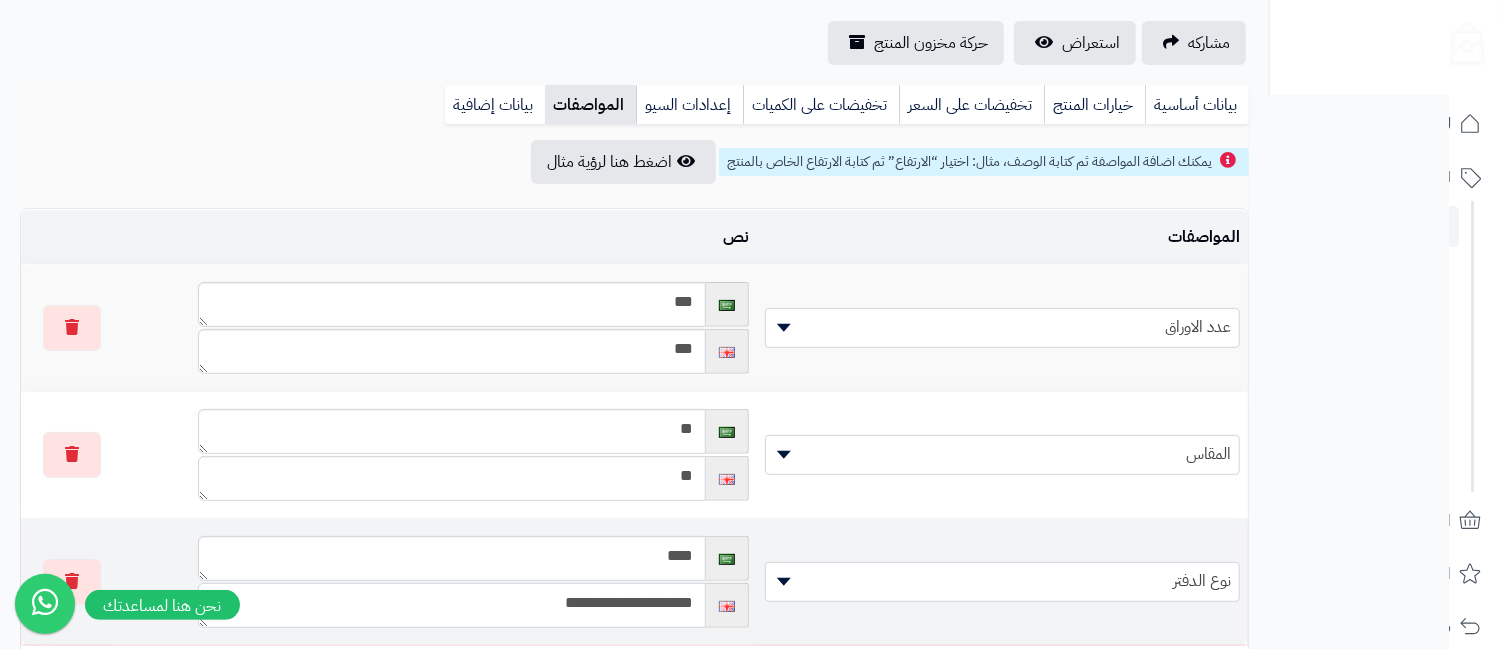 drag, startPoint x: 457, startPoint y: 606, endPoint x: 634, endPoint y: 640, distance: 180.23596 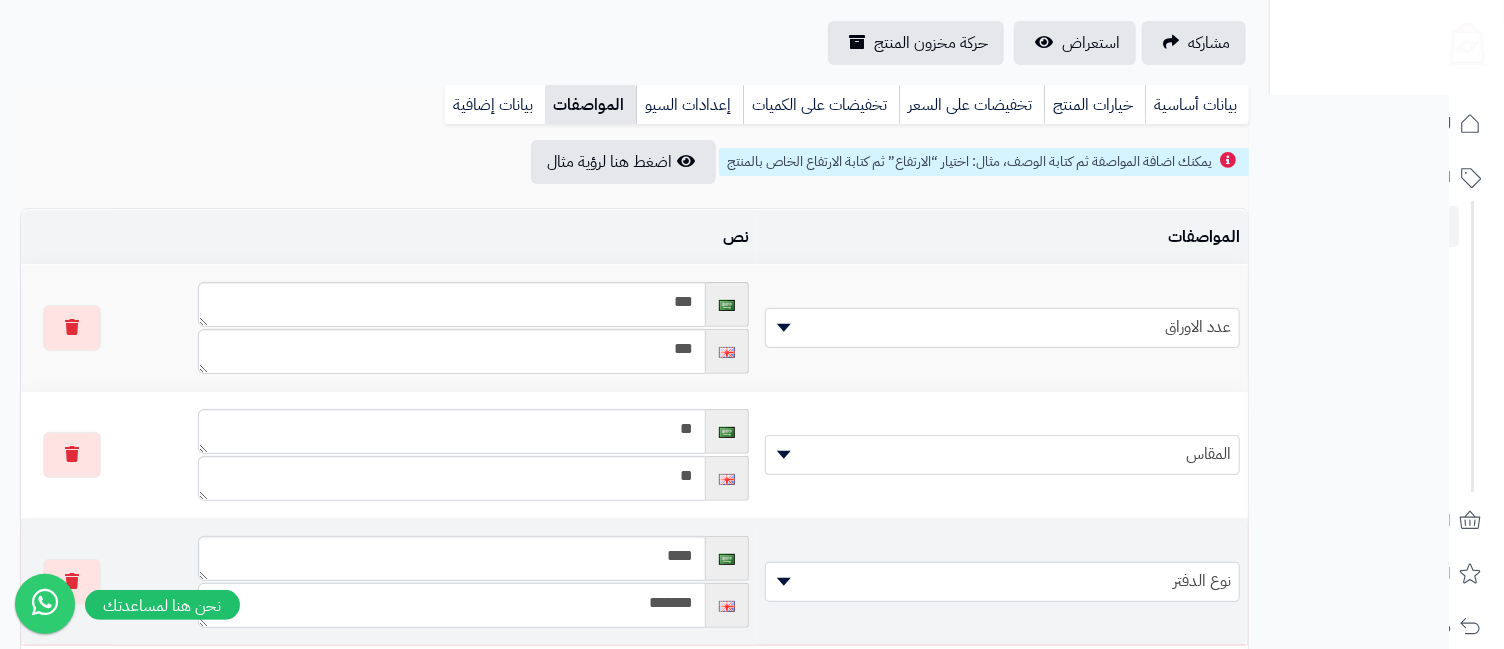 type on "*******" 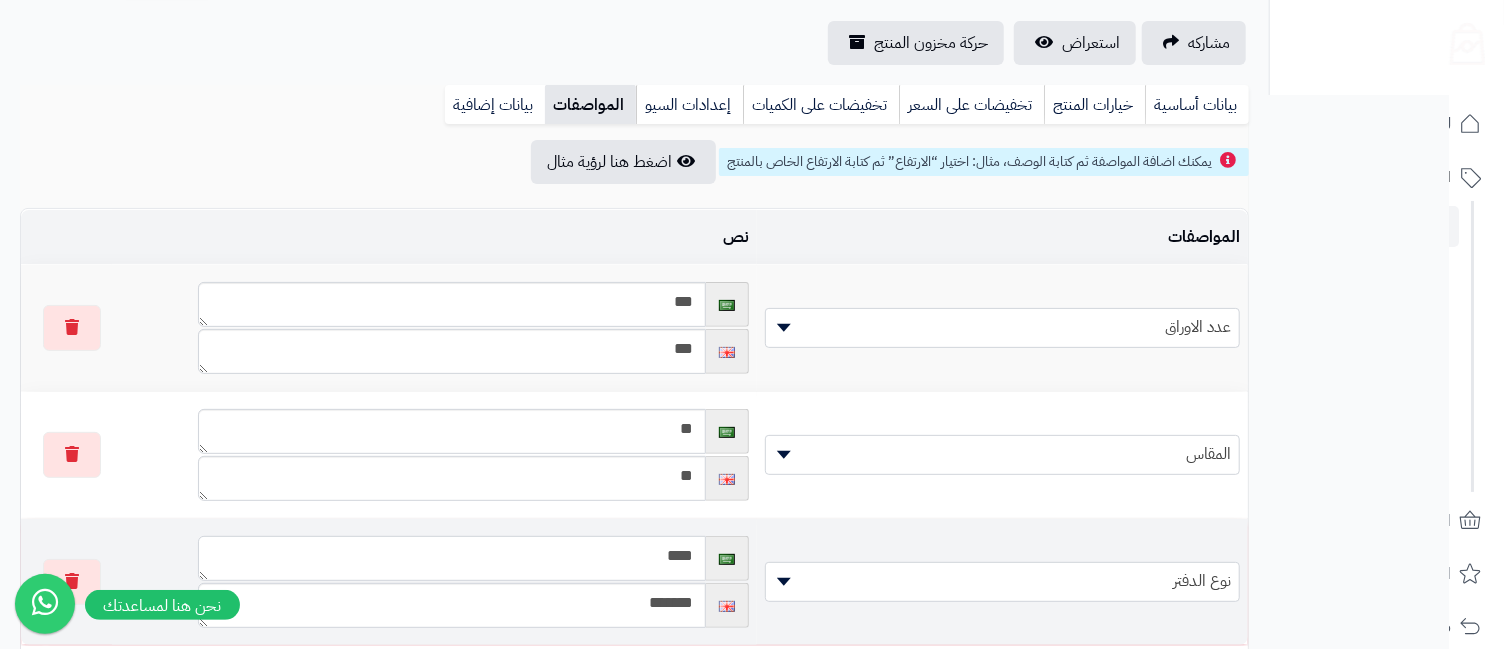 click on "****" at bounding box center [452, 558] 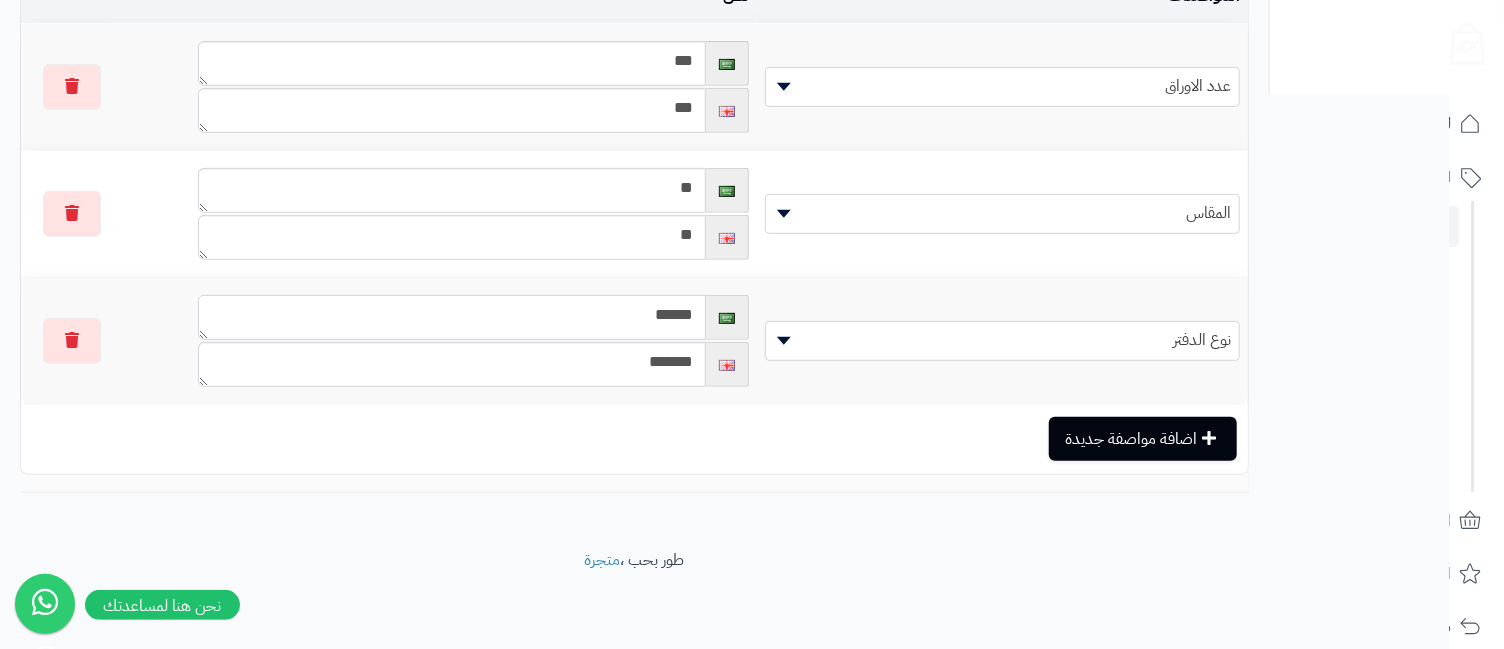 scroll, scrollTop: 0, scrollLeft: 0, axis: both 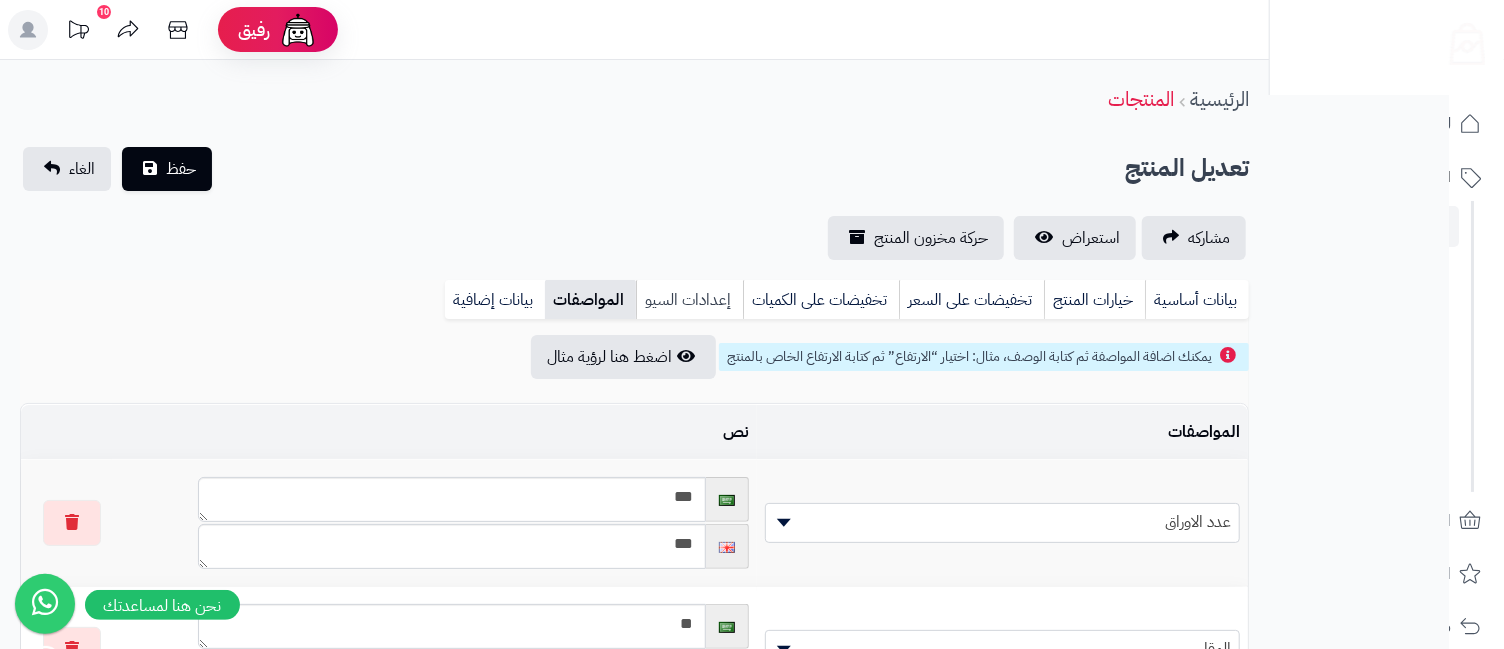 type on "******" 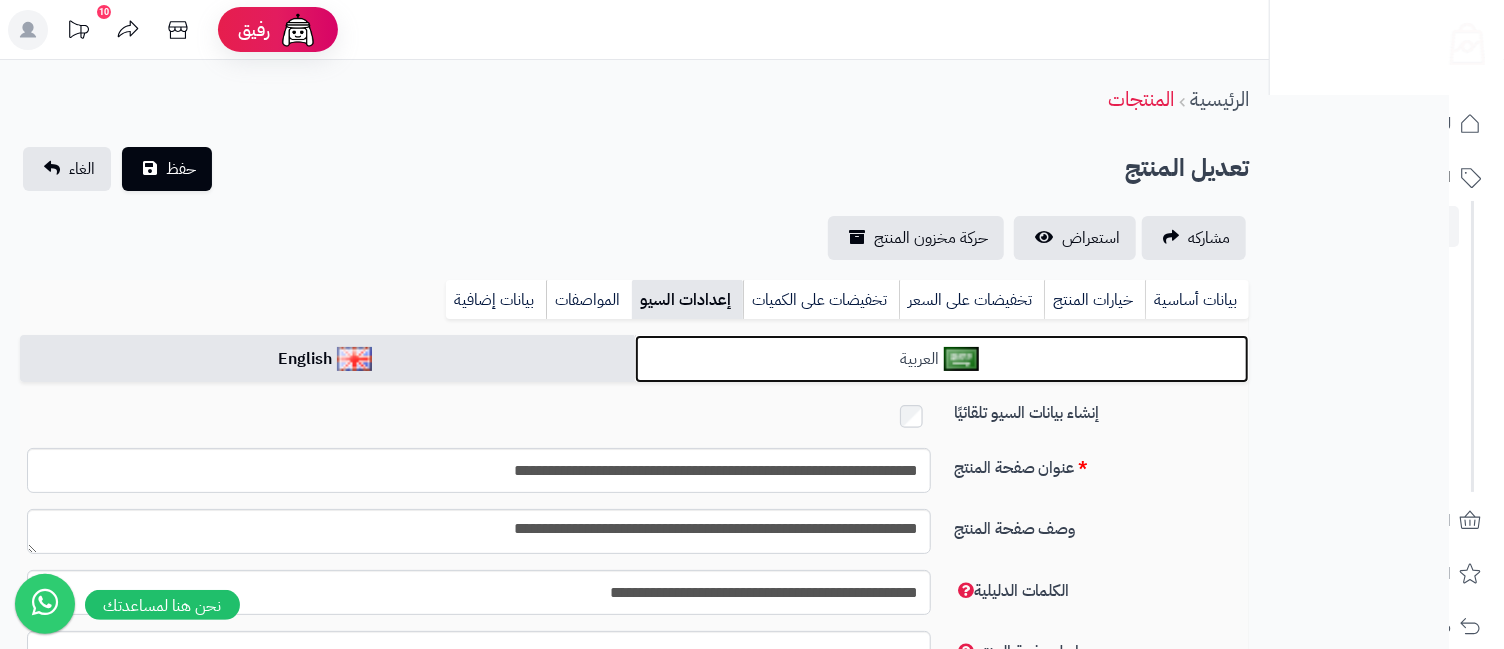click on "العربية" at bounding box center [942, 359] 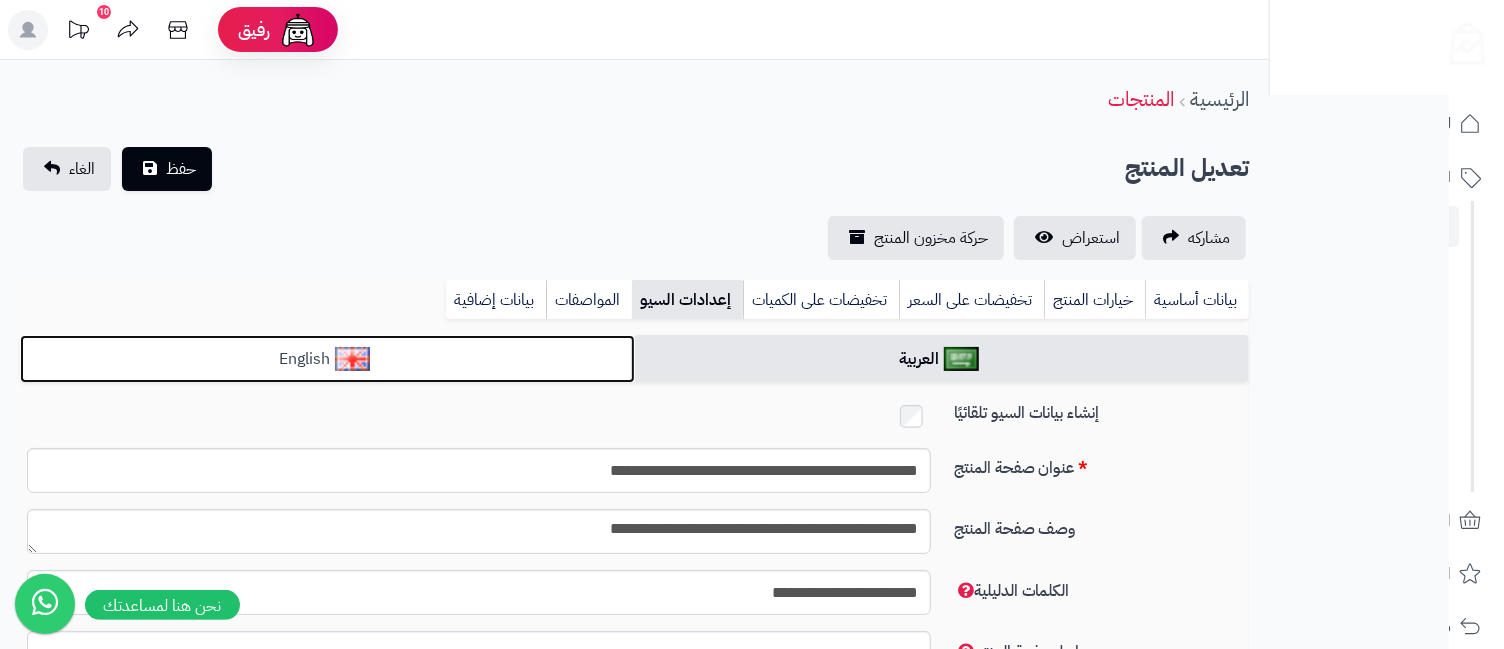 click on "English" at bounding box center [327, 359] 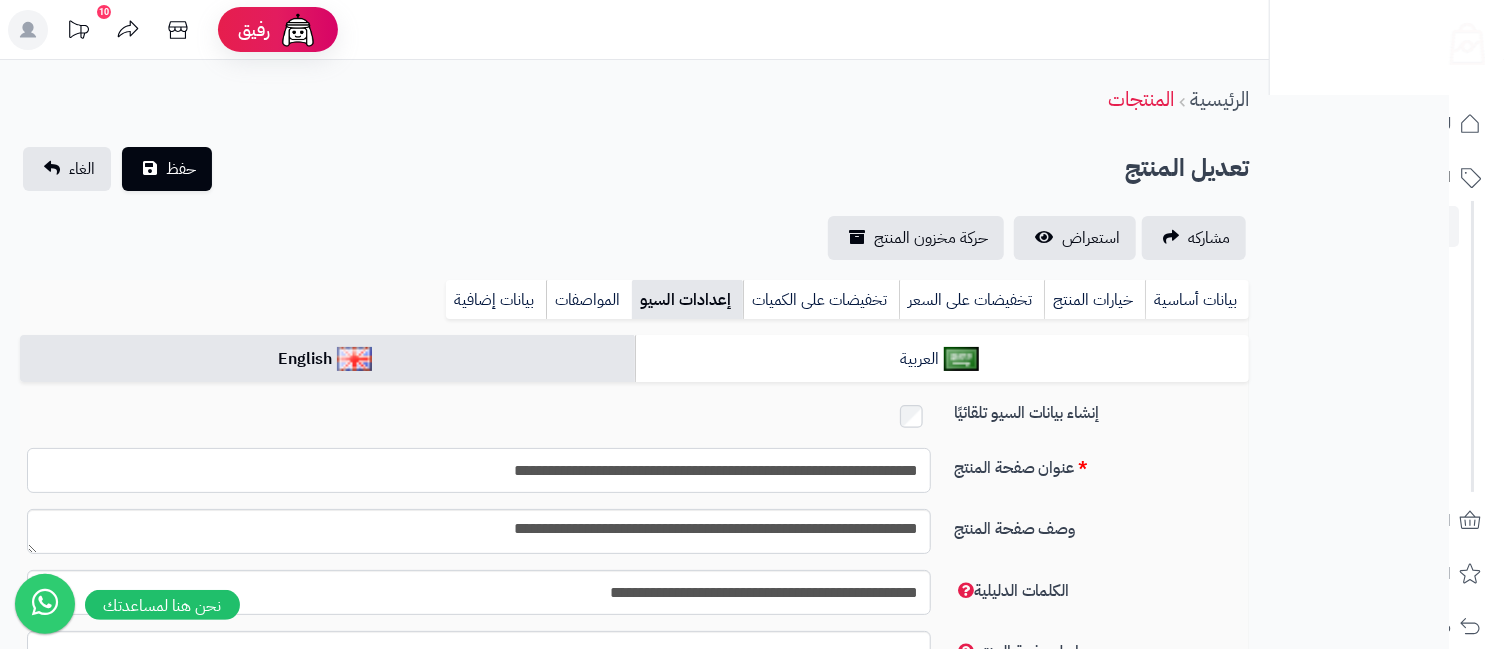 drag, startPoint x: 503, startPoint y: 471, endPoint x: 559, endPoint y: 493, distance: 60.166435 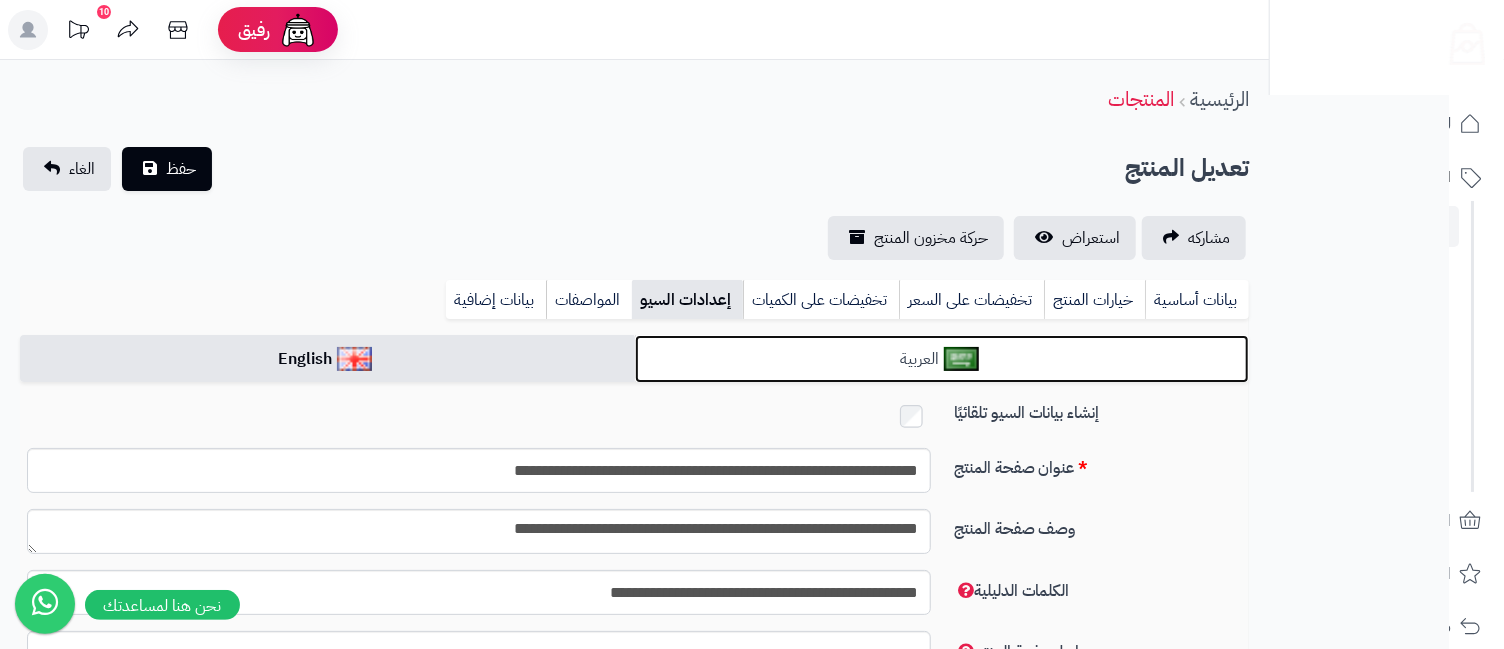 click on "العربية" at bounding box center [942, 359] 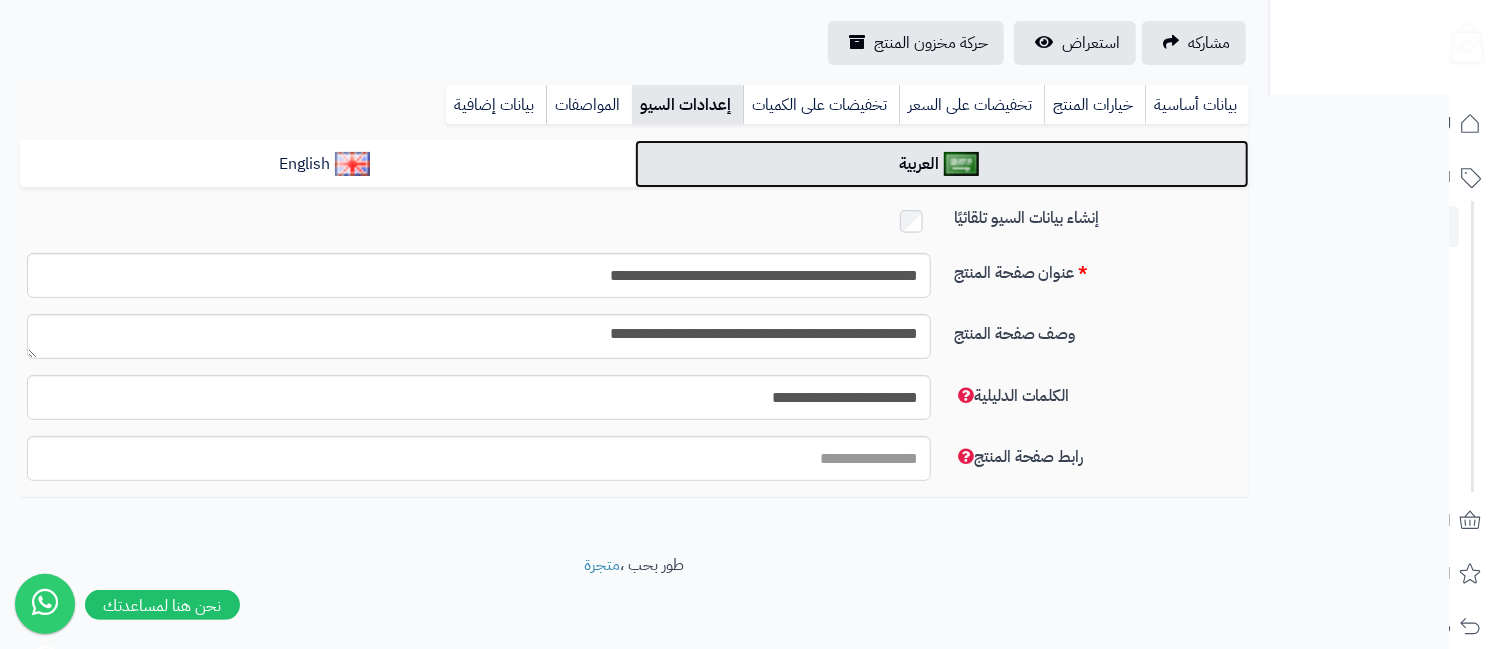 scroll, scrollTop: 0, scrollLeft: 0, axis: both 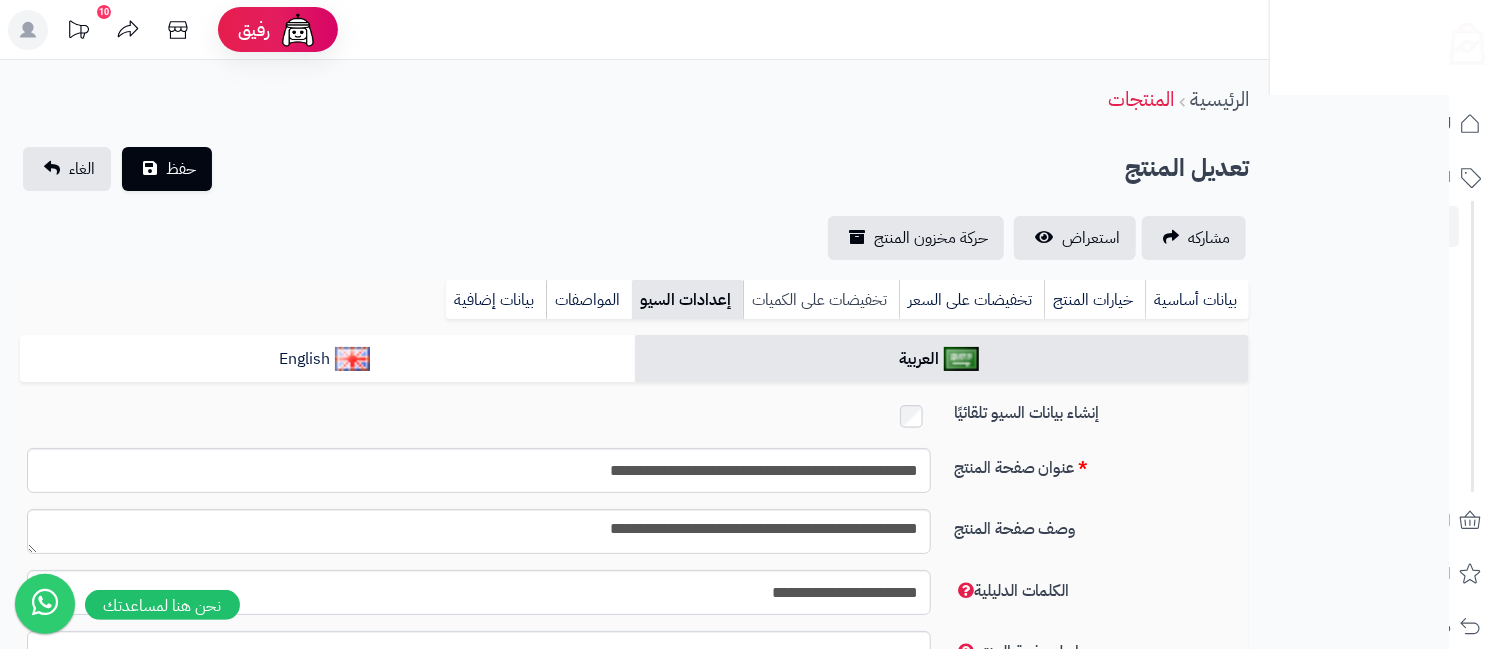 click on "تخفيضات على الكميات" at bounding box center (821, 300) 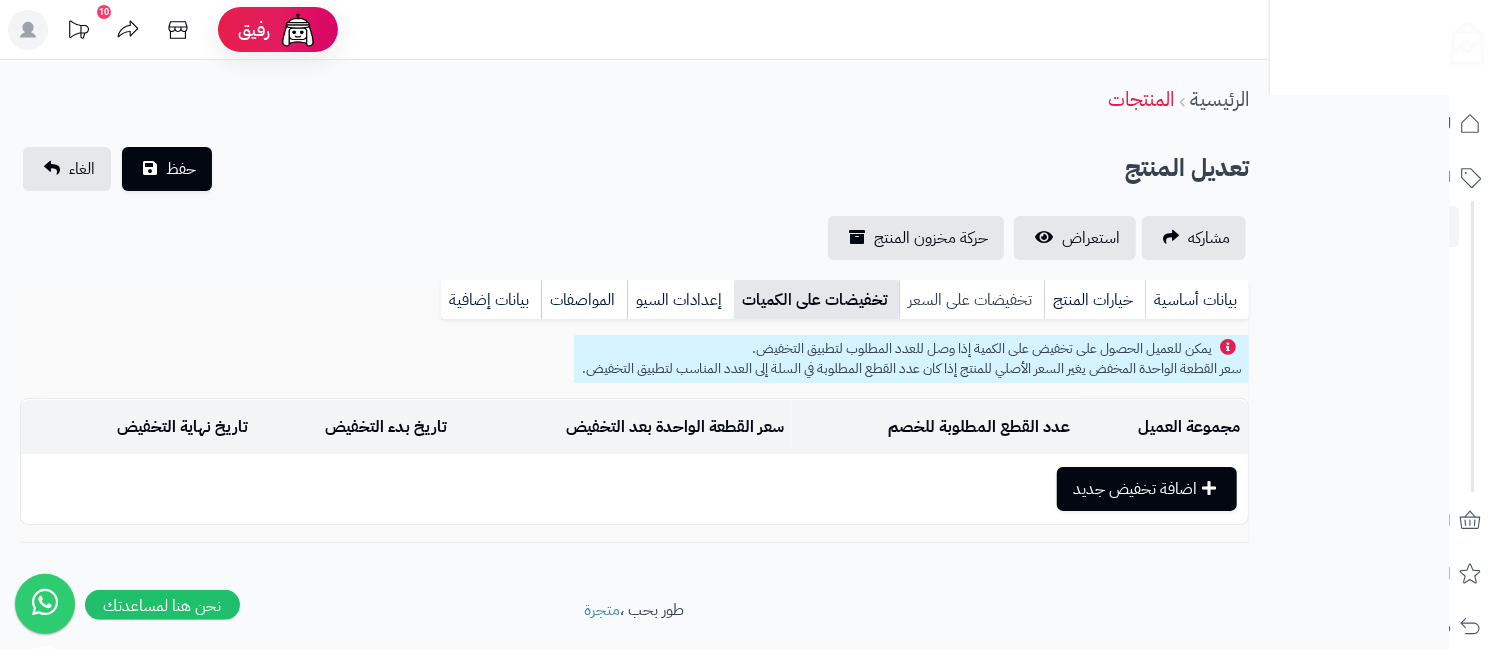 click on "تخفيضات على السعر" at bounding box center [971, 300] 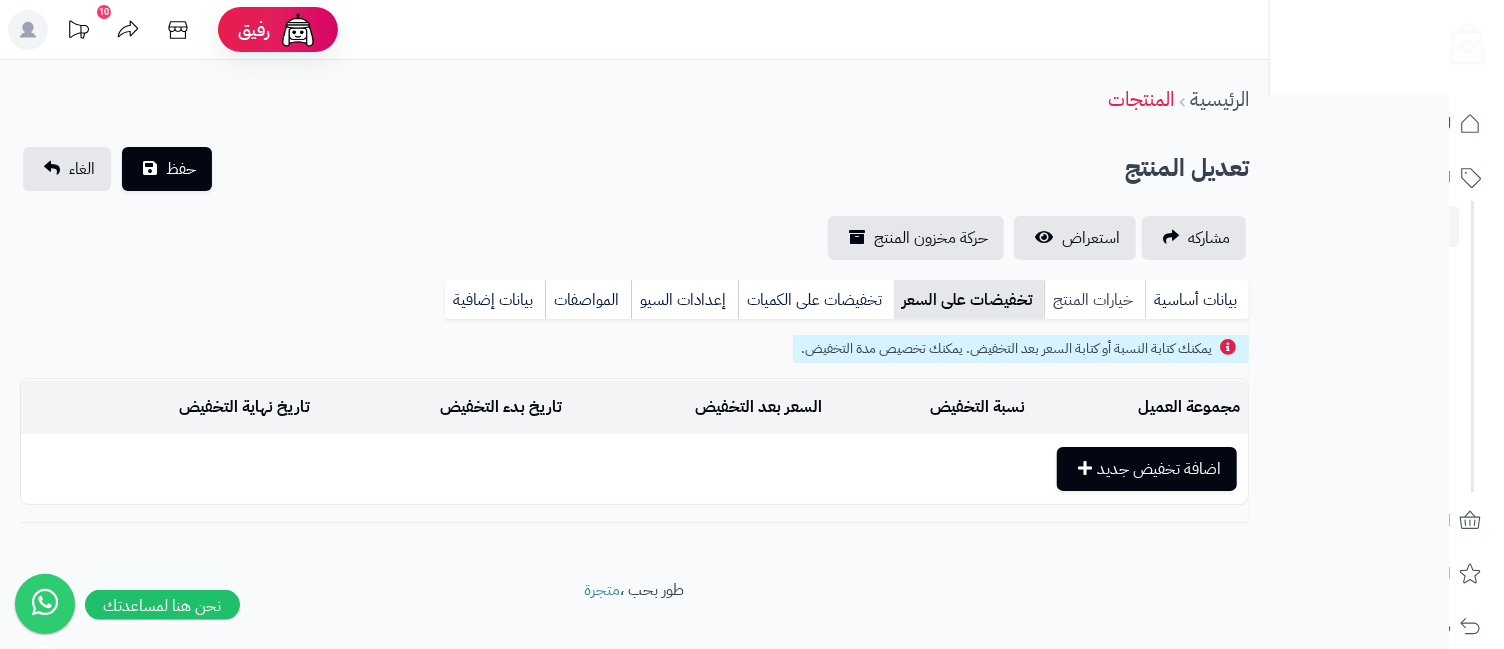 click on "خيارات المنتج" at bounding box center [1094, 300] 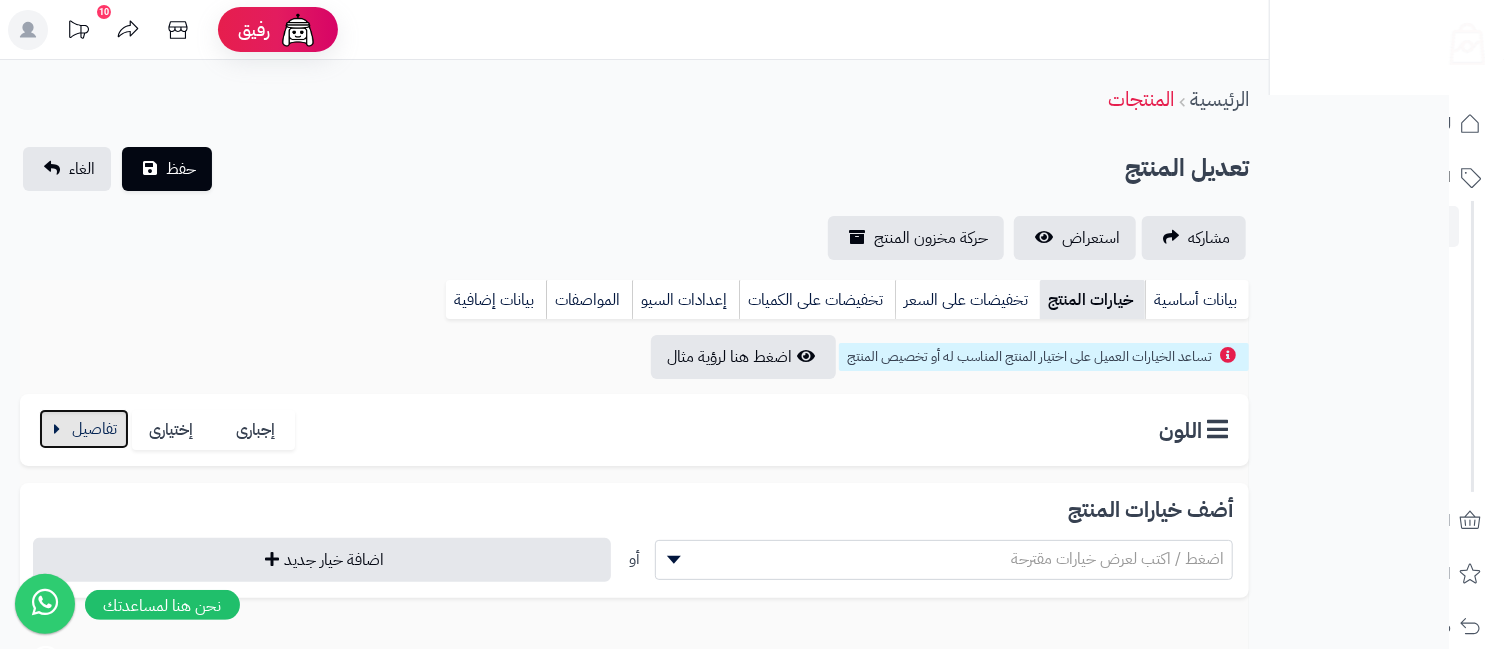 click at bounding box center (84, 429) 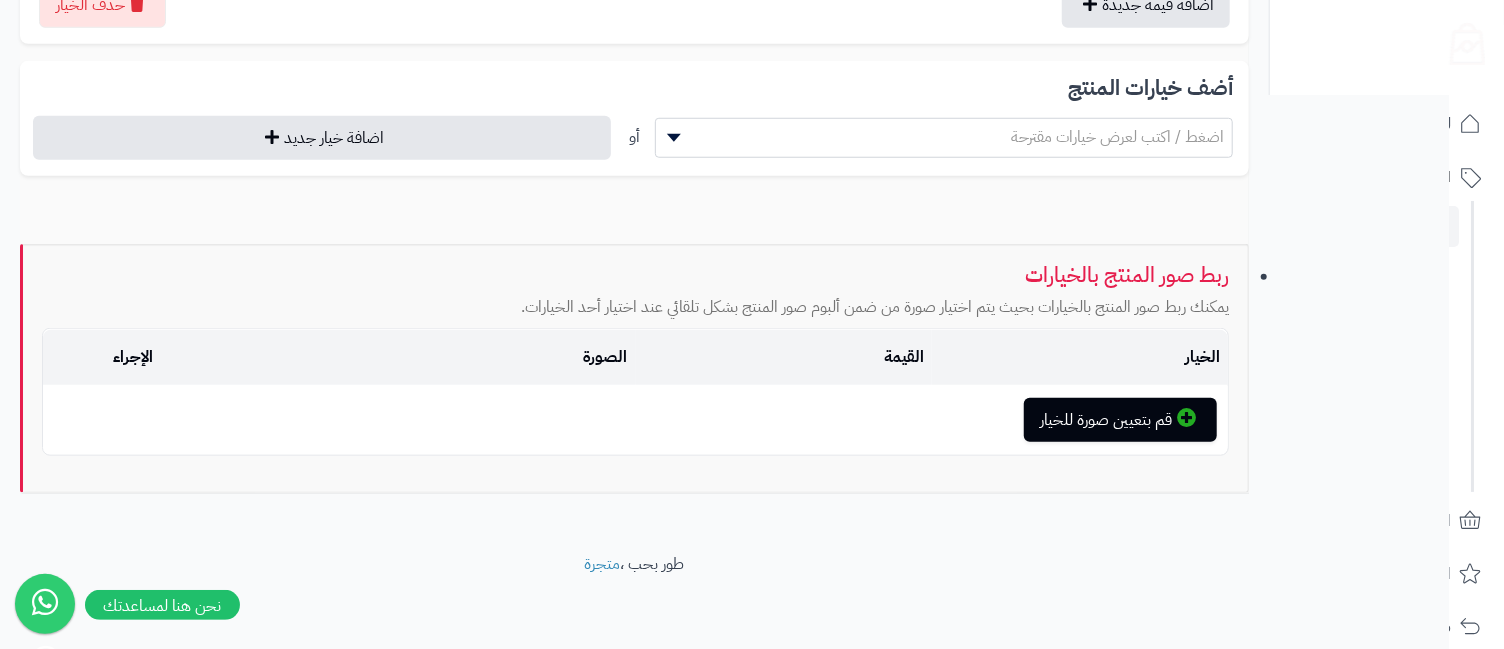 scroll, scrollTop: 0, scrollLeft: 0, axis: both 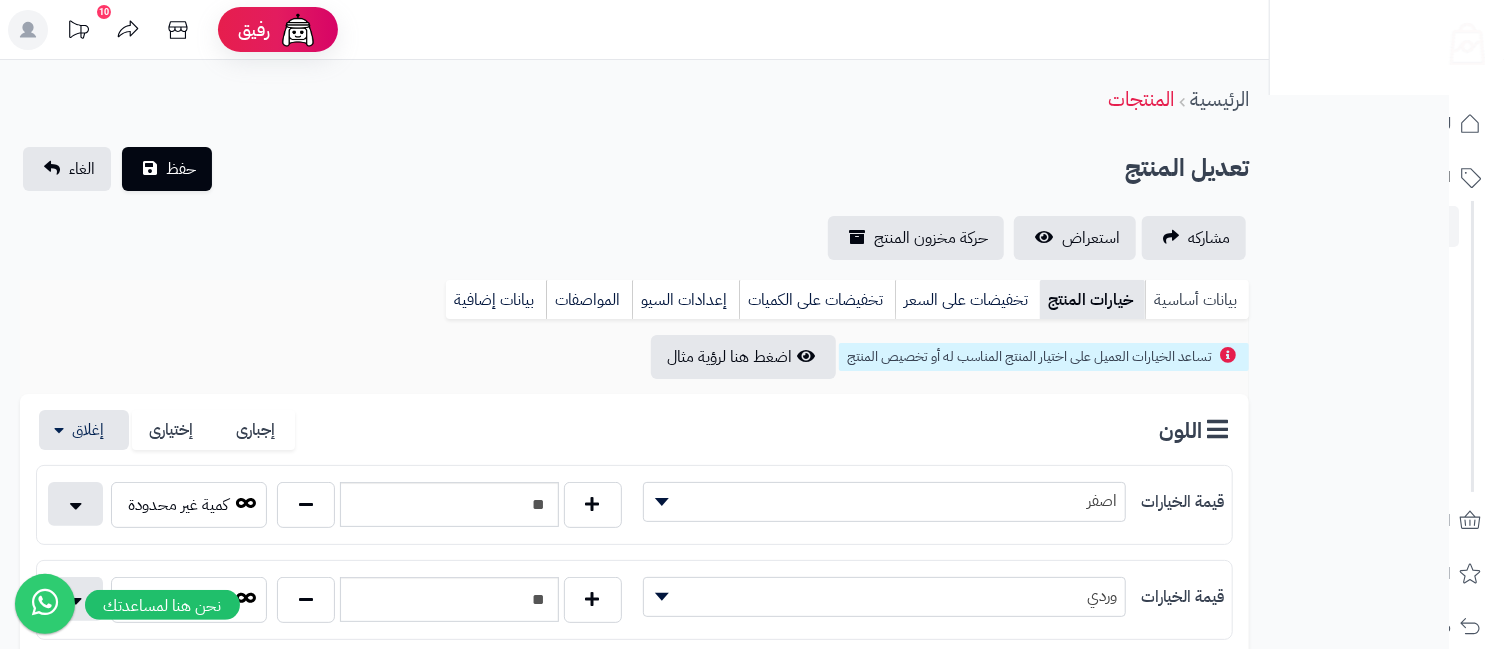 click on "بيانات أساسية" at bounding box center (1197, 300) 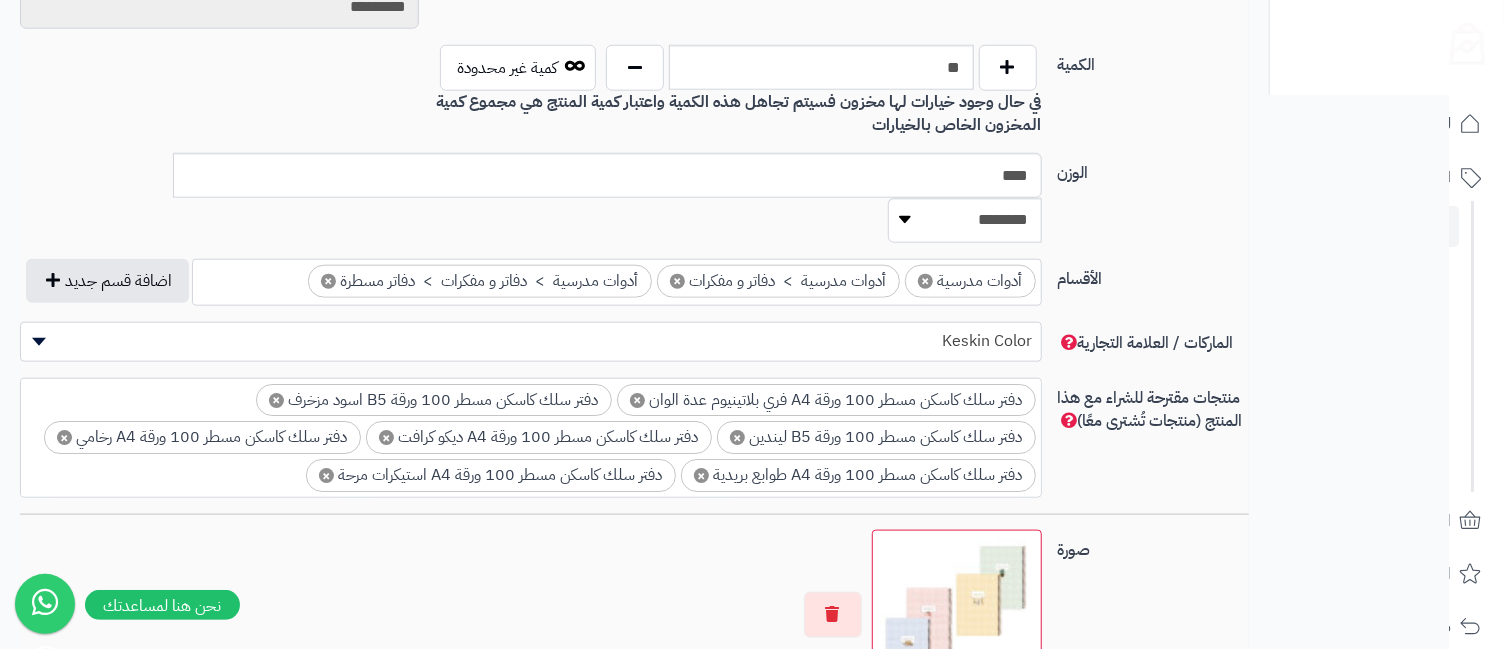 scroll, scrollTop: 1530, scrollLeft: 0, axis: vertical 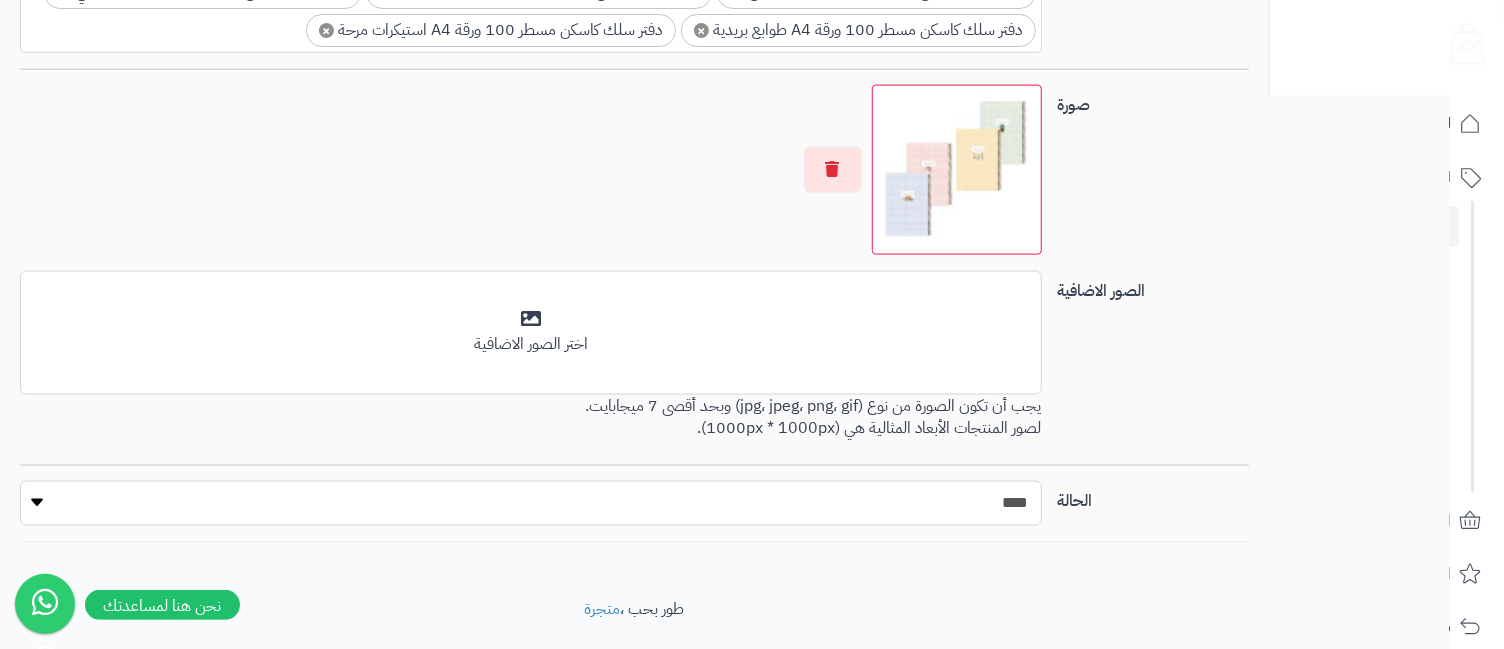 click on "***** ****" at bounding box center (531, 503) 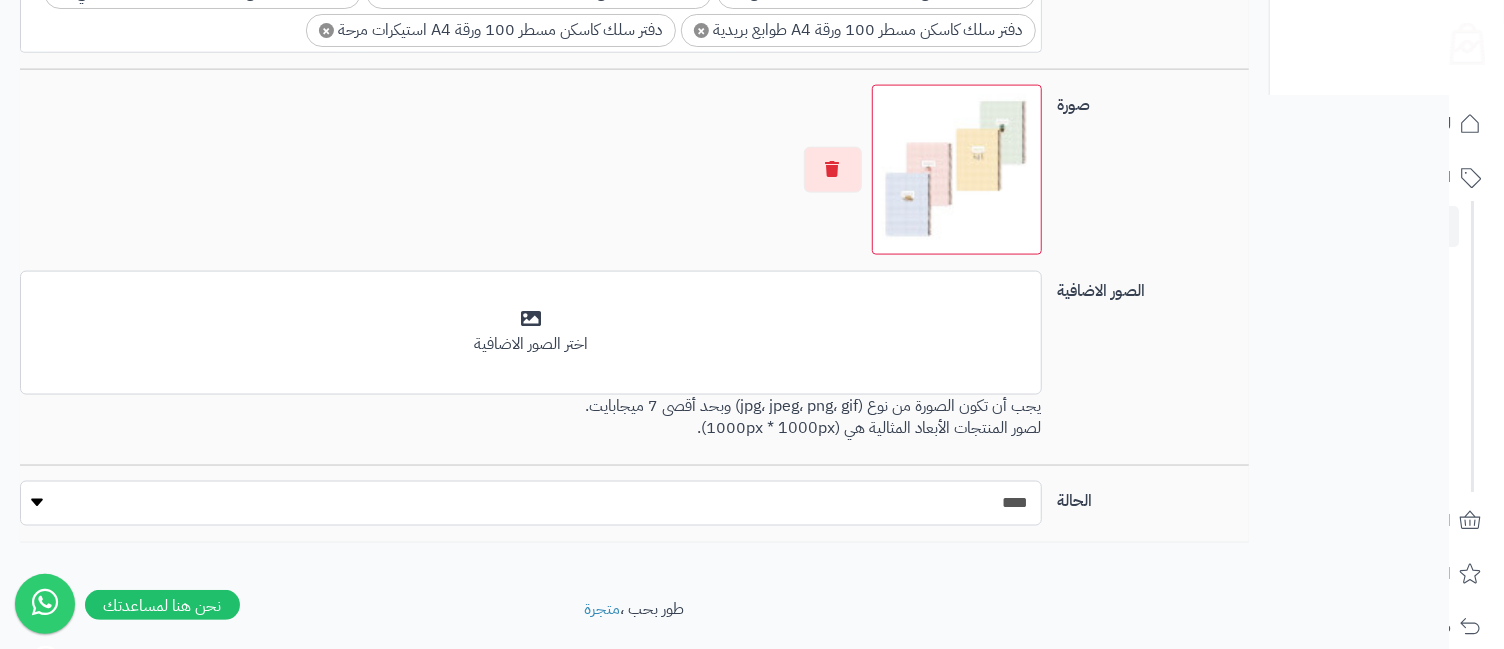select on "*" 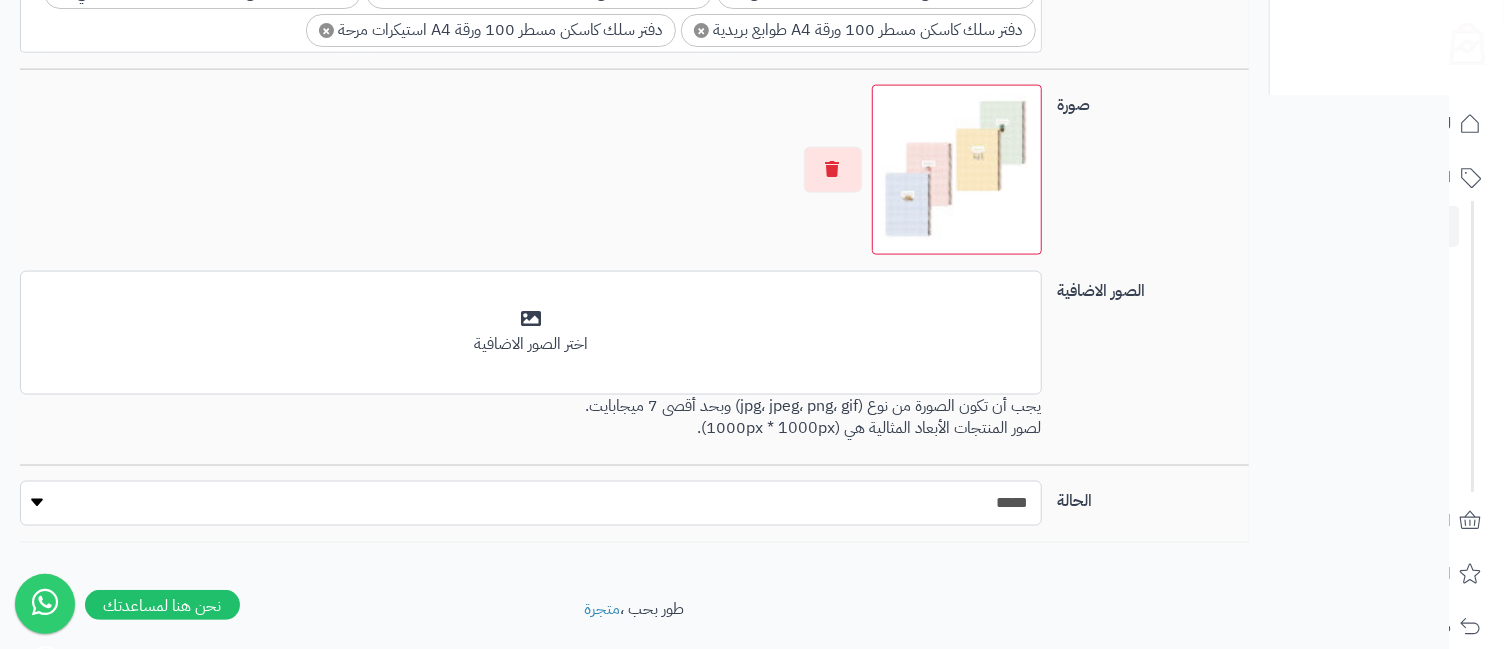 click on "***** ****" at bounding box center [531, 503] 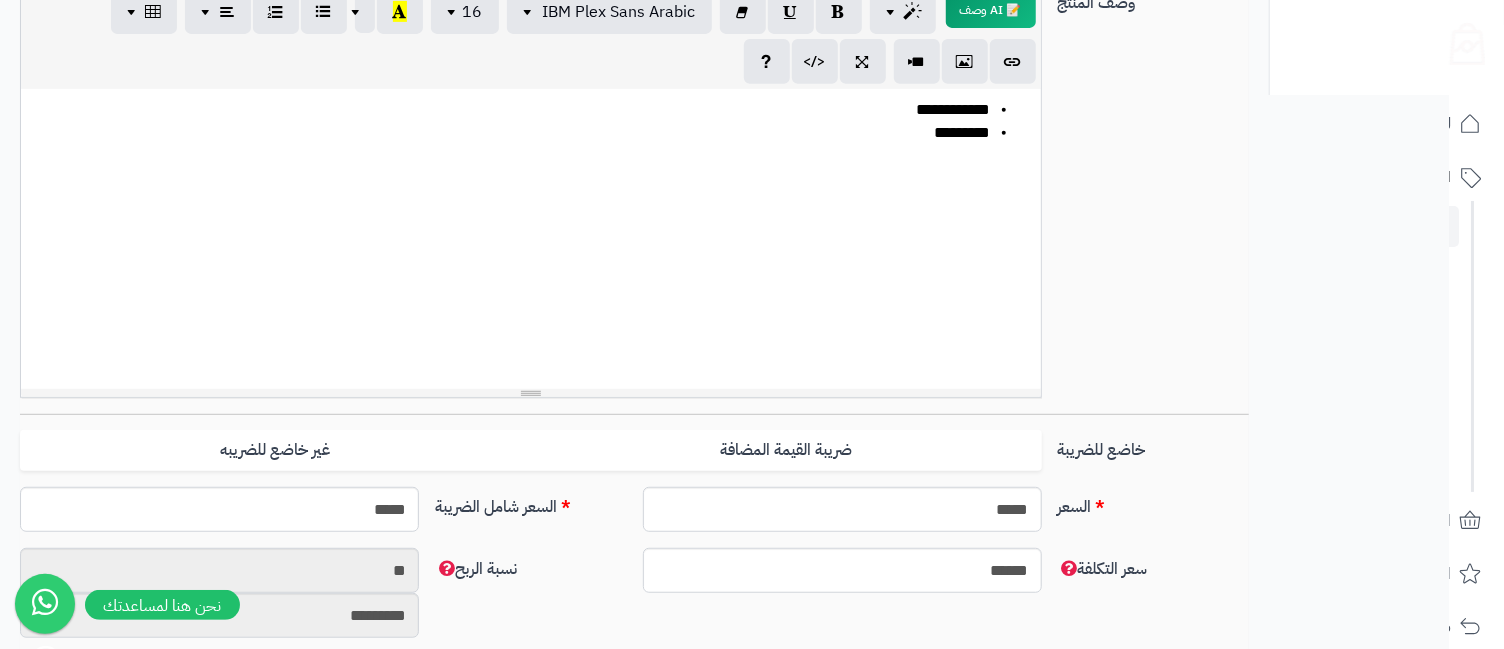 scroll, scrollTop: 196, scrollLeft: 0, axis: vertical 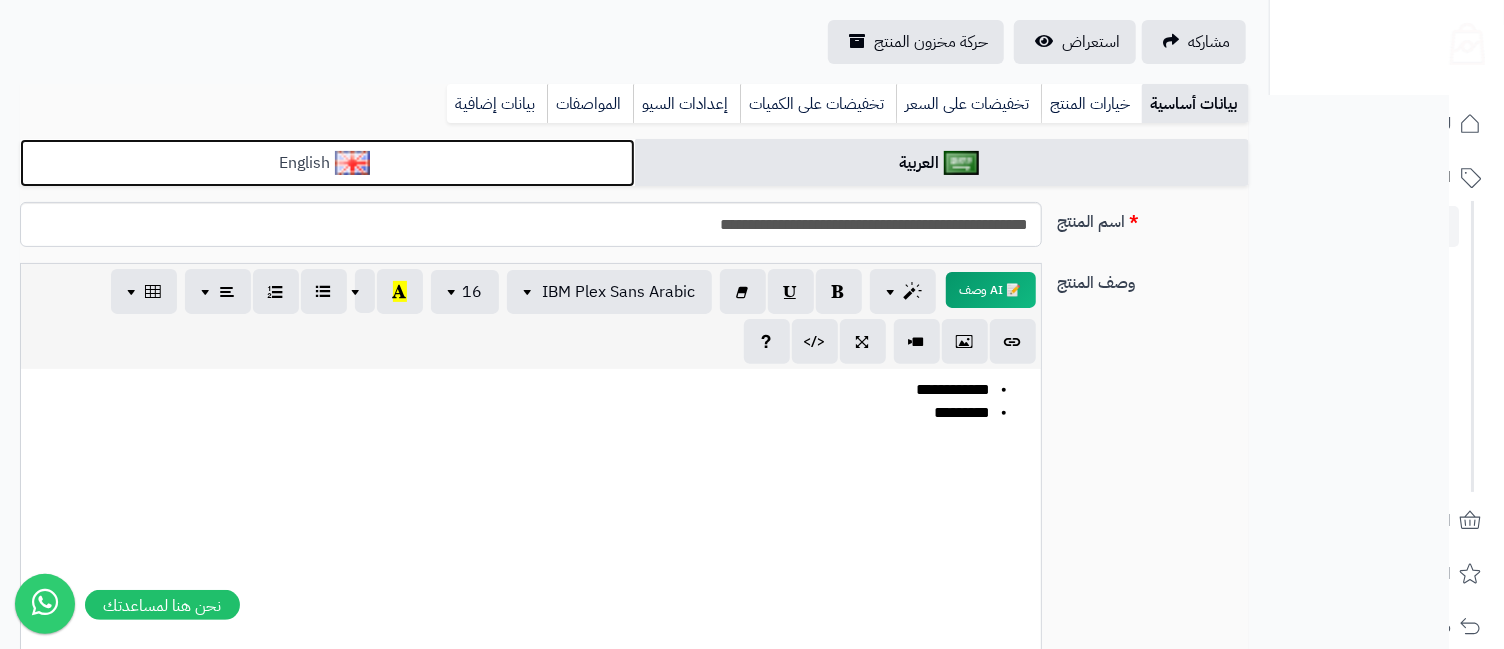 click on "English" at bounding box center [327, 163] 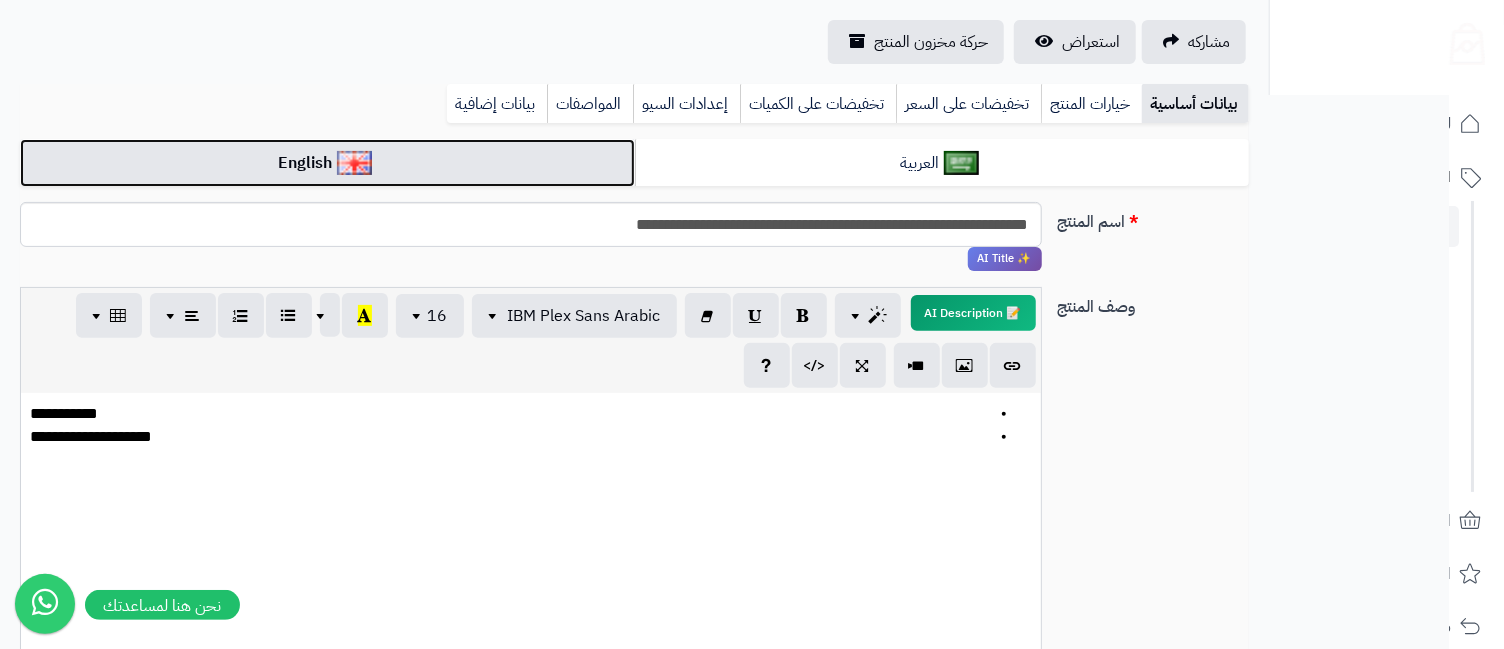 click on "English" at bounding box center (327, 163) 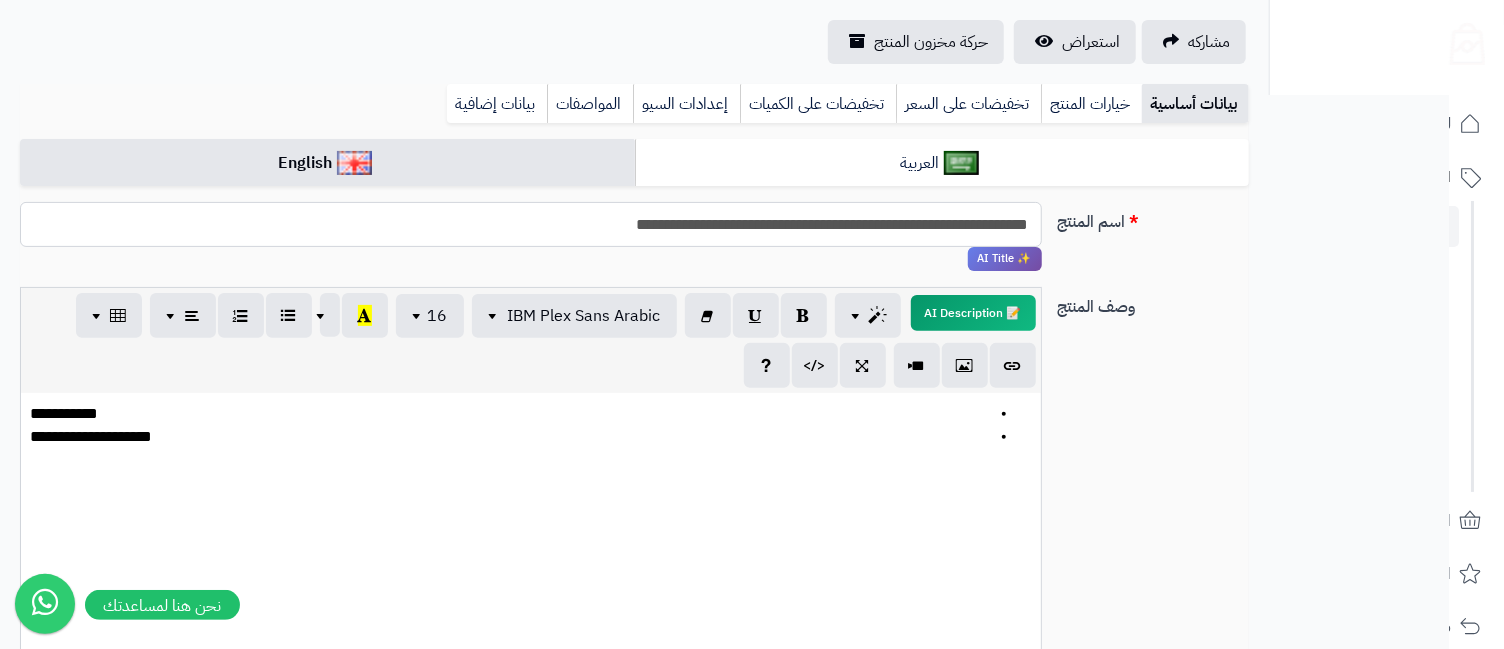 drag, startPoint x: 634, startPoint y: 219, endPoint x: 673, endPoint y: 232, distance: 41.109608 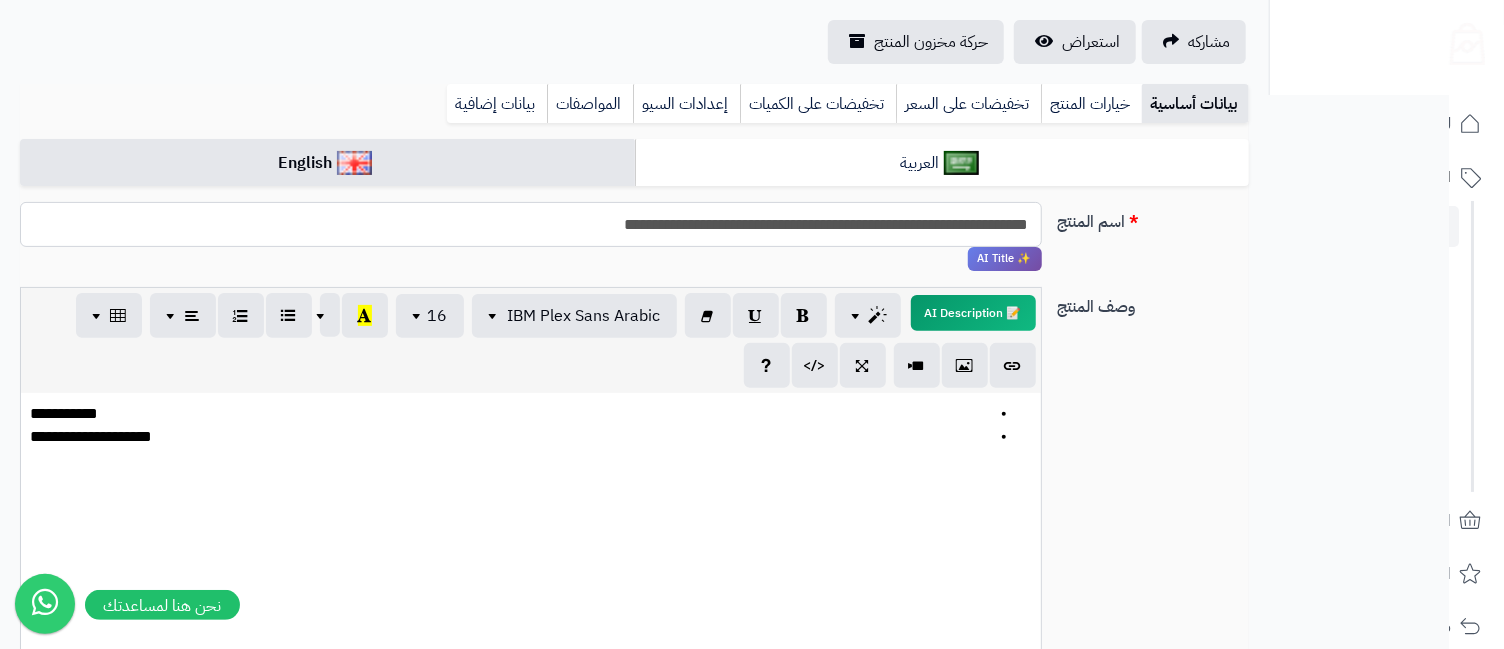 scroll, scrollTop: 0, scrollLeft: 0, axis: both 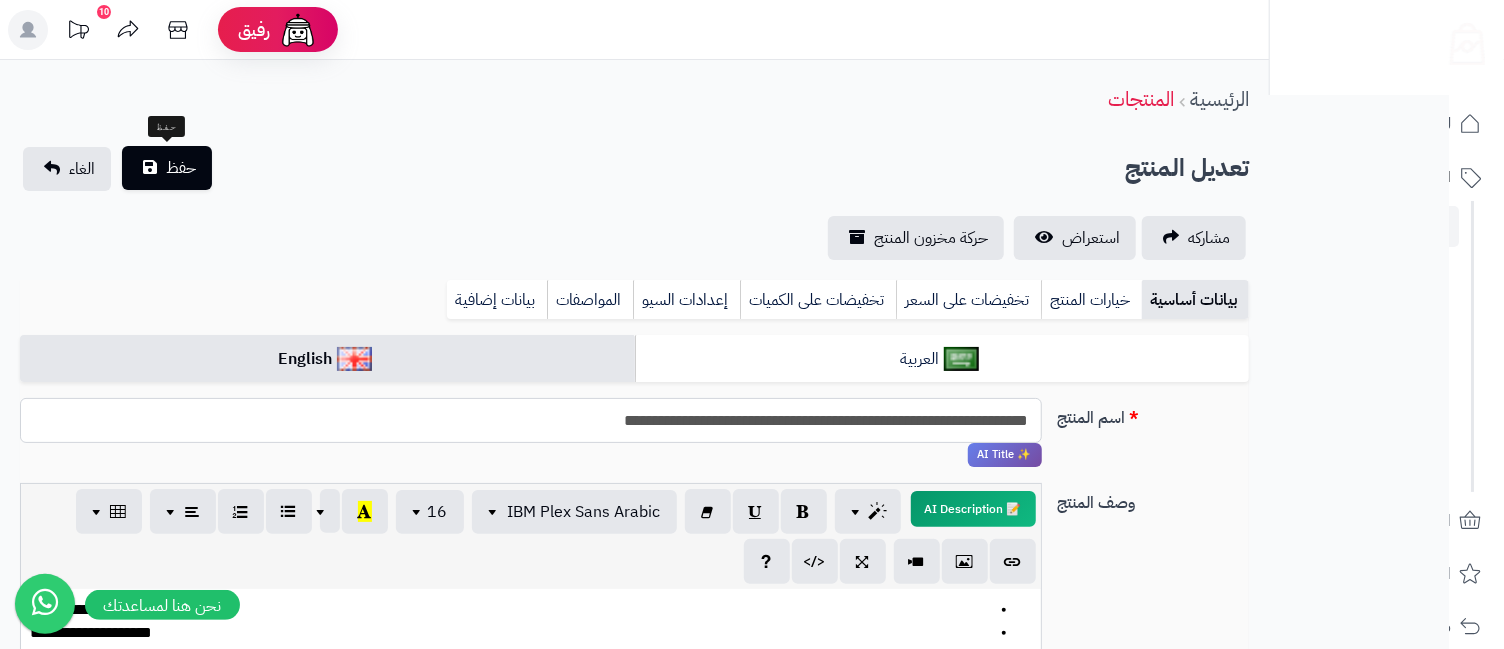 type on "**********" 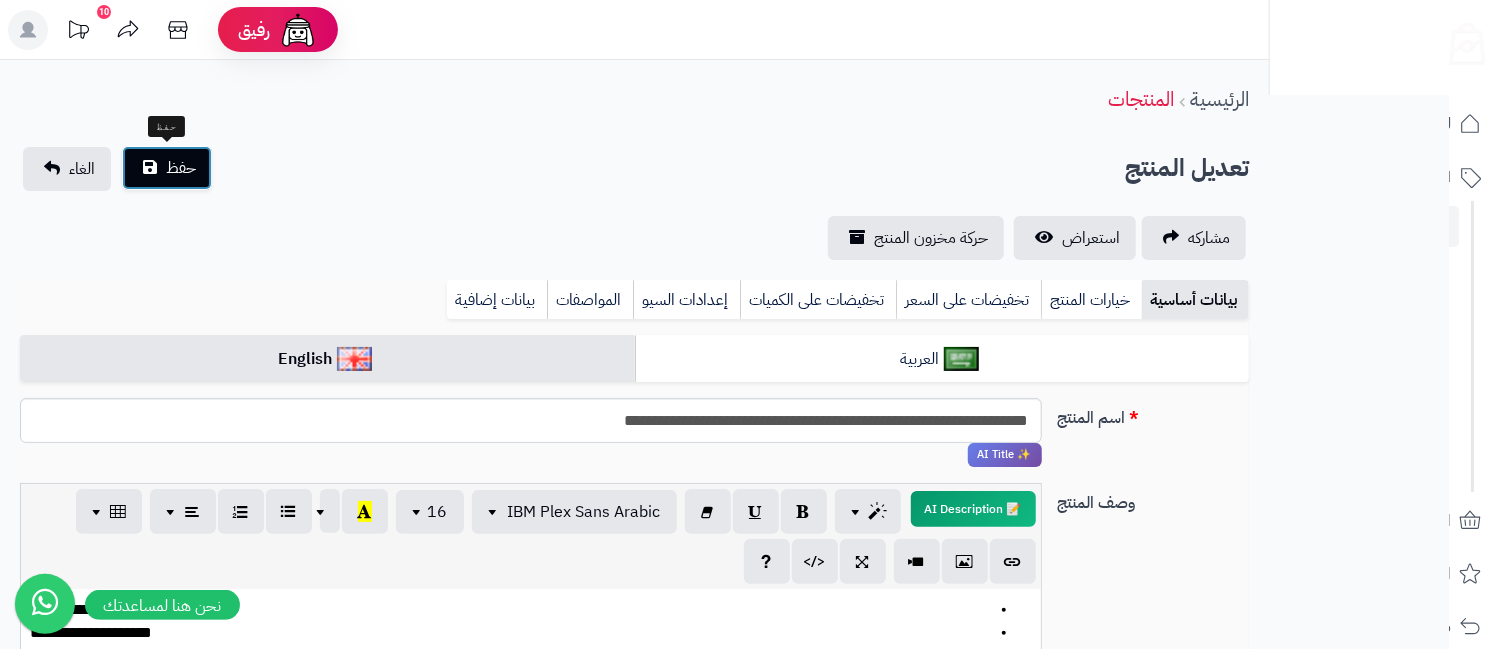 click on "حفظ" at bounding box center (181, 168) 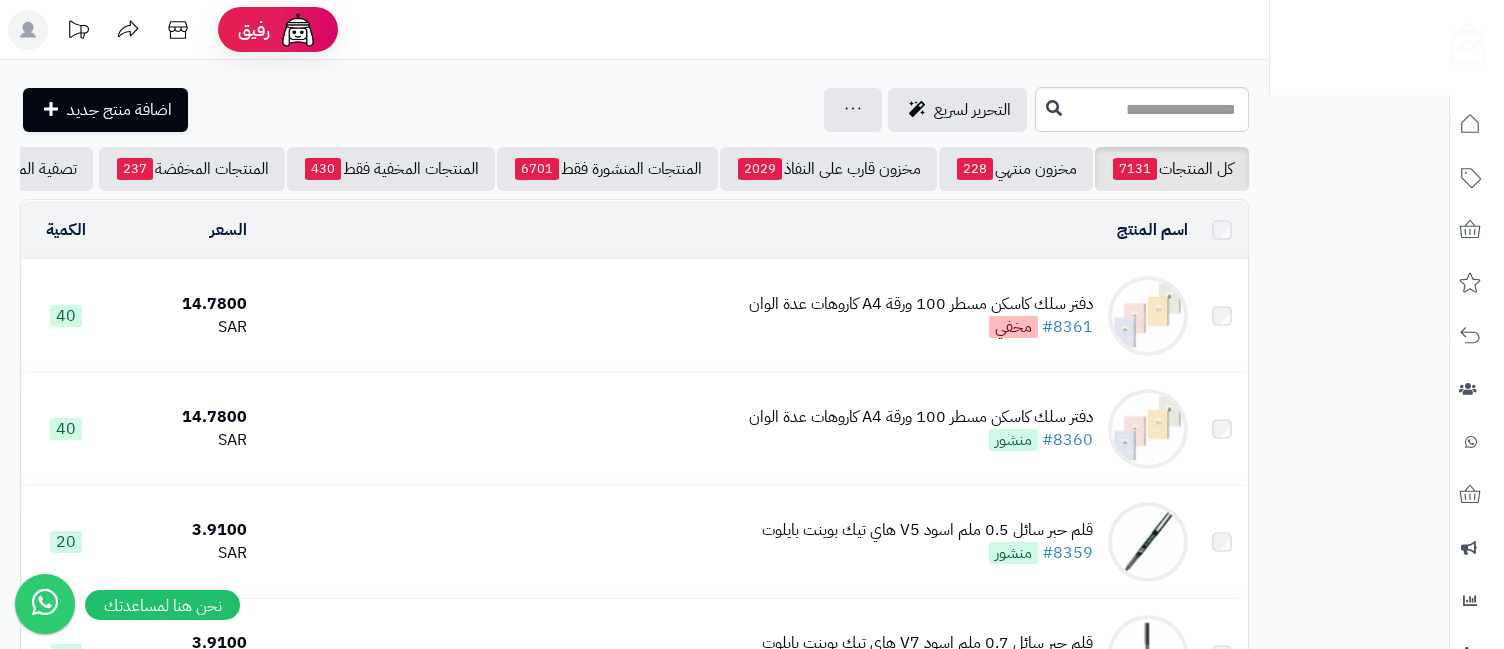 scroll, scrollTop: 0, scrollLeft: 0, axis: both 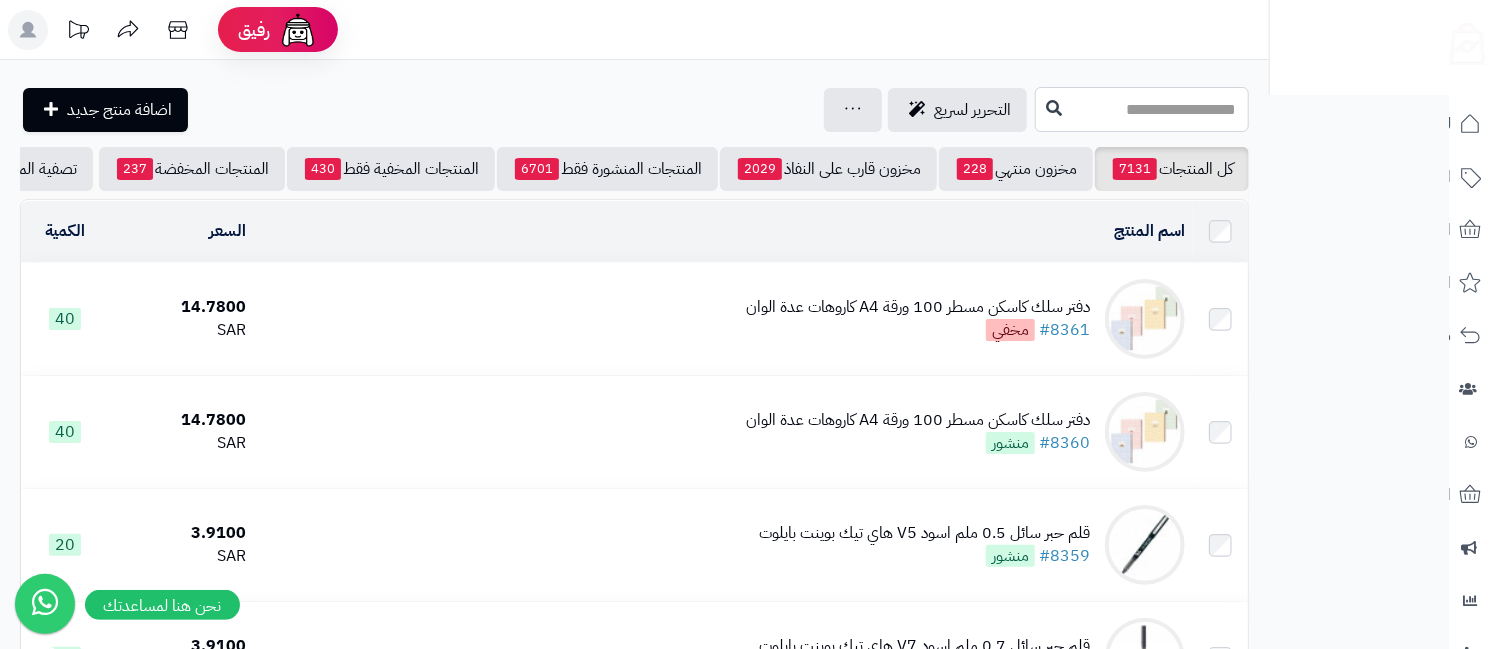 click at bounding box center (1142, 109) 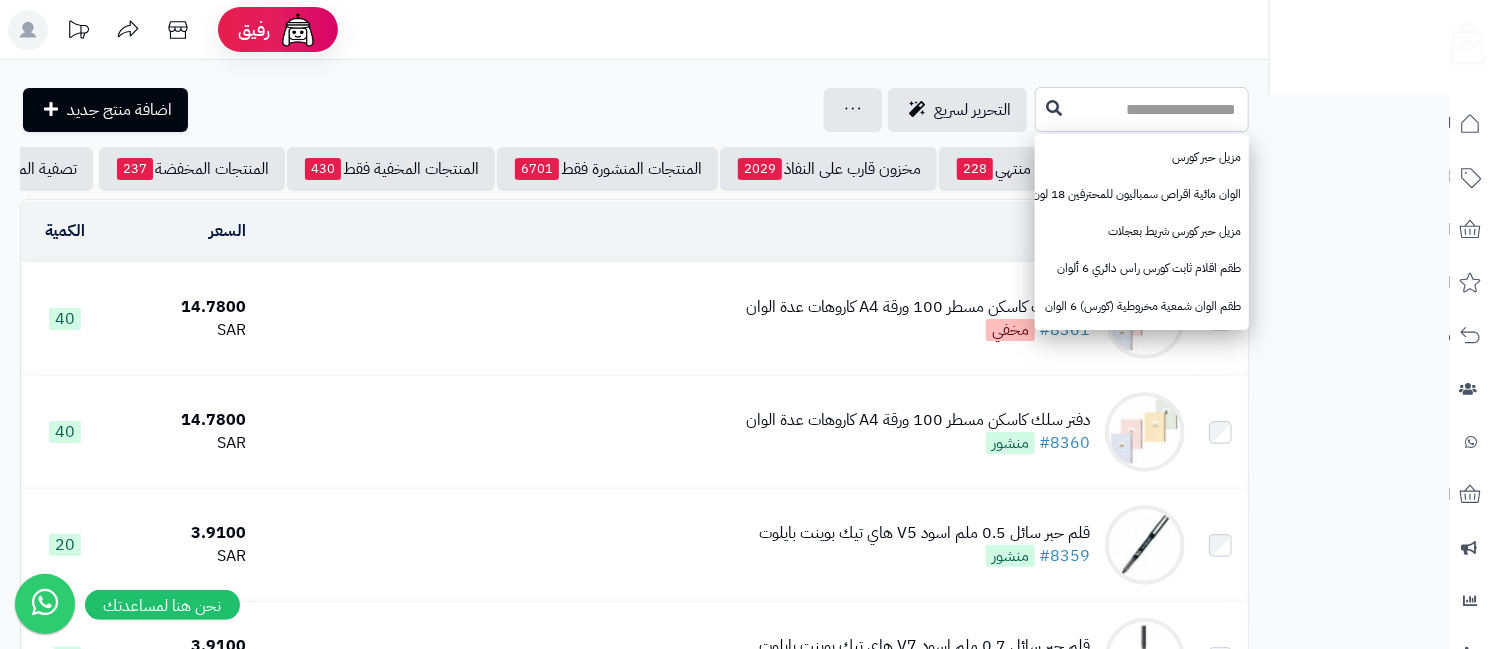 paste on "**********" 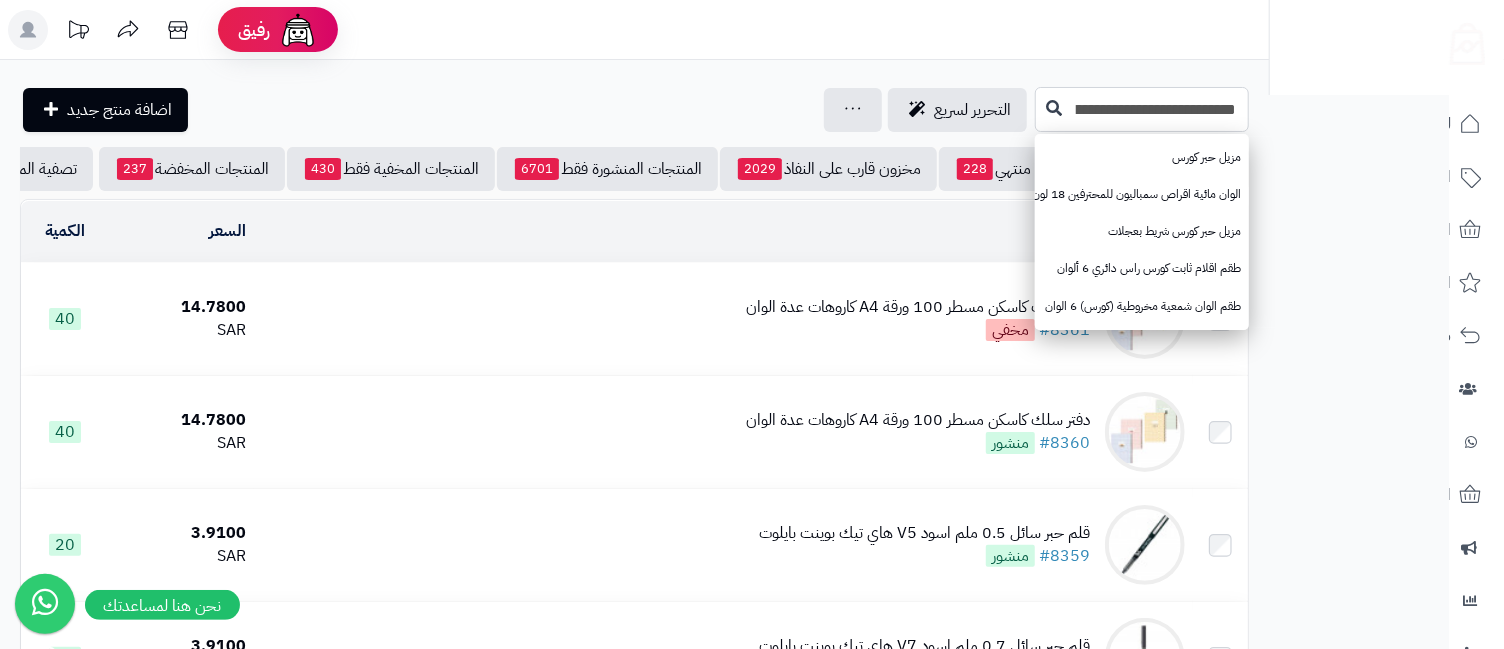 scroll, scrollTop: 0, scrollLeft: -97, axis: horizontal 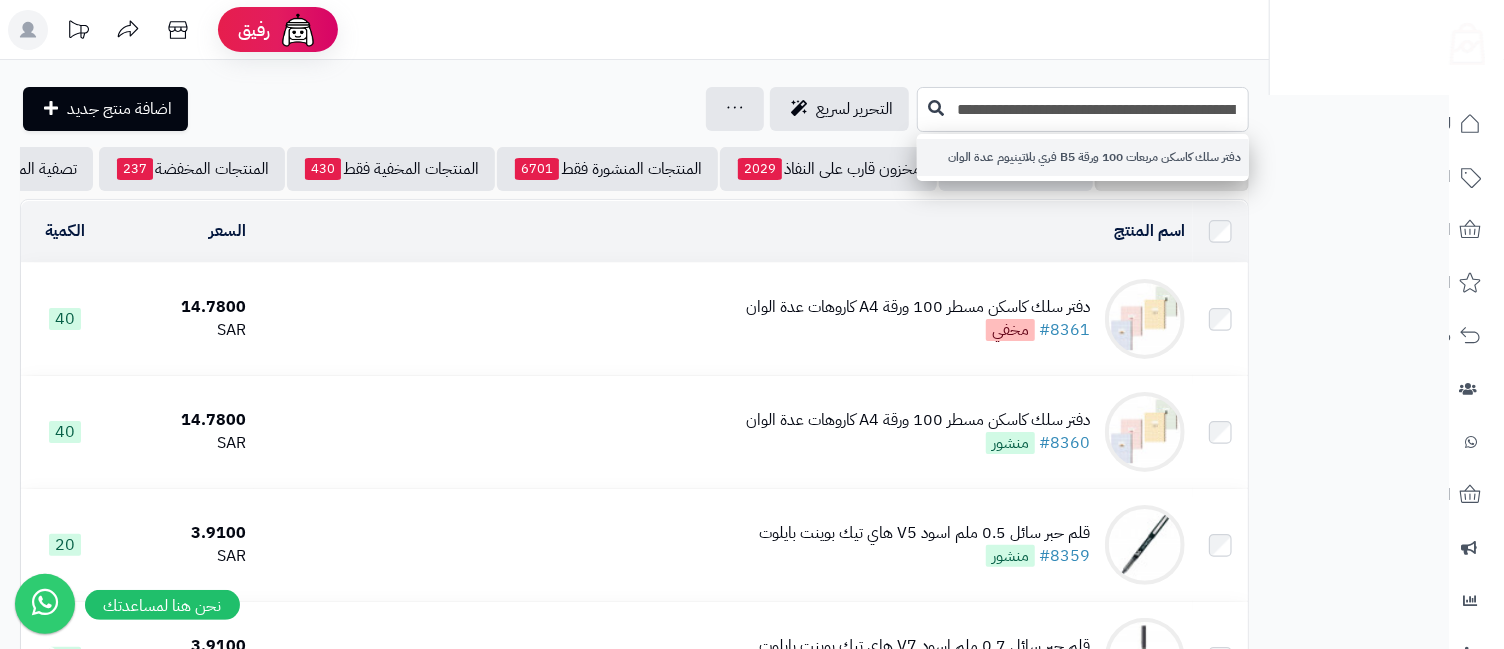type on "**********" 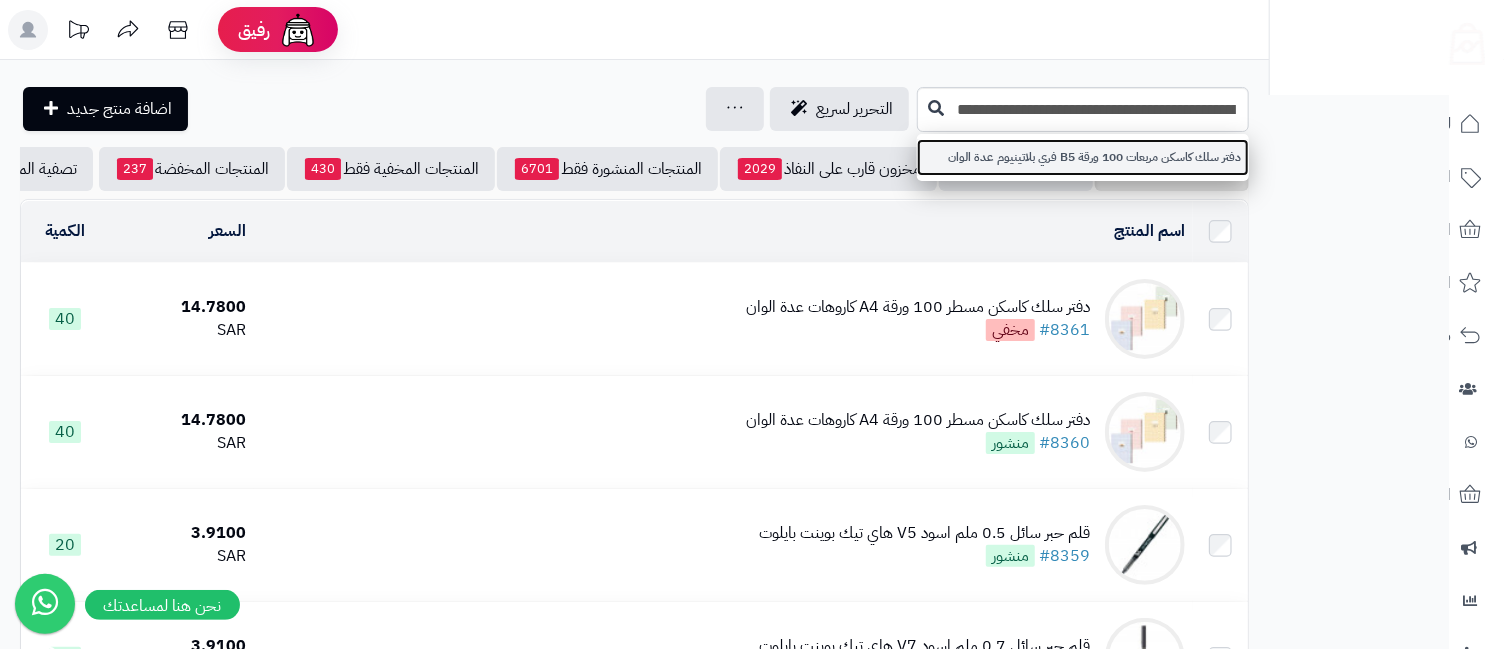 scroll, scrollTop: 0, scrollLeft: 0, axis: both 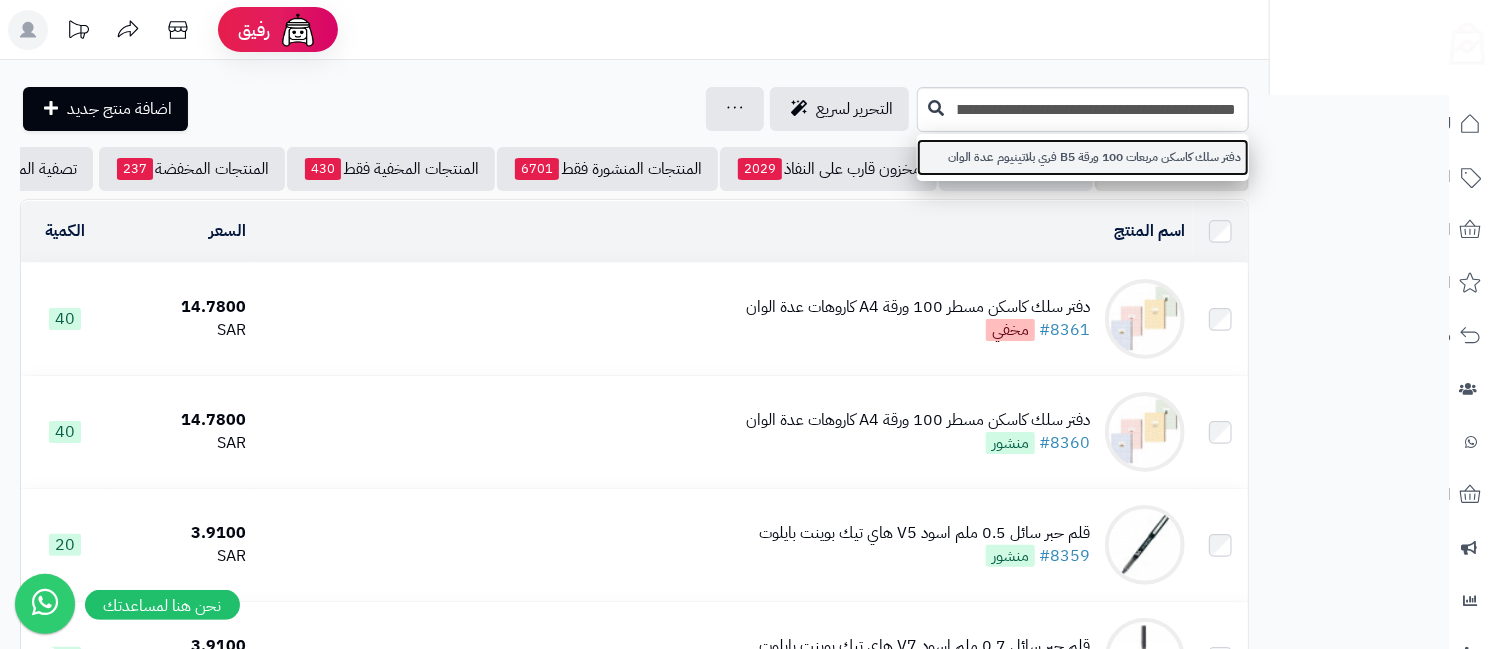 click on "دفتر سلك كاسكن مربعات 100 ورقة B5 فري بلاتينيوم عدة الوان" at bounding box center [1083, 157] 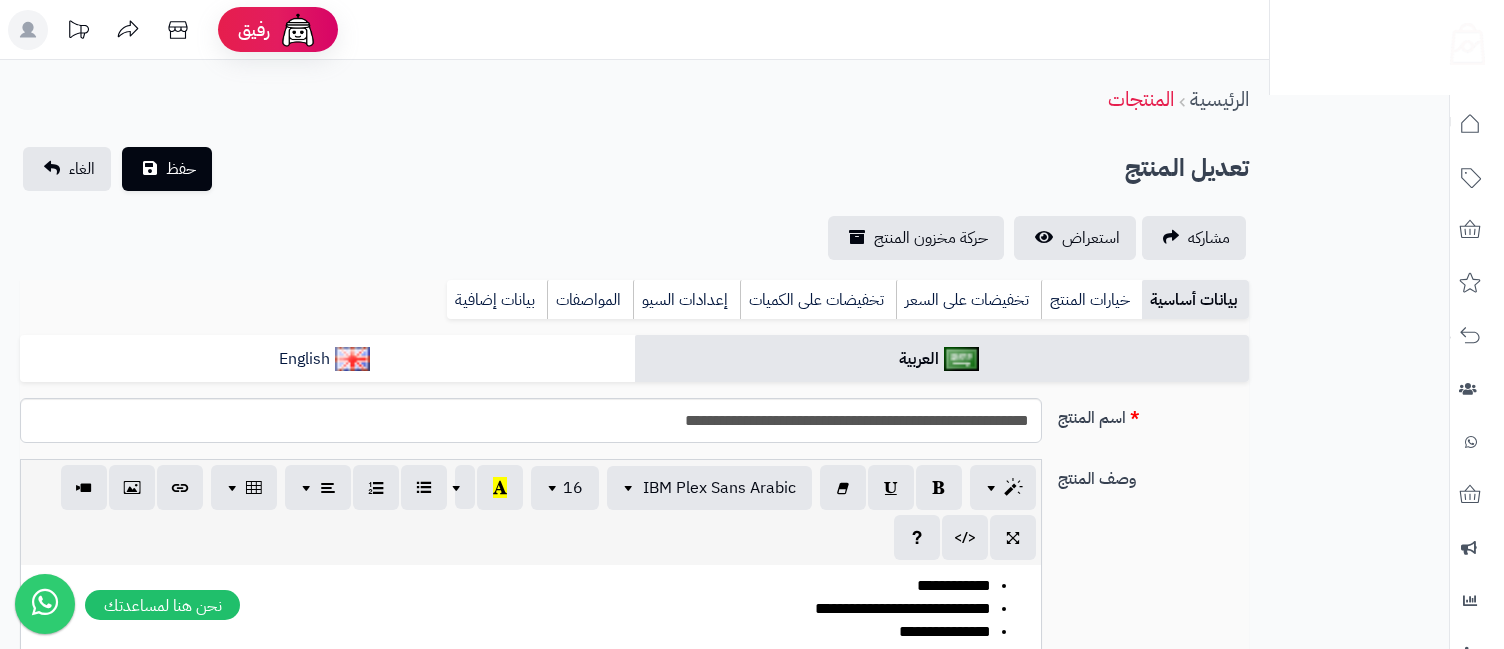 scroll, scrollTop: 0, scrollLeft: 0, axis: both 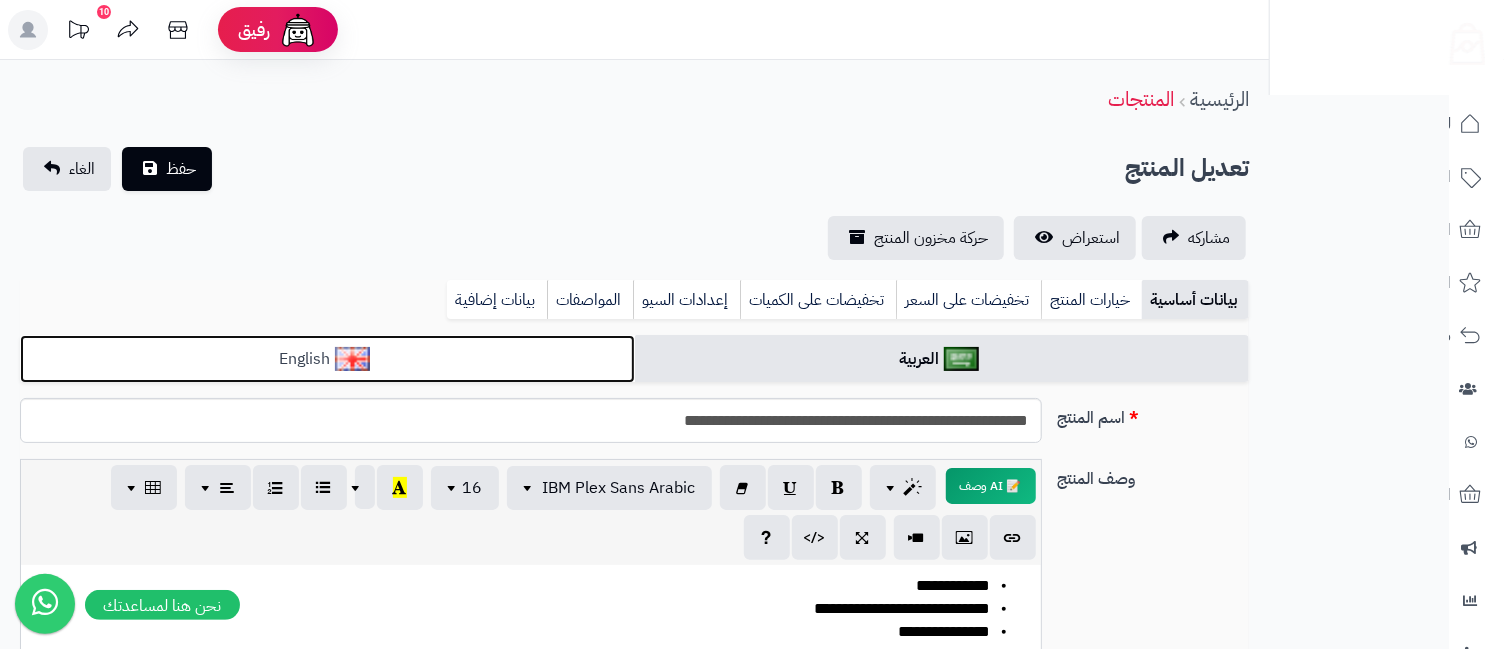 click on "English" at bounding box center (327, 359) 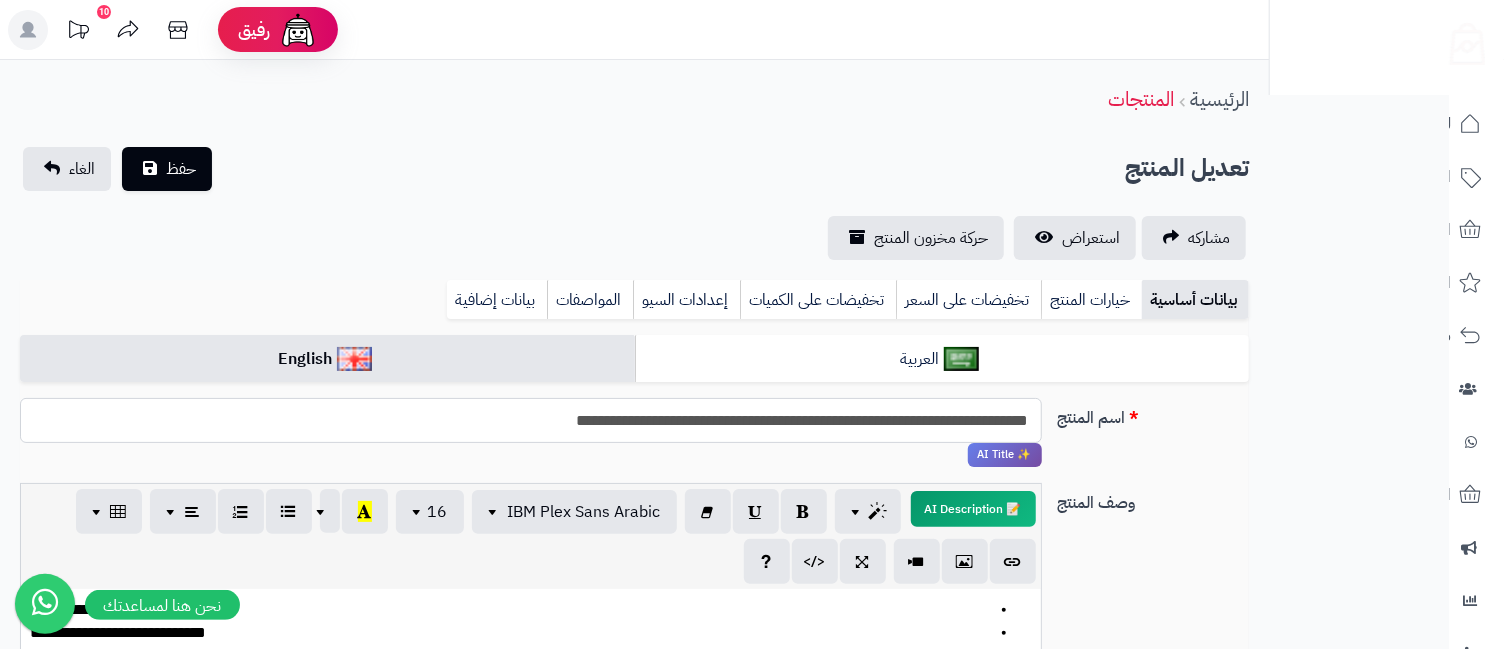 drag, startPoint x: 647, startPoint y: 419, endPoint x: 701, endPoint y: 443, distance: 59.093147 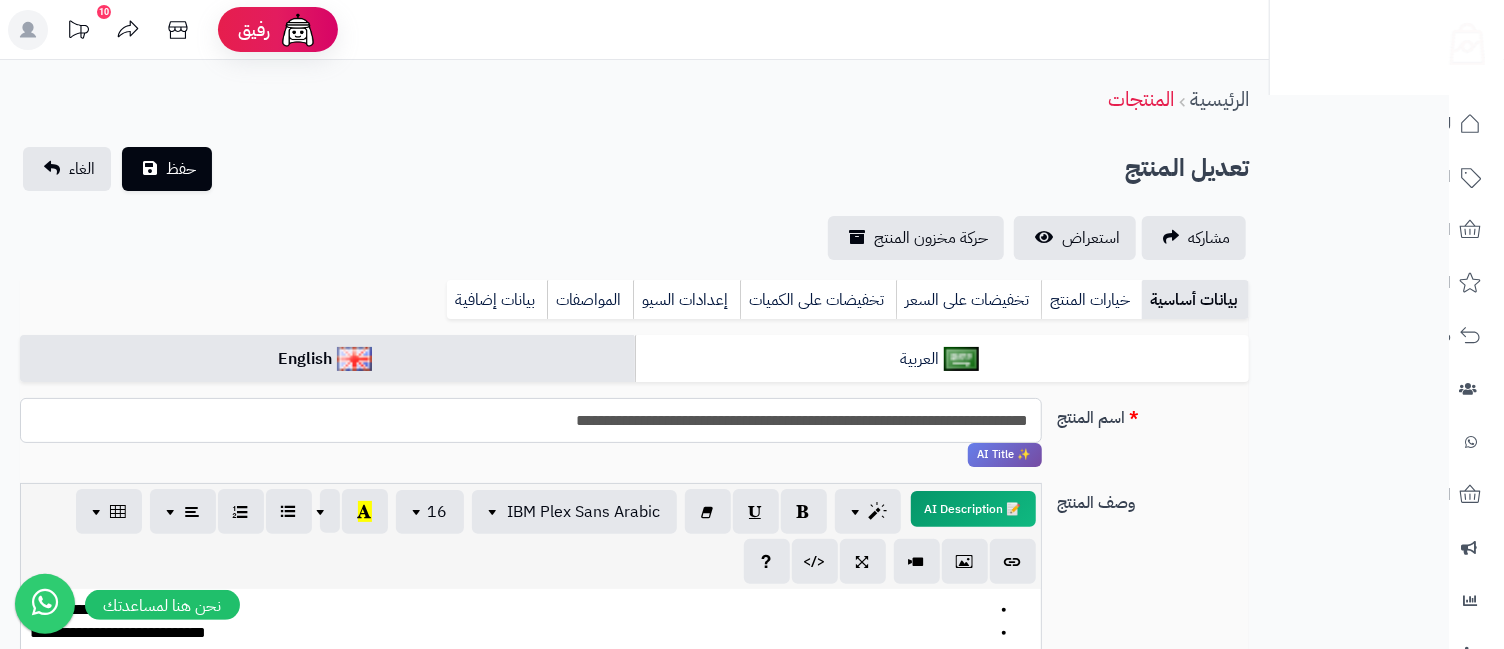 click on "**********" at bounding box center [530, 432] 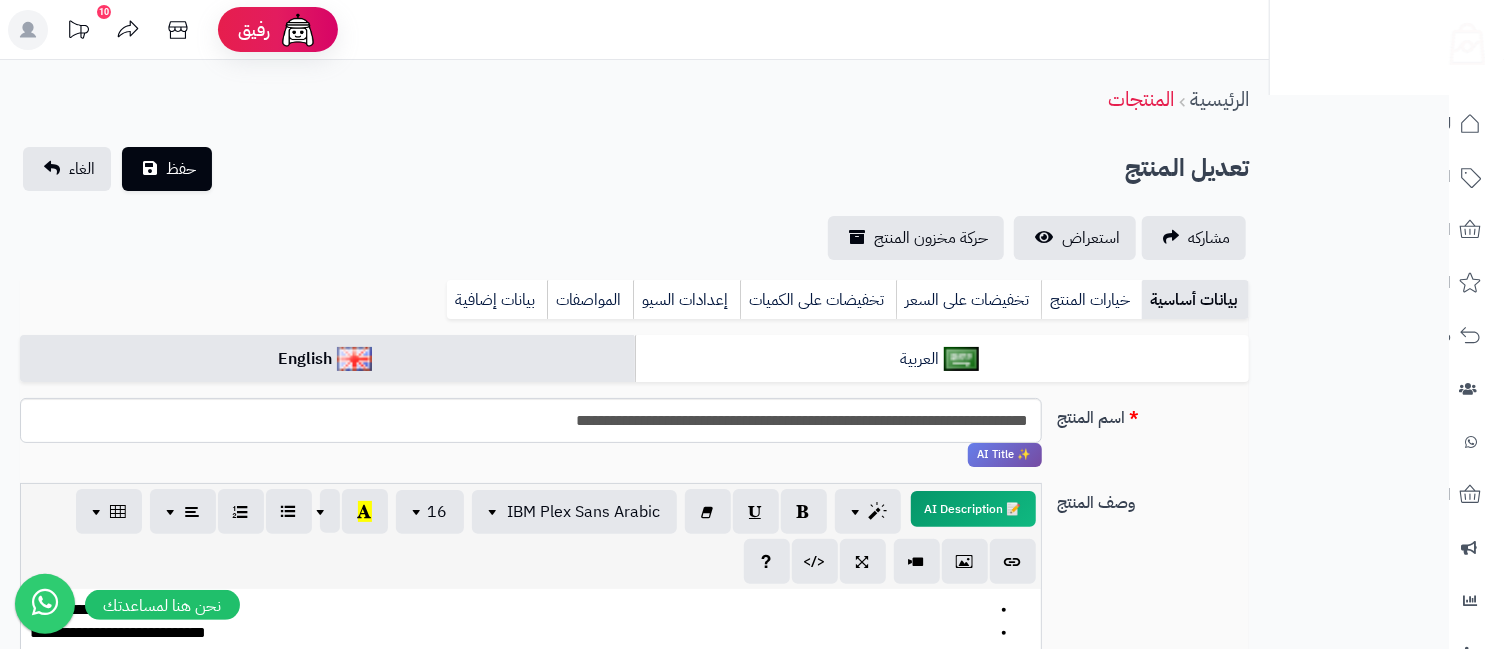 click on "**********" at bounding box center [530, 432] 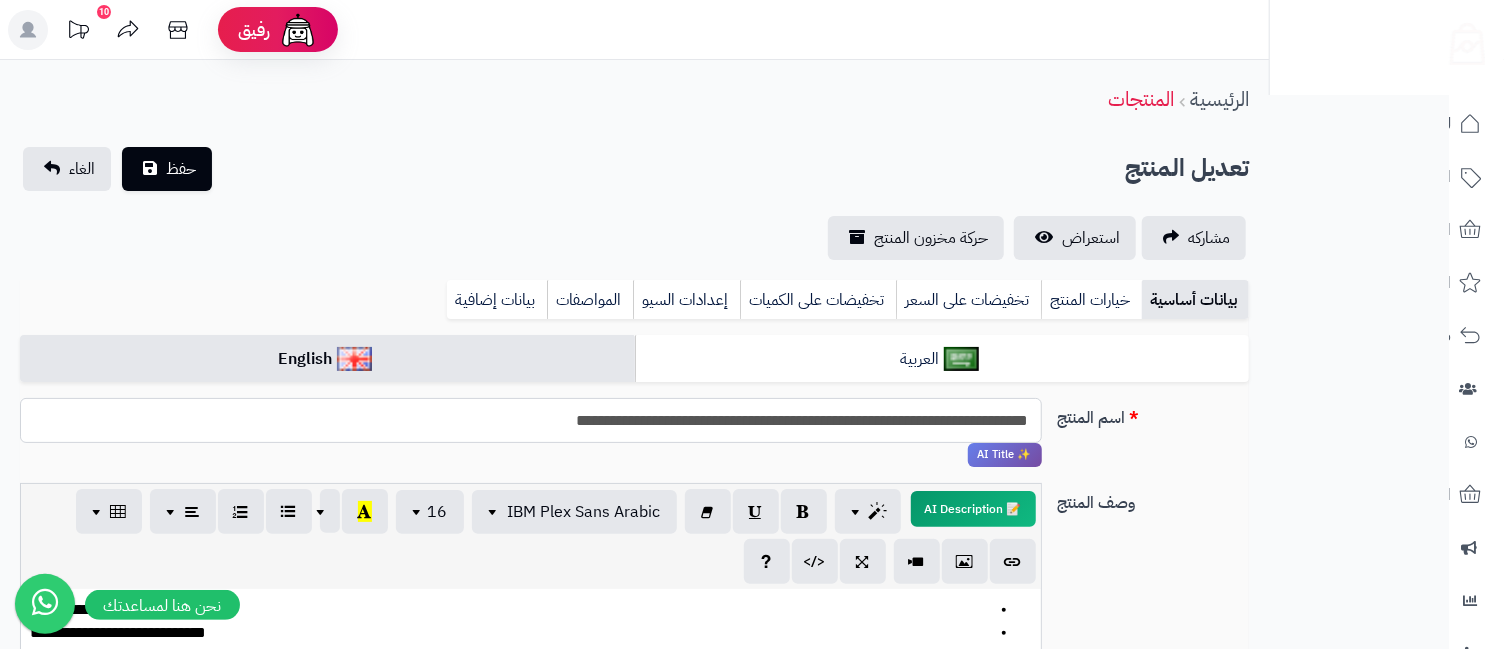drag, startPoint x: 648, startPoint y: 419, endPoint x: 702, endPoint y: 431, distance: 55.31727 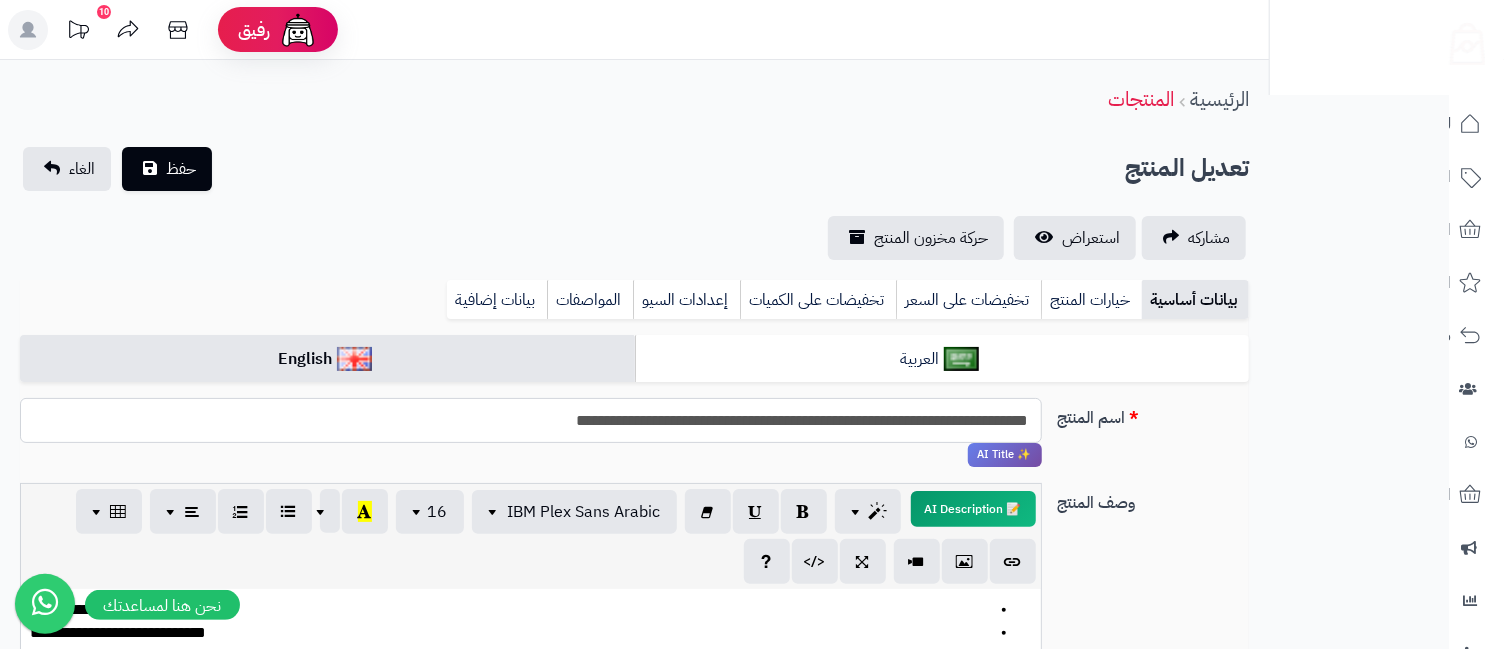 click on "**********" at bounding box center (530, 420) 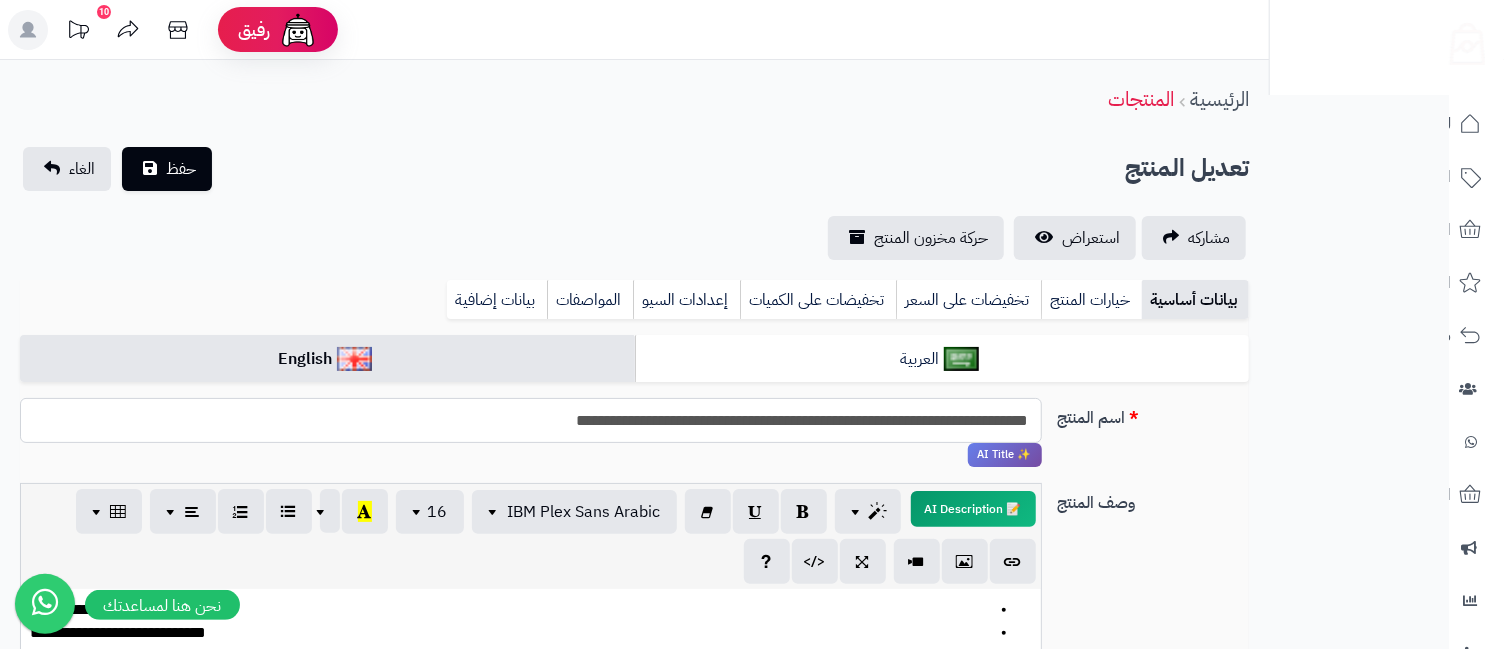 paste 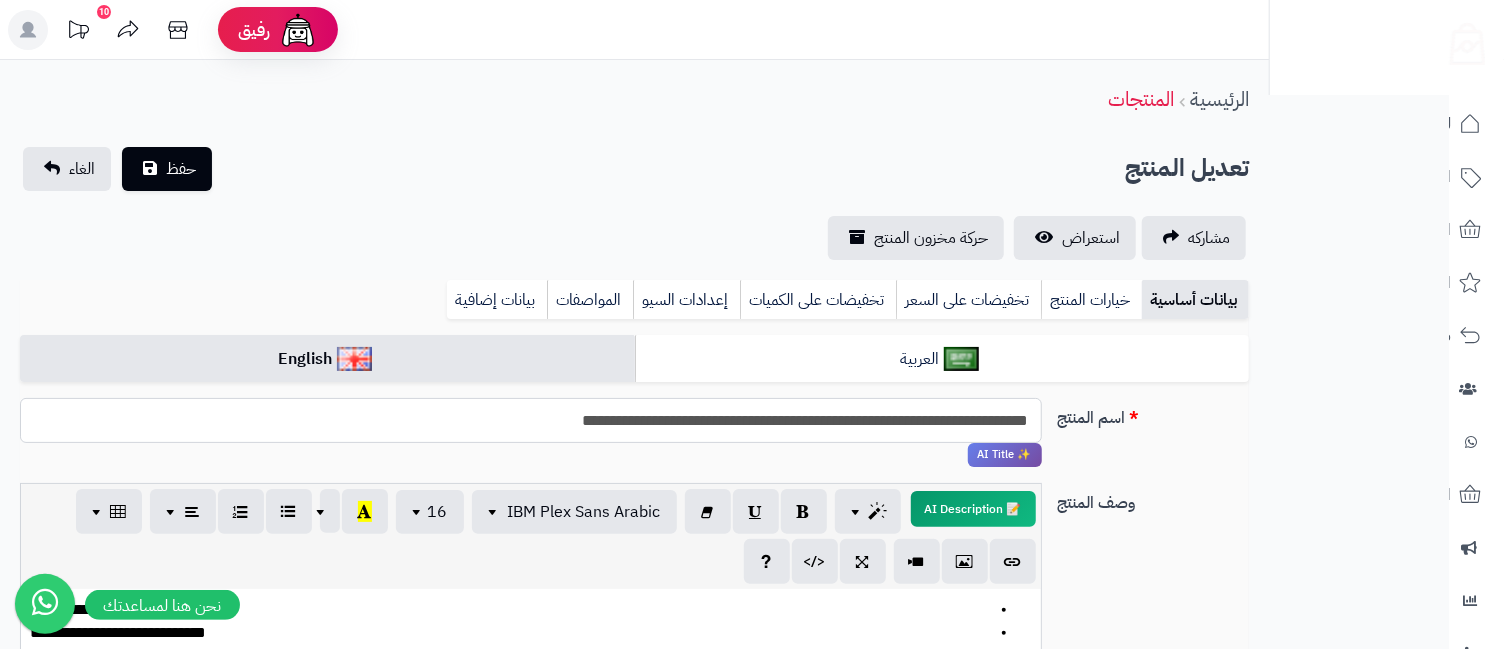 click on "**********" at bounding box center [530, 420] 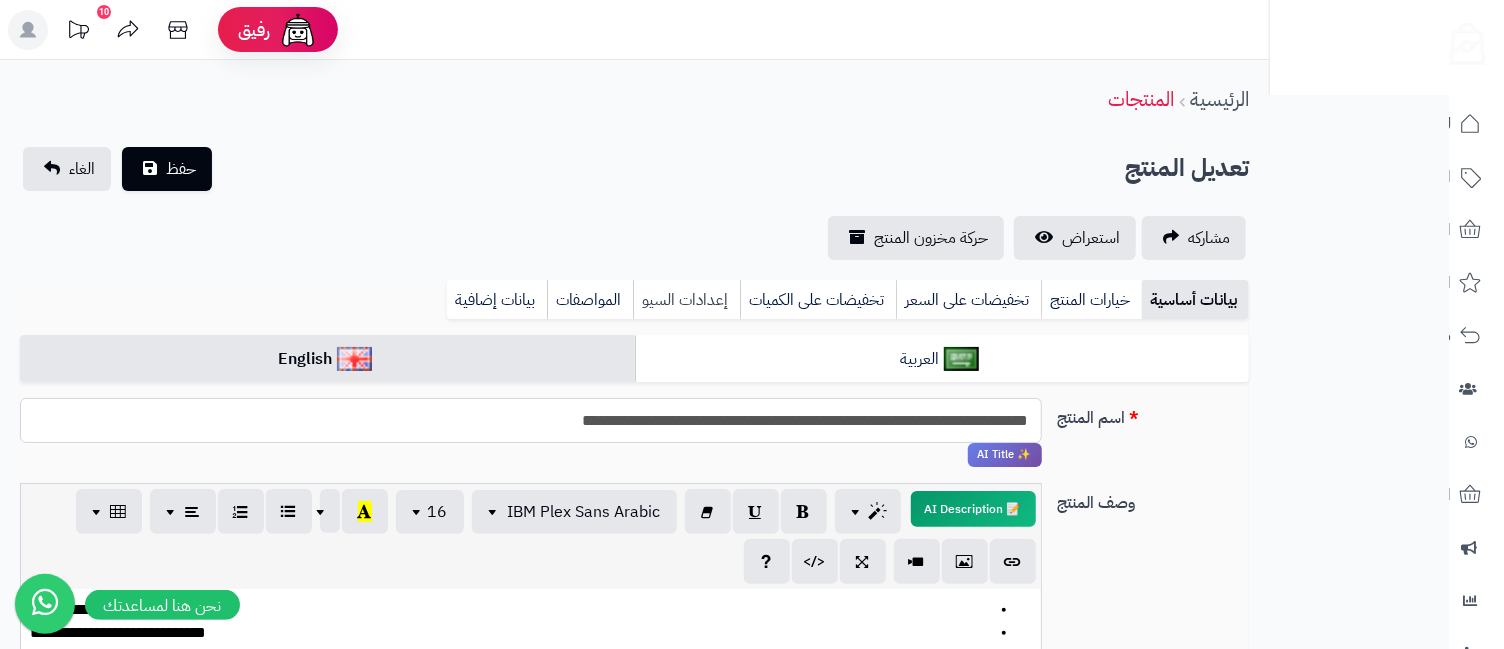 type on "**********" 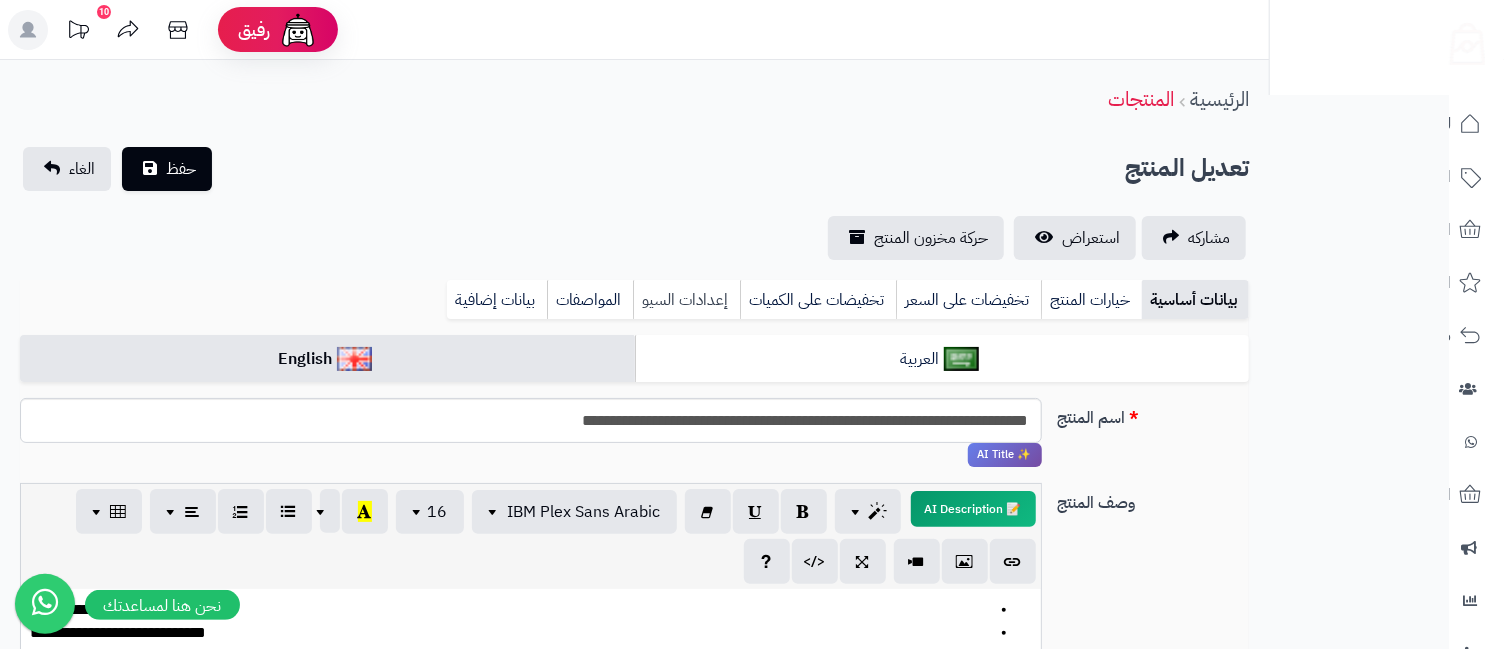 click on "إعدادات السيو" at bounding box center (686, 300) 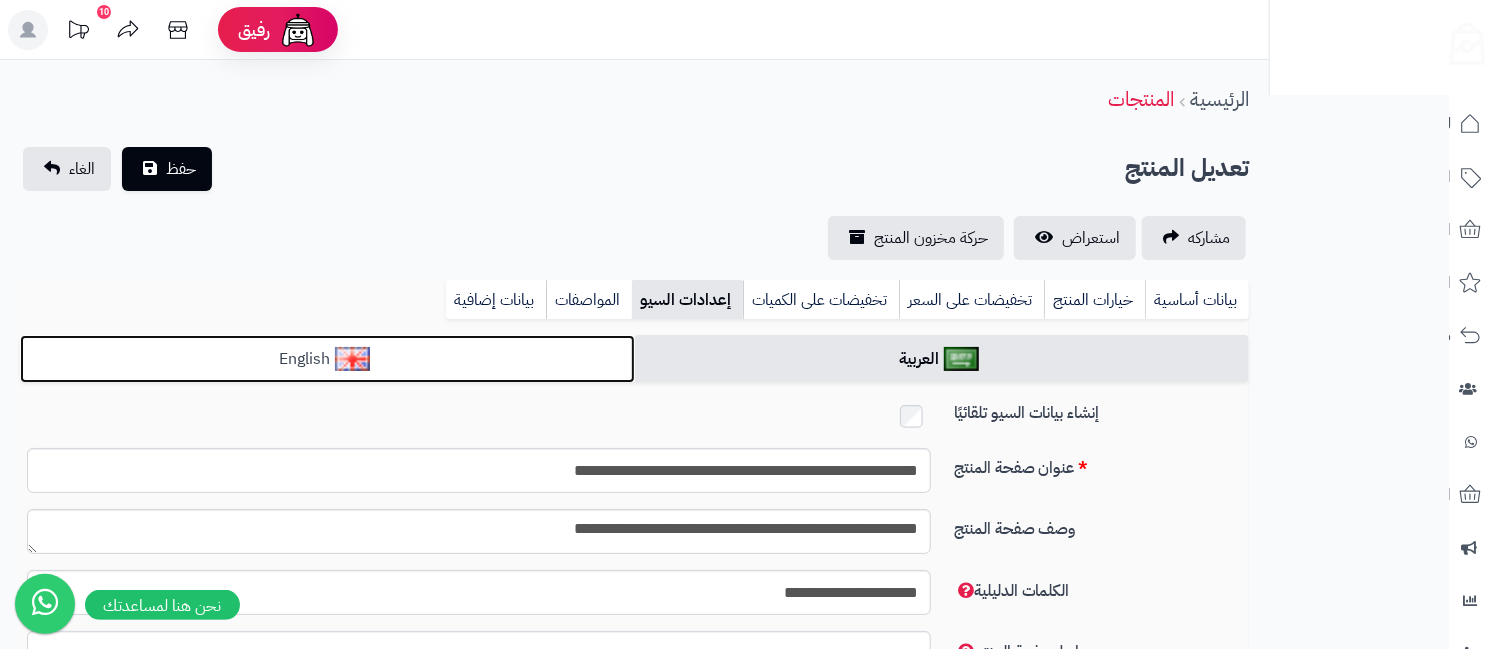 click on "English" at bounding box center [327, 359] 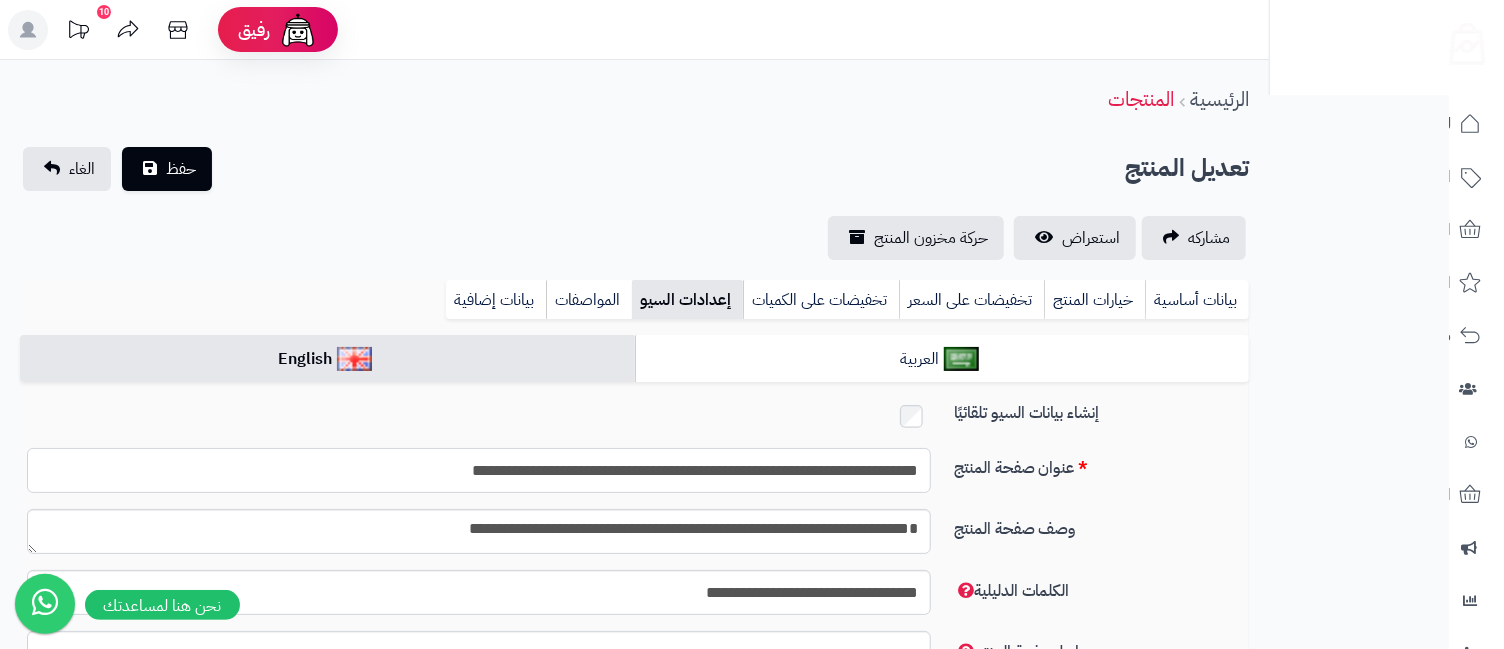 click on "**********" at bounding box center (479, 470) 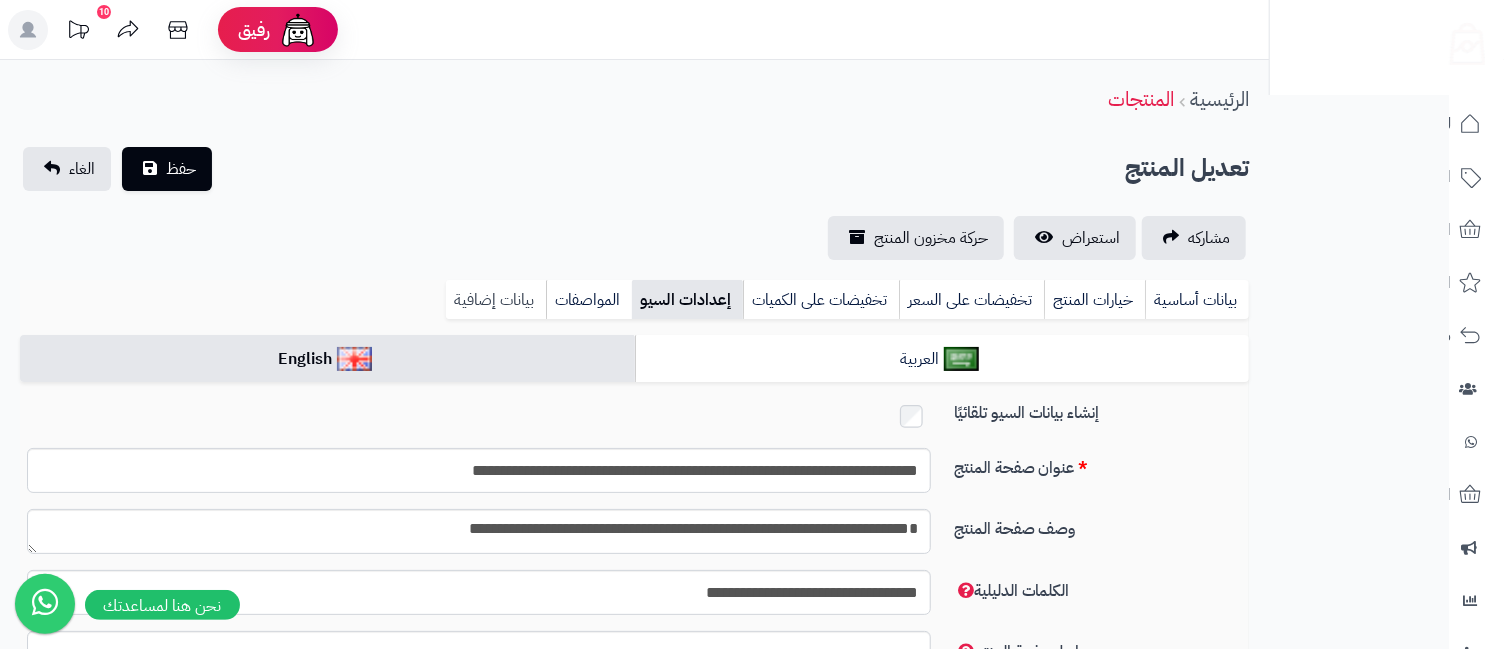 click on "بيانات إضافية" at bounding box center (496, 300) 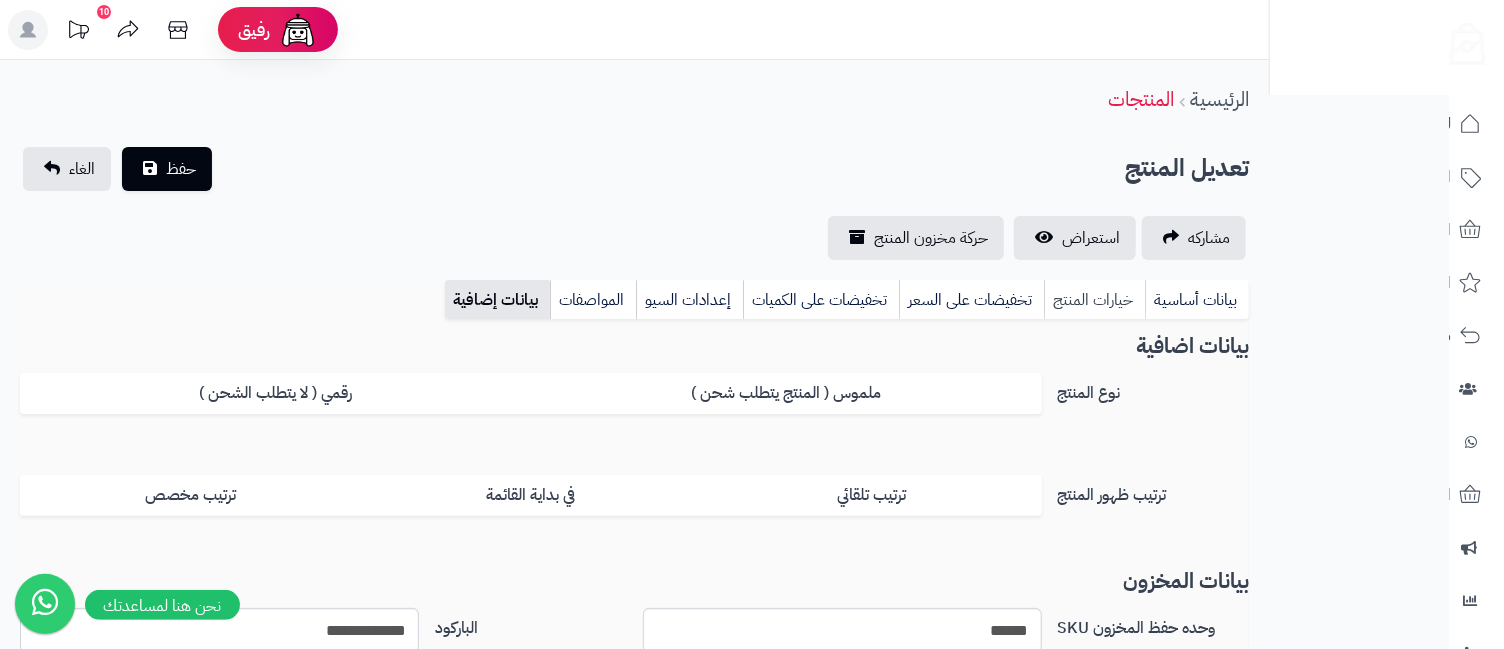 click on "خيارات المنتج" at bounding box center (1094, 300) 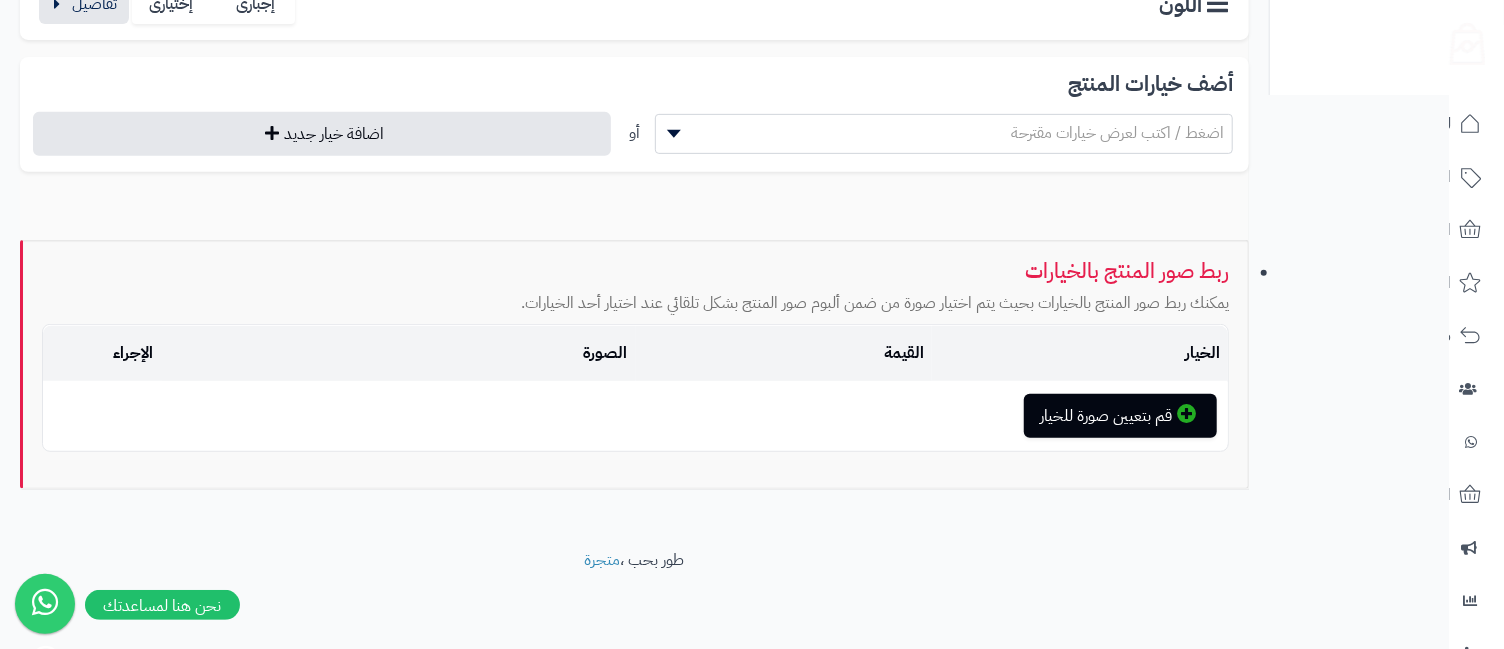 scroll, scrollTop: 0, scrollLeft: 0, axis: both 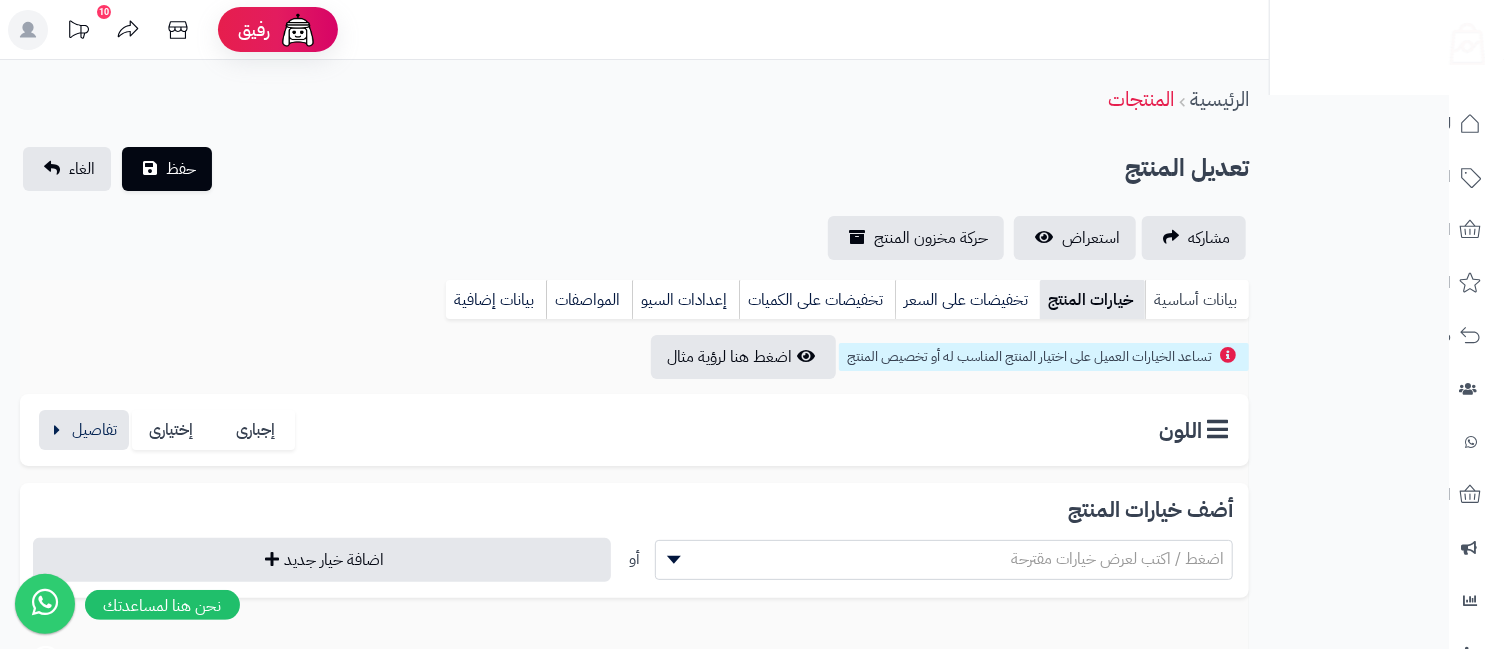 click on "بيانات أساسية" at bounding box center [1197, 300] 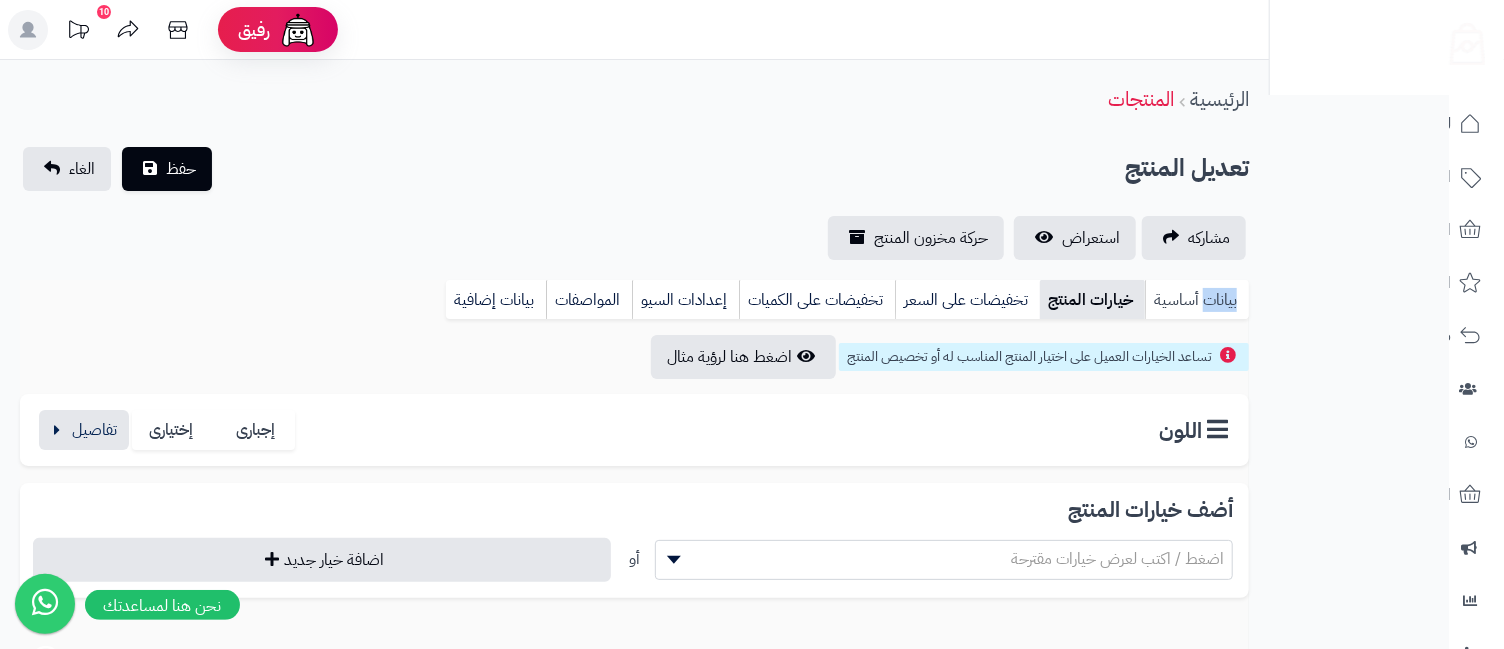 click on "بيانات أساسية" at bounding box center [1197, 300] 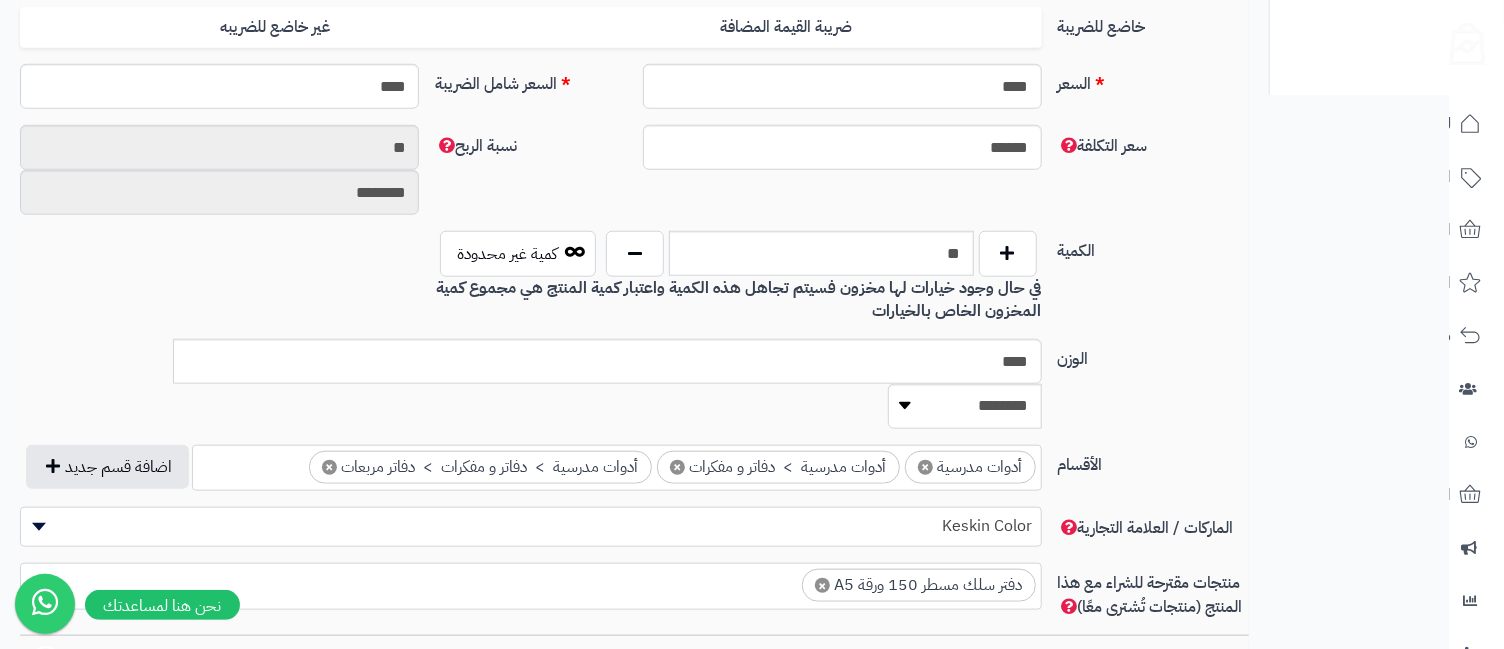 scroll, scrollTop: 0, scrollLeft: 0, axis: both 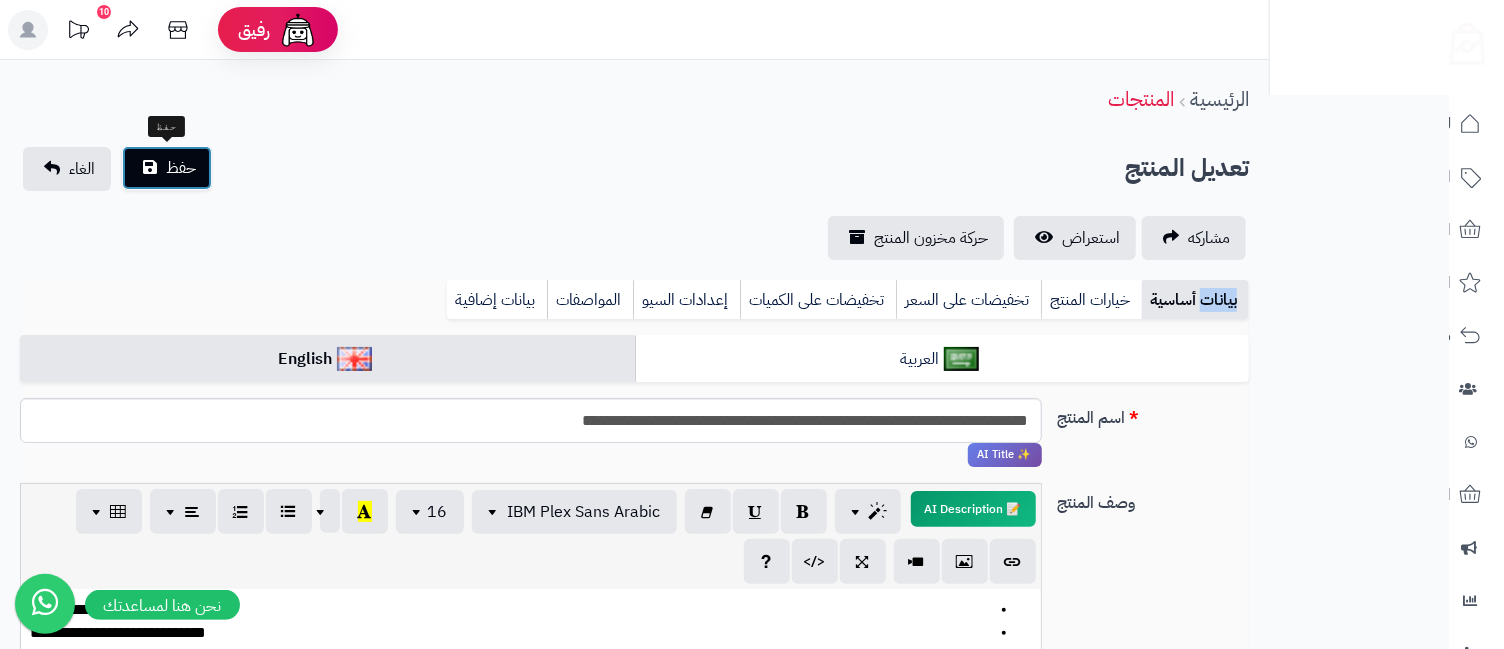 click on "حفظ" at bounding box center (167, 168) 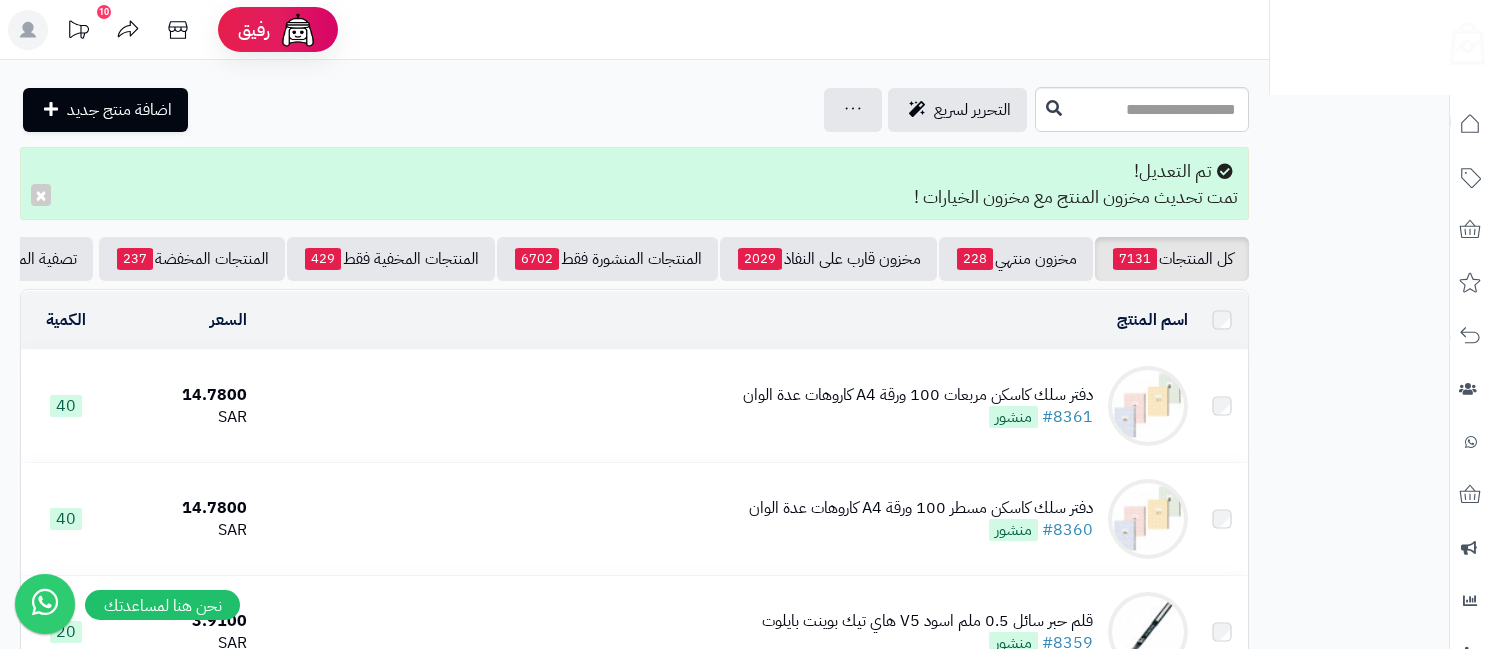 scroll, scrollTop: 0, scrollLeft: 0, axis: both 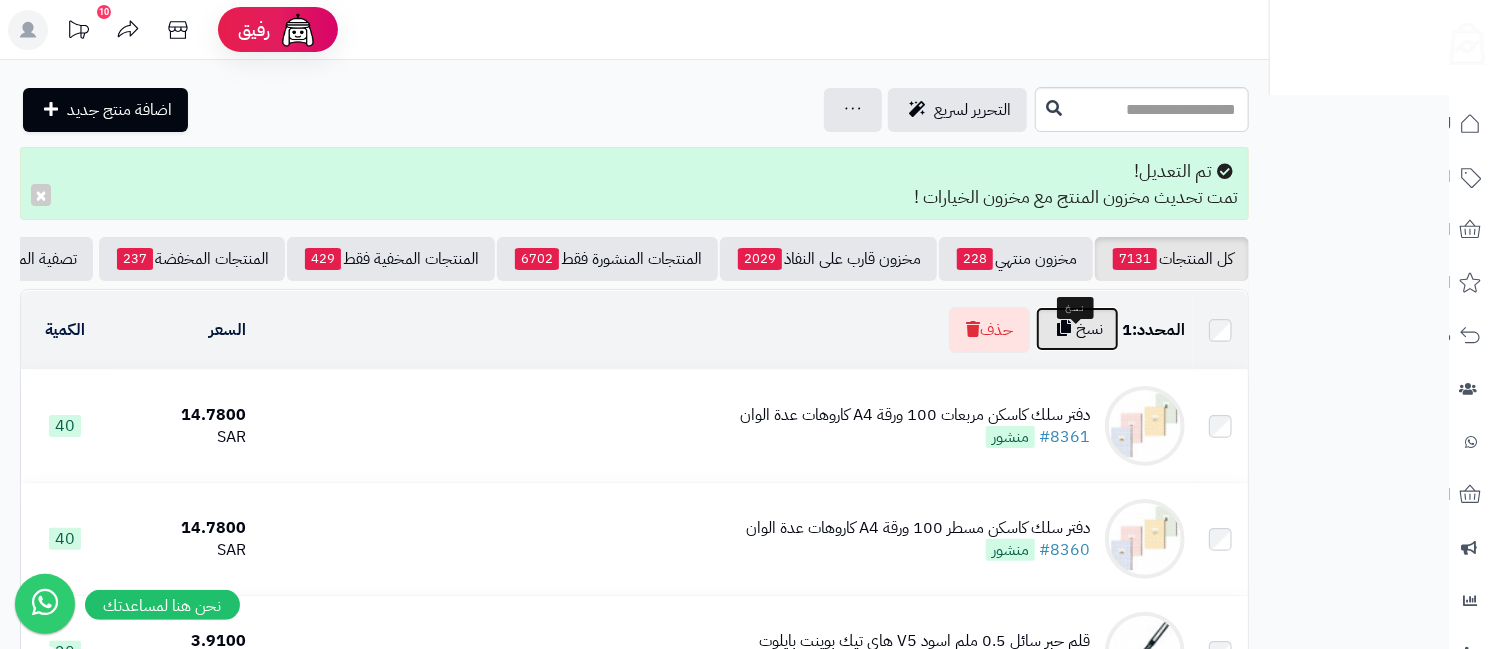 click on "نسخ" at bounding box center (1077, 329) 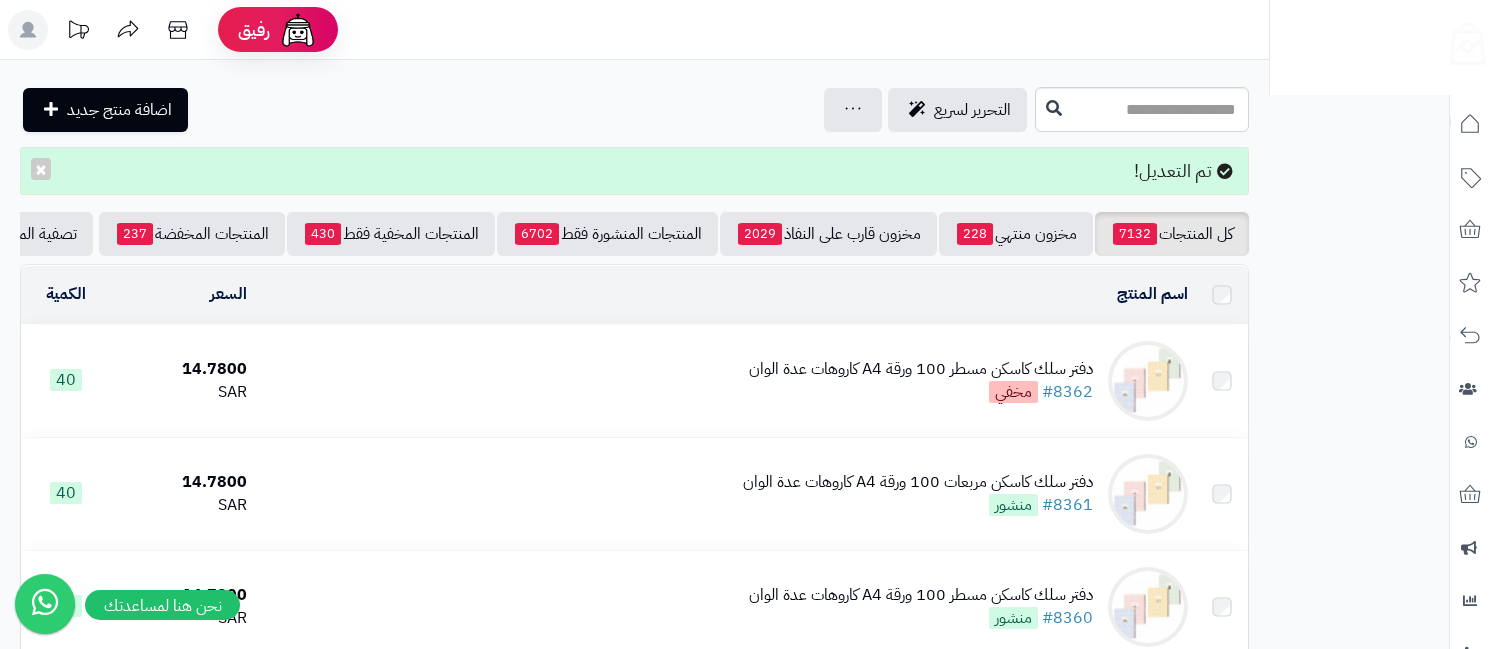 scroll, scrollTop: 0, scrollLeft: 0, axis: both 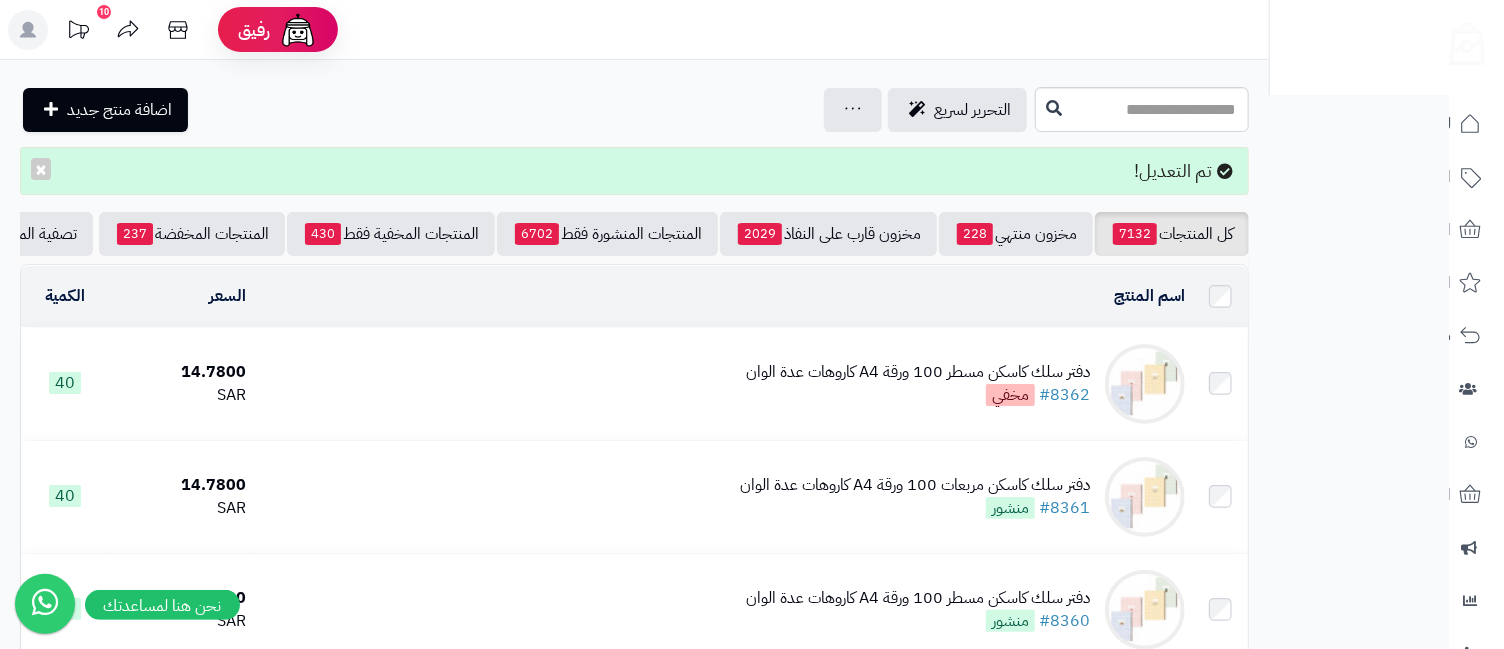 click on "دفتر سلك كاسكن مسطر 100 ورقة A4 كاروهات عدة الوان" at bounding box center (918, 372) 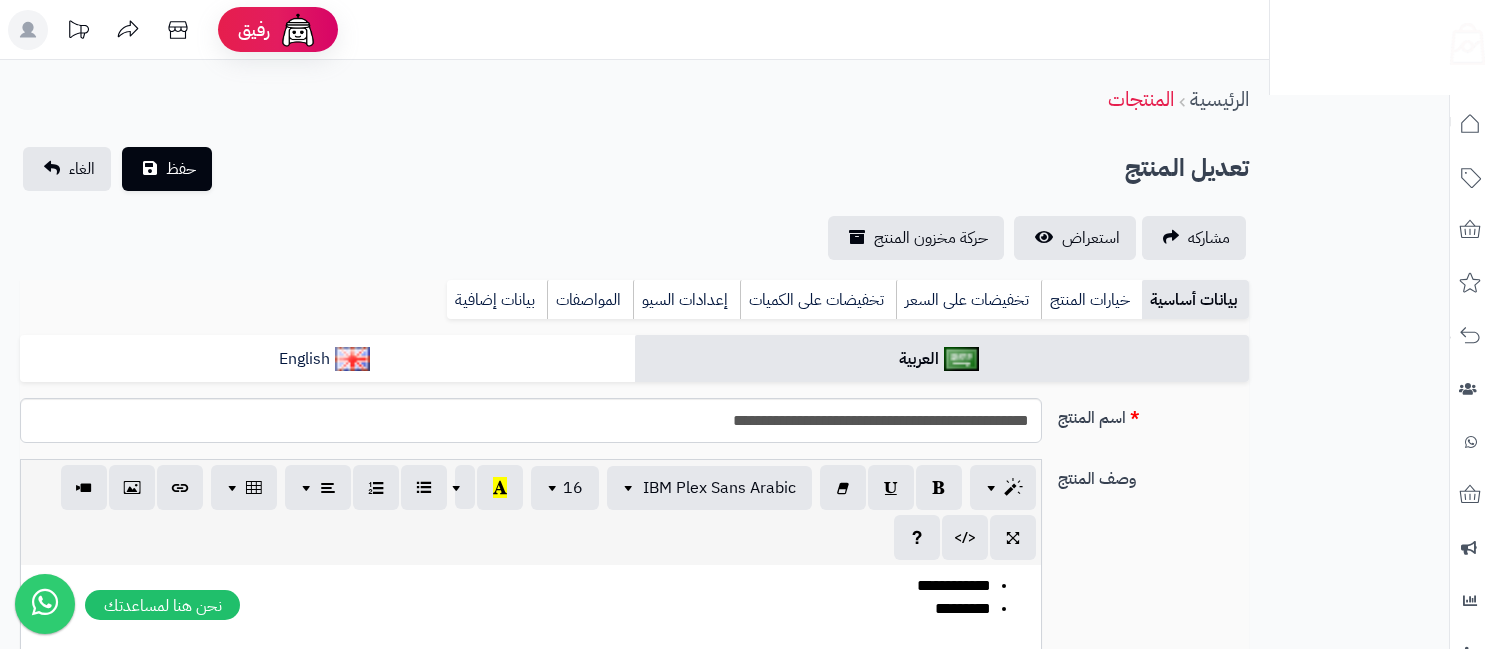 scroll, scrollTop: 0, scrollLeft: 0, axis: both 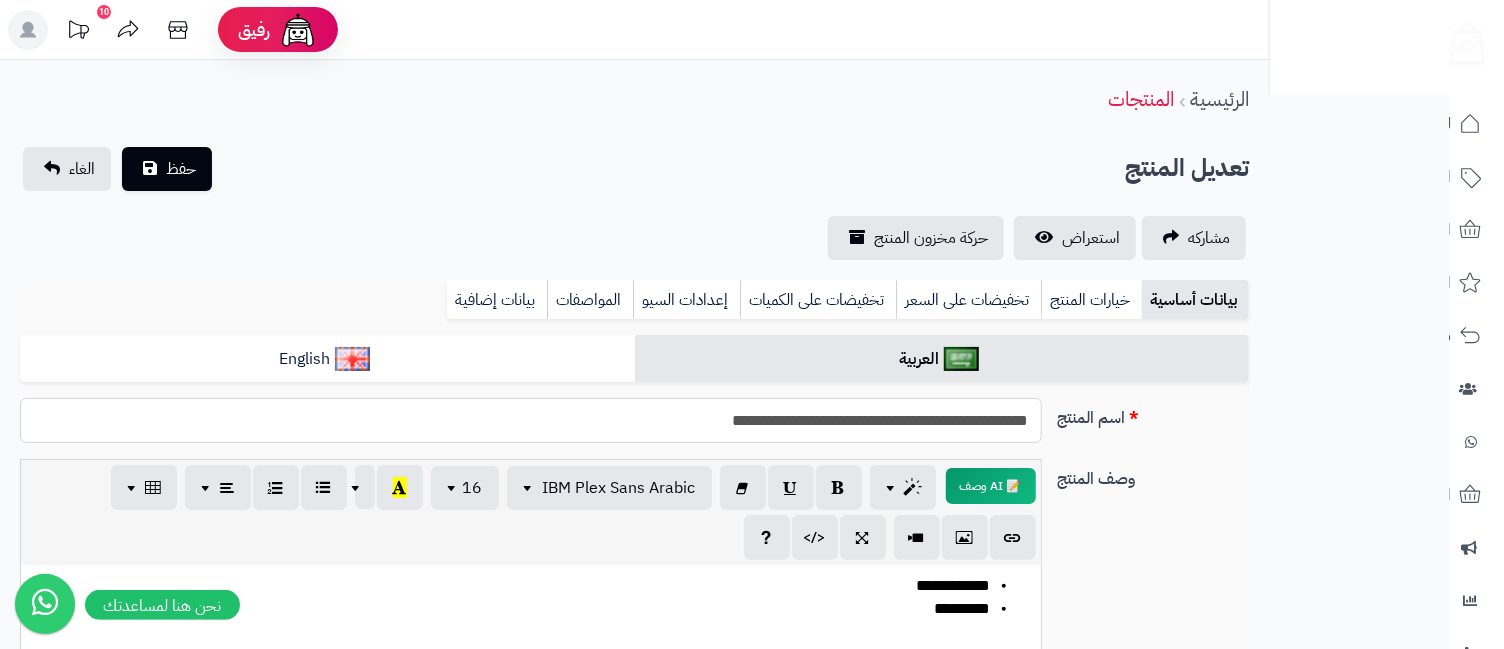 drag, startPoint x: 799, startPoint y: 423, endPoint x: 813, endPoint y: 426, distance: 14.3178215 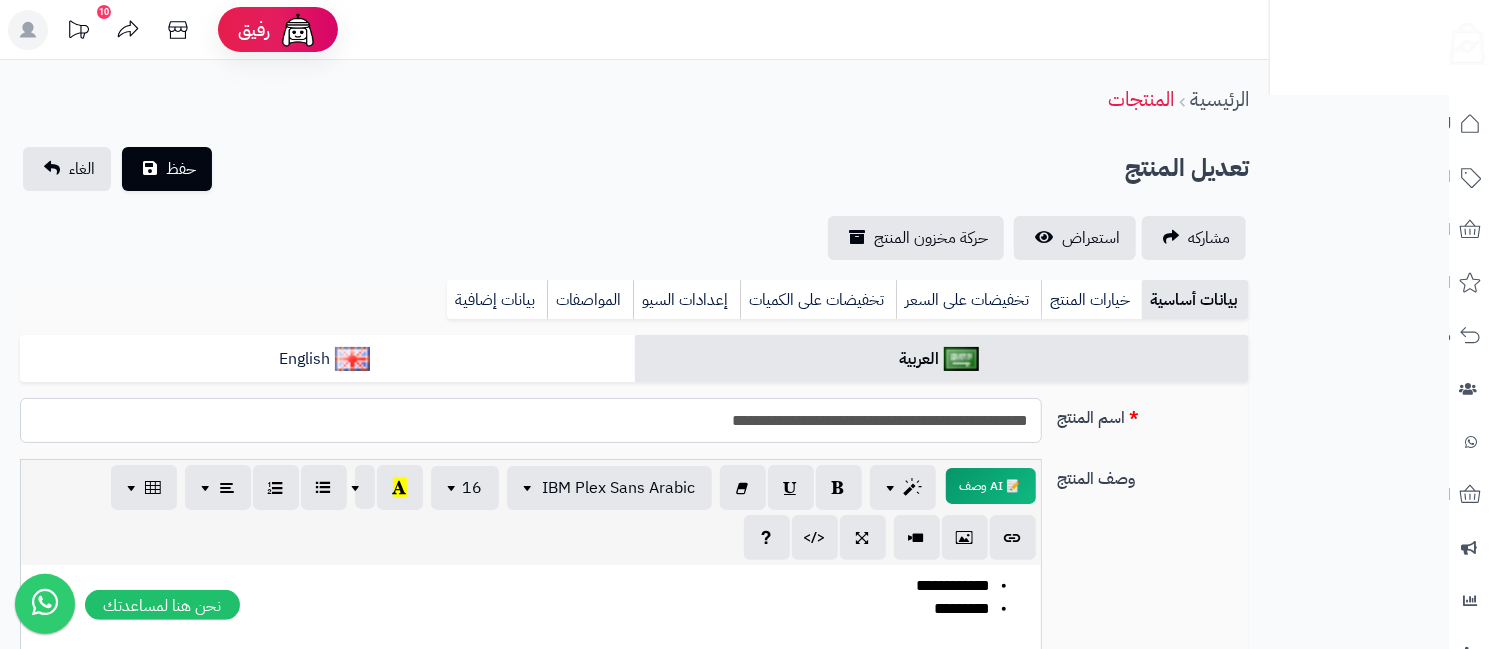 click on "**********" at bounding box center (530, 420) 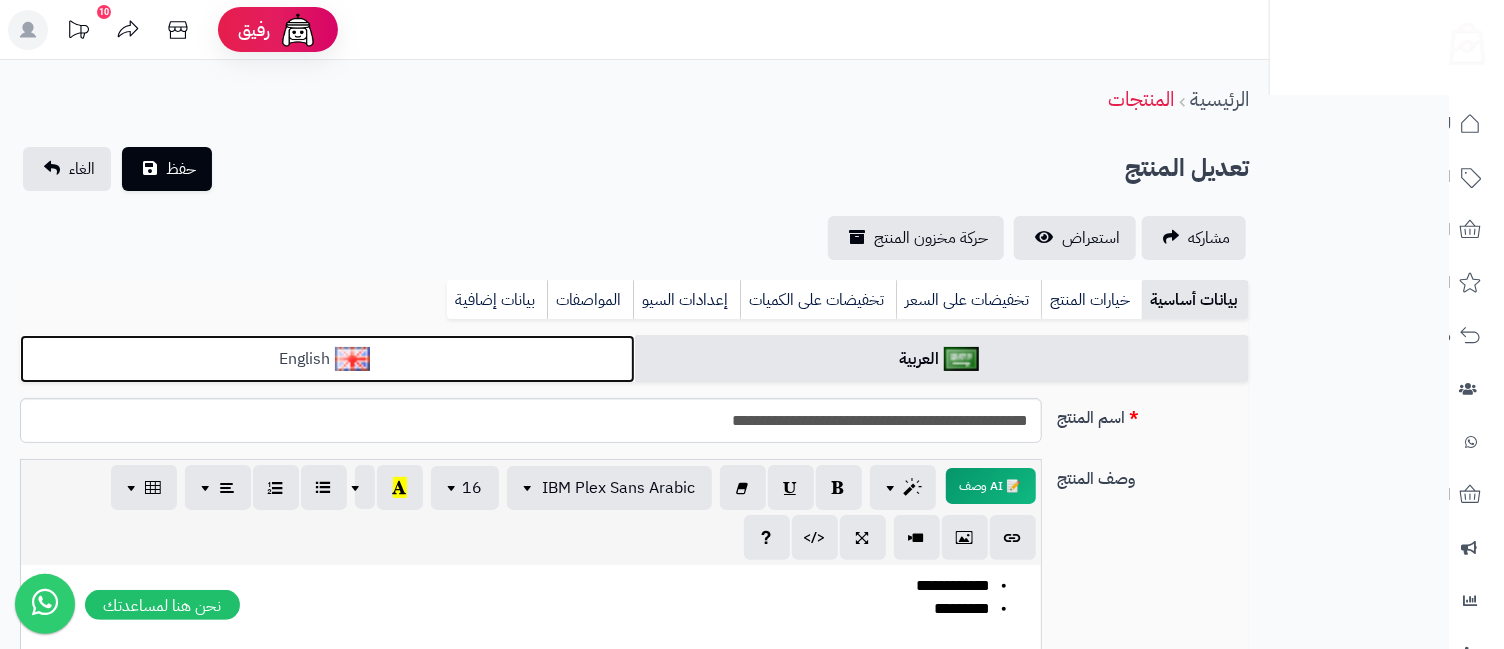 click on "English" at bounding box center (327, 359) 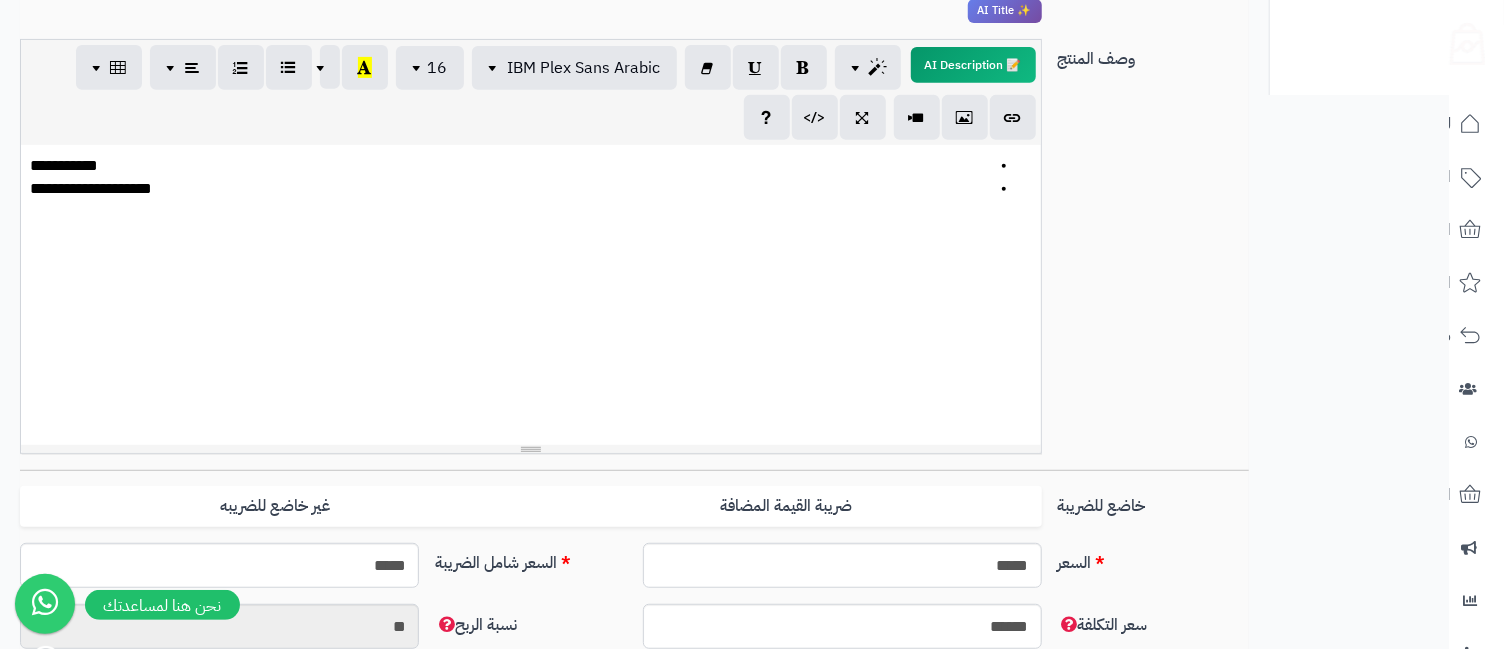 scroll, scrollTop: 0, scrollLeft: 0, axis: both 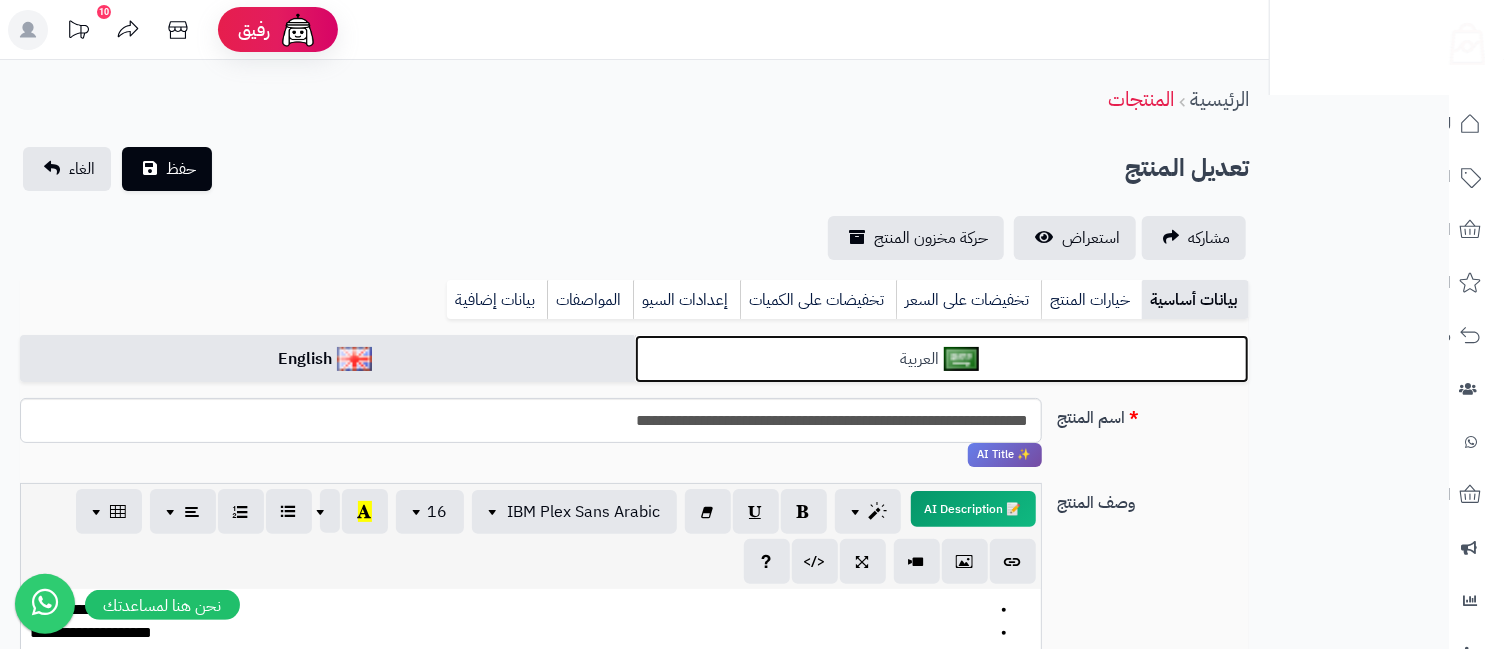 click on "العربية" at bounding box center (942, 359) 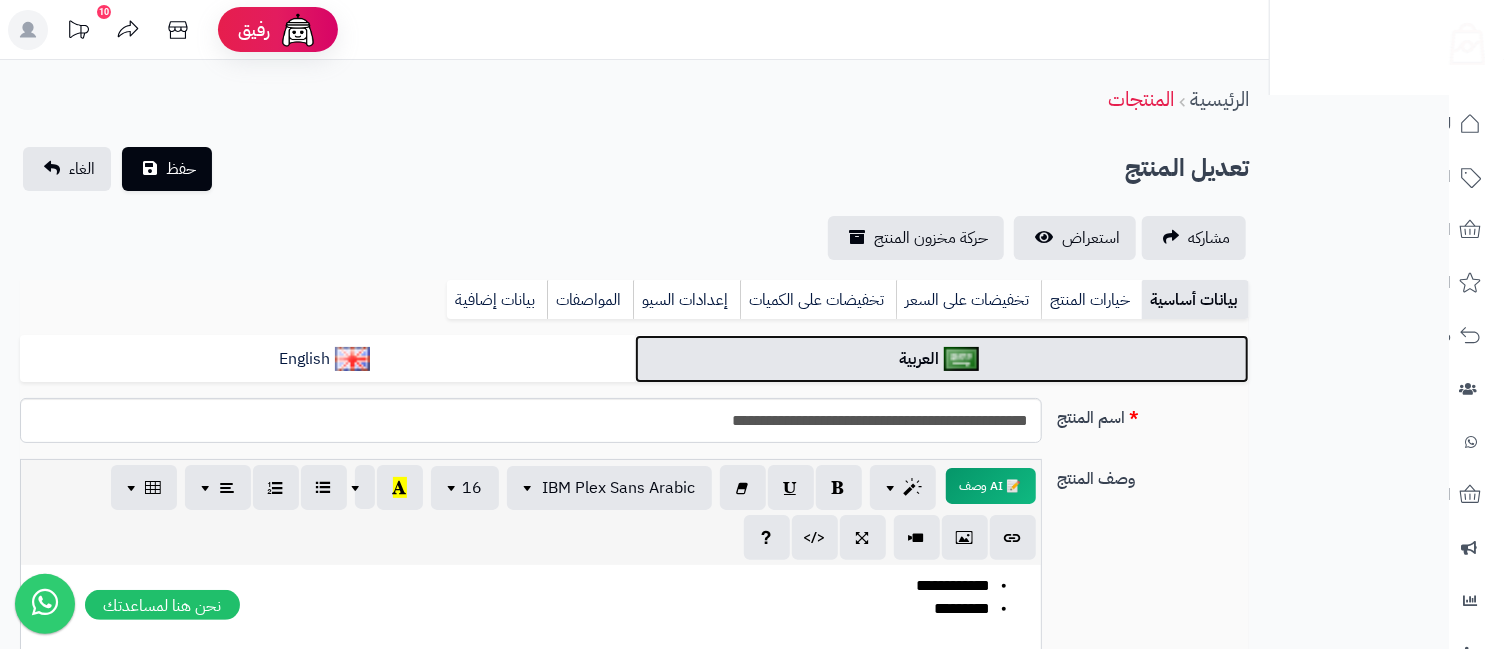 scroll, scrollTop: 444, scrollLeft: 0, axis: vertical 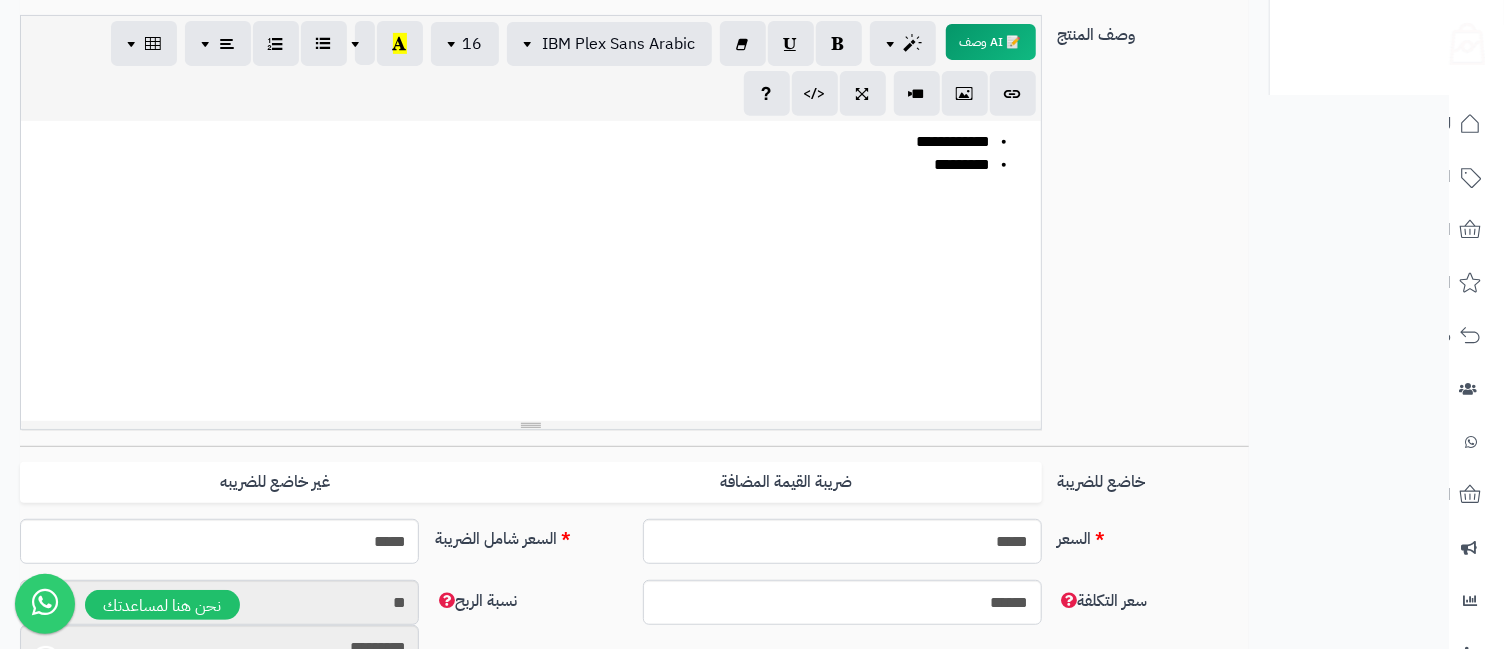 click on "**********" at bounding box center (530, 271) 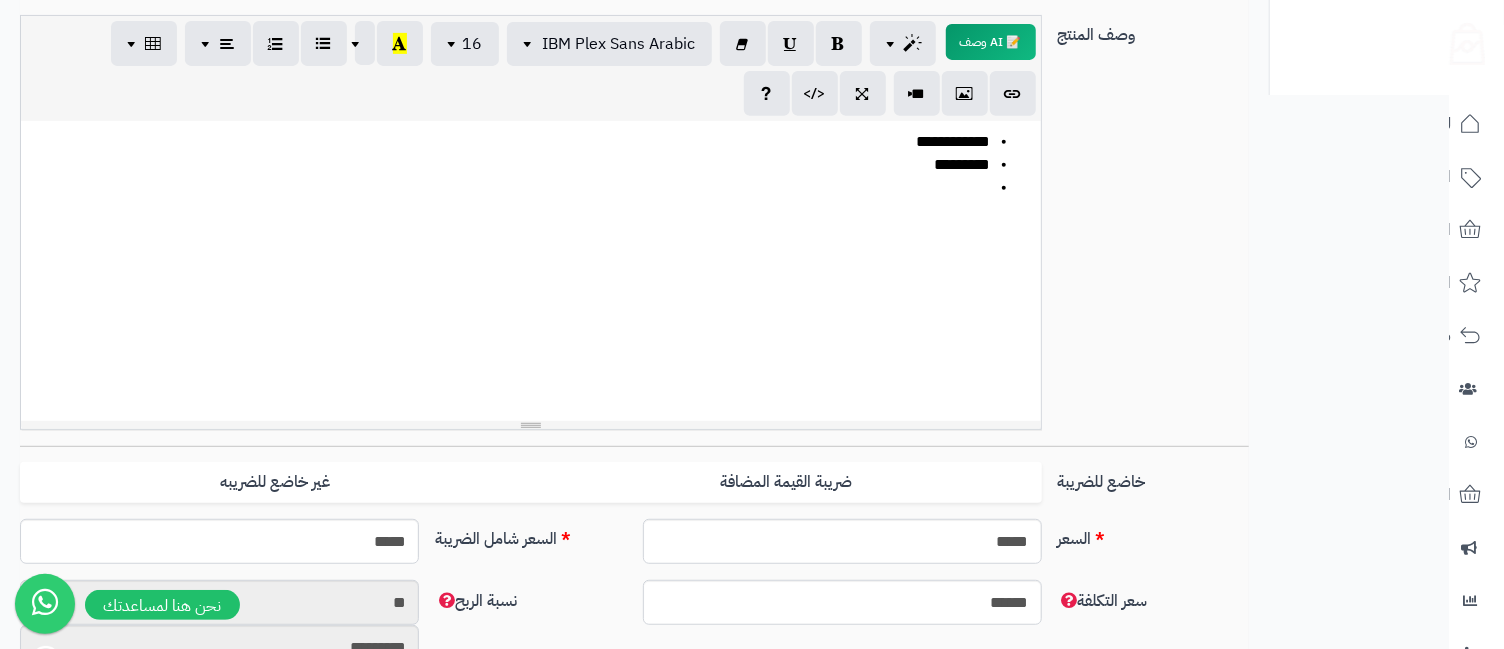 type 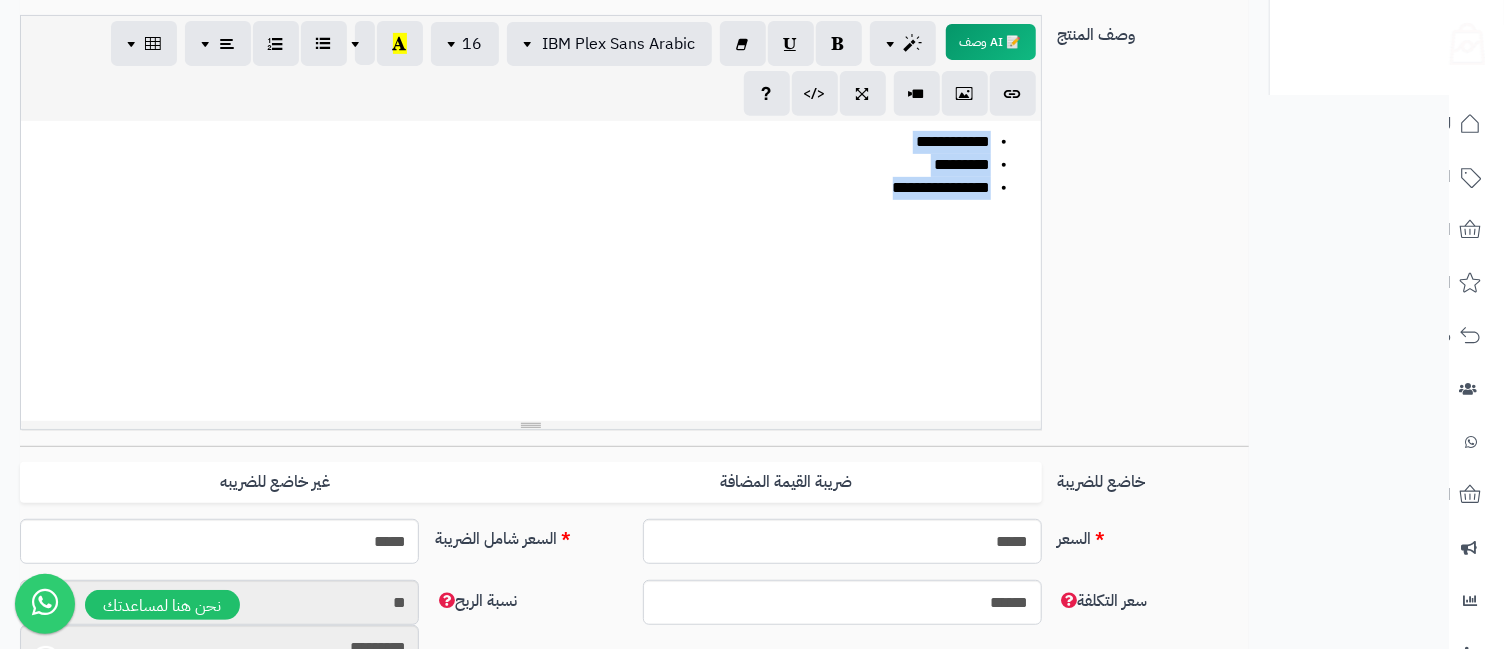 drag, startPoint x: 992, startPoint y: 137, endPoint x: 789, endPoint y: 201, distance: 212.84972 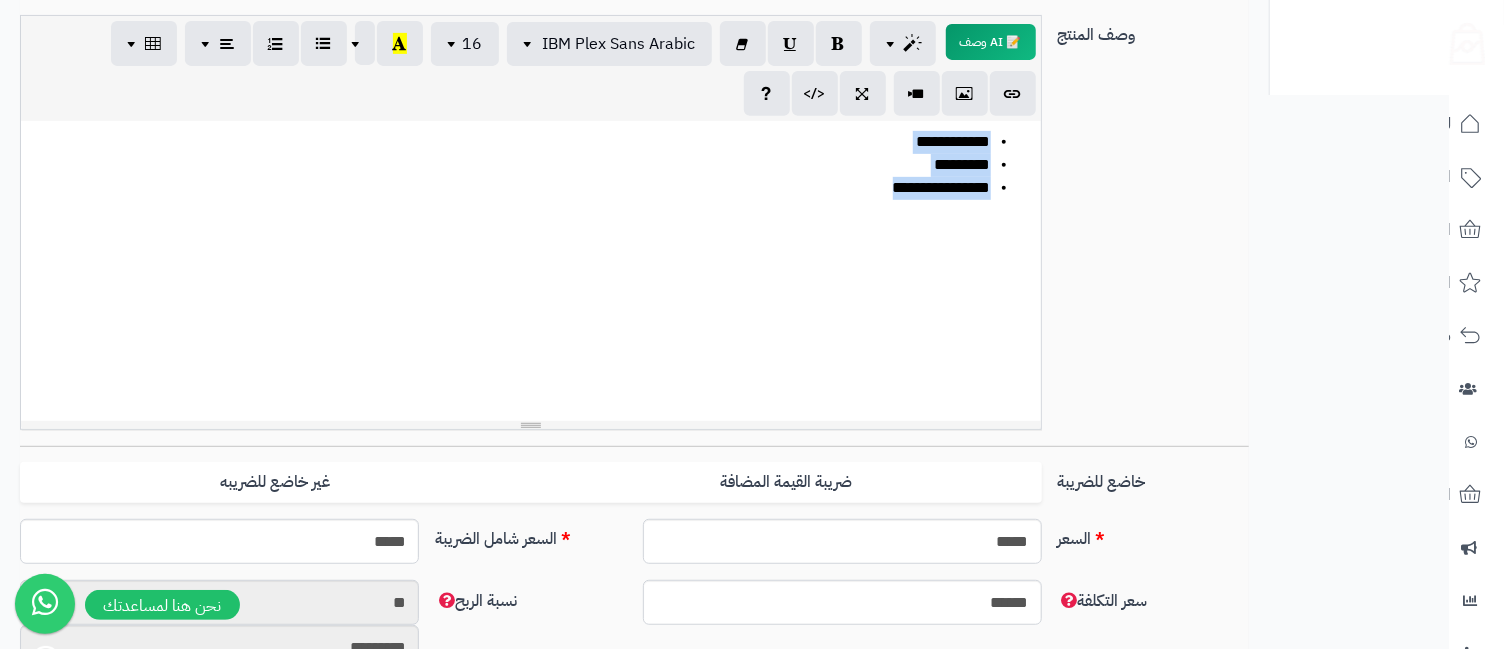 copy on "**********" 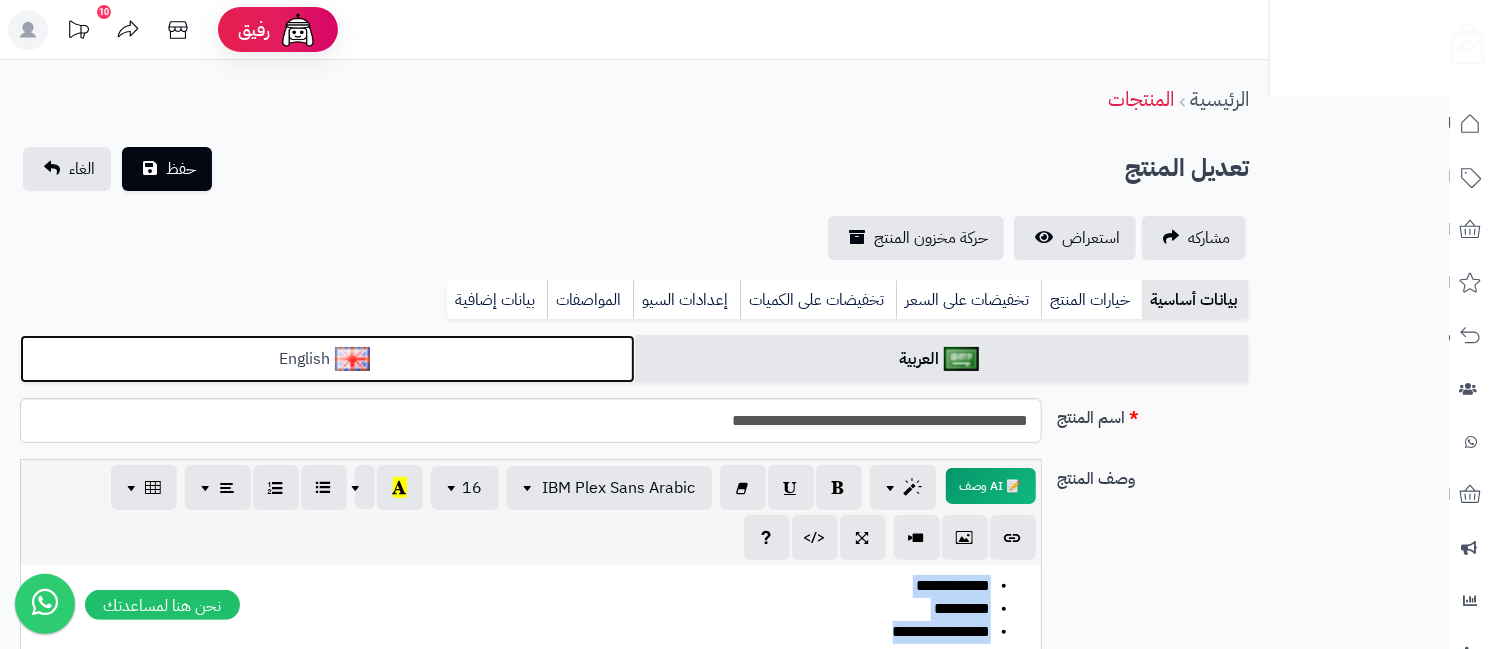 click on "English" at bounding box center (327, 359) 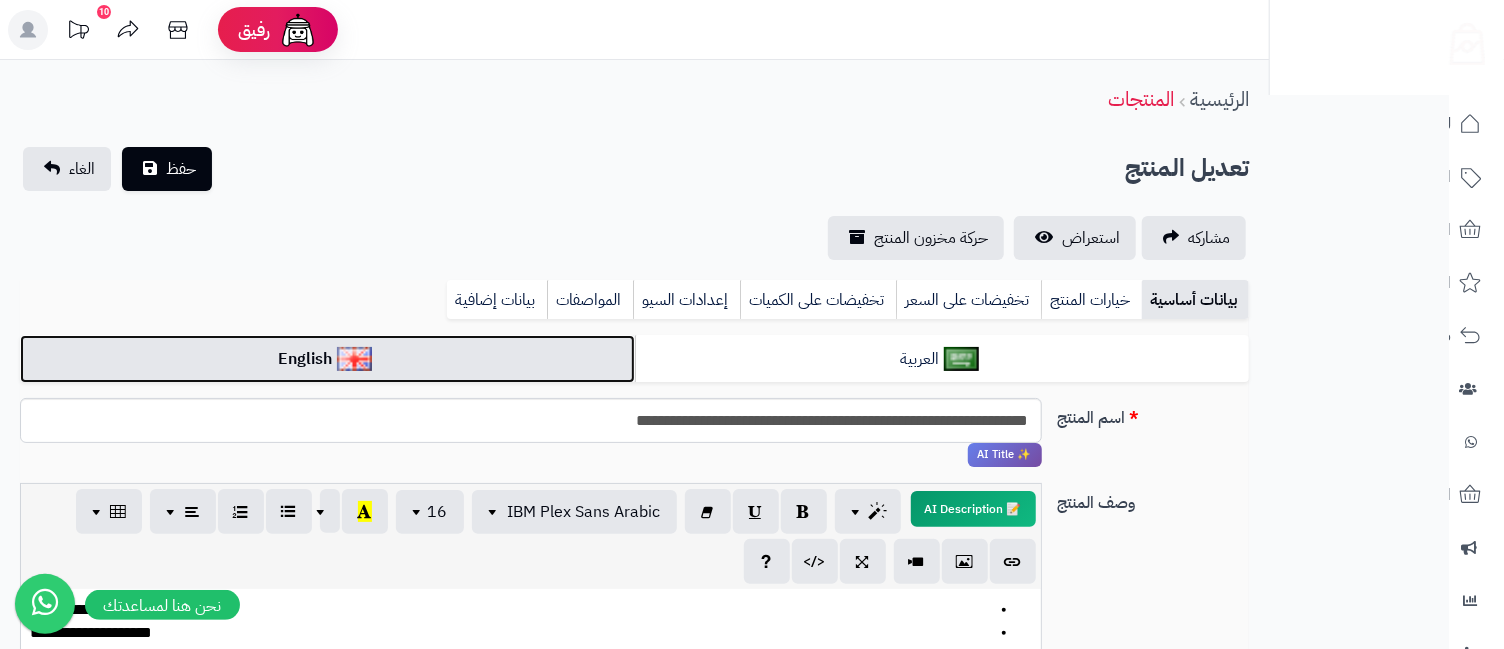 scroll, scrollTop: 444, scrollLeft: 0, axis: vertical 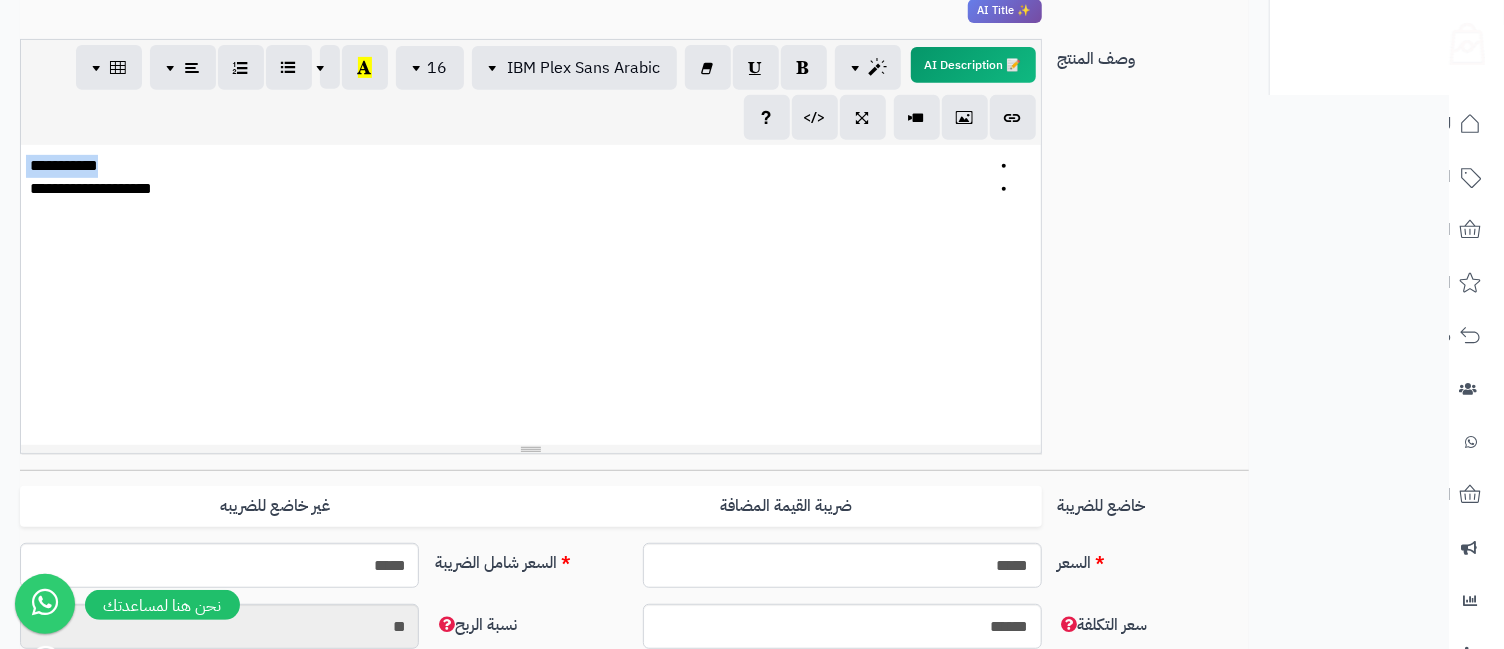 drag, startPoint x: 171, startPoint y: 164, endPoint x: 170, endPoint y: 241, distance: 77.00649 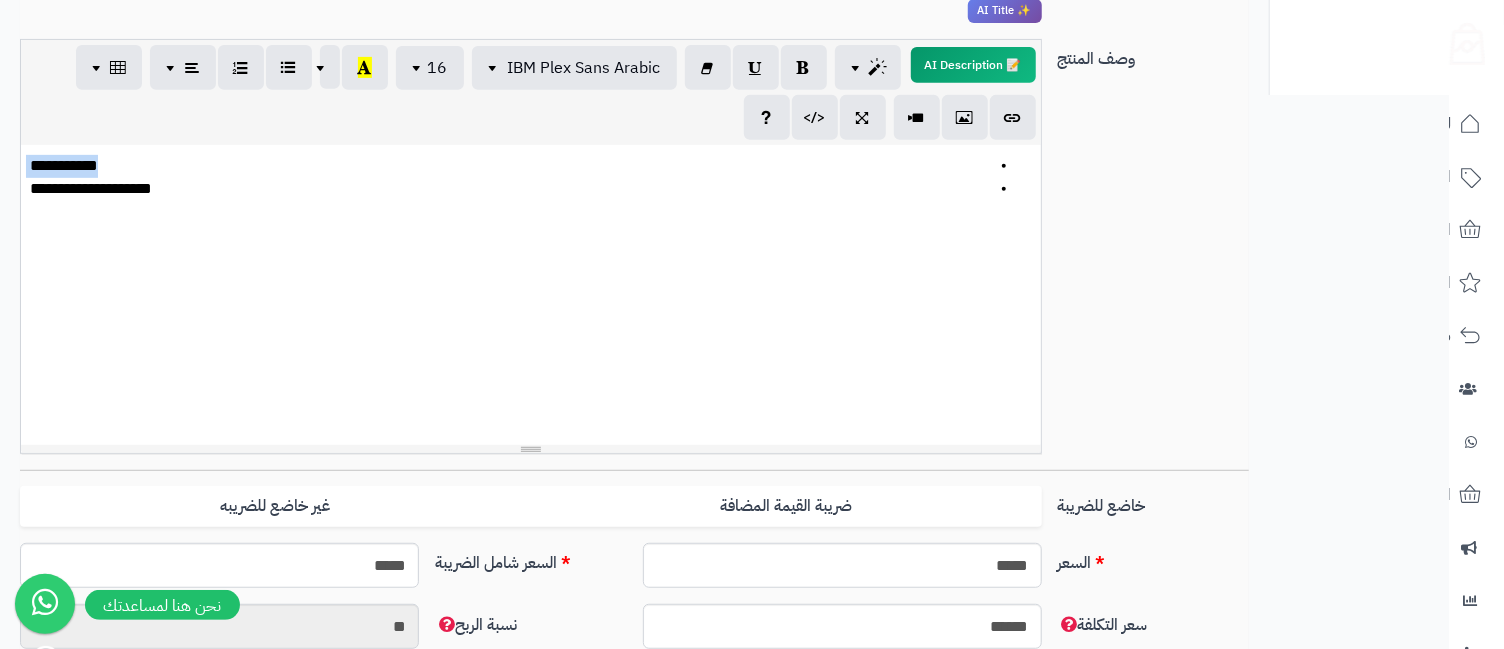 type 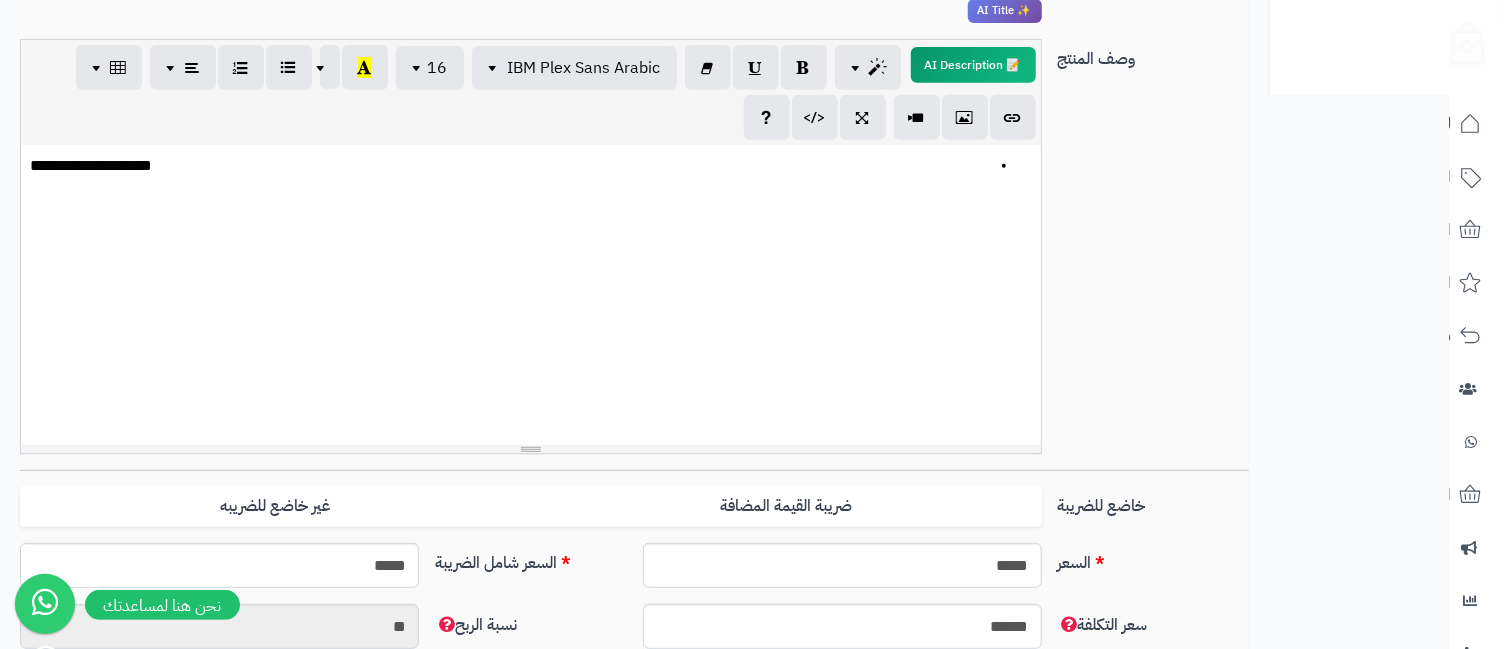 click on "**********" at bounding box center (530, 295) 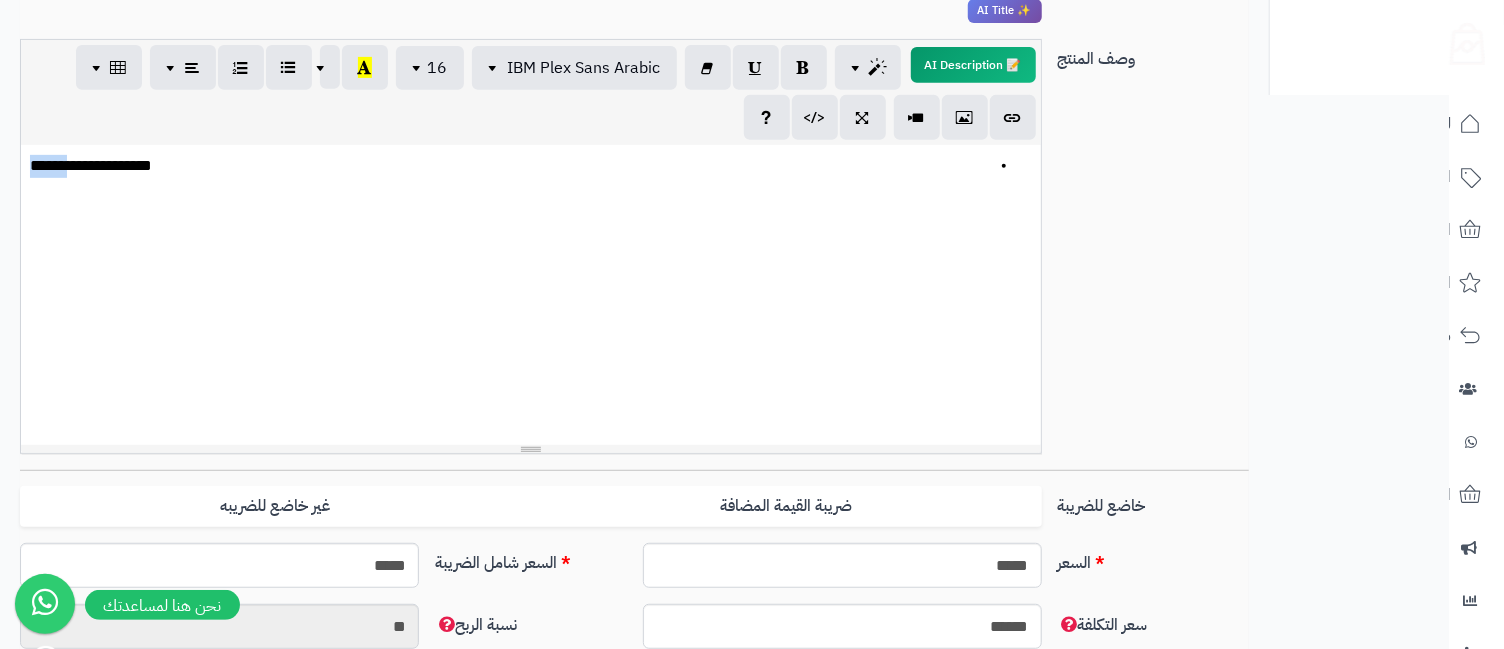 click on "**********" at bounding box center [530, 295] 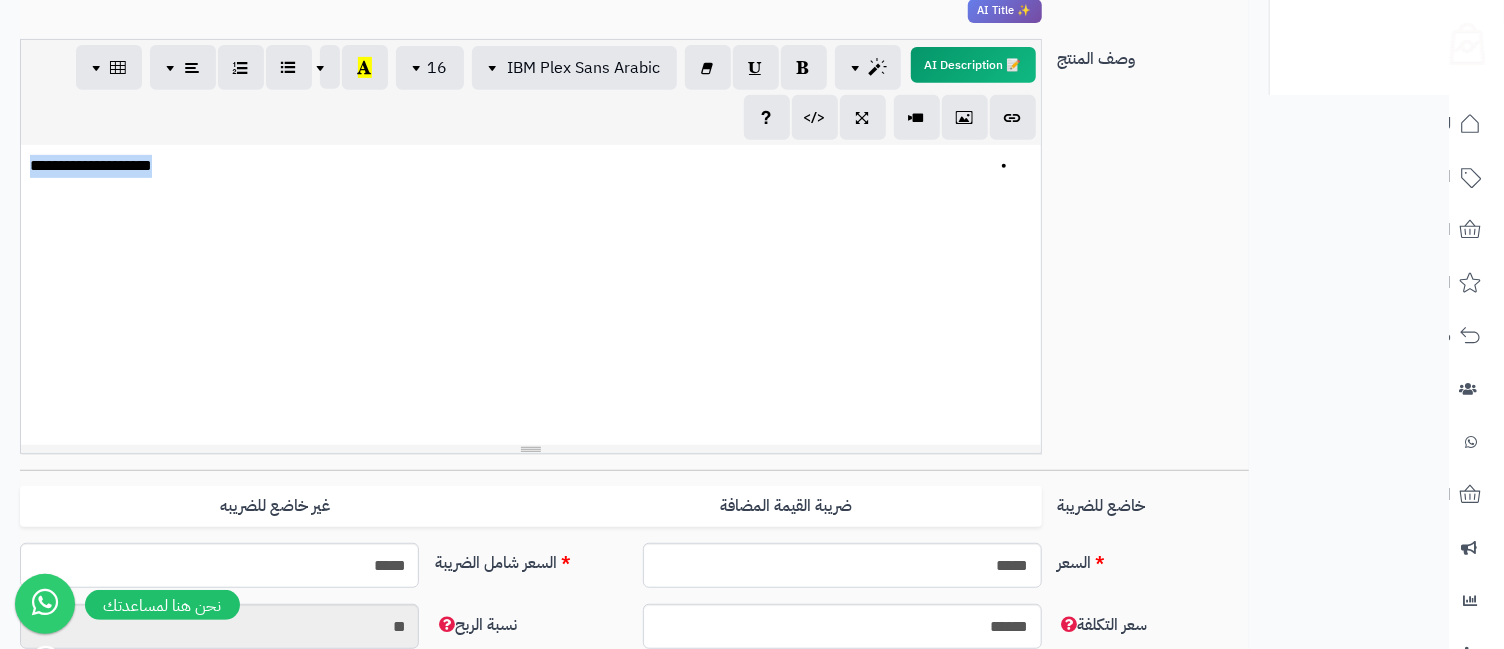 click on "**********" at bounding box center [530, 295] 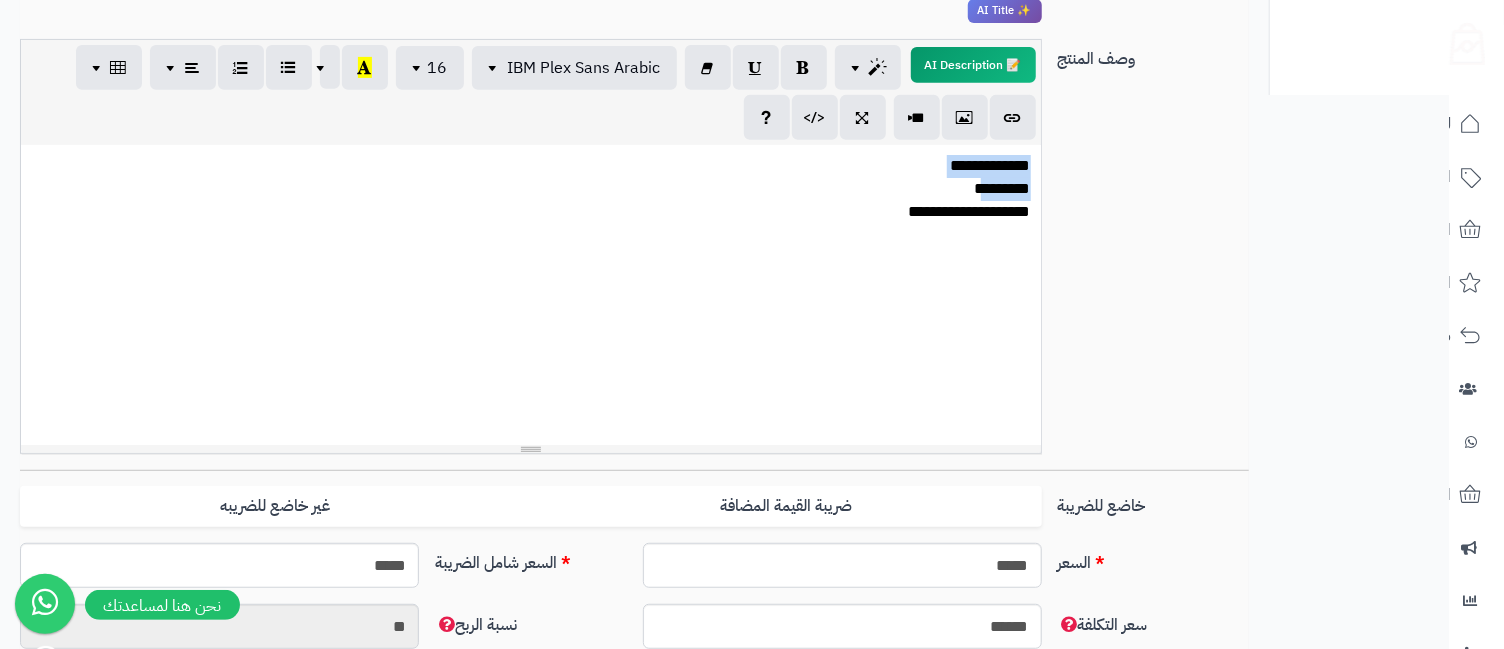 drag, startPoint x: 1028, startPoint y: 166, endPoint x: 1015, endPoint y: 213, distance: 48.76474 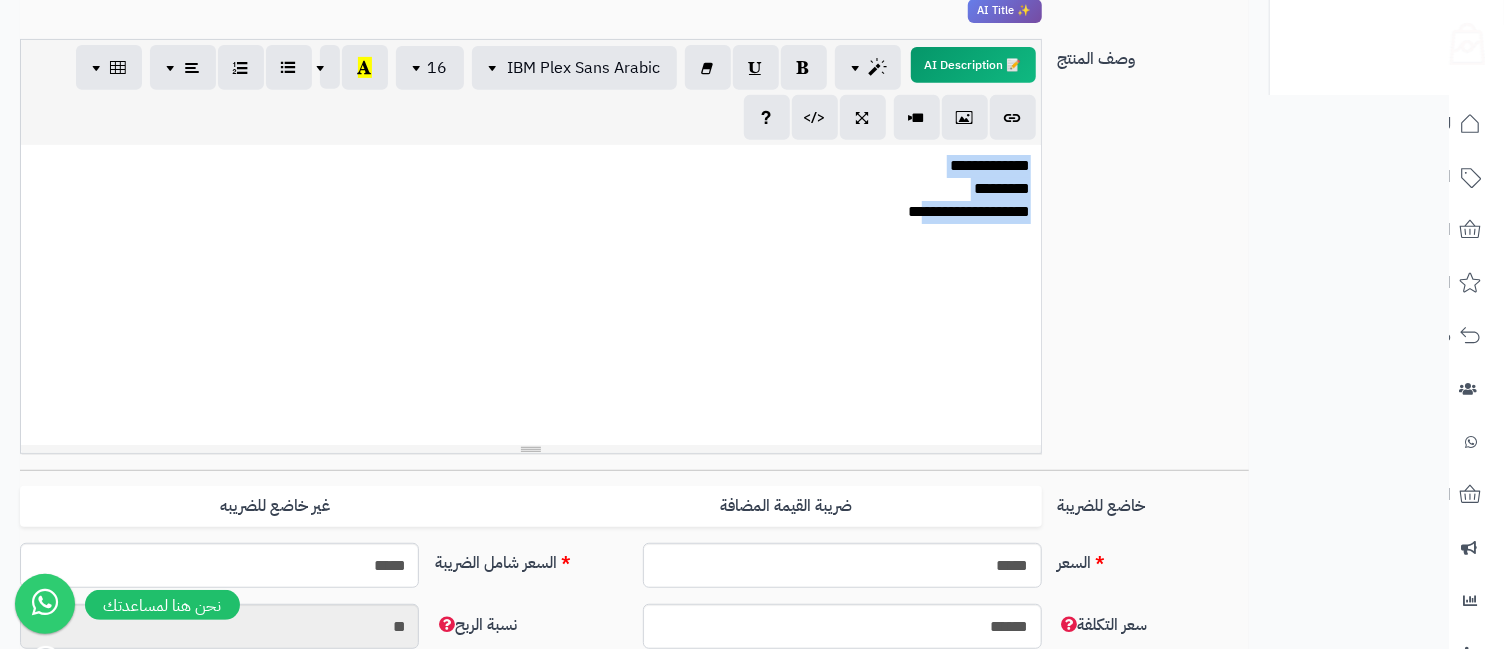 click on "**********" at bounding box center [530, 295] 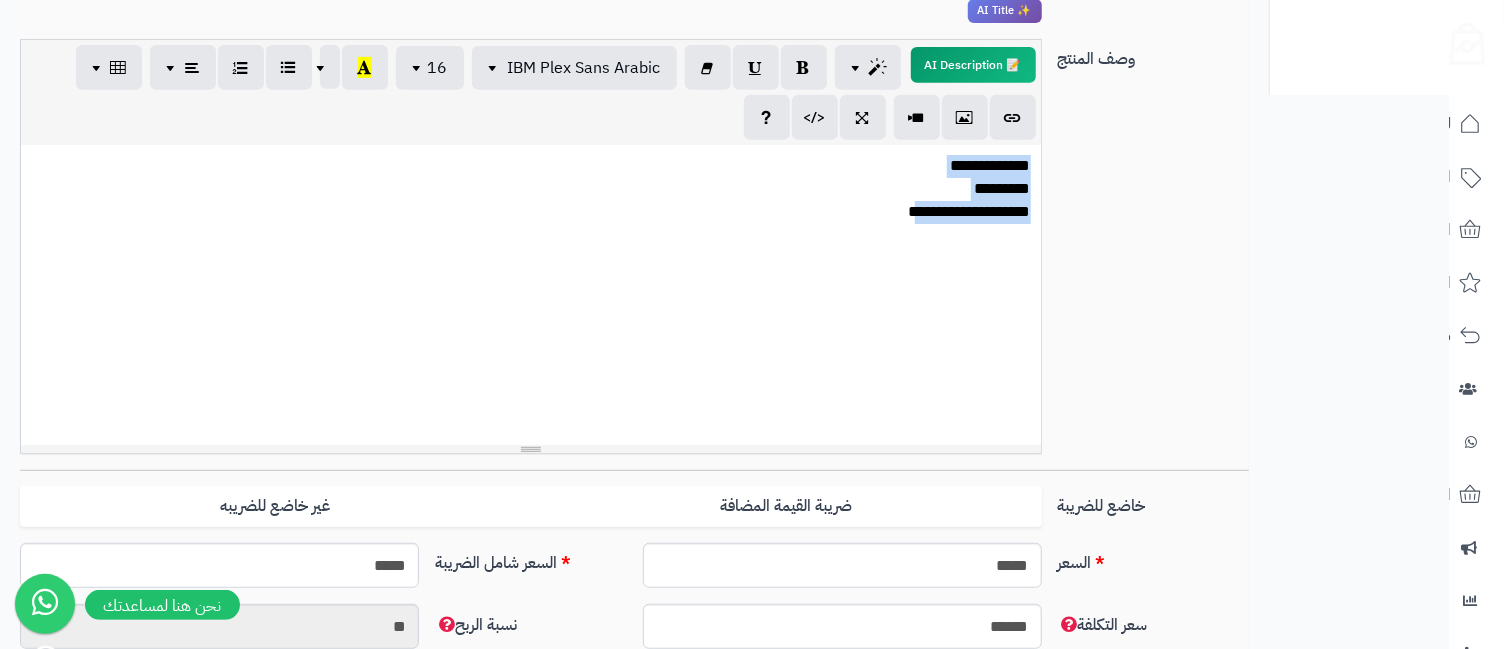 drag, startPoint x: 1036, startPoint y: 163, endPoint x: 1025, endPoint y: 238, distance: 75.802376 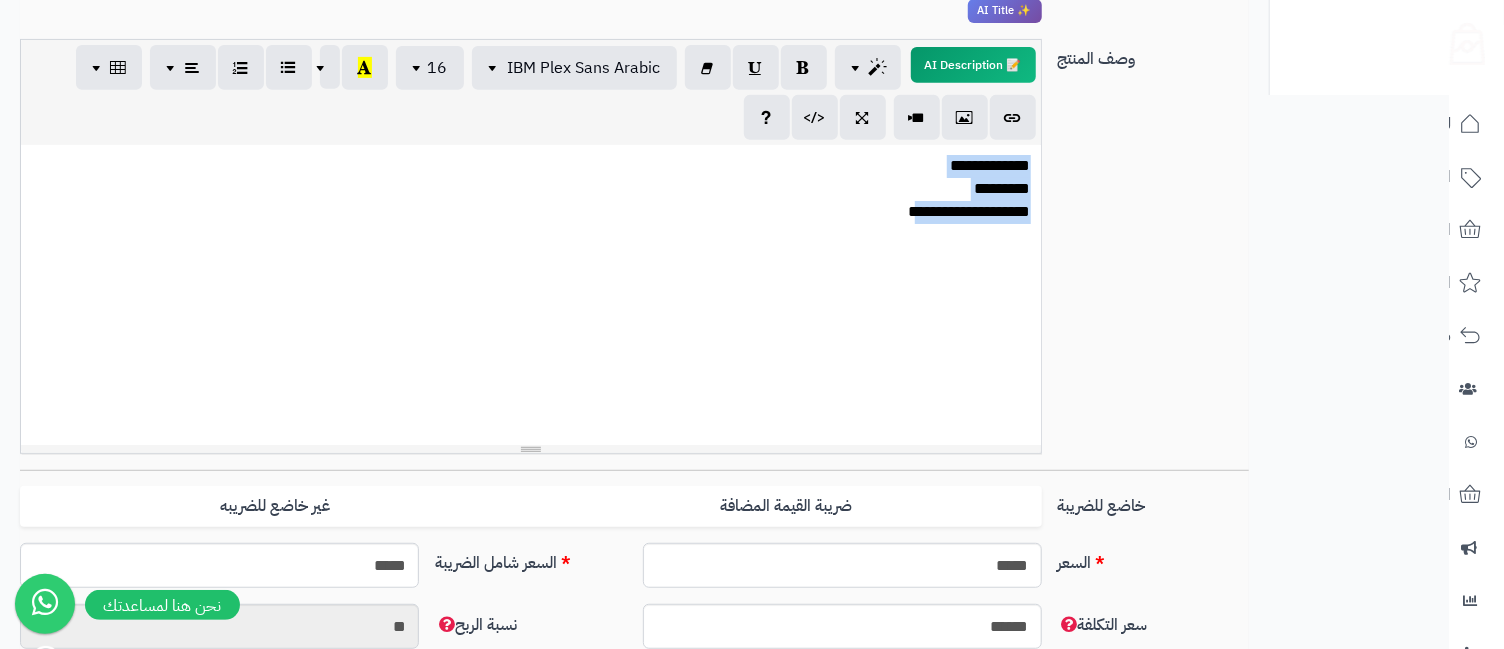 click on "**********" at bounding box center [530, 295] 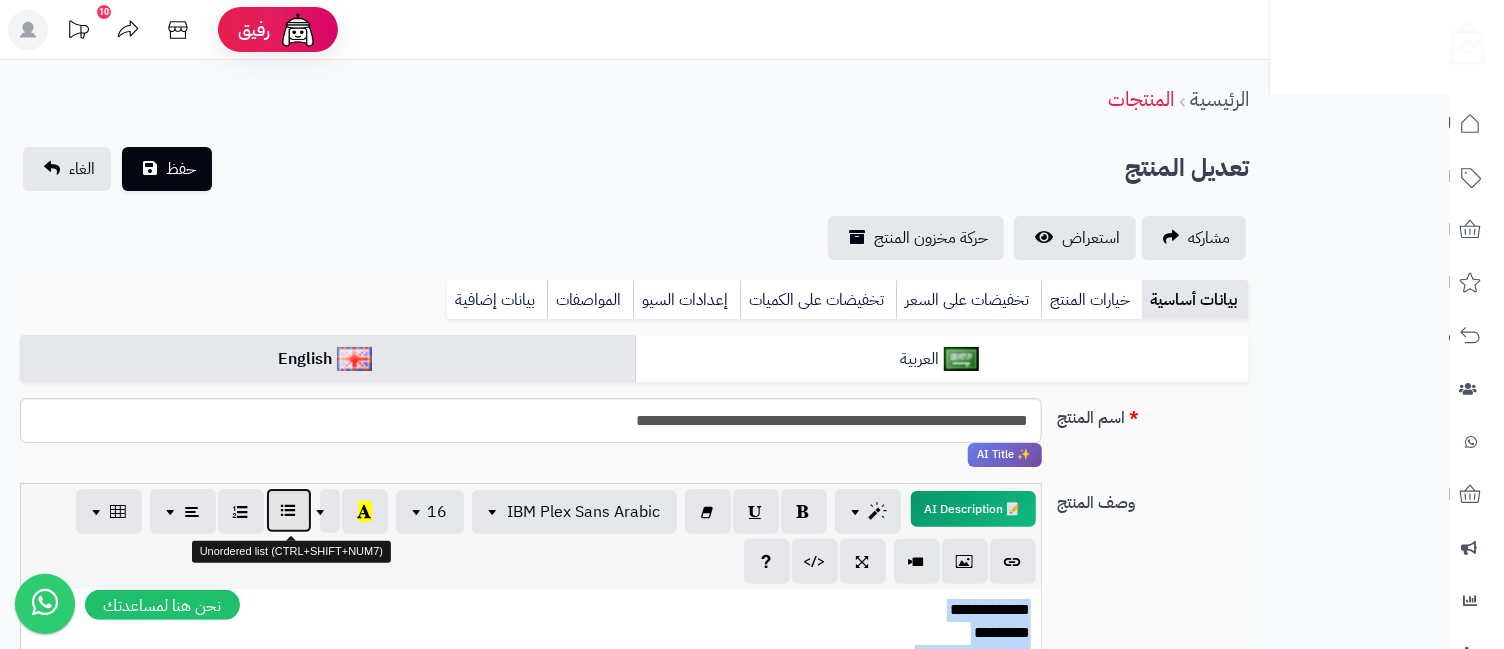 click at bounding box center (289, 510) 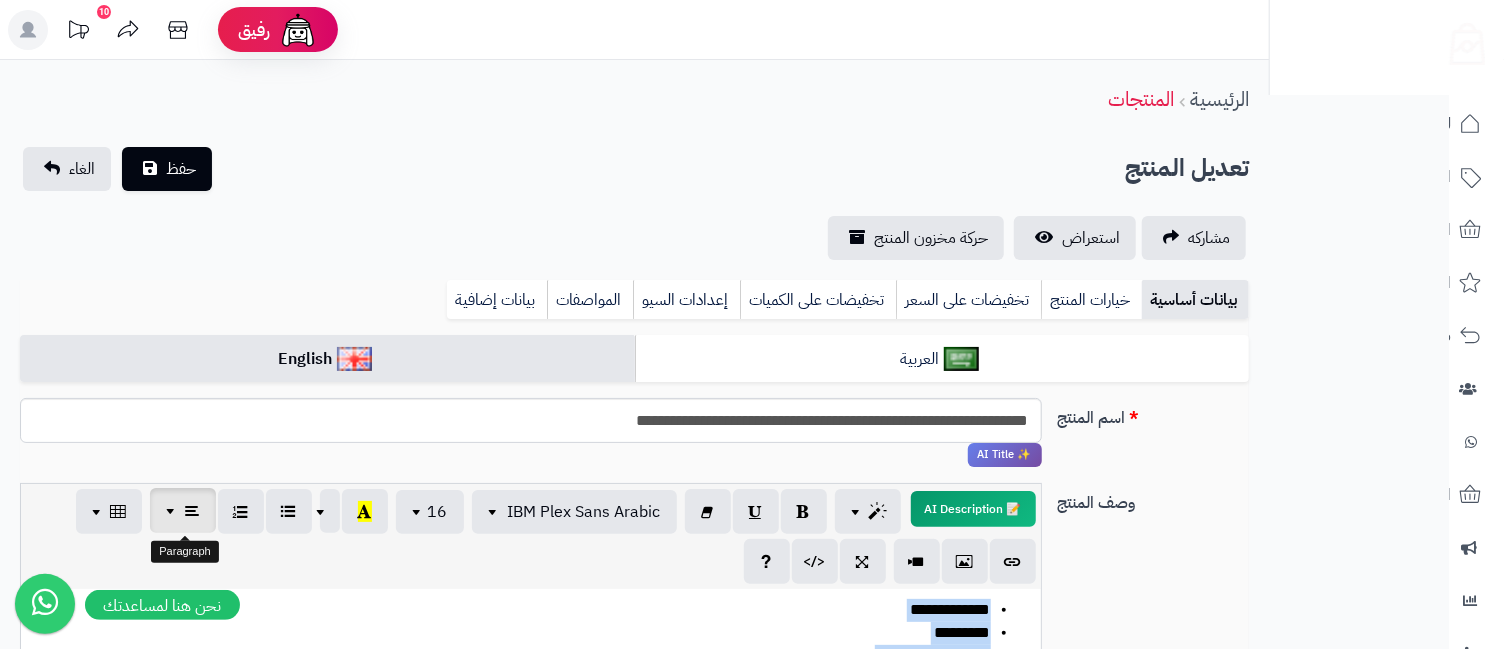 click at bounding box center (183, 510) 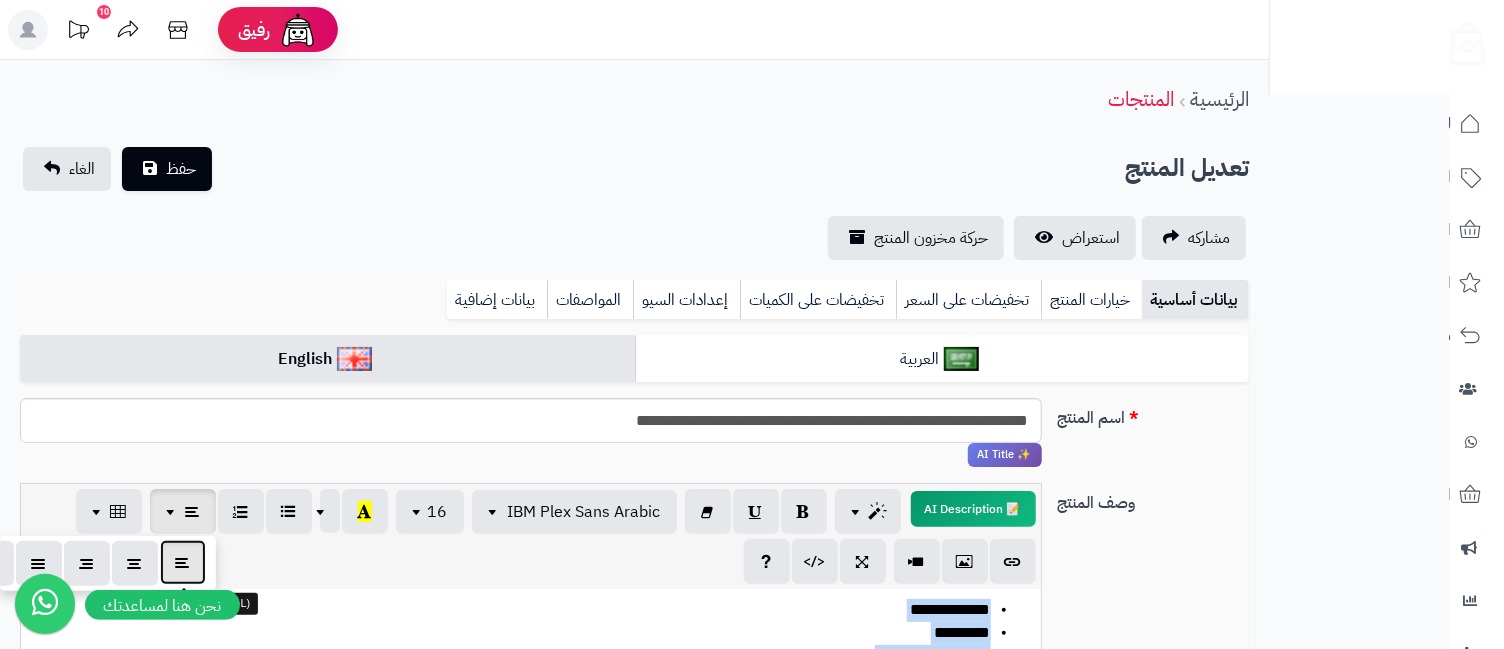 click at bounding box center (183, 562) 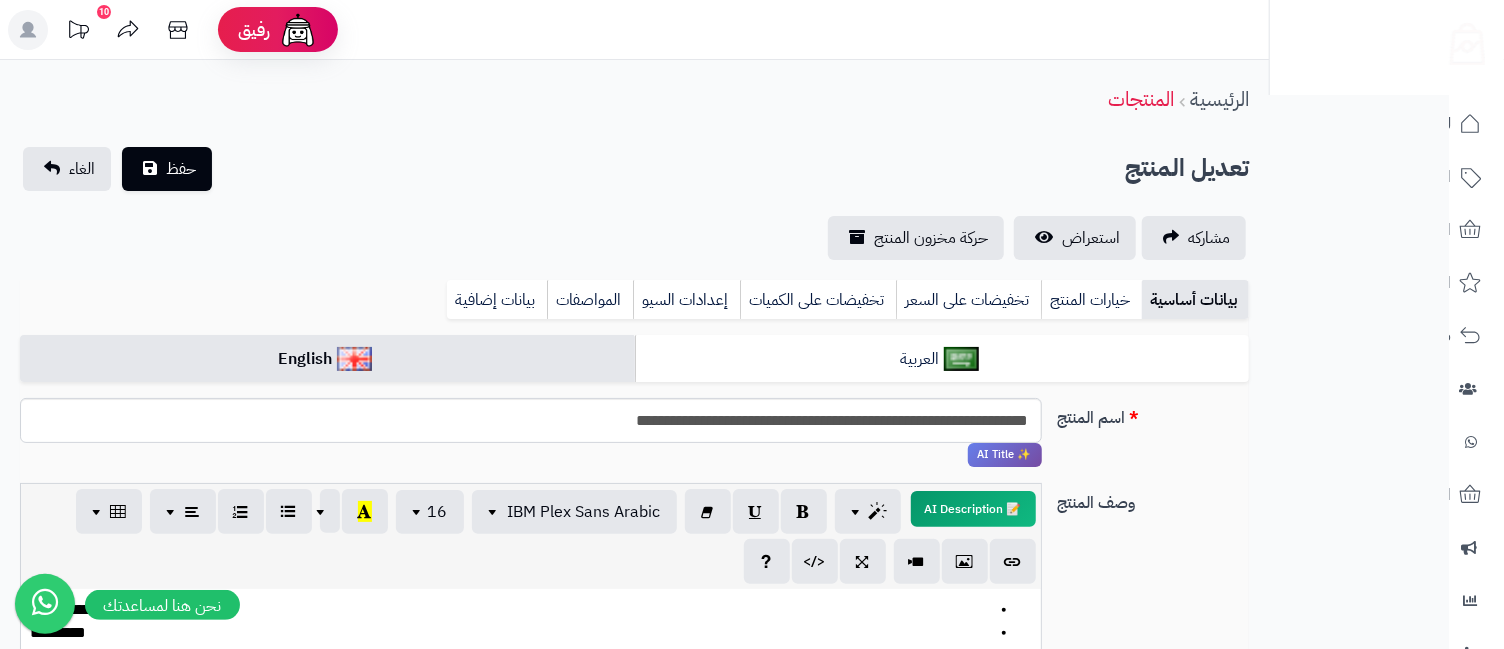 click on "**********" at bounding box center [752, 1126] 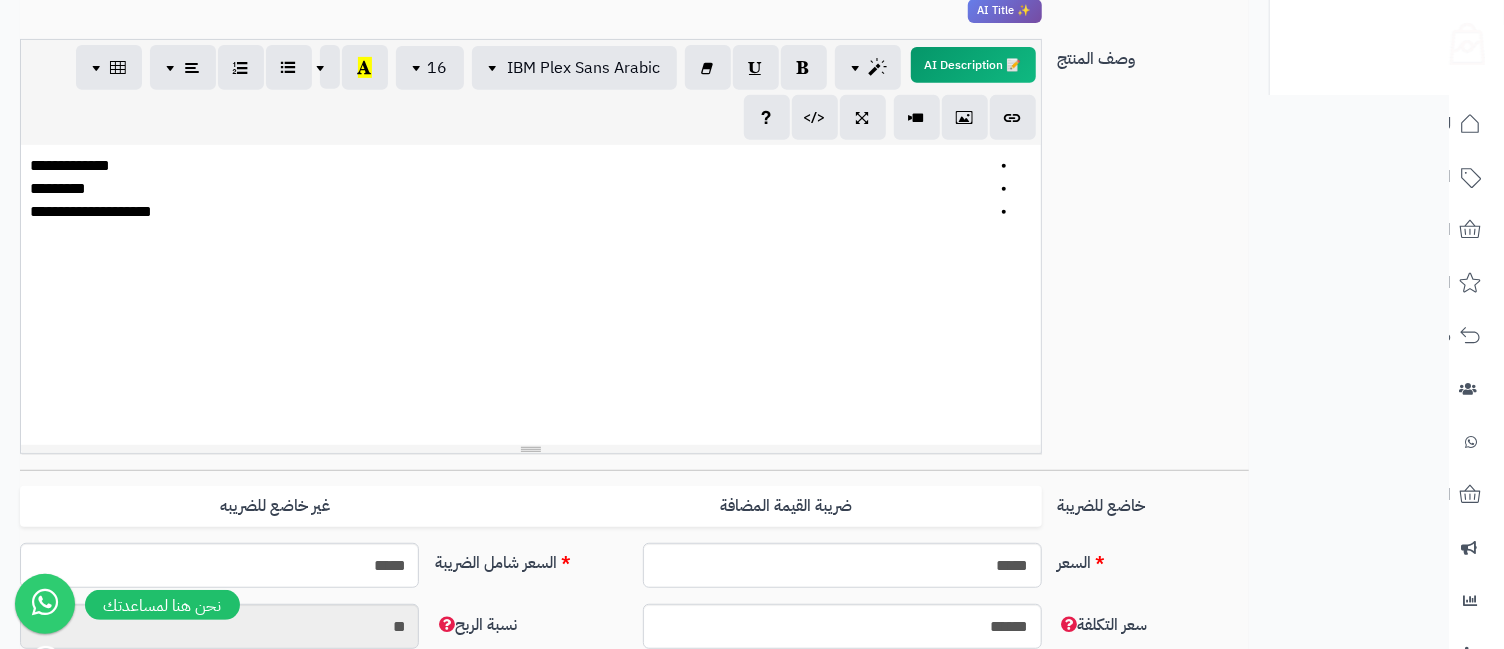 scroll, scrollTop: 0, scrollLeft: 0, axis: both 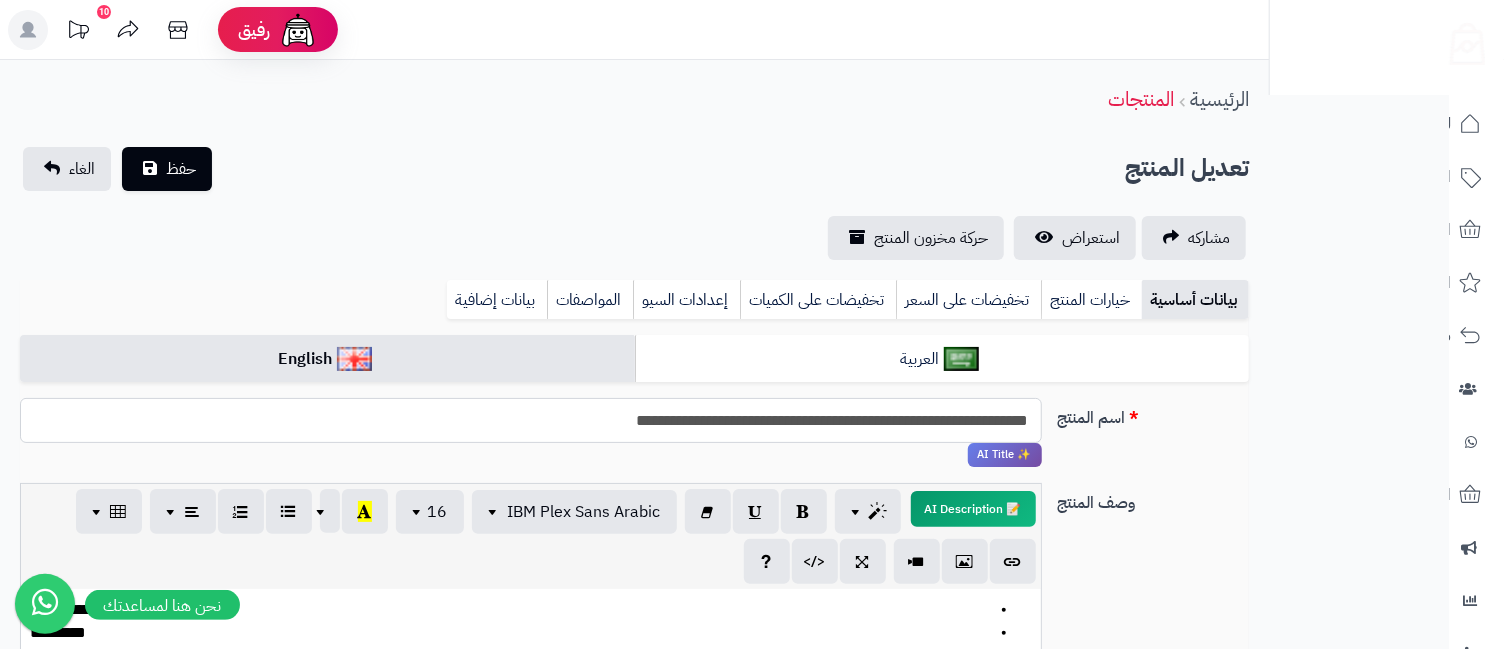 drag, startPoint x: 821, startPoint y: 425, endPoint x: 838, endPoint y: 432, distance: 18.384777 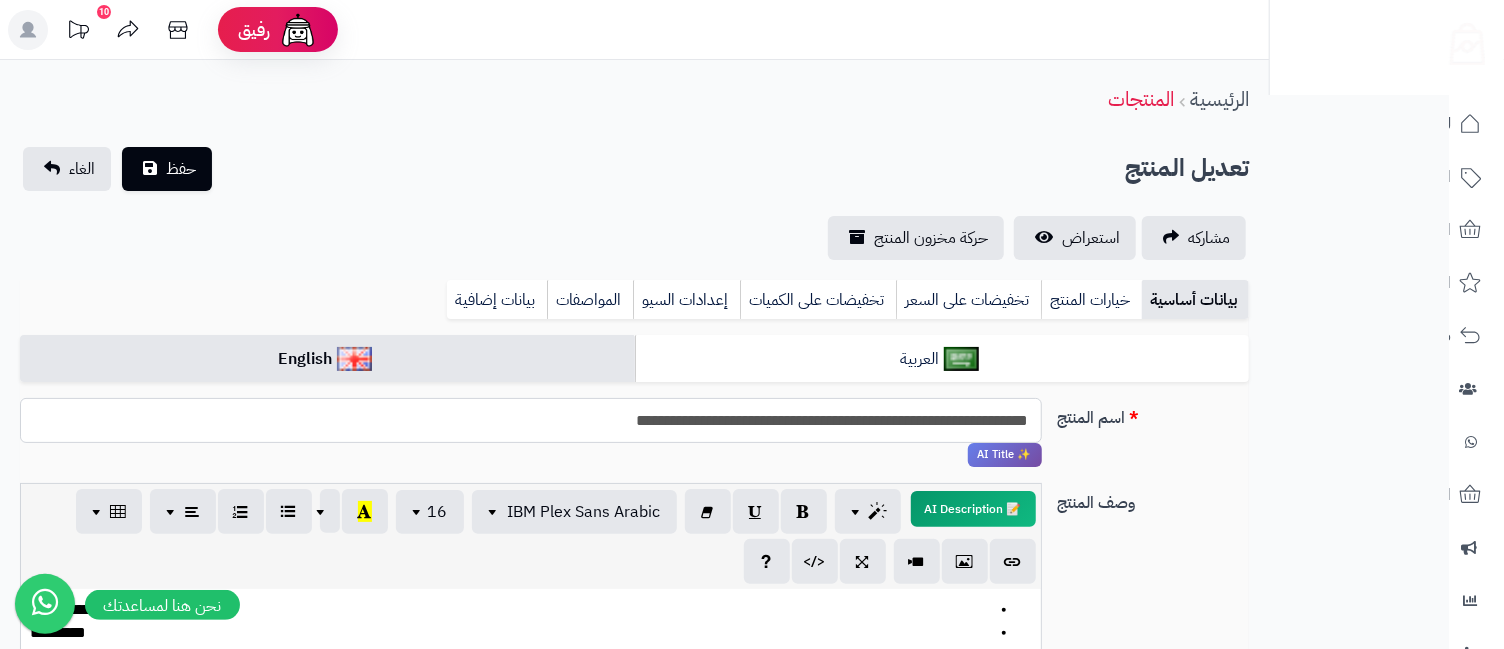 click on "**********" at bounding box center (530, 420) 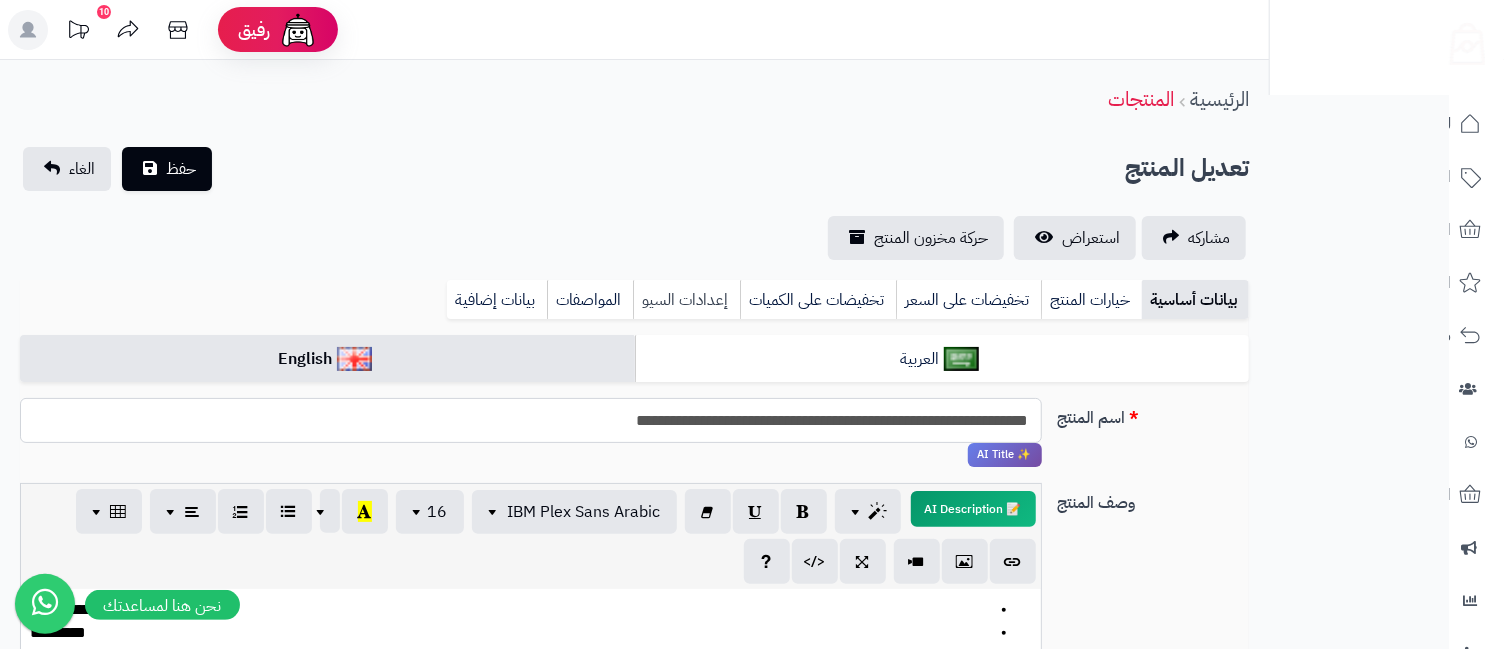 type on "**********" 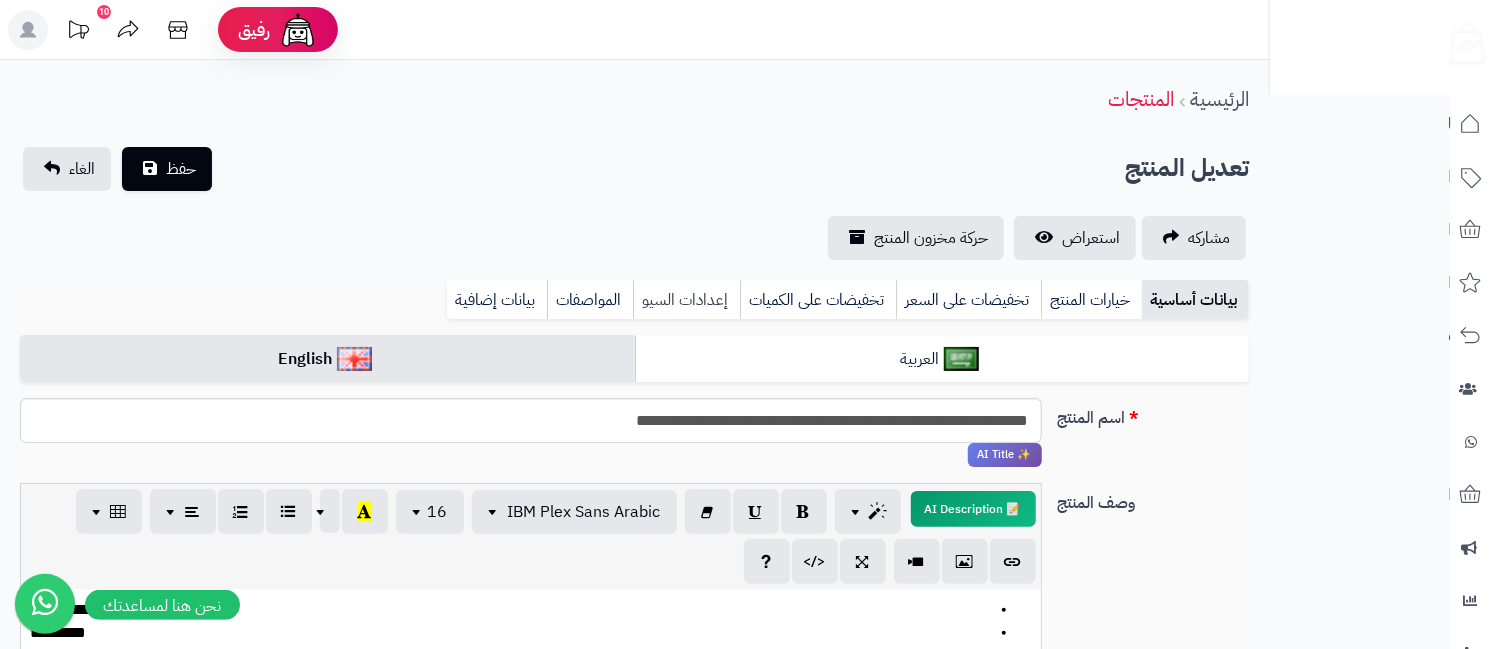 click on "إعدادات السيو" at bounding box center (686, 300) 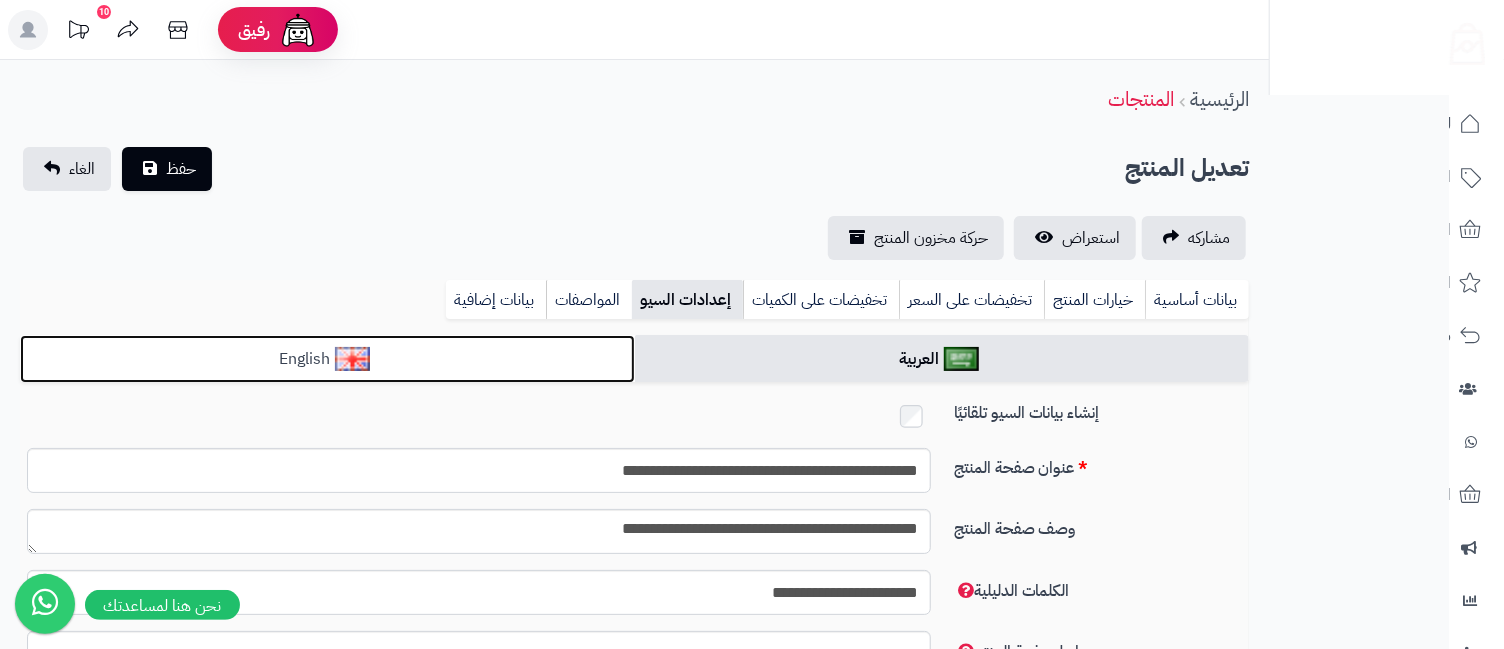 click on "English" at bounding box center [327, 359] 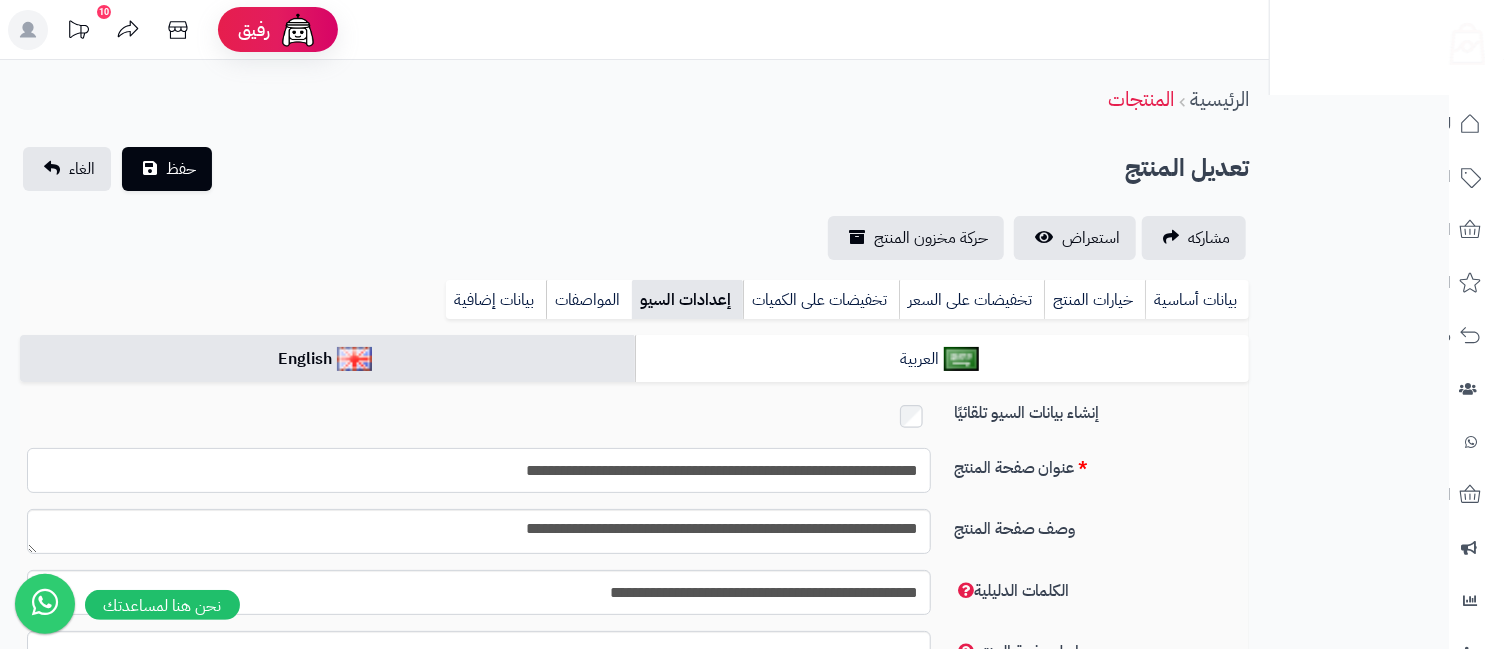 click on "**********" at bounding box center [479, 470] 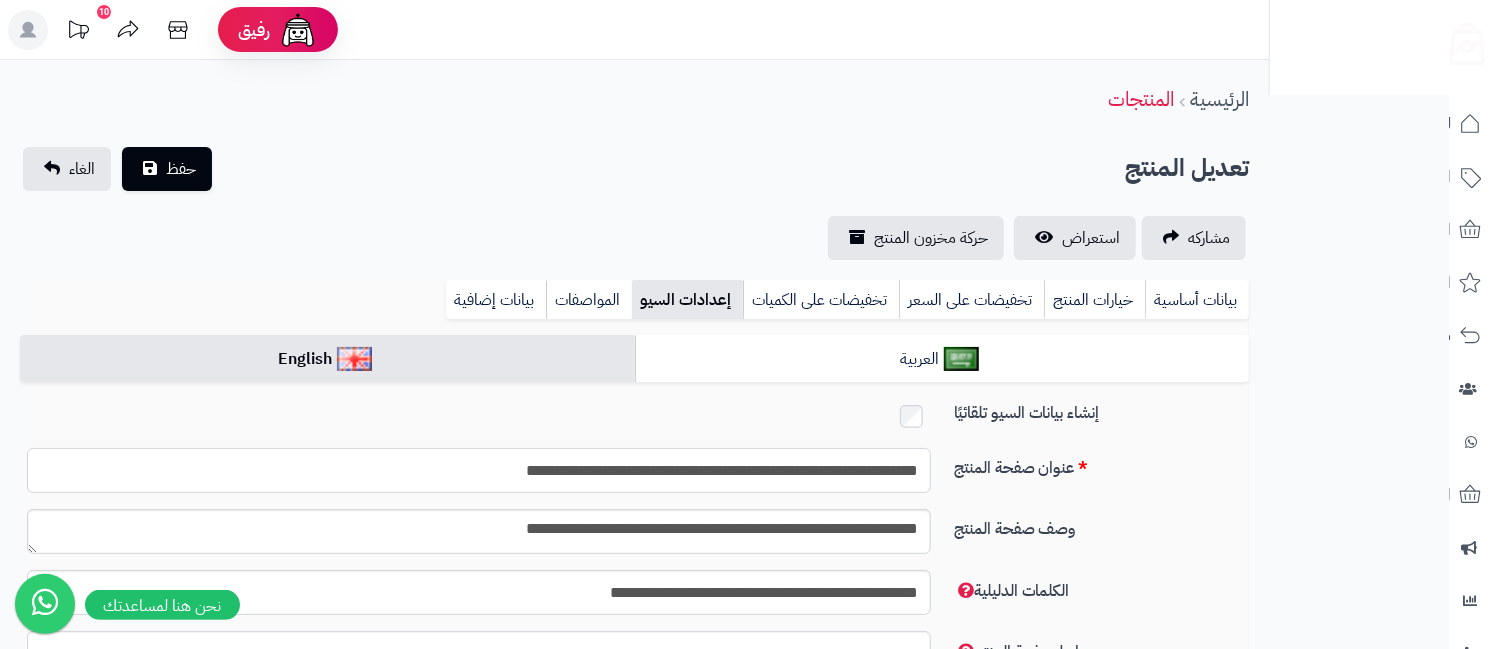 type on "**********" 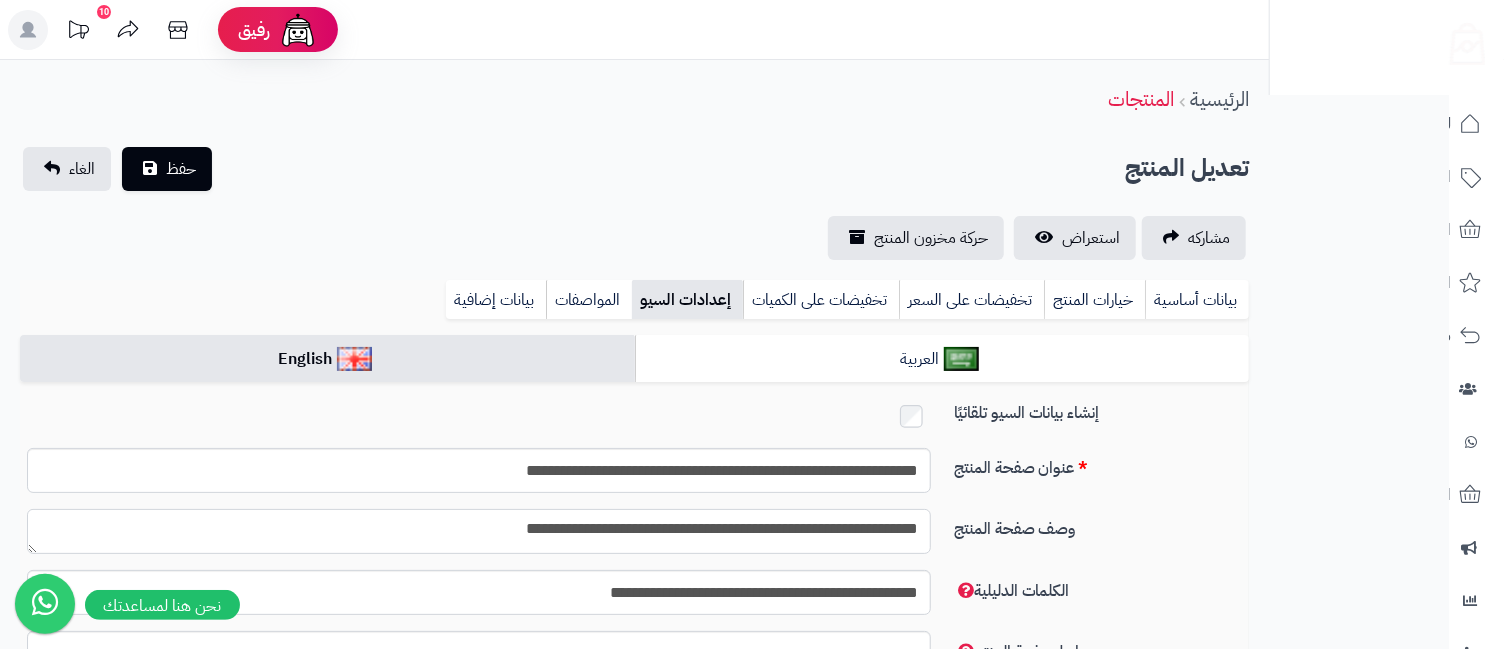 click on "**********" at bounding box center [479, 531] 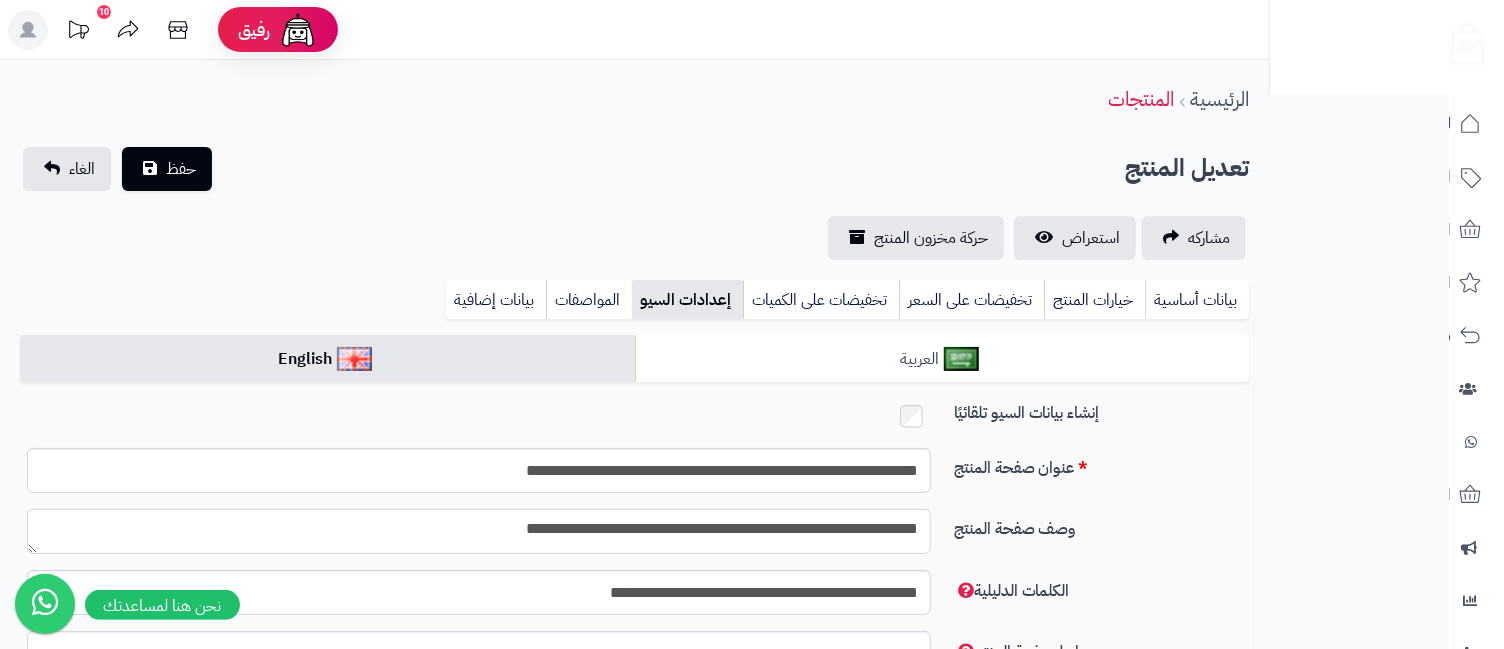 type on "**********" 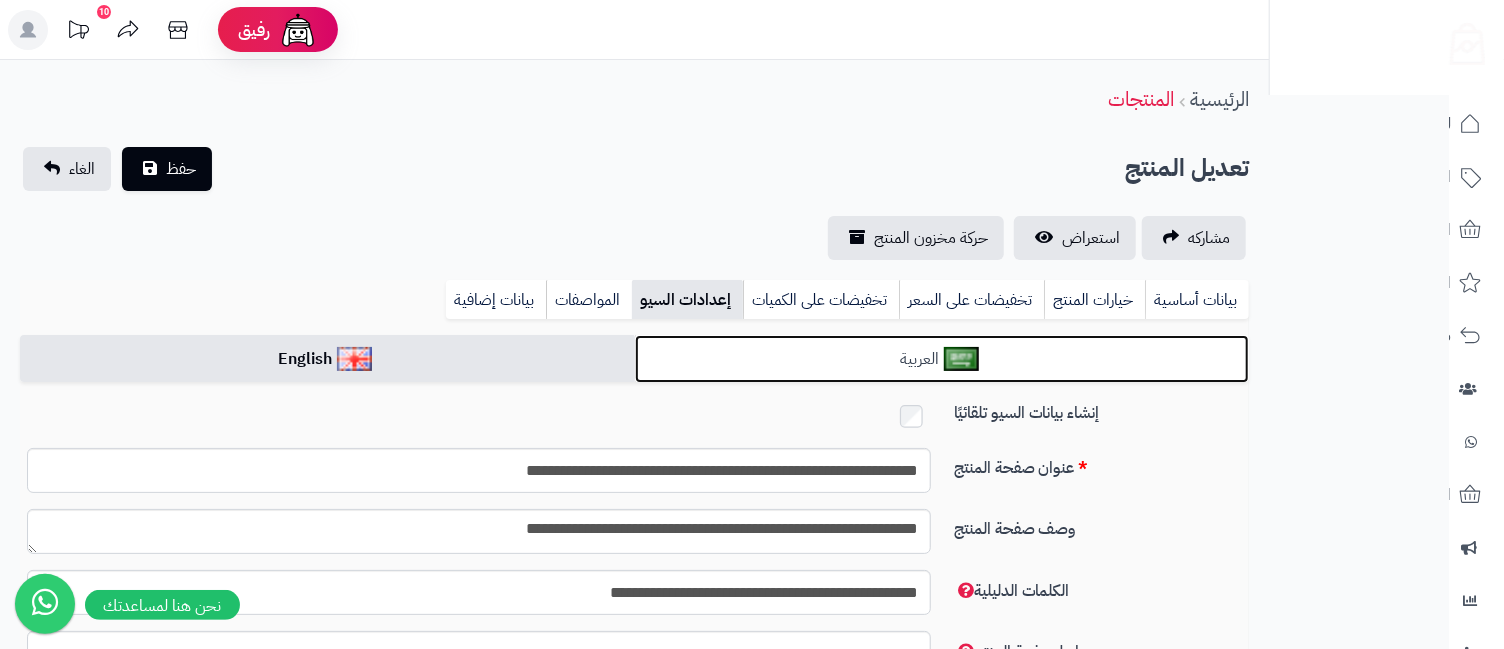 click on "العربية" at bounding box center [942, 359] 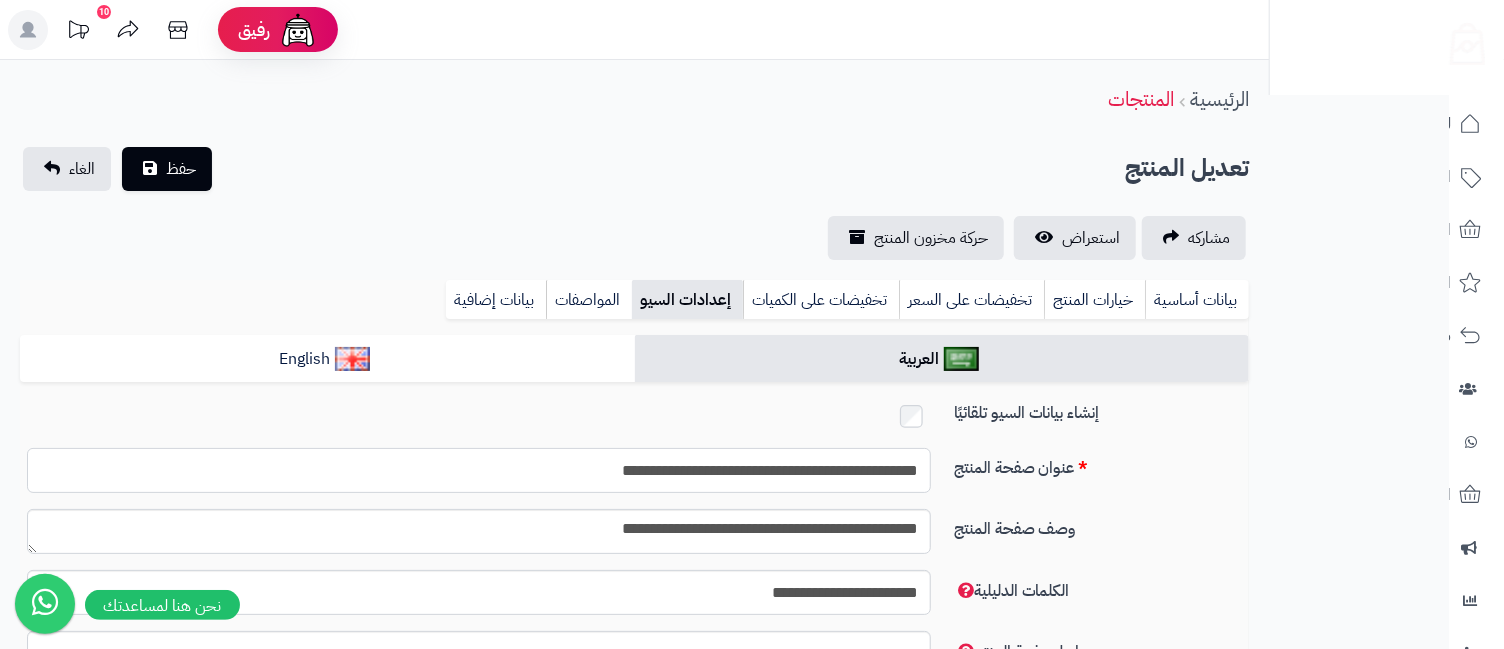 drag, startPoint x: 684, startPoint y: 472, endPoint x: 700, endPoint y: 475, distance: 16.27882 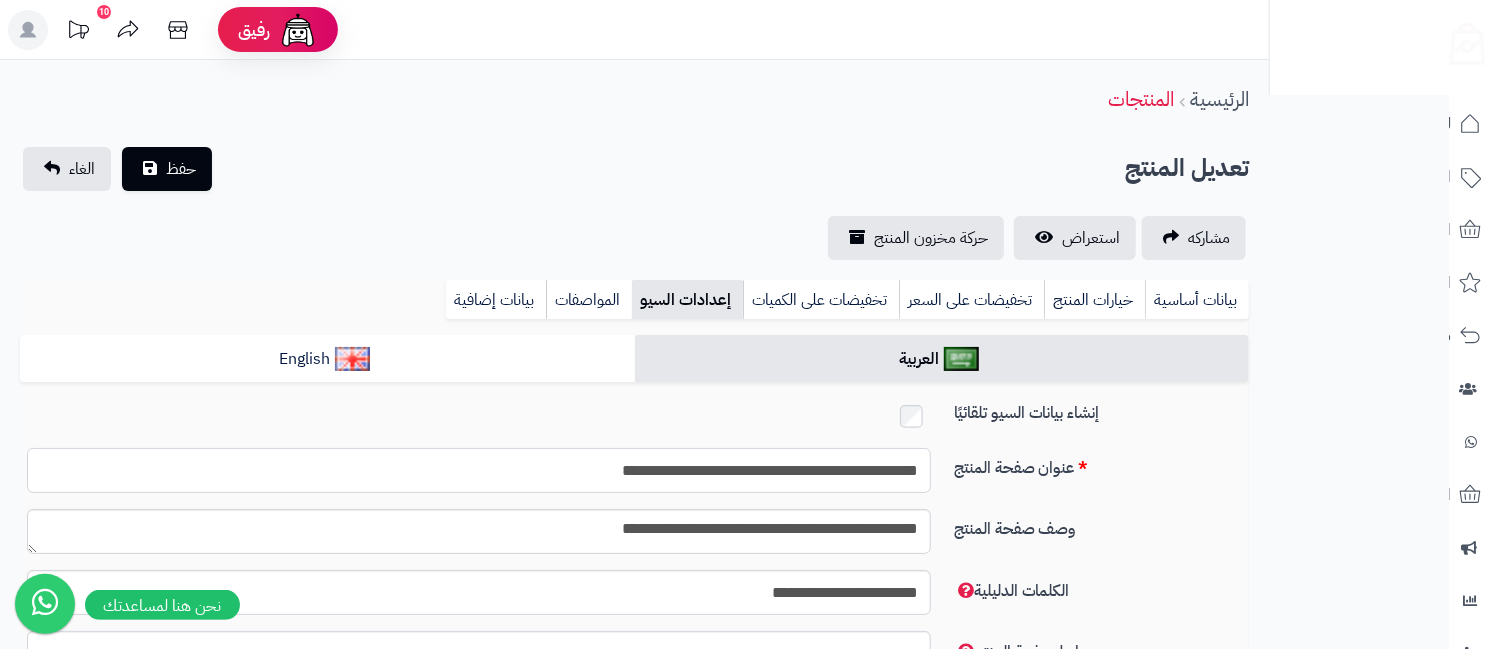 click on "**********" at bounding box center (479, 470) 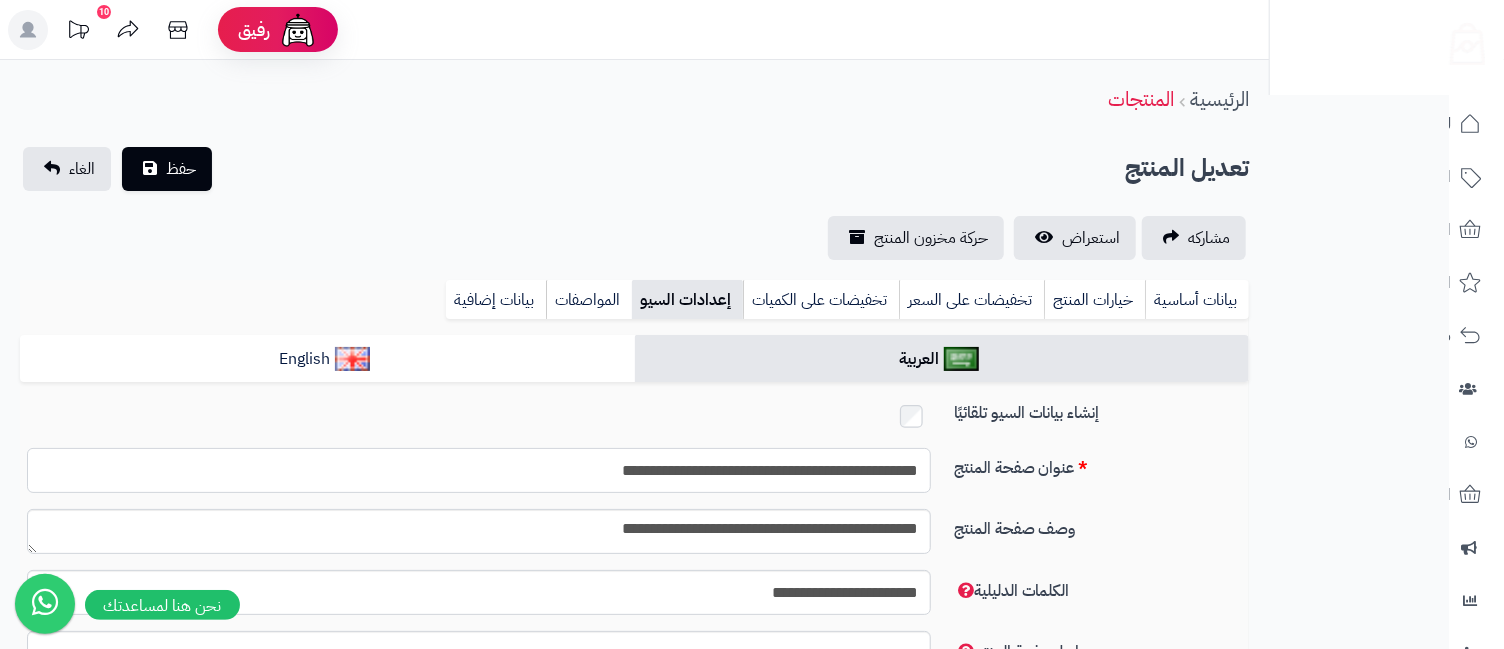 drag, startPoint x: 688, startPoint y: 466, endPoint x: 705, endPoint y: 471, distance: 17.720045 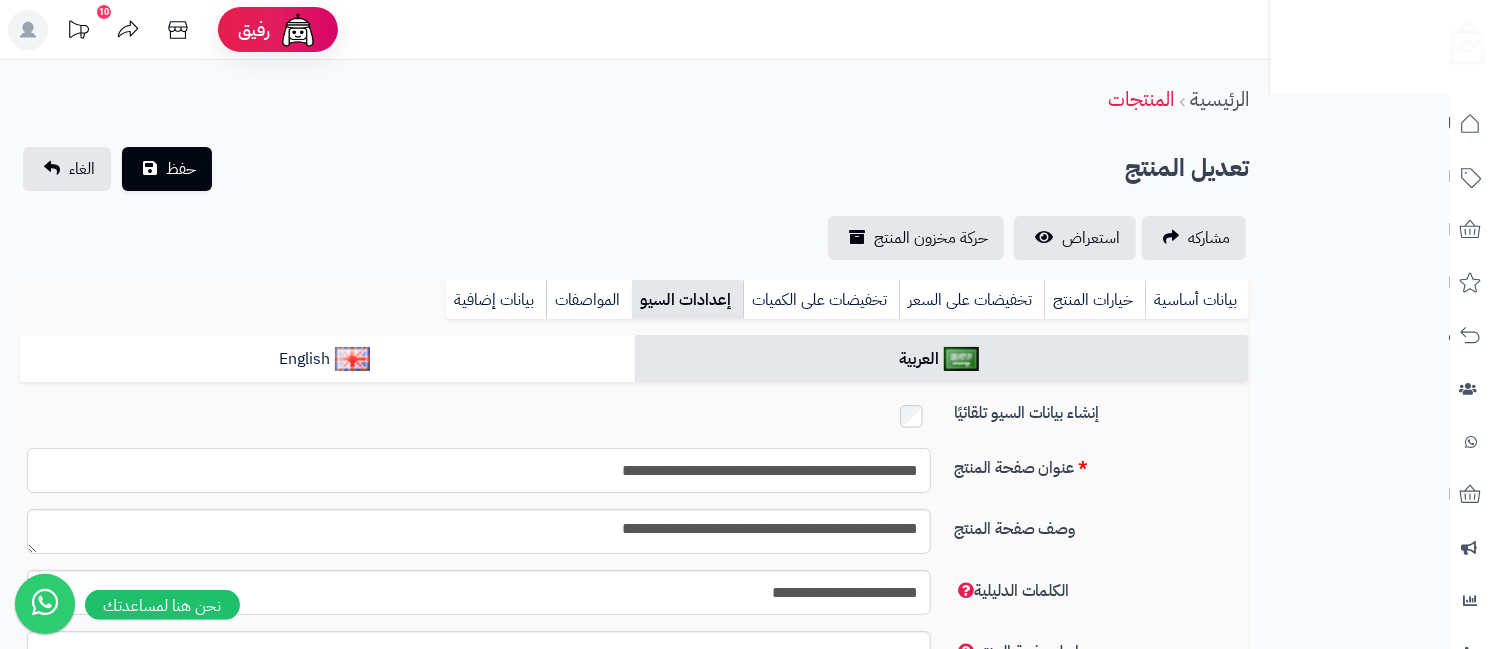 click on "**********" at bounding box center (479, 470) 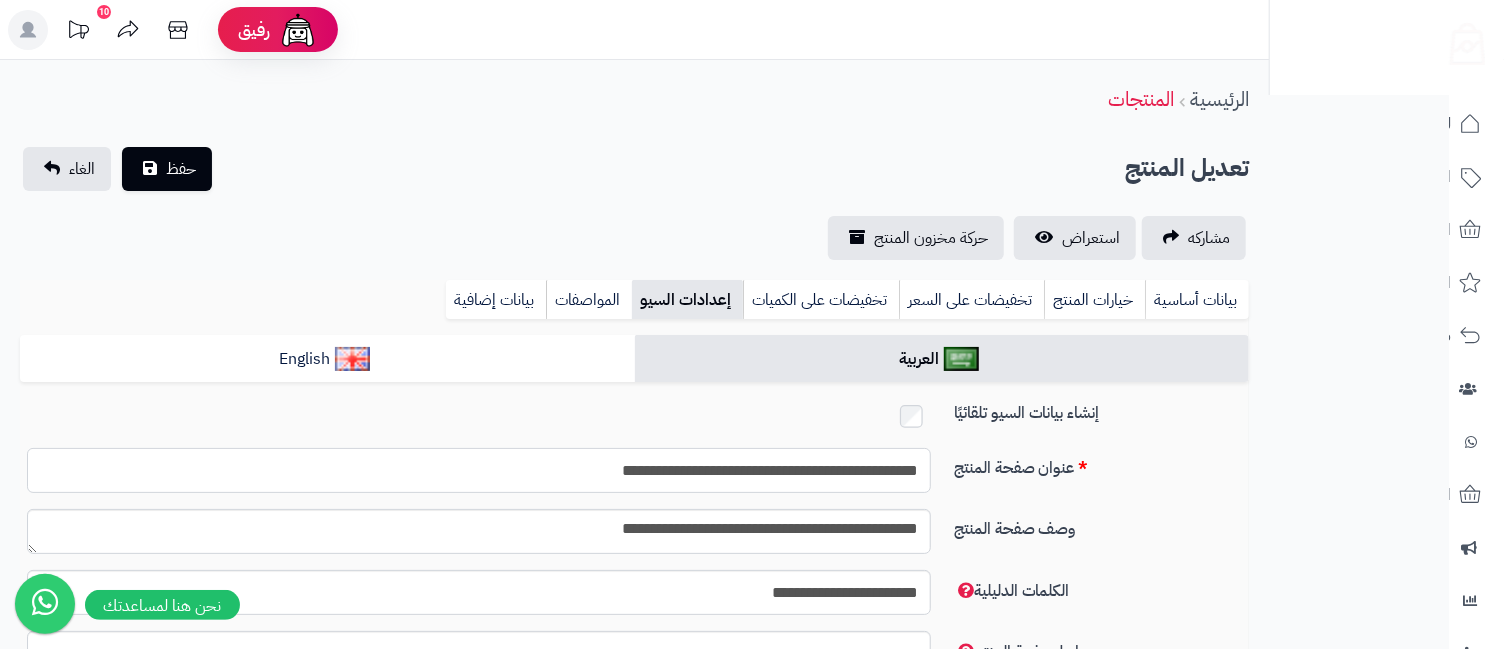 click on "**********" at bounding box center [479, 470] 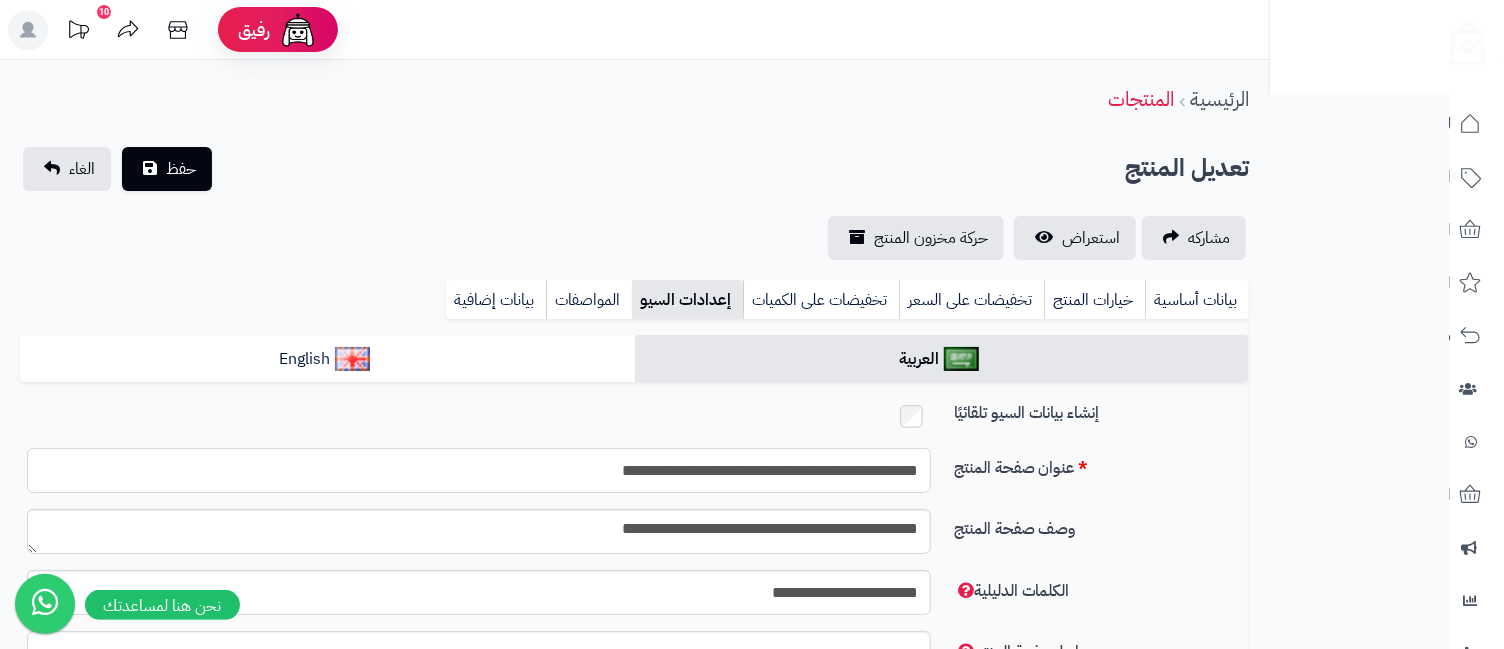click on "**********" at bounding box center [479, 470] 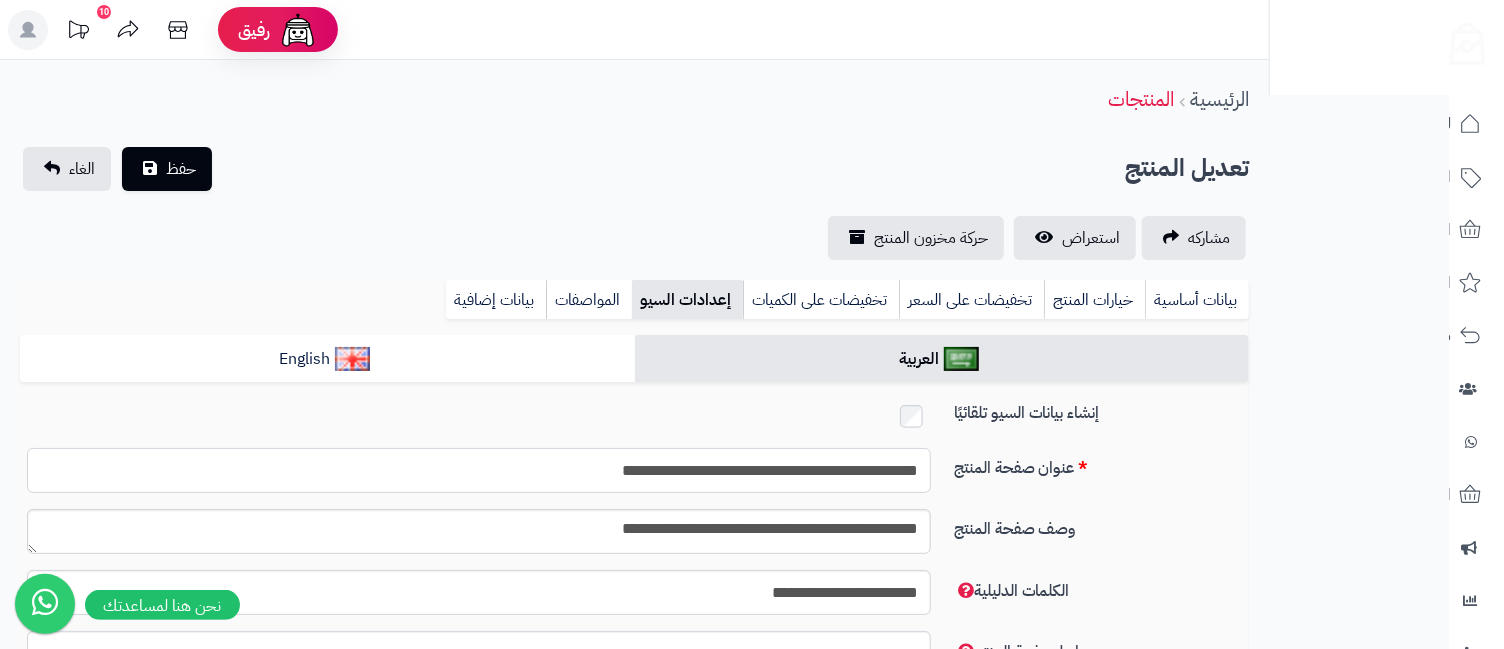 type on "**********" 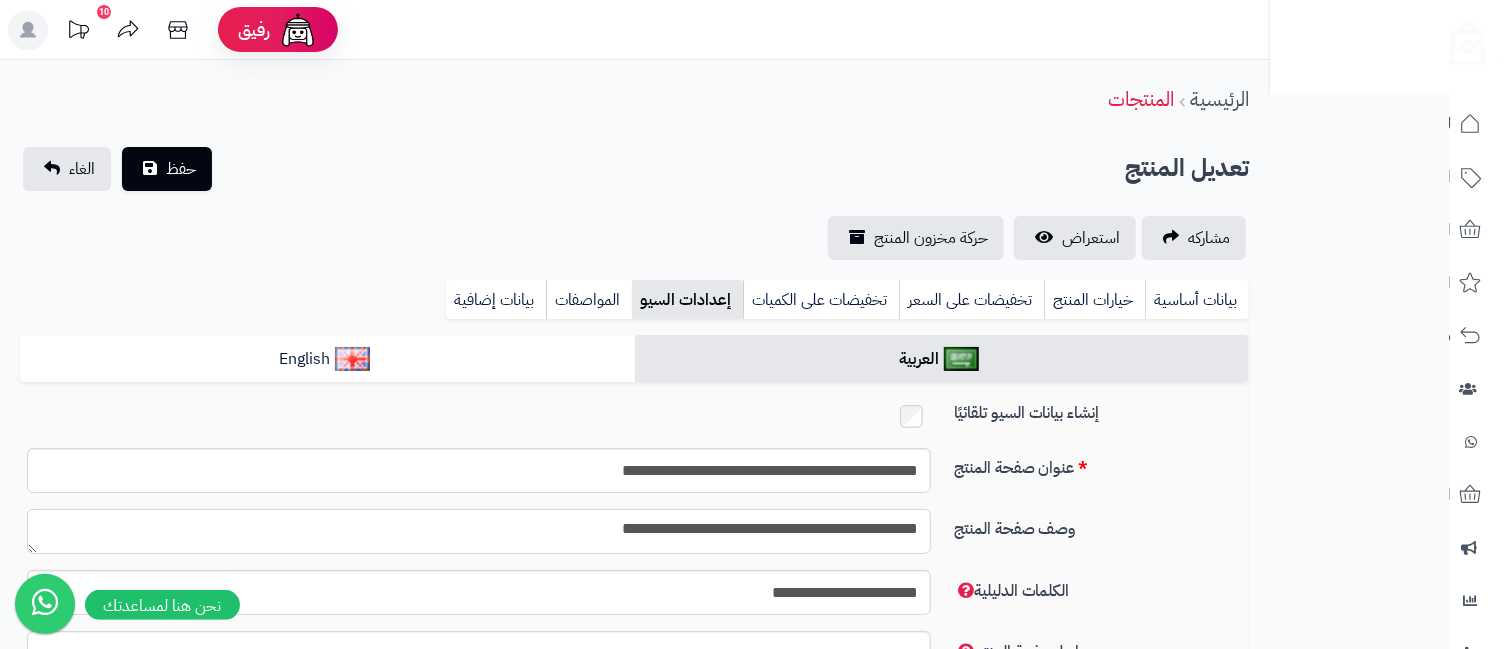click on "**********" at bounding box center [479, 531] 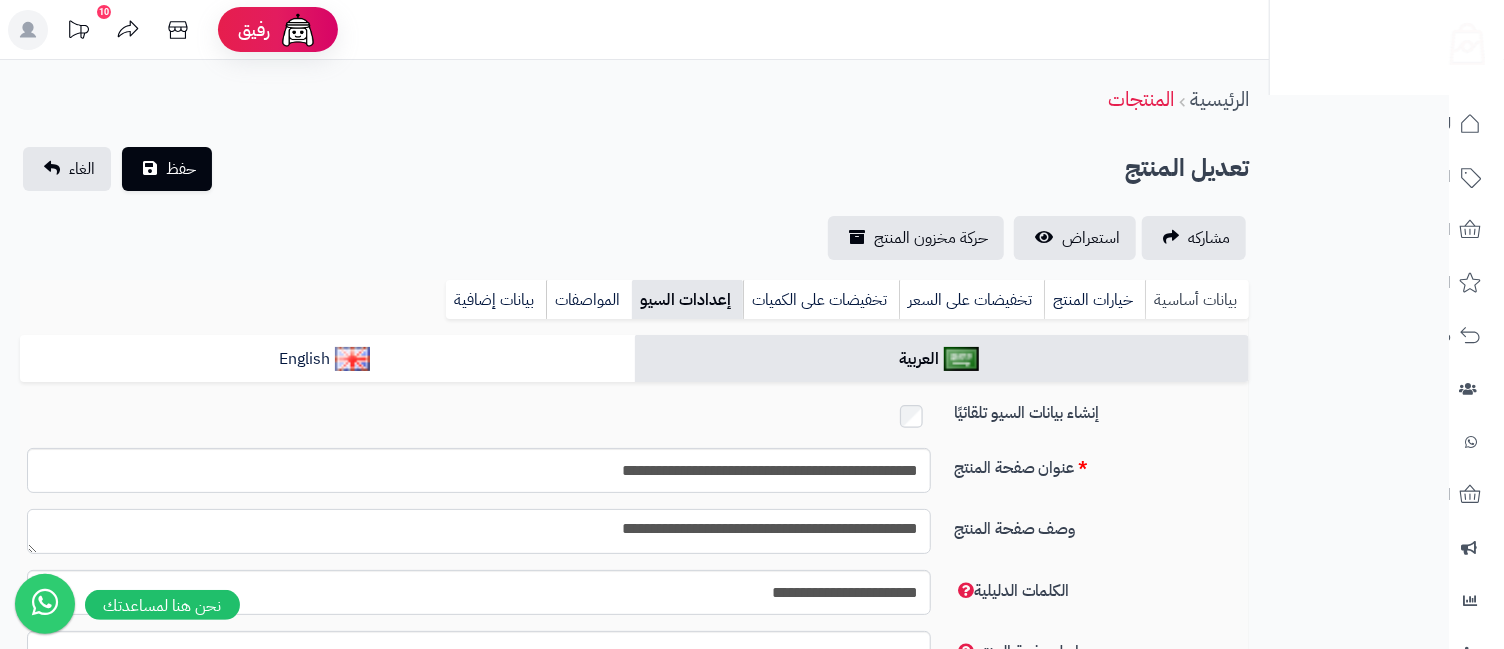 type on "**********" 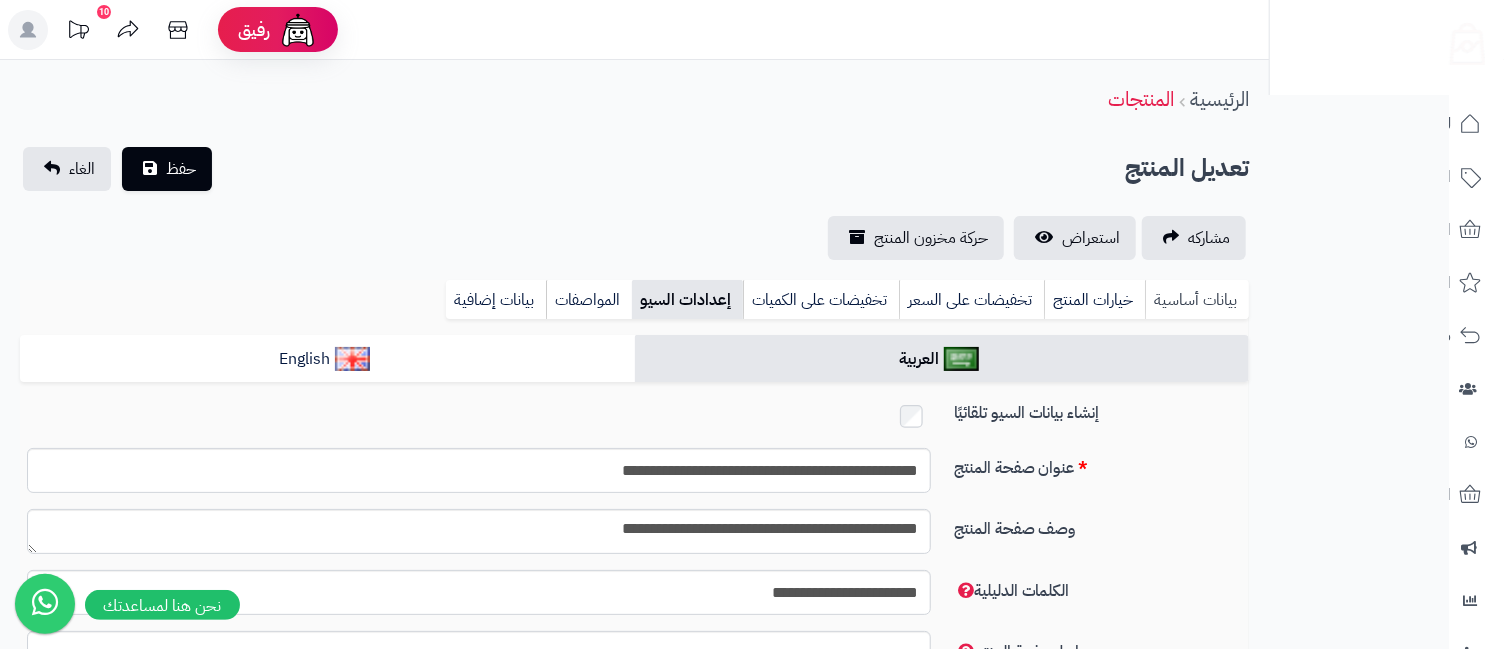 click on "بيانات أساسية" at bounding box center [1197, 300] 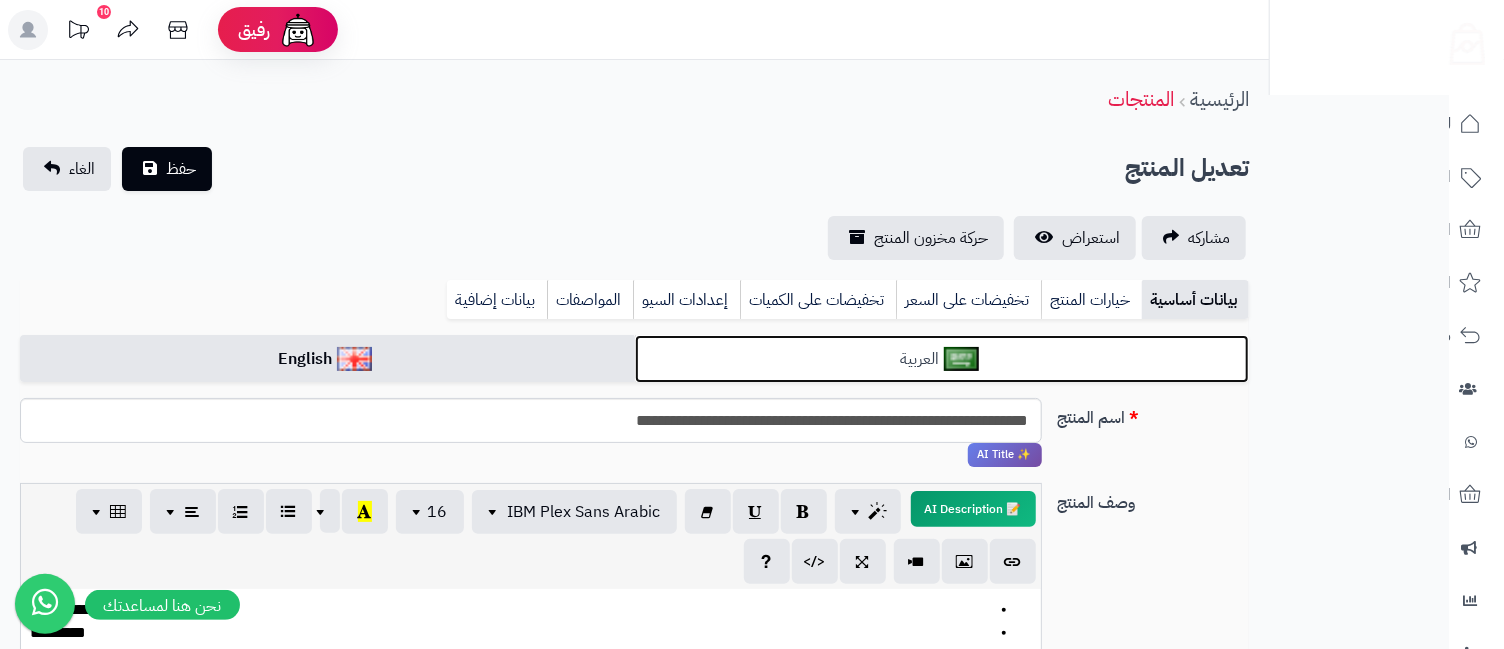click on "العربية" at bounding box center (942, 359) 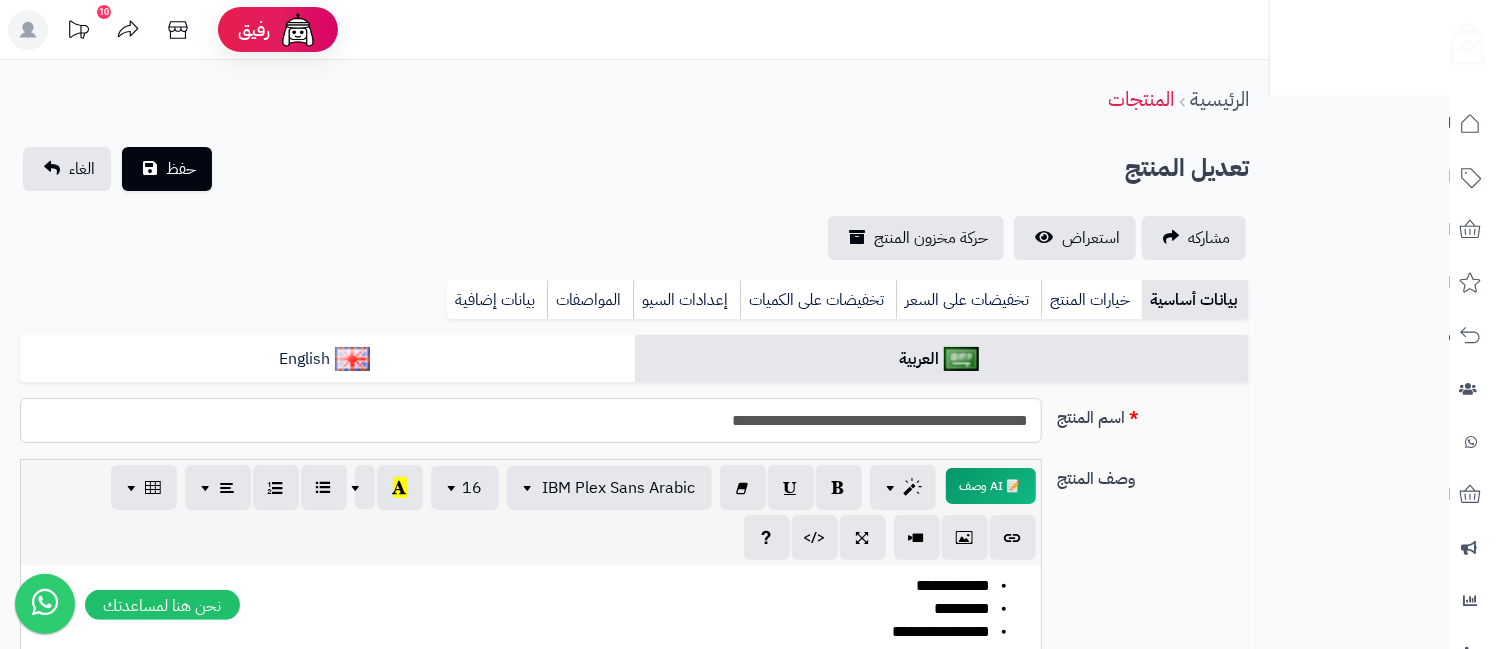 click on "**********" at bounding box center [530, 420] 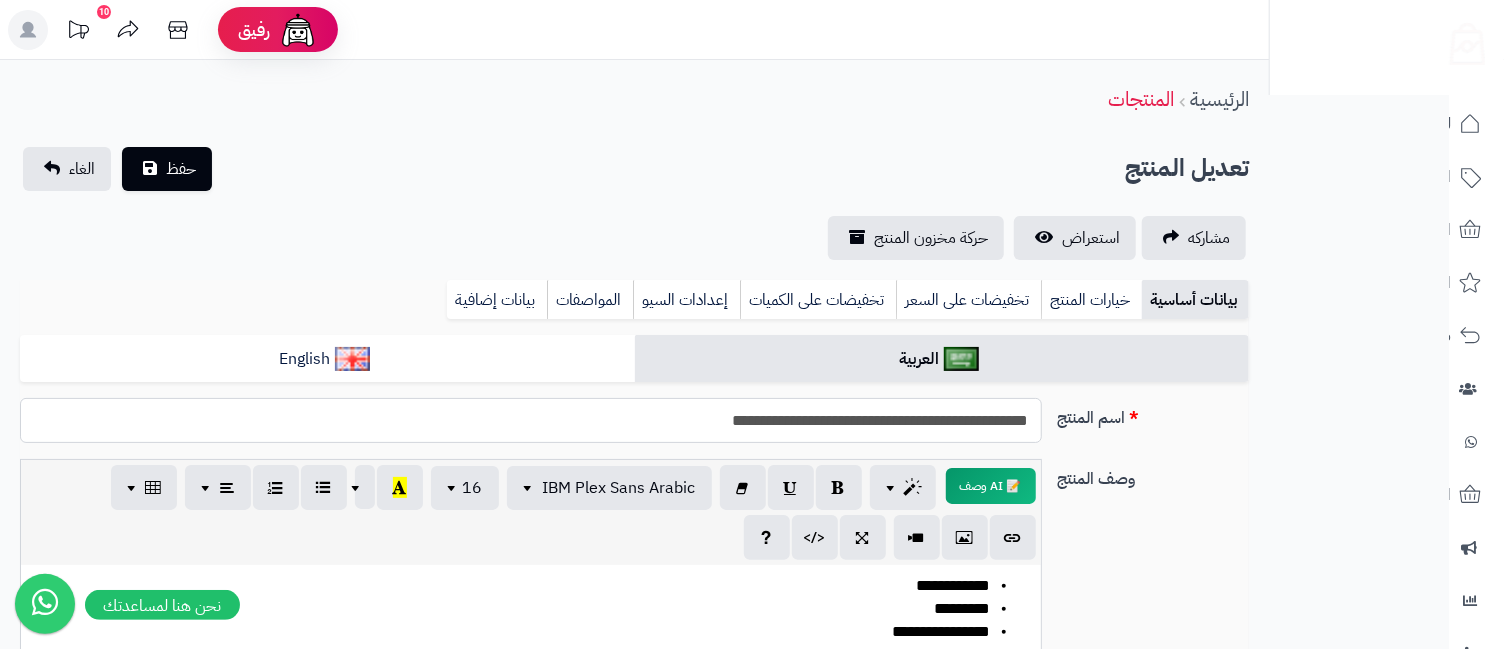 paste 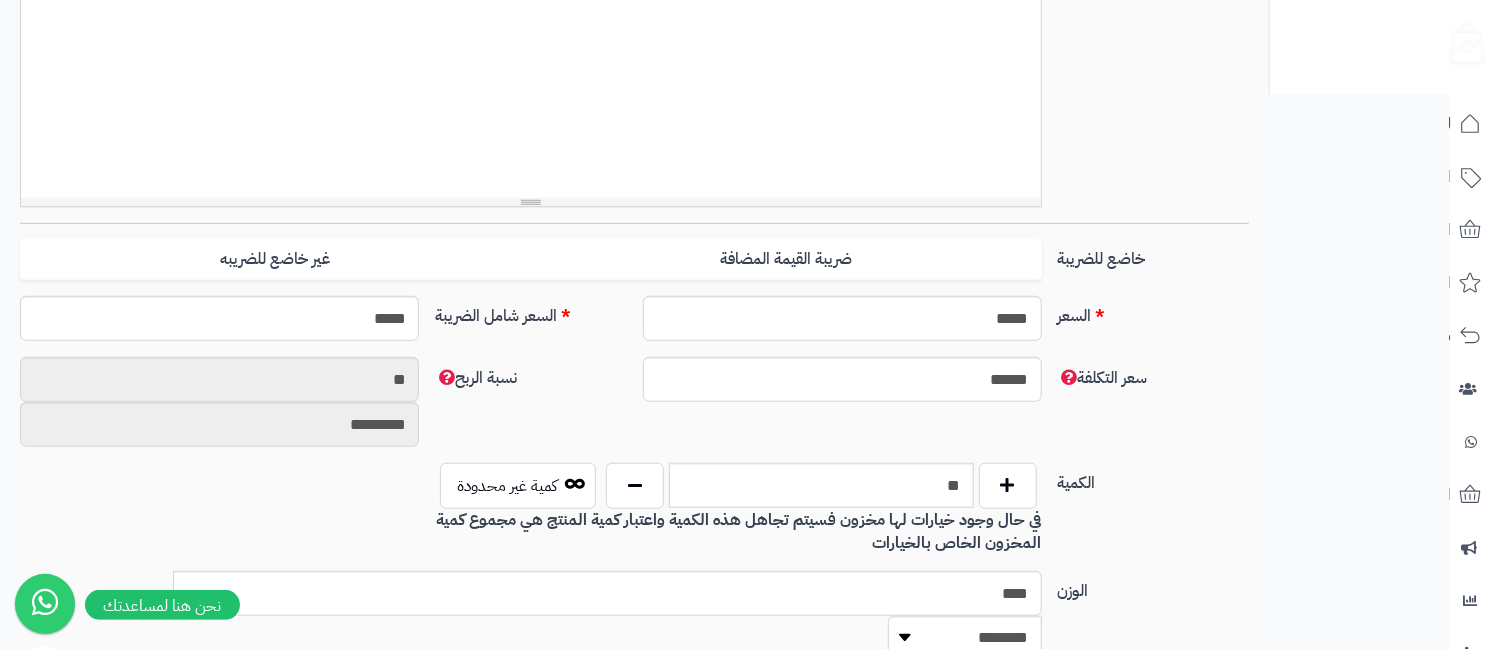scroll, scrollTop: 641, scrollLeft: 0, axis: vertical 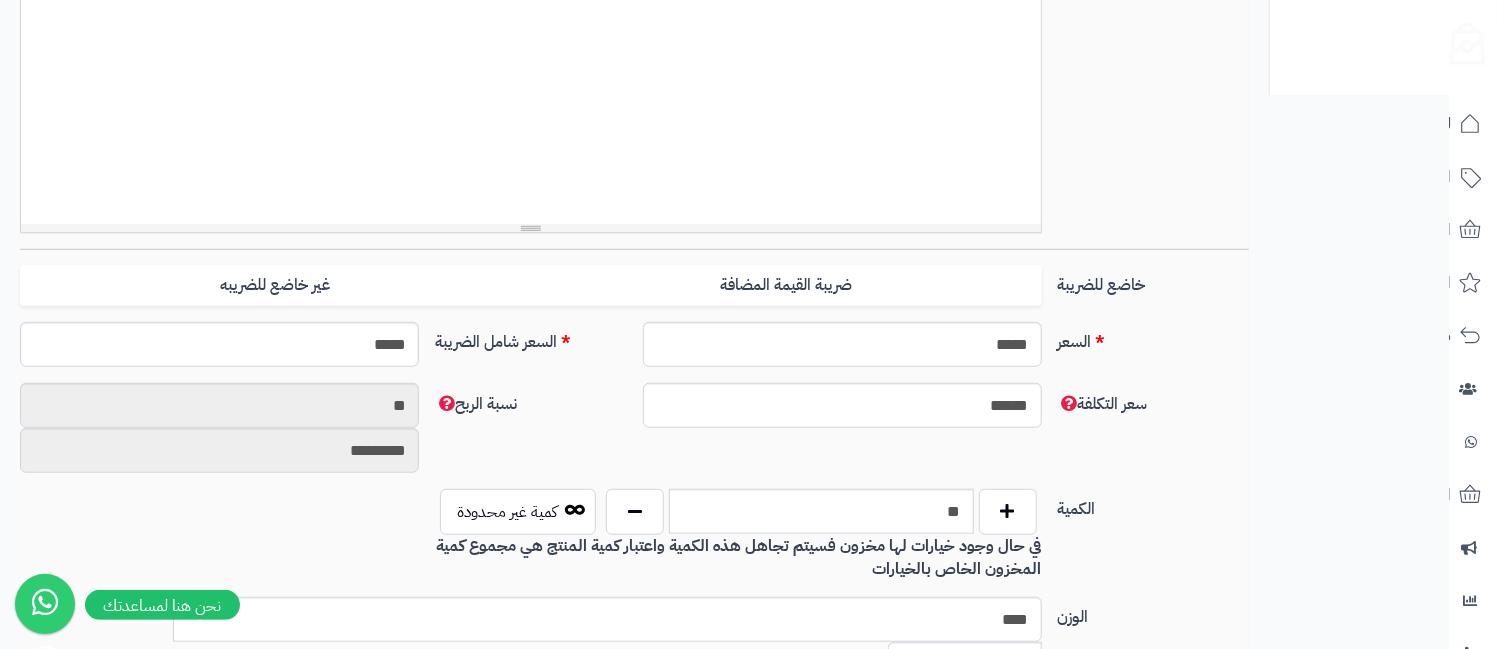 type on "**********" 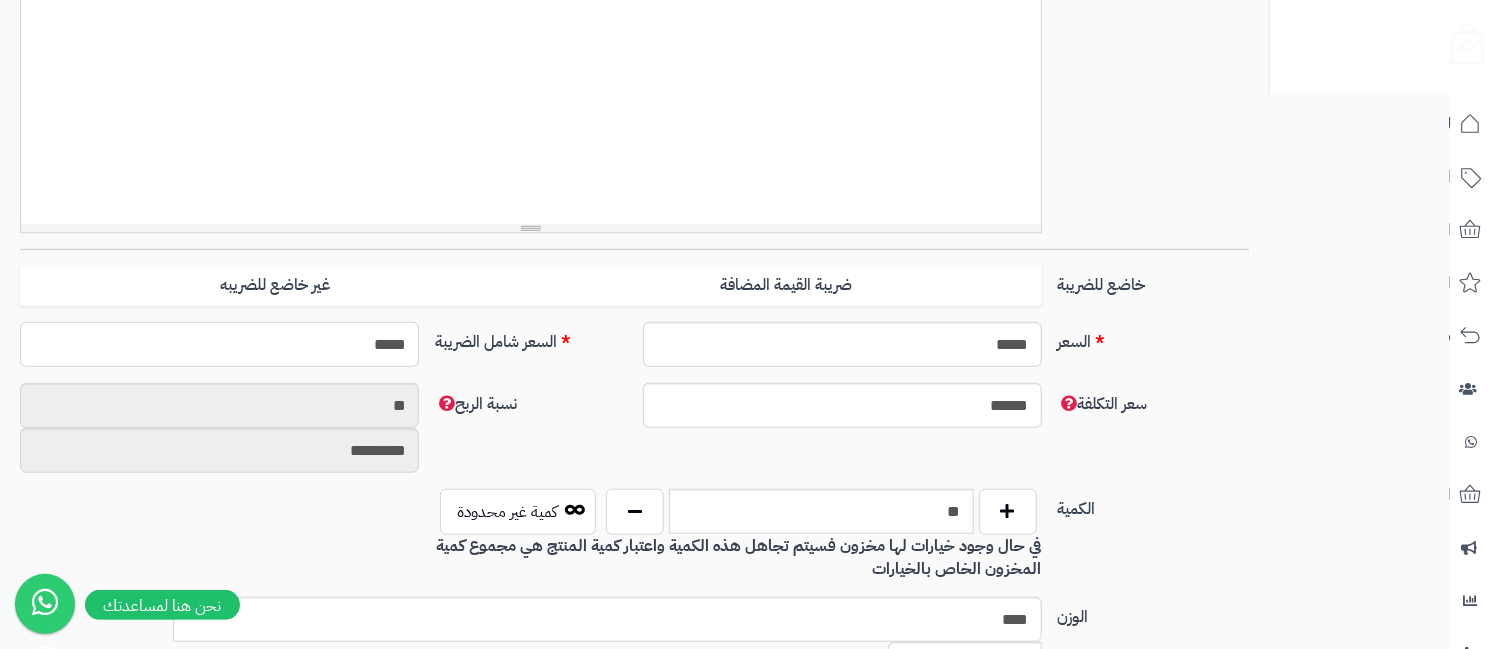 click on "*****" at bounding box center [219, 344] 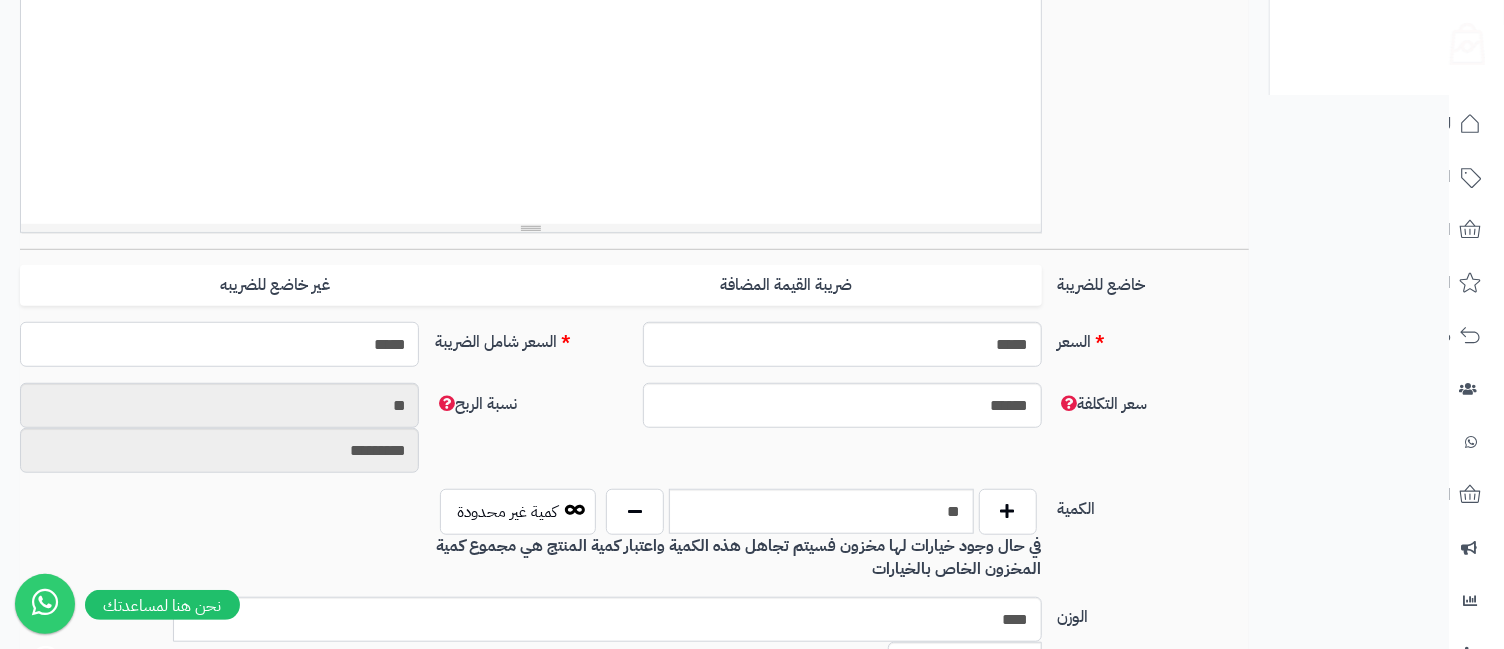 click on "*****" at bounding box center (219, 344) 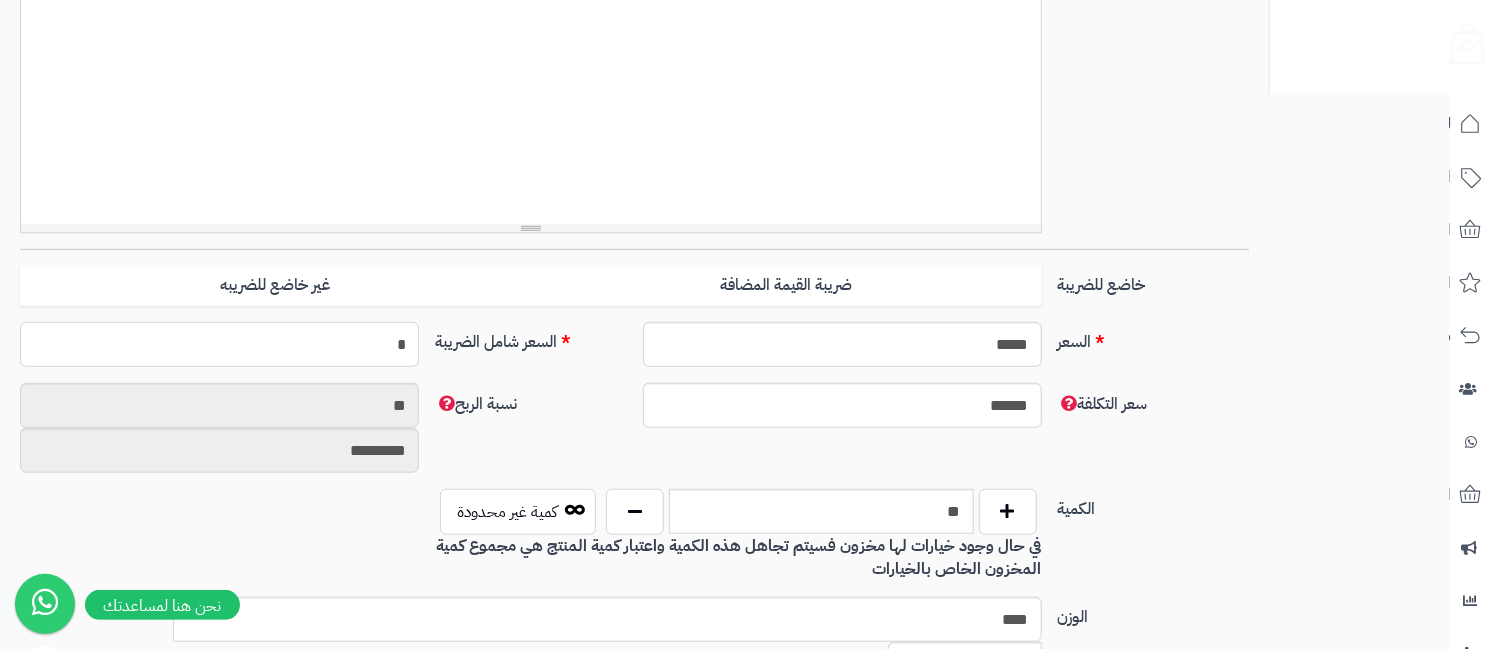 type on "*" 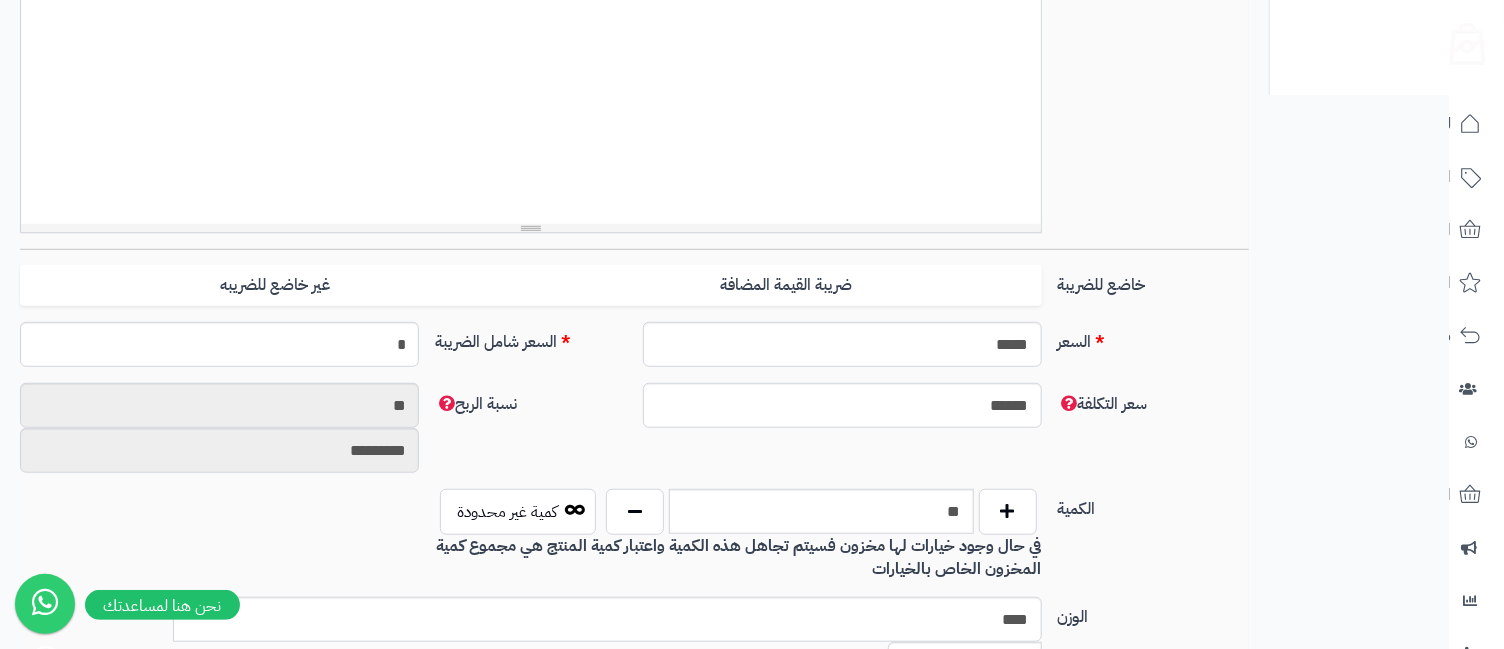 click on "**********" at bounding box center [634, 535] 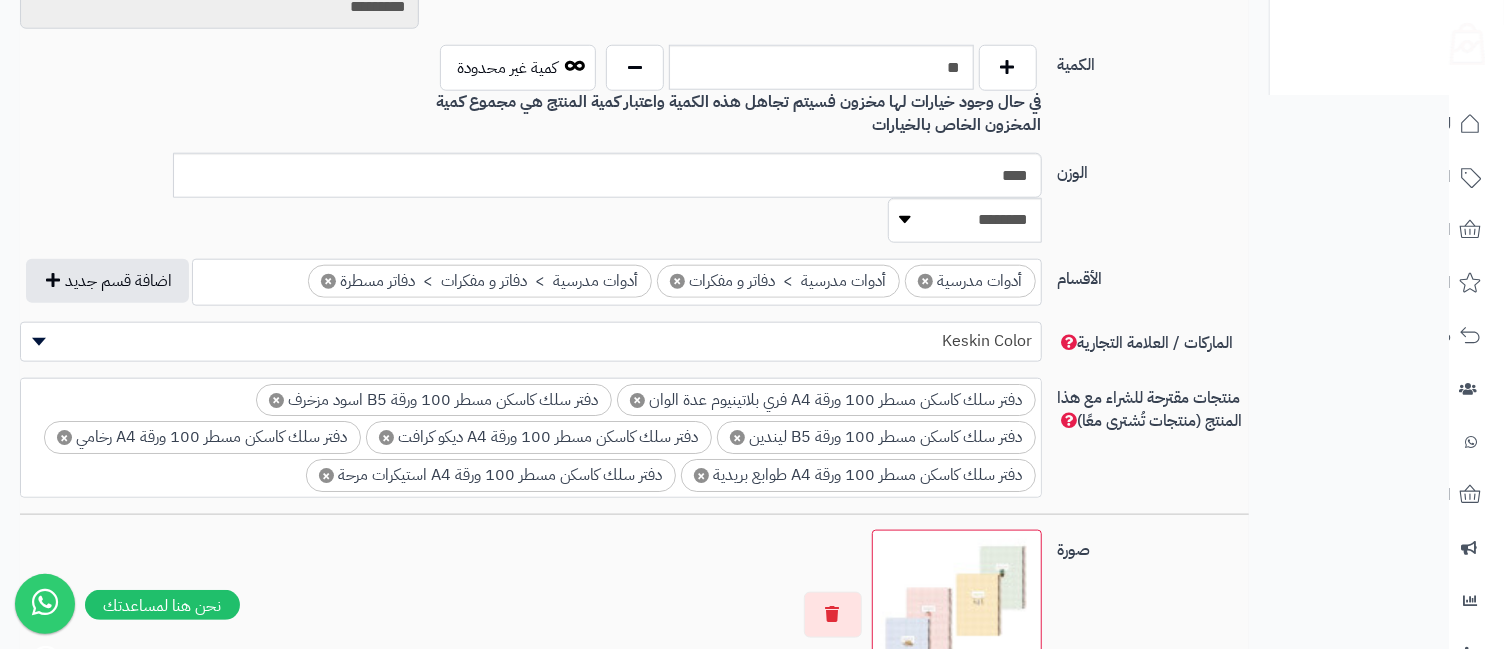 scroll, scrollTop: 1530, scrollLeft: 0, axis: vertical 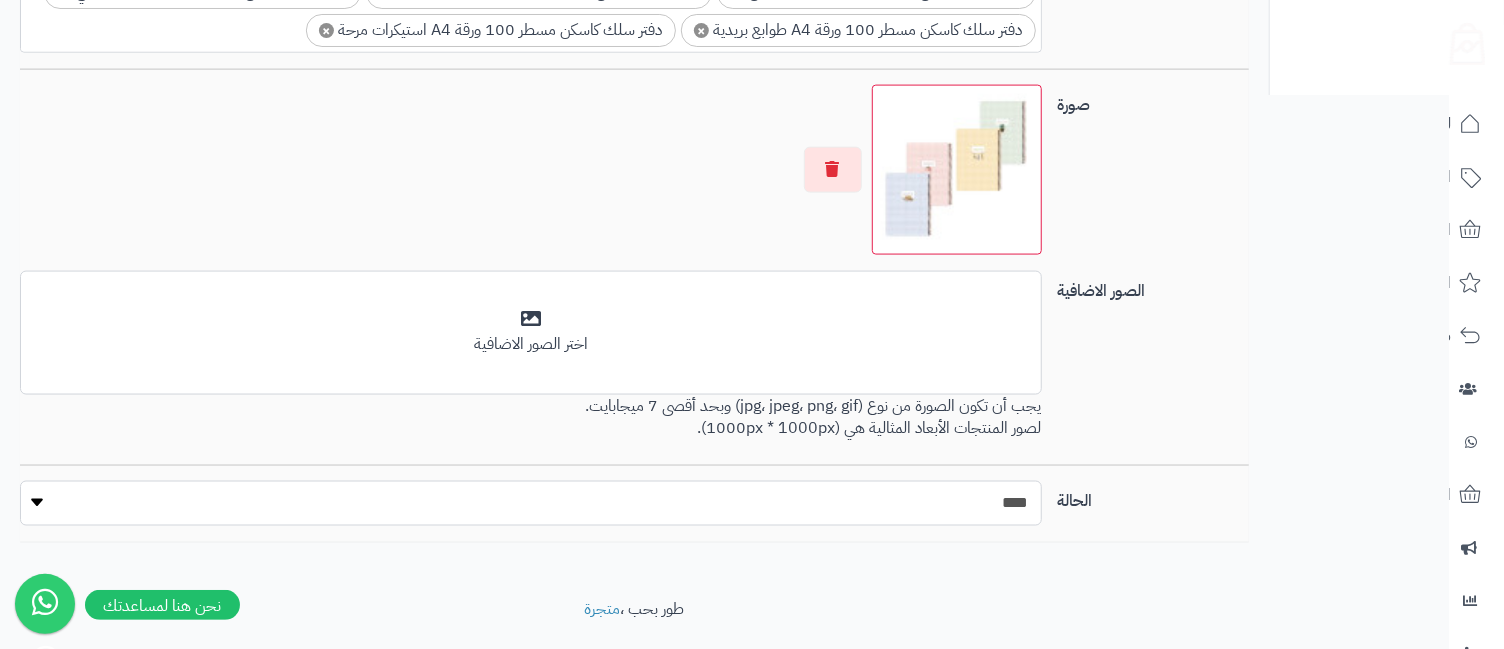 click on "***** ****" at bounding box center (531, 503) 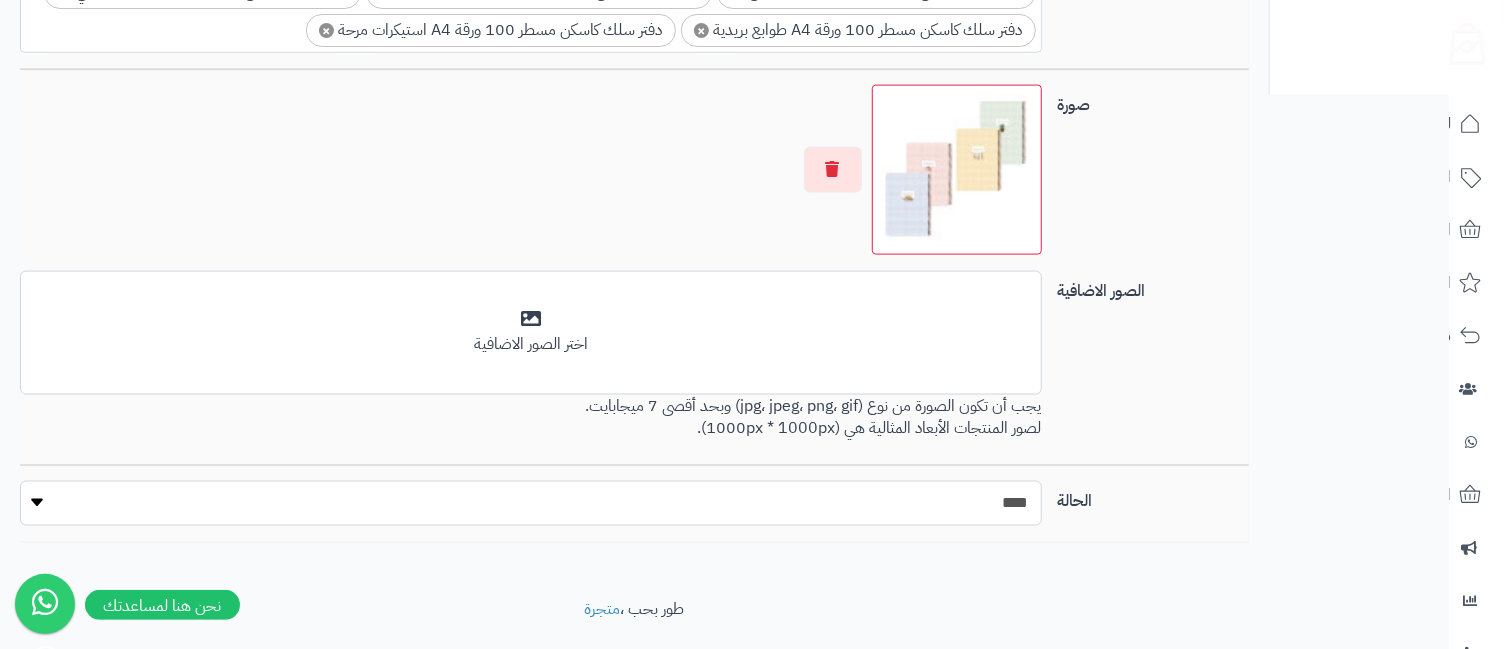 select on "*" 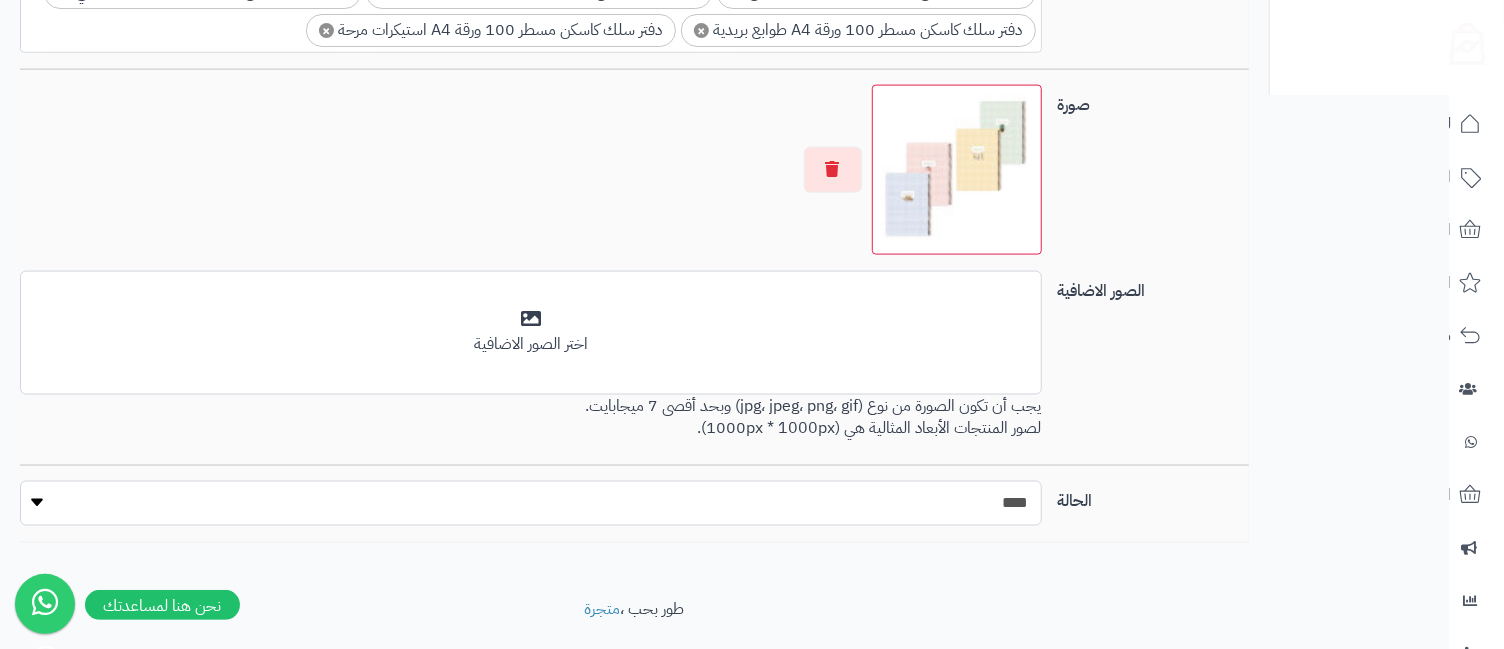 click on "***** ****" at bounding box center [531, 503] 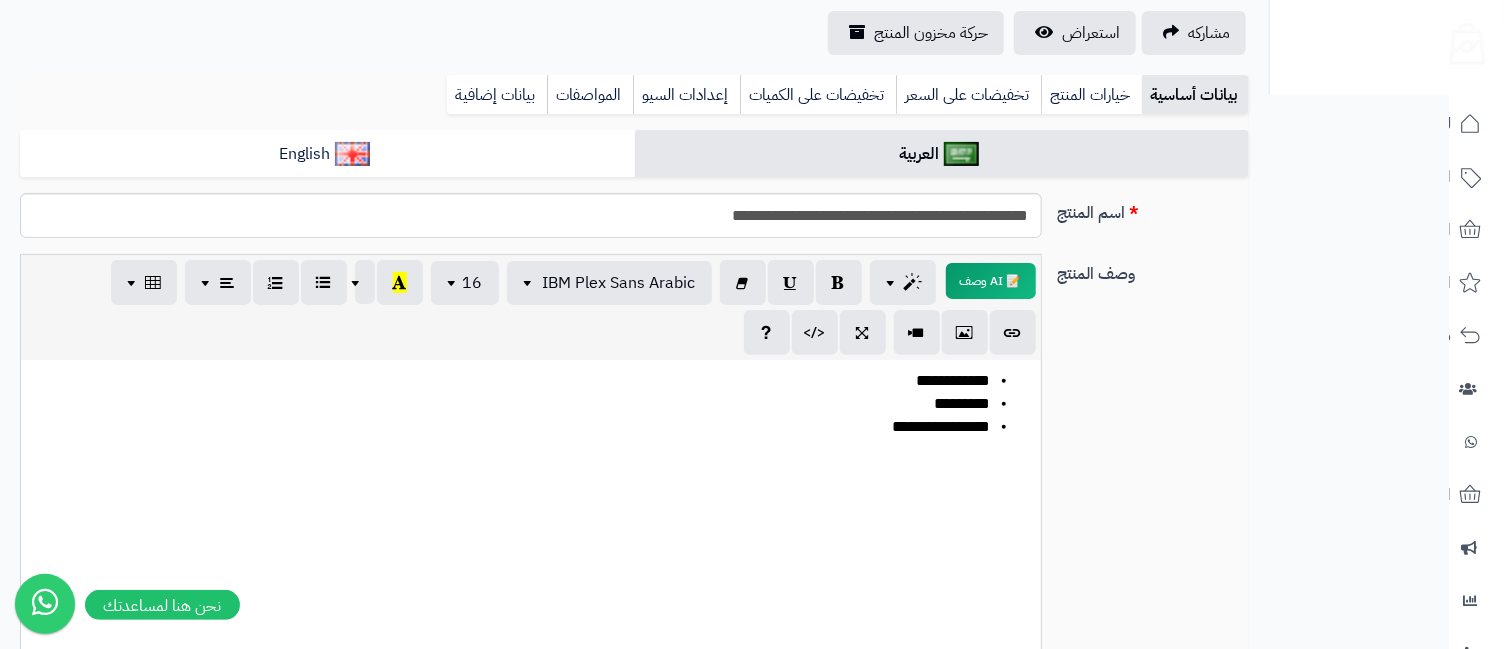 scroll, scrollTop: 196, scrollLeft: 0, axis: vertical 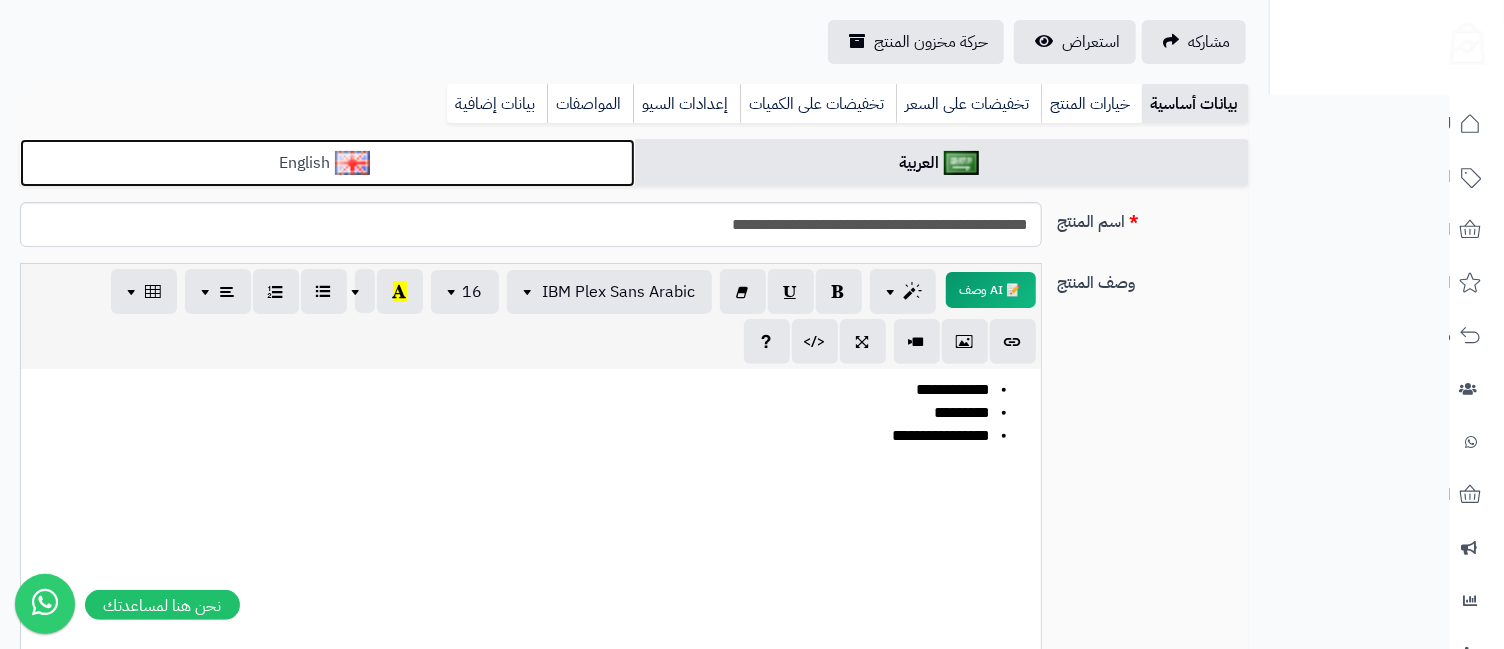 click on "English" at bounding box center (327, 163) 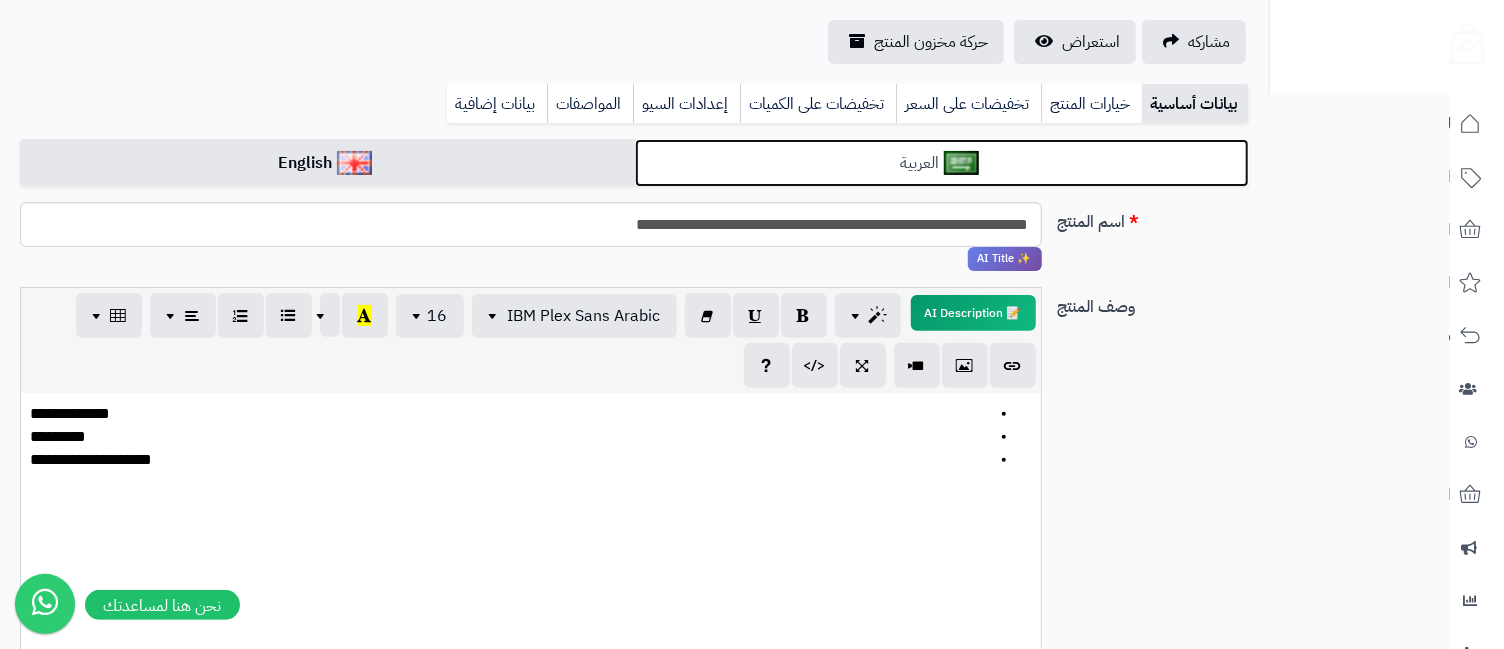 click on "العربية" at bounding box center [942, 163] 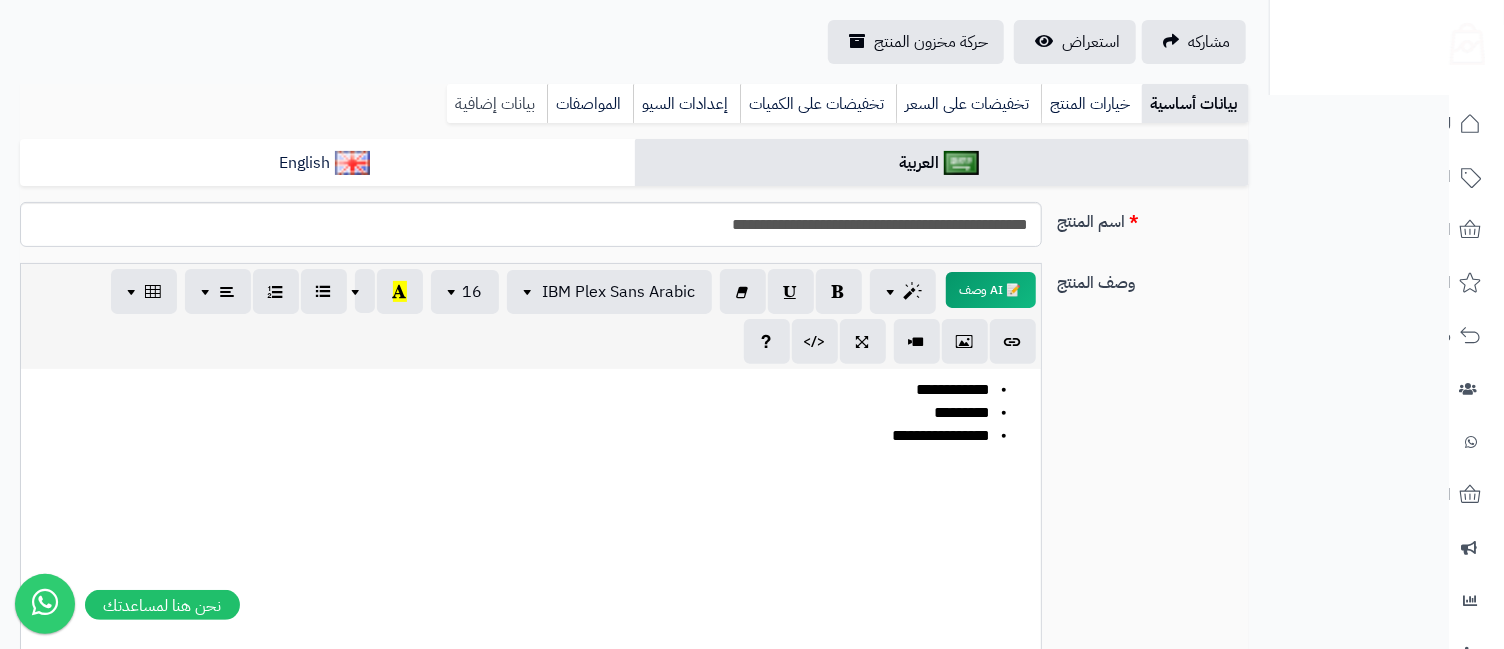 click on "بيانات إضافية" at bounding box center (497, 104) 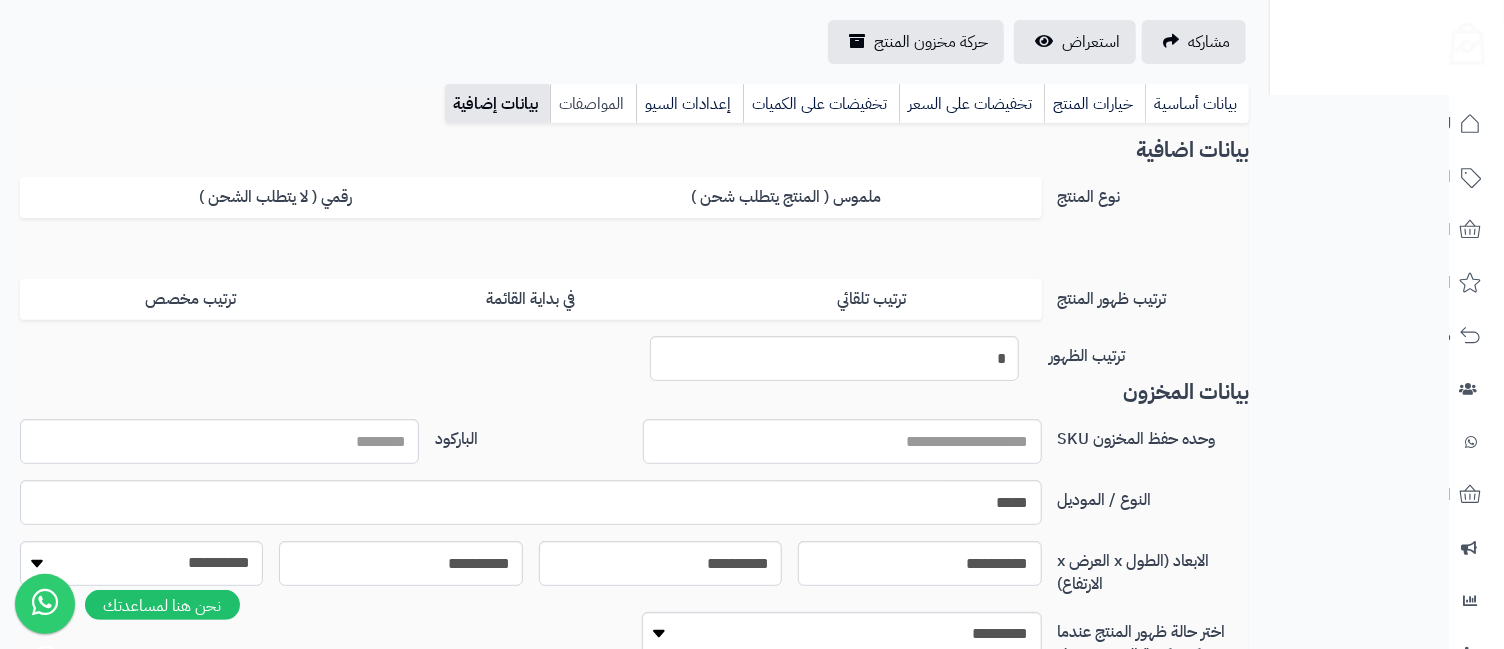 click on "المواصفات" at bounding box center [593, 104] 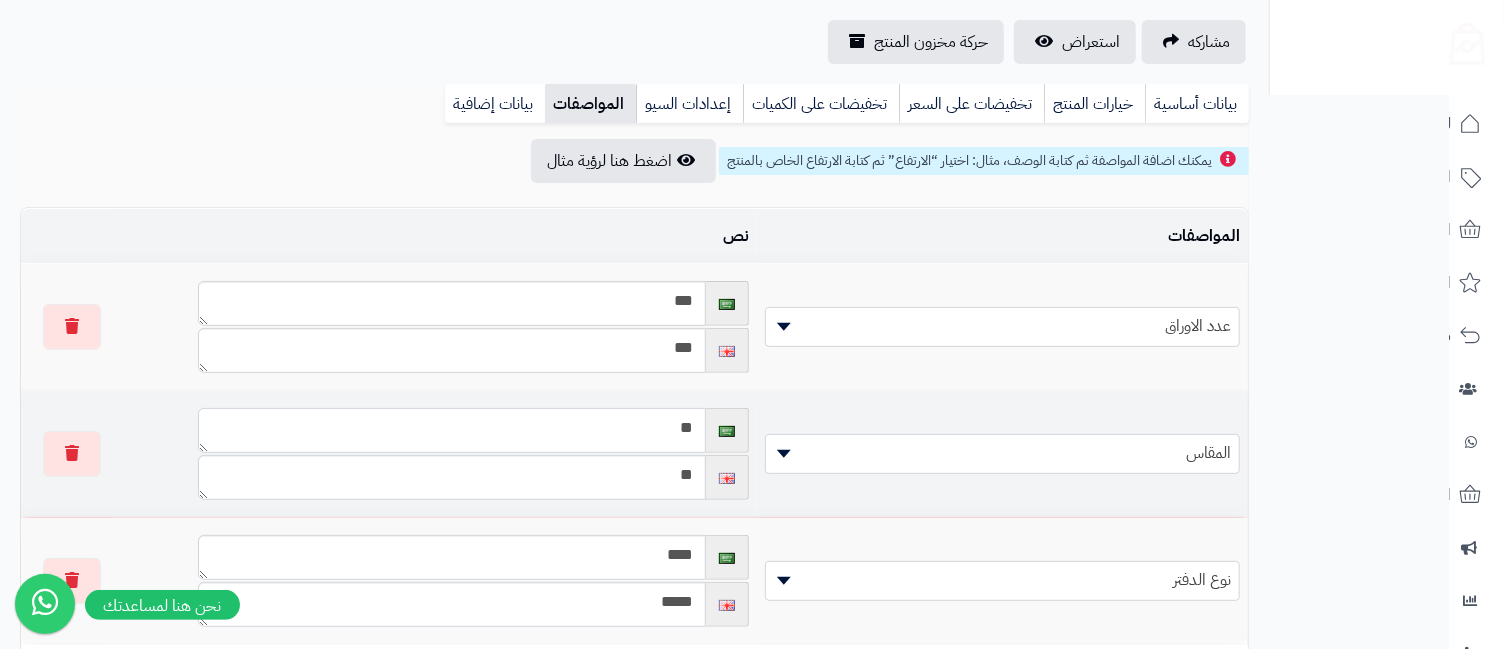 drag, startPoint x: 673, startPoint y: 430, endPoint x: 701, endPoint y: 434, distance: 28.284271 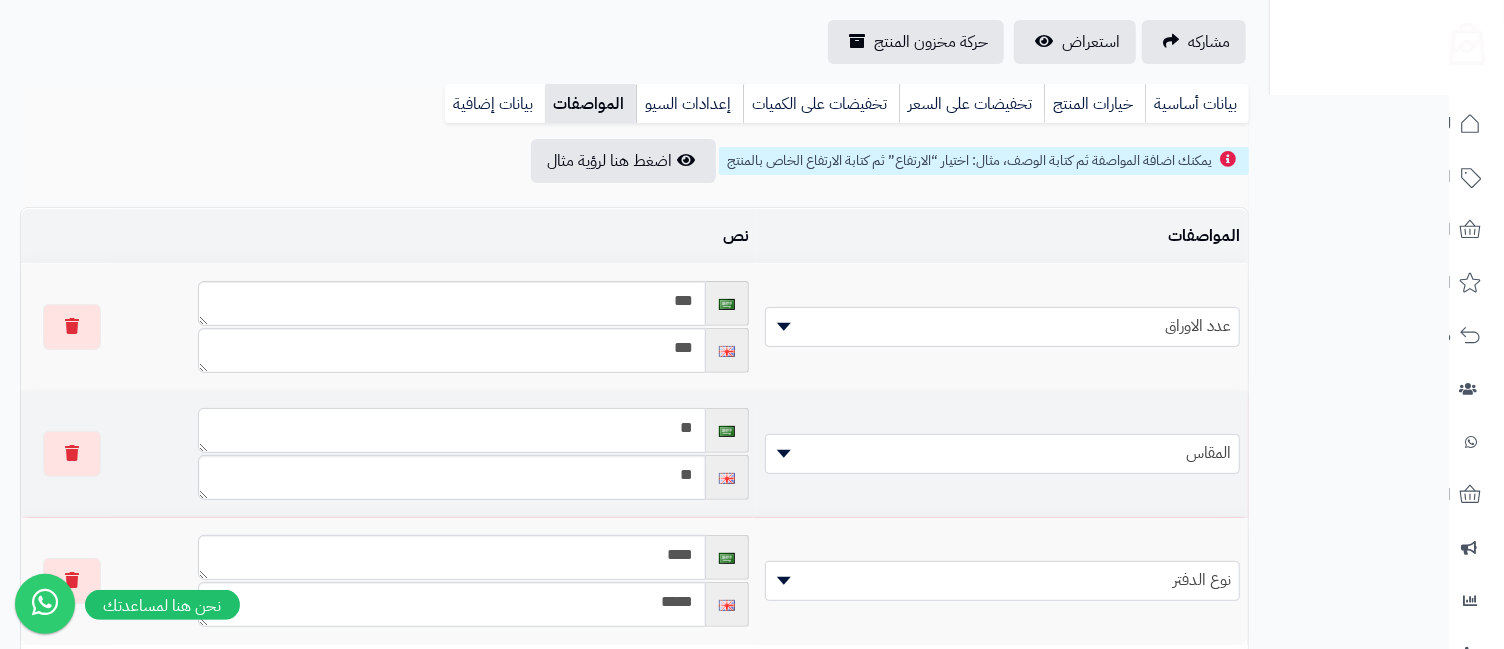 type on "**" 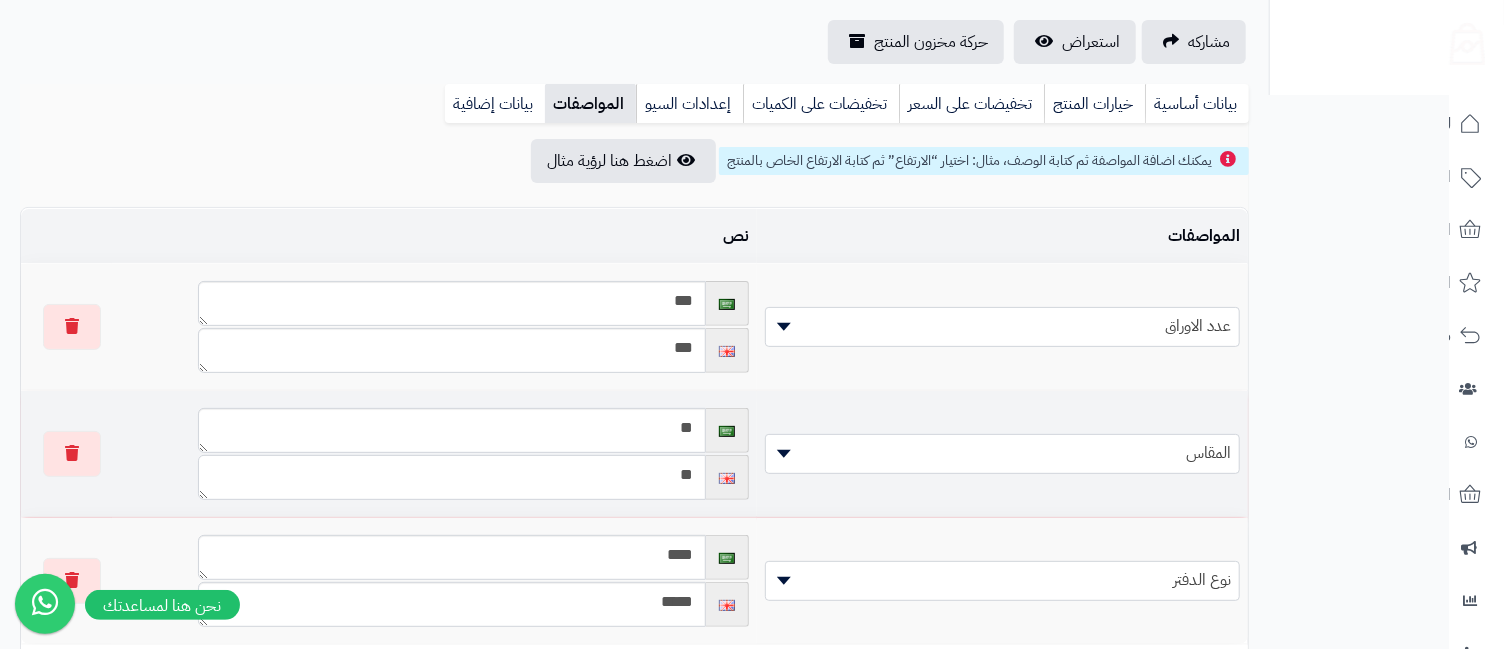 click on "**" at bounding box center [452, 477] 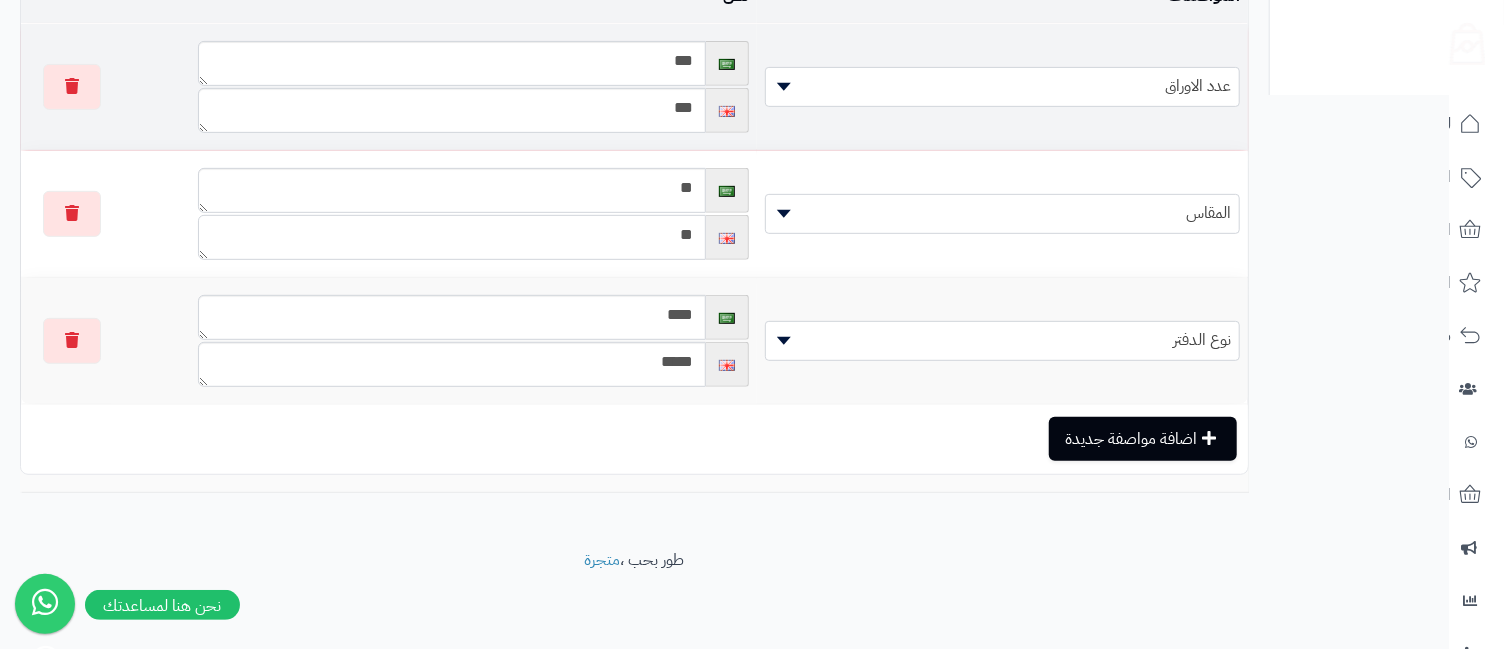 scroll, scrollTop: 0, scrollLeft: 0, axis: both 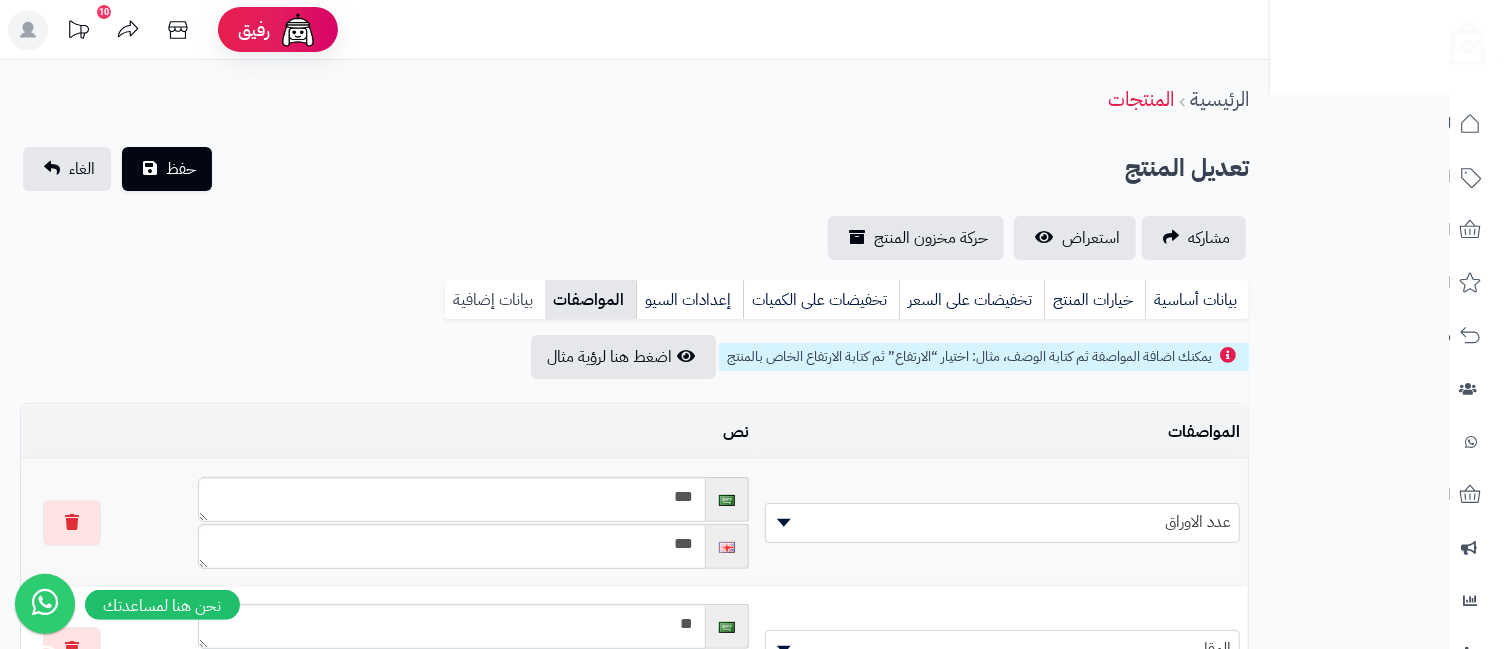 type on "**" 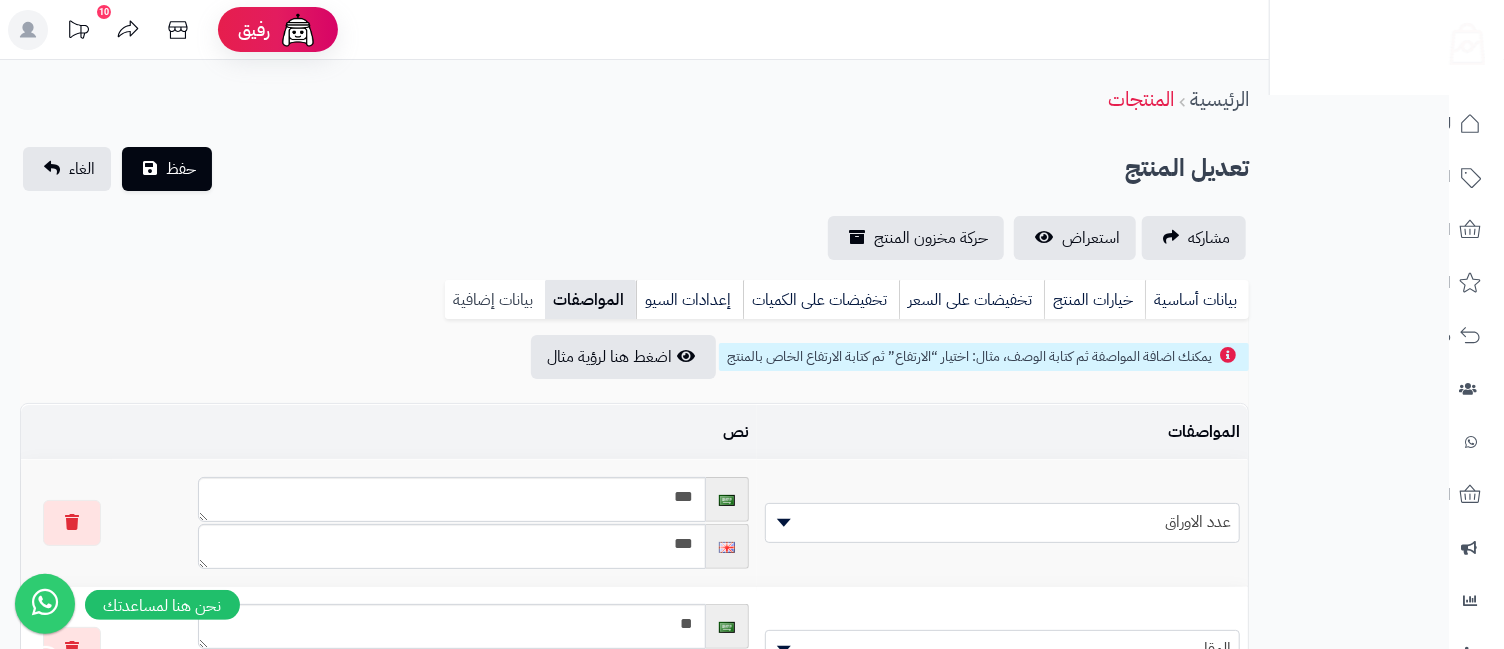 click on "بيانات إضافية" at bounding box center [495, 300] 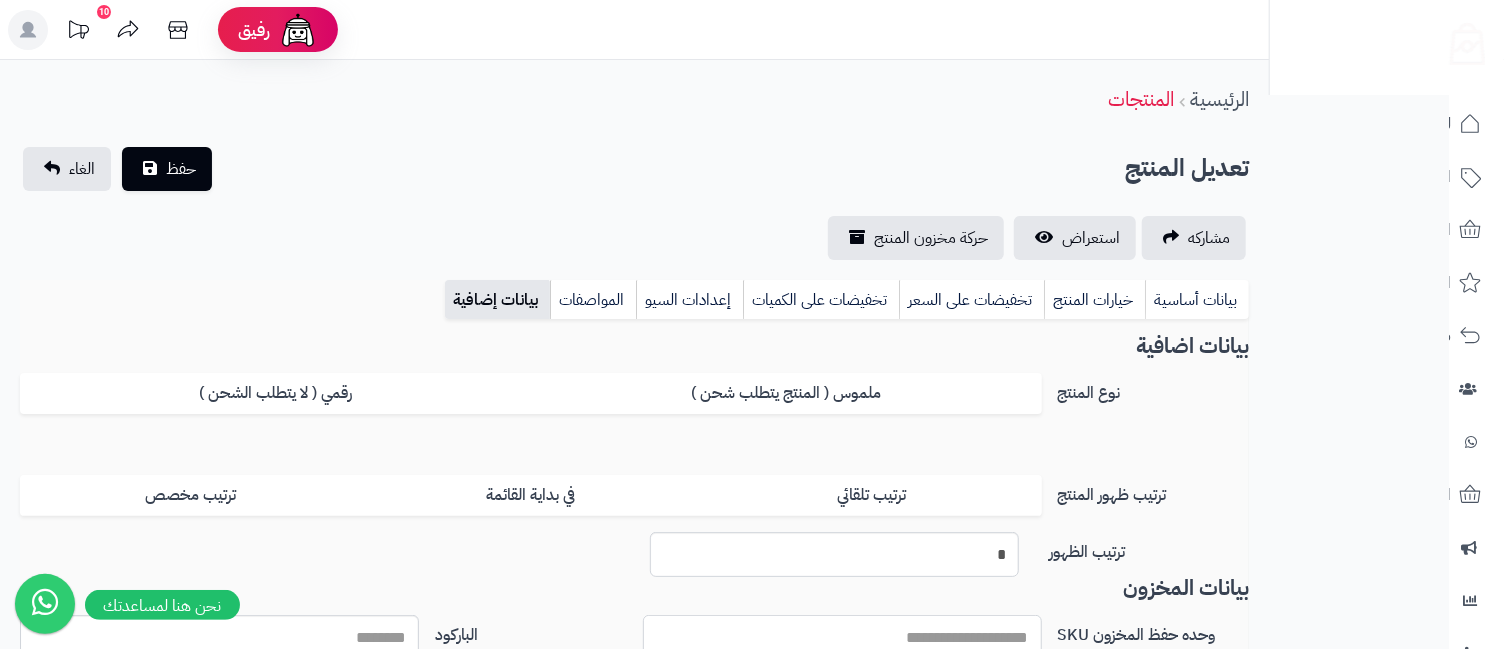 click on "وحده حفظ المخزون SKU" at bounding box center (842, 637) 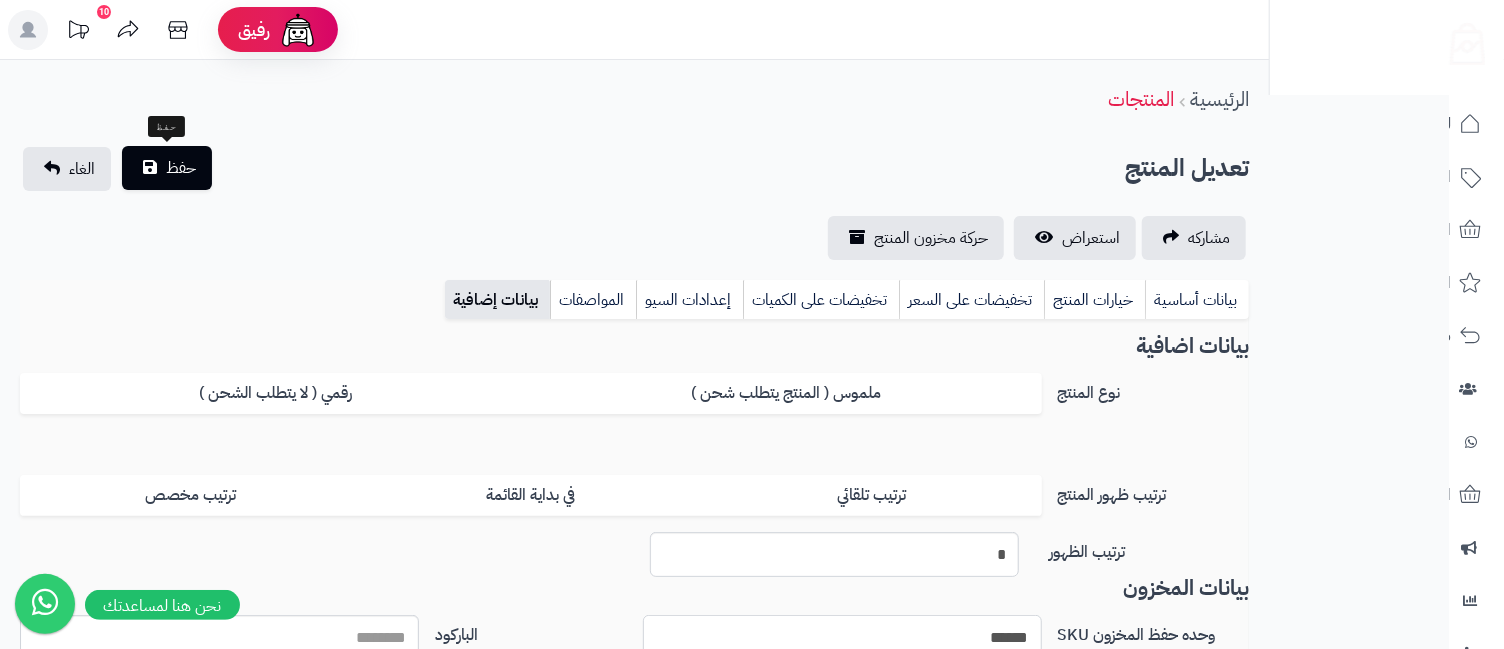 type on "******" 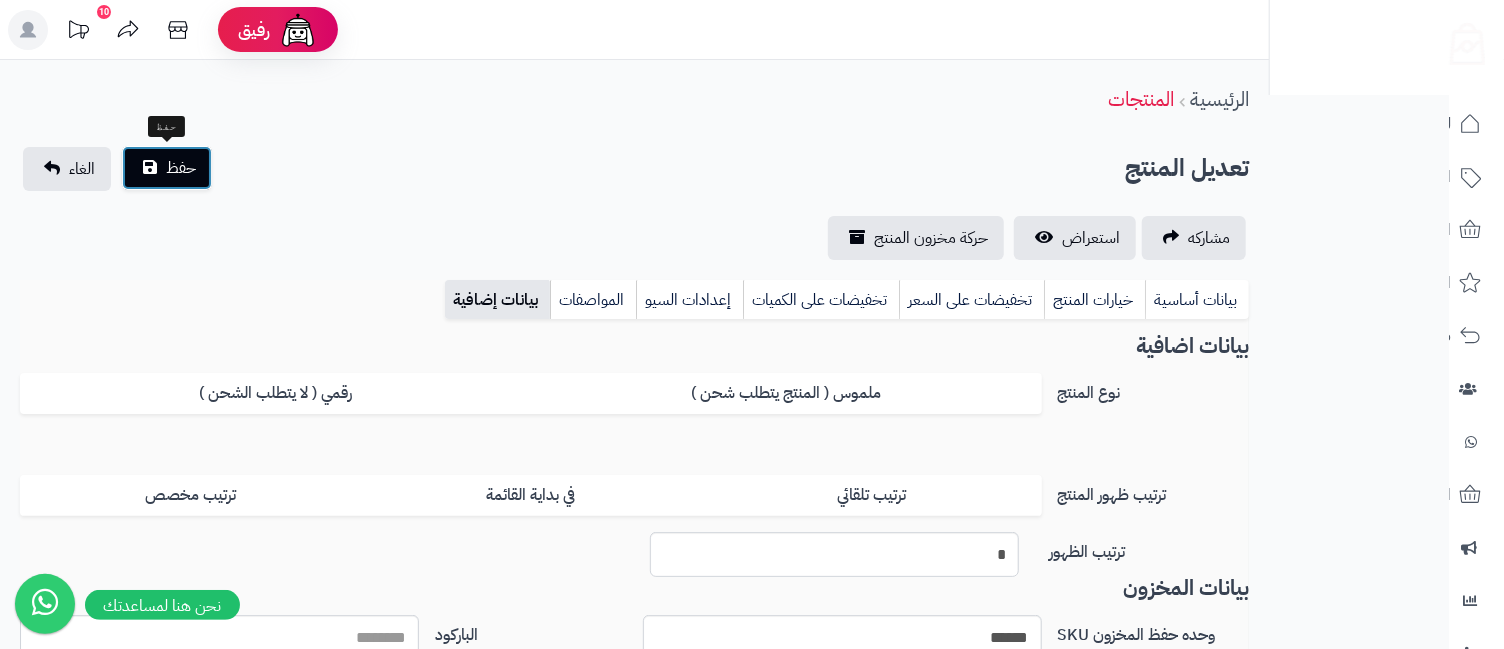click on "حفظ" at bounding box center (167, 168) 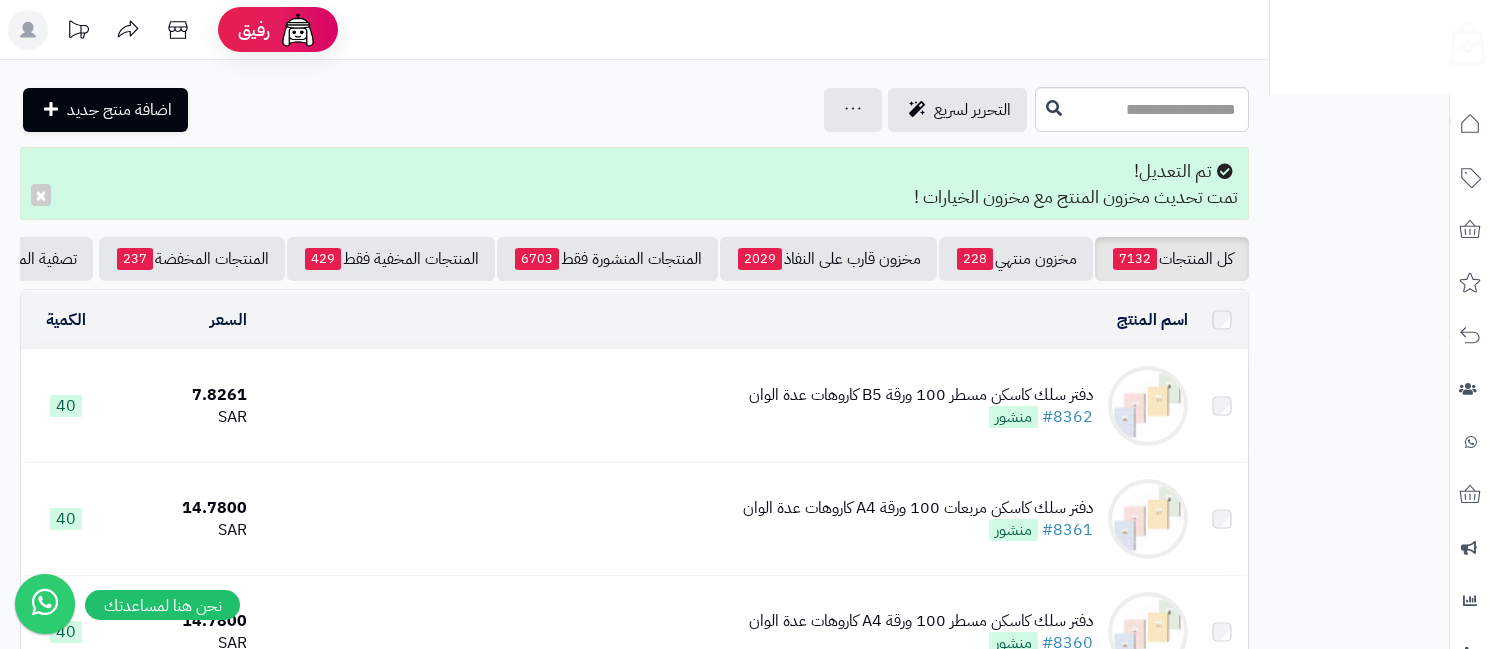 scroll, scrollTop: 0, scrollLeft: 0, axis: both 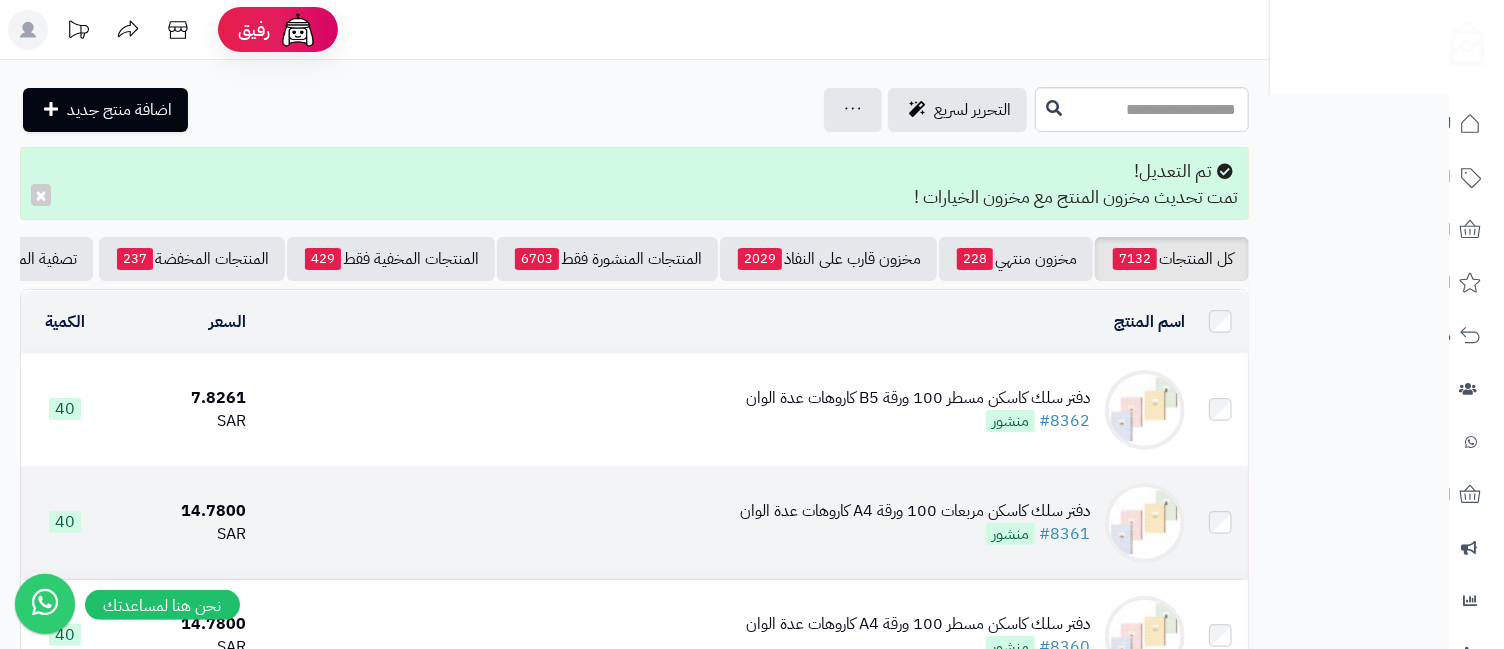 click on "دفتر سلك كاسكن مربعات 100 ورقة A4 كاروهات عدة الوان" at bounding box center [915, 511] 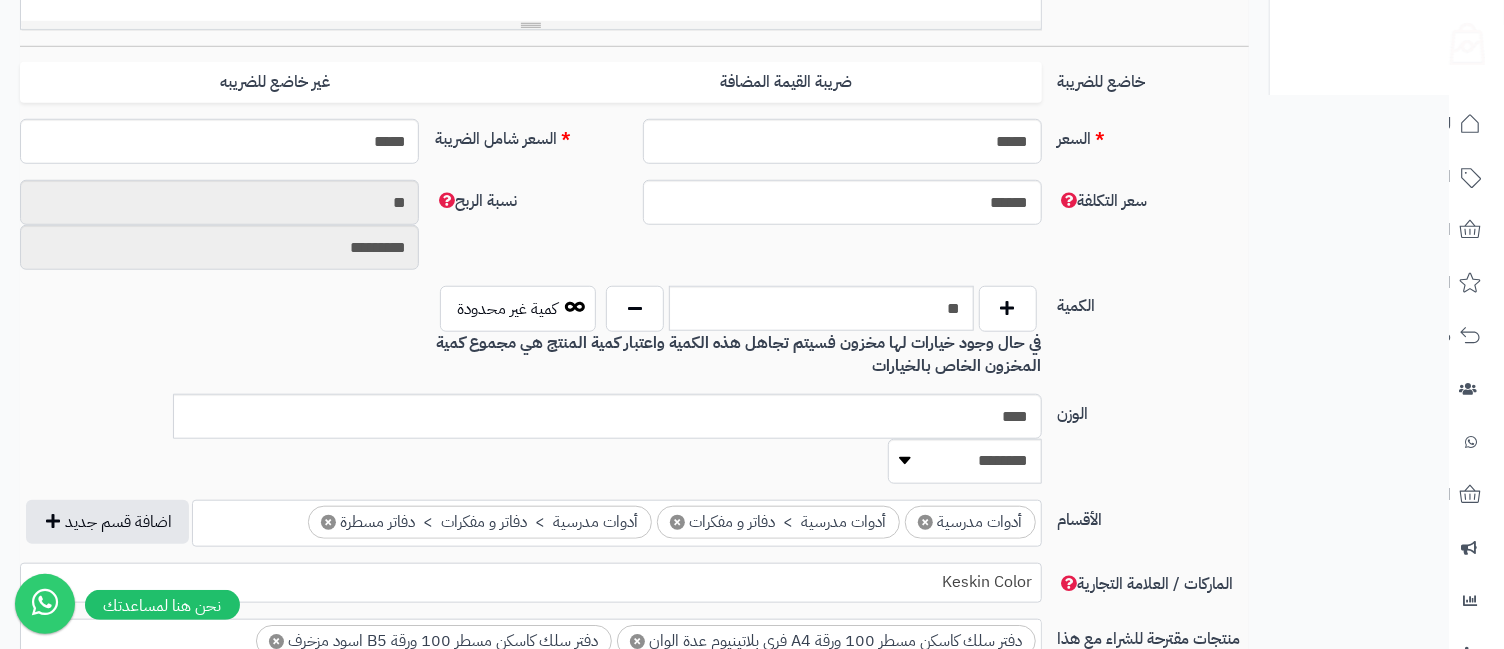 scroll, scrollTop: 888, scrollLeft: 0, axis: vertical 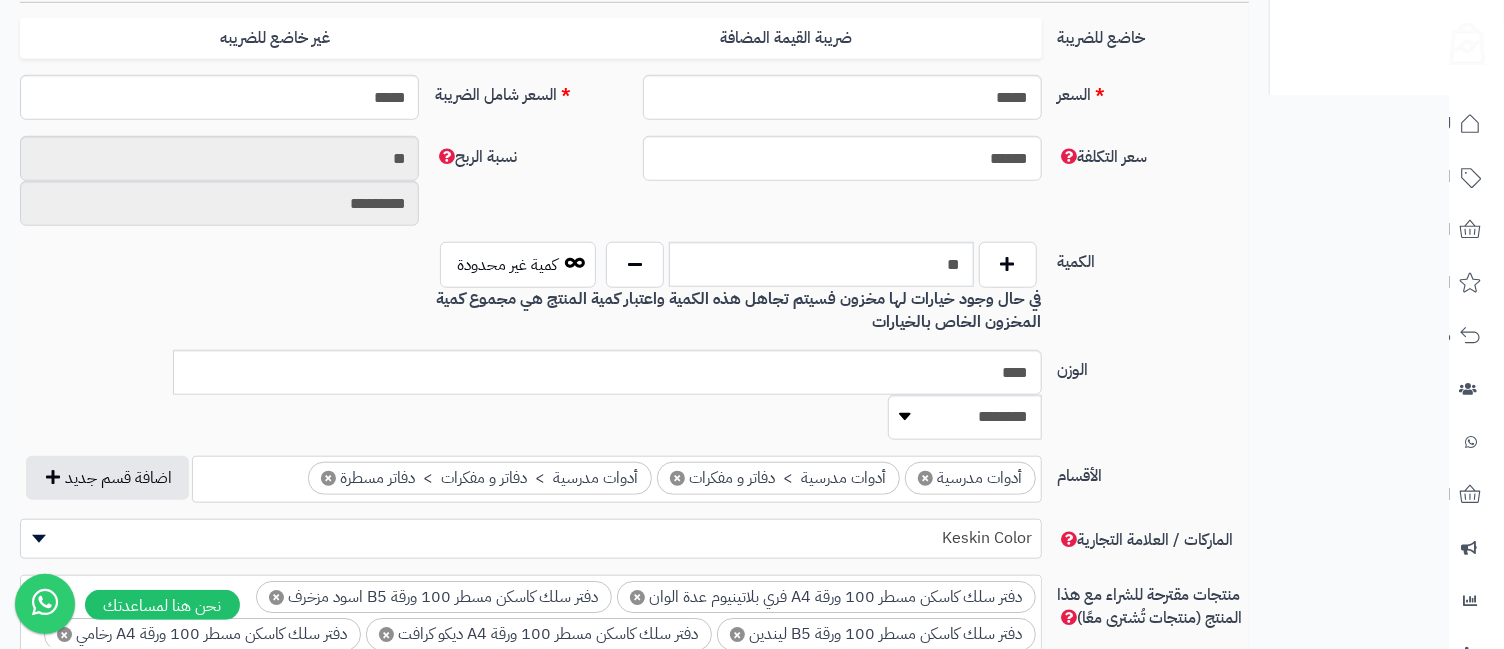 click on "×" at bounding box center (328, 478) 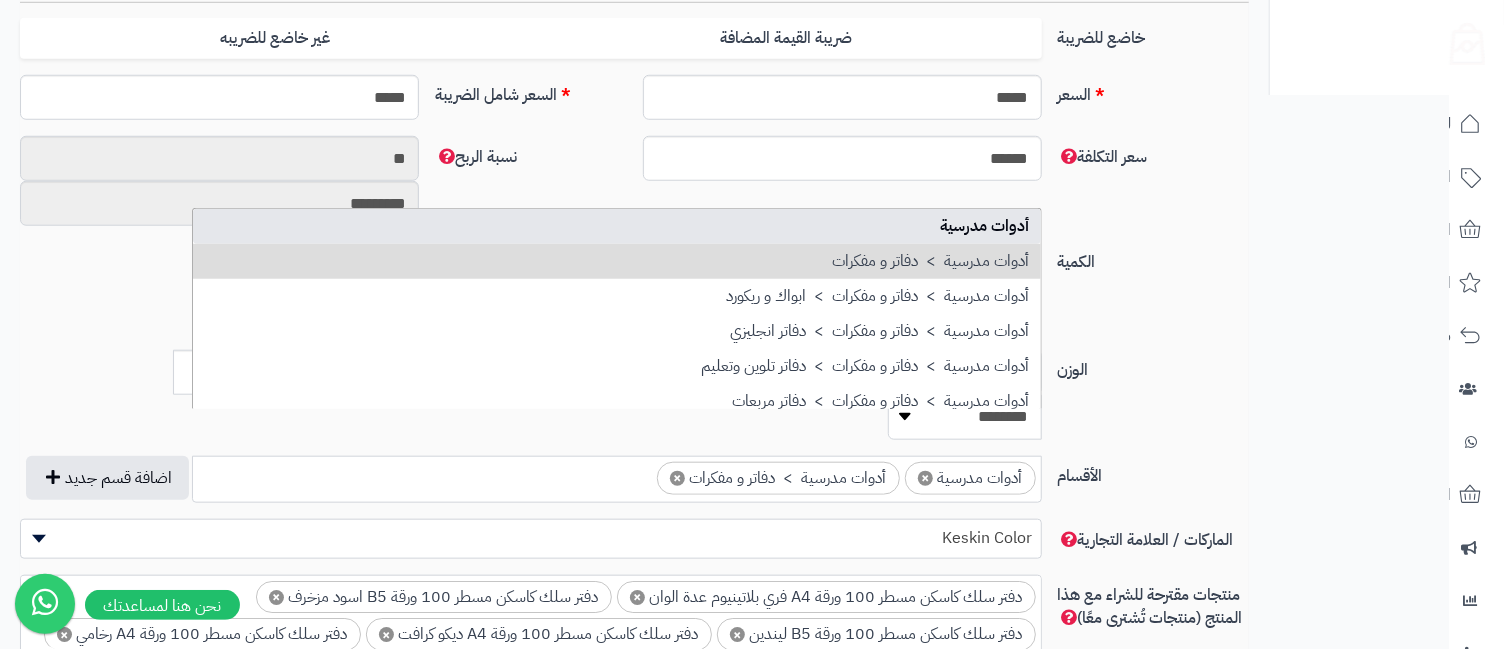 click on "× أدوات مدرسية × أدوات مدرسية  >  دفاتر و مفكرات" at bounding box center [617, 476] 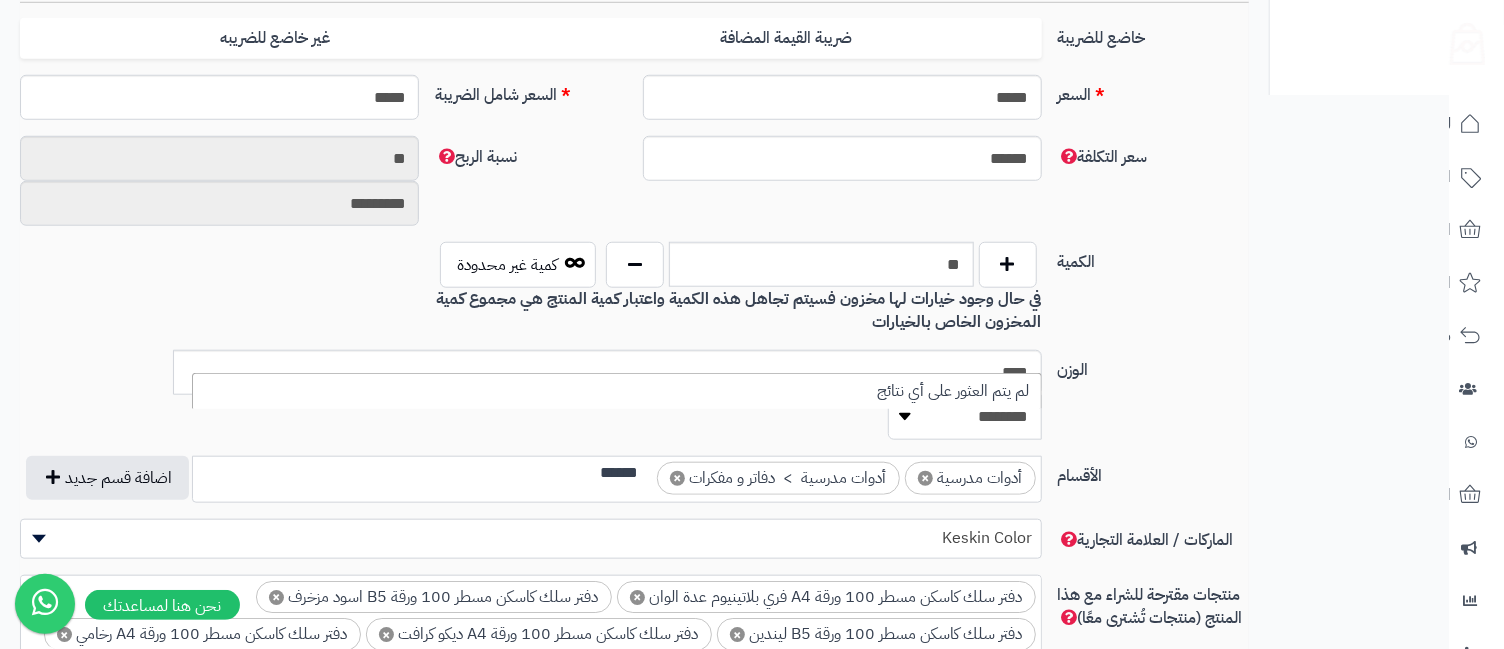 scroll, scrollTop: 0, scrollLeft: -1, axis: horizontal 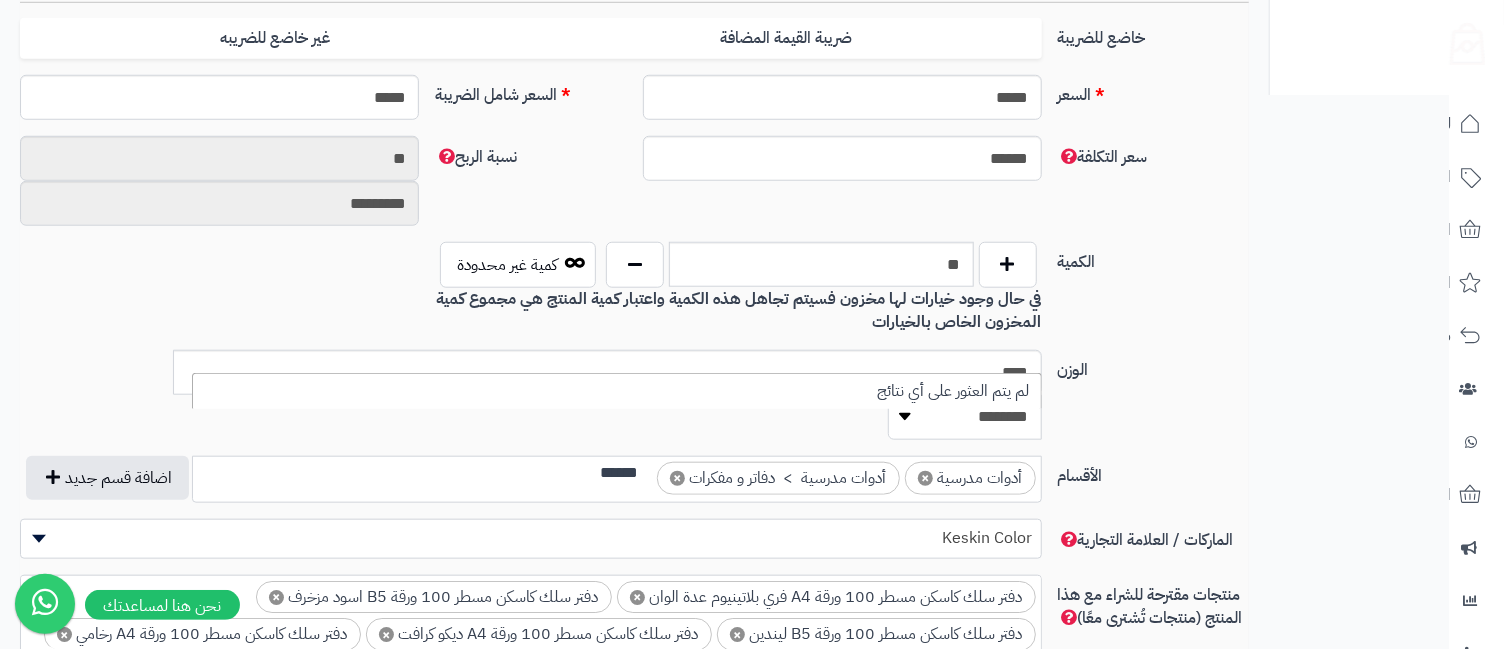 type on "******" 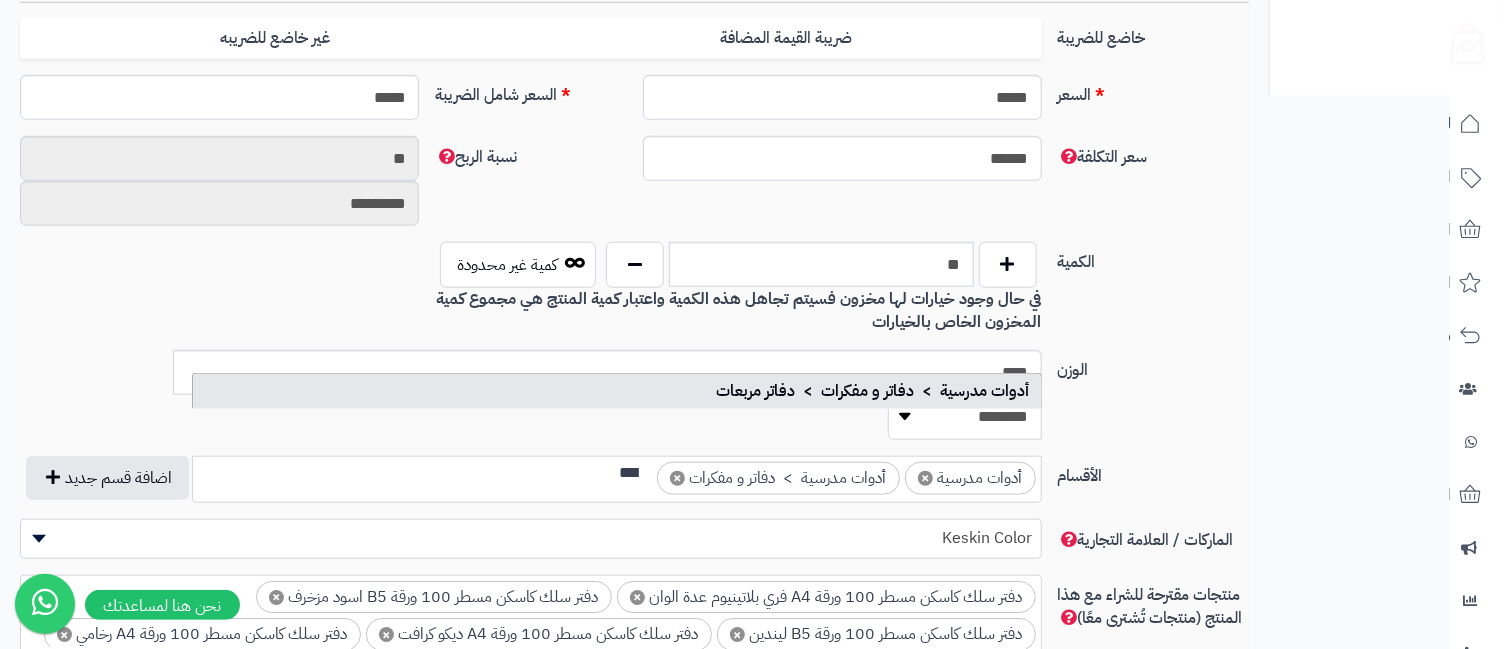 scroll, scrollTop: 0, scrollLeft: 0, axis: both 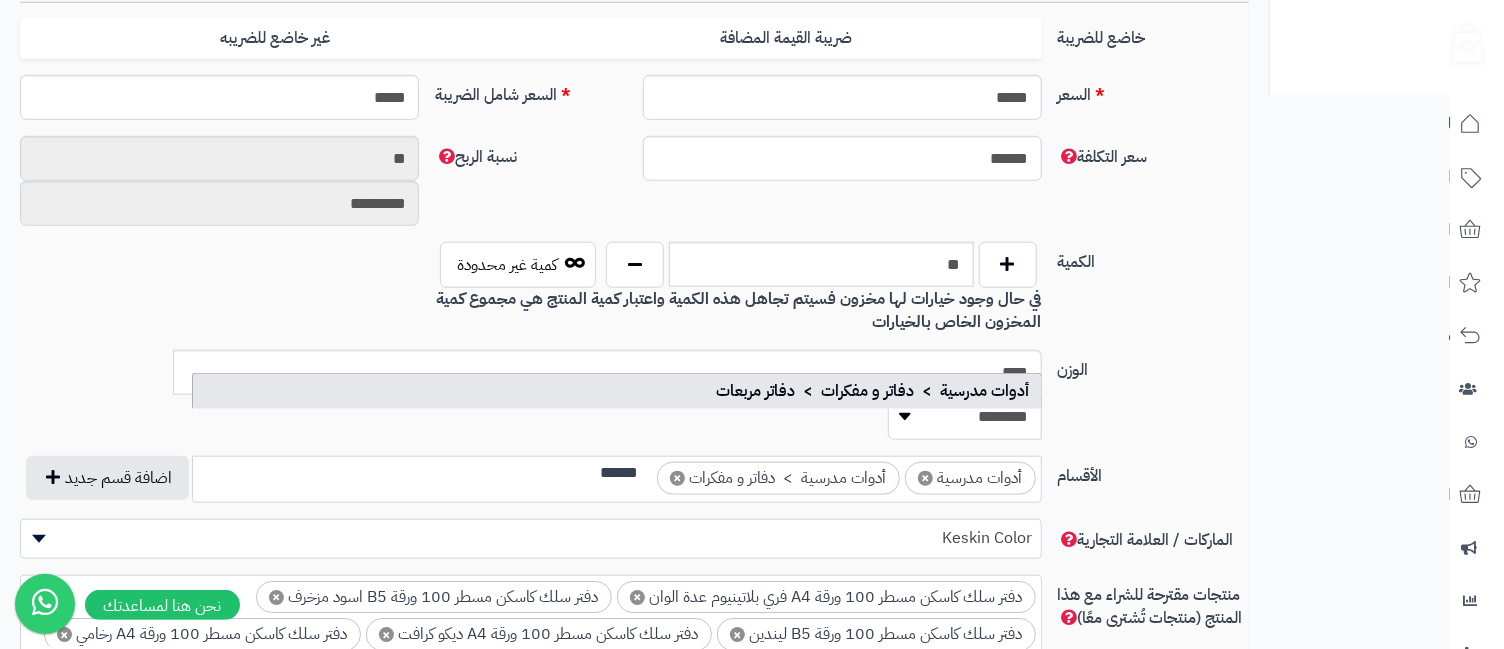 type on "******" 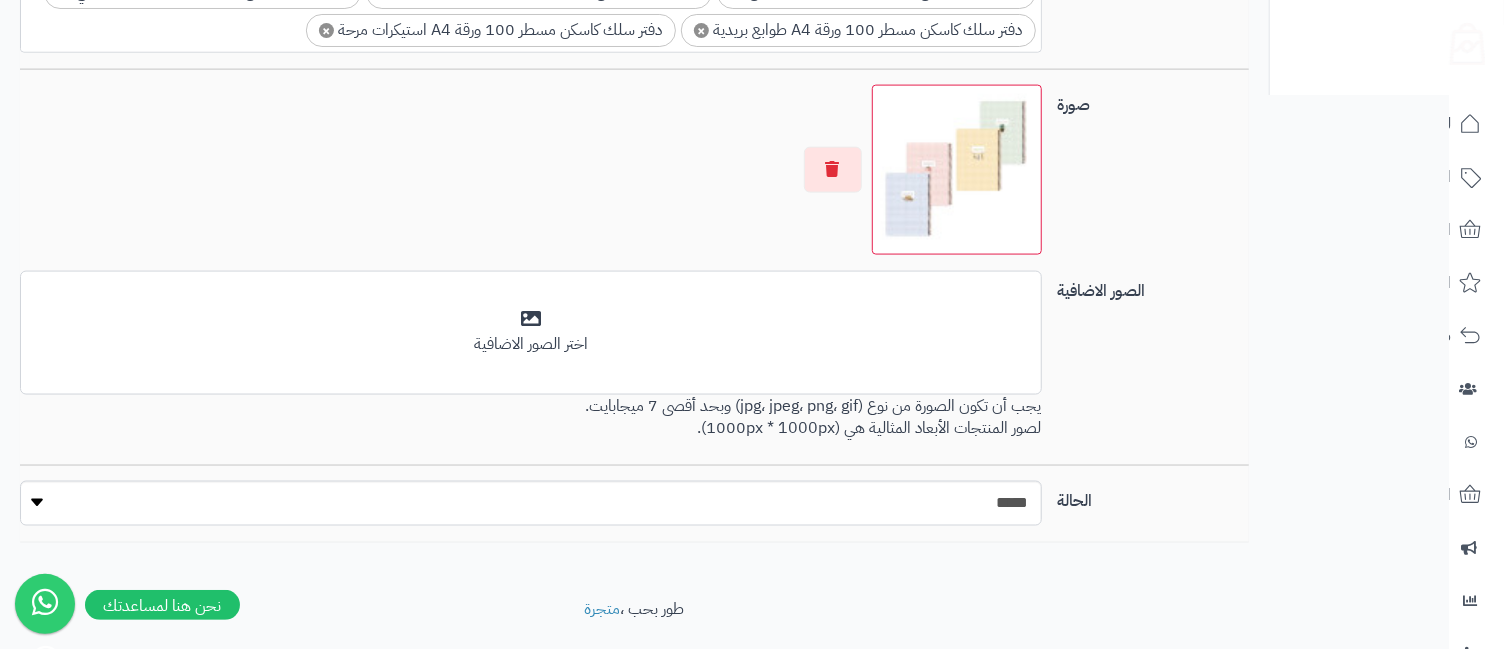 scroll, scrollTop: 1085, scrollLeft: 0, axis: vertical 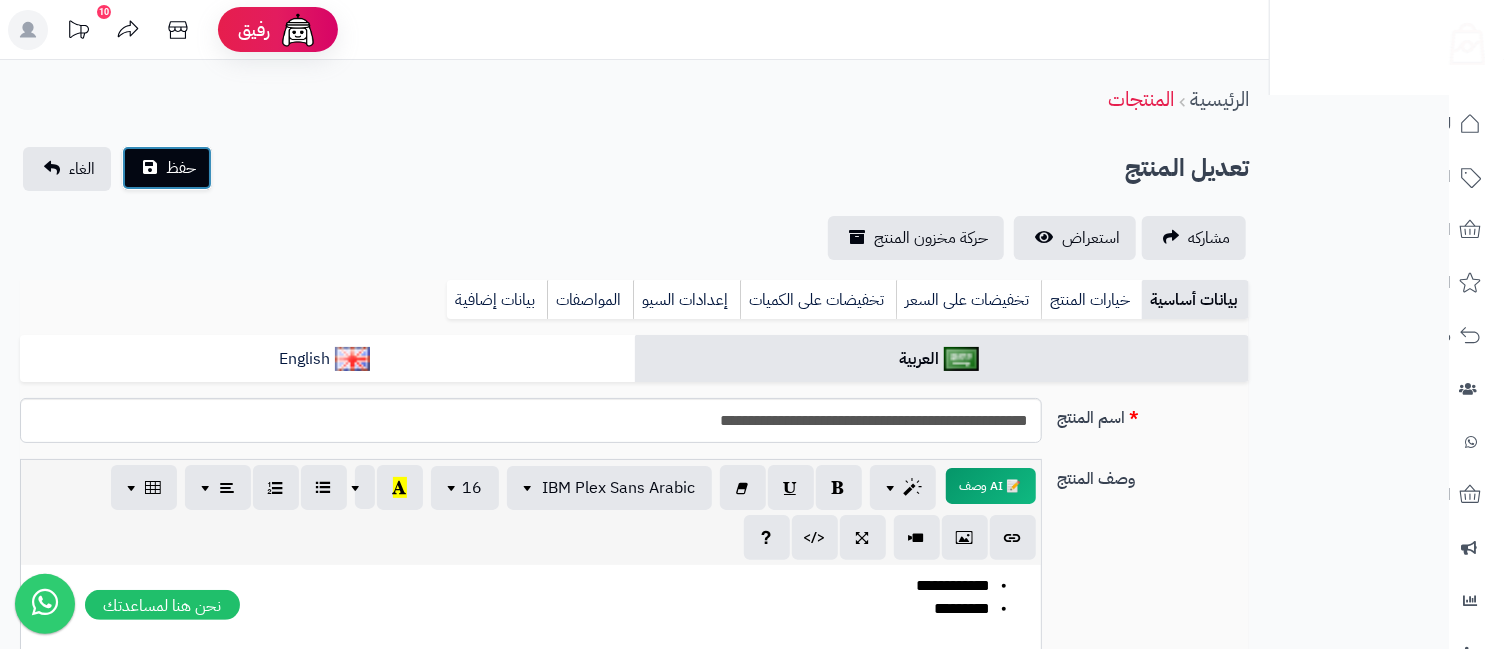 click on "حفظ" at bounding box center [181, 168] 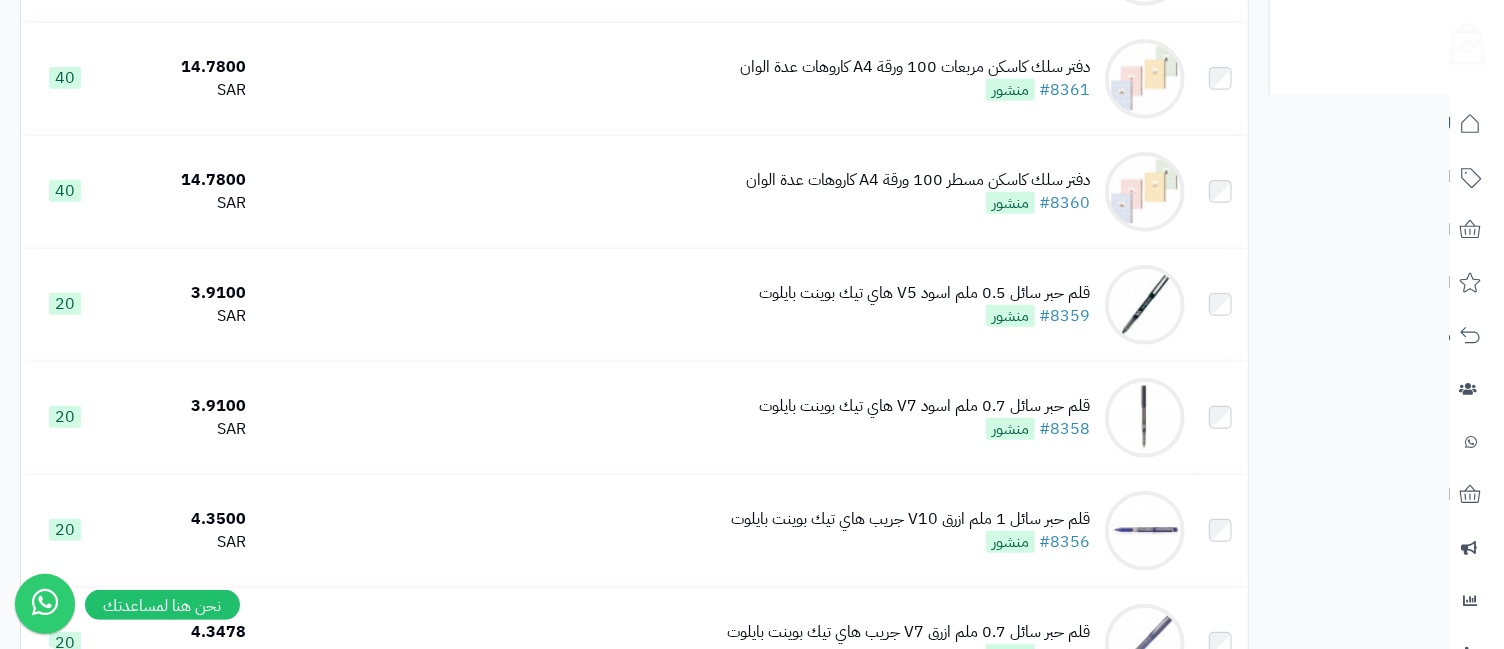 scroll, scrollTop: 0, scrollLeft: 0, axis: both 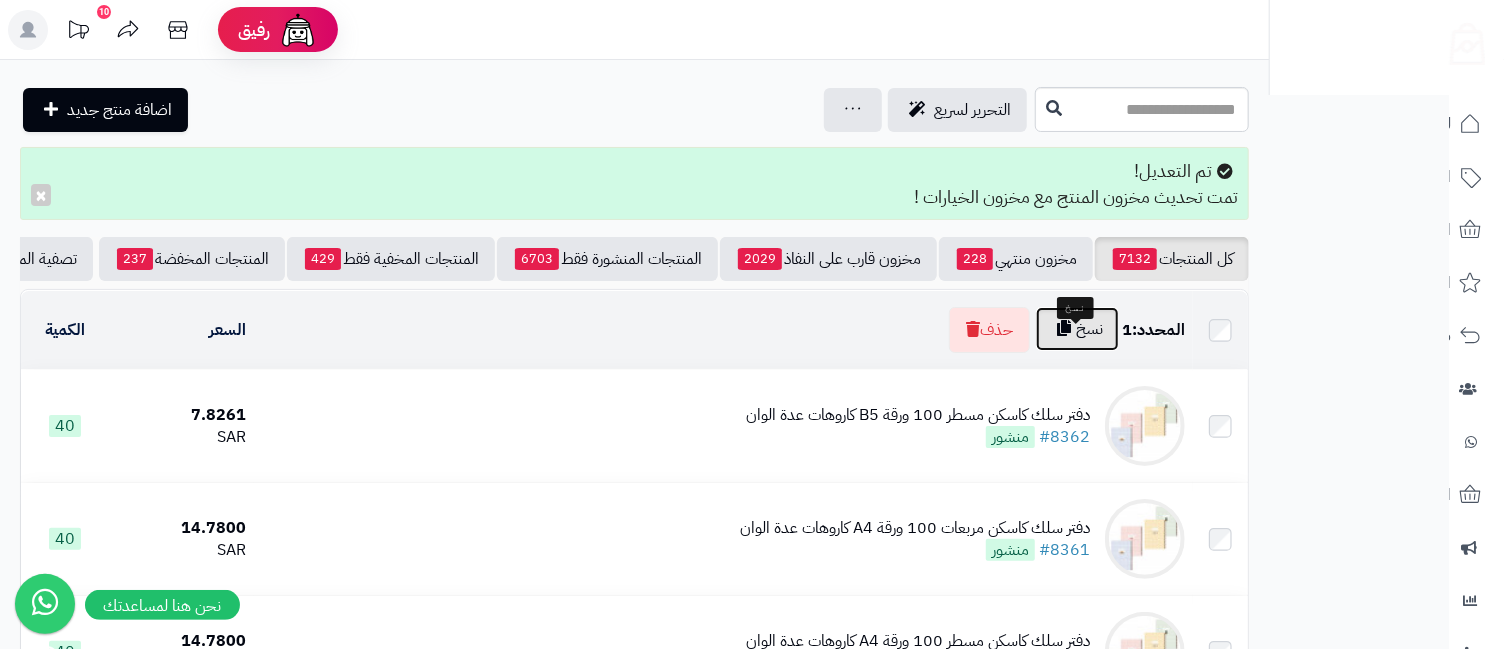 click on "نسخ" at bounding box center [1077, 329] 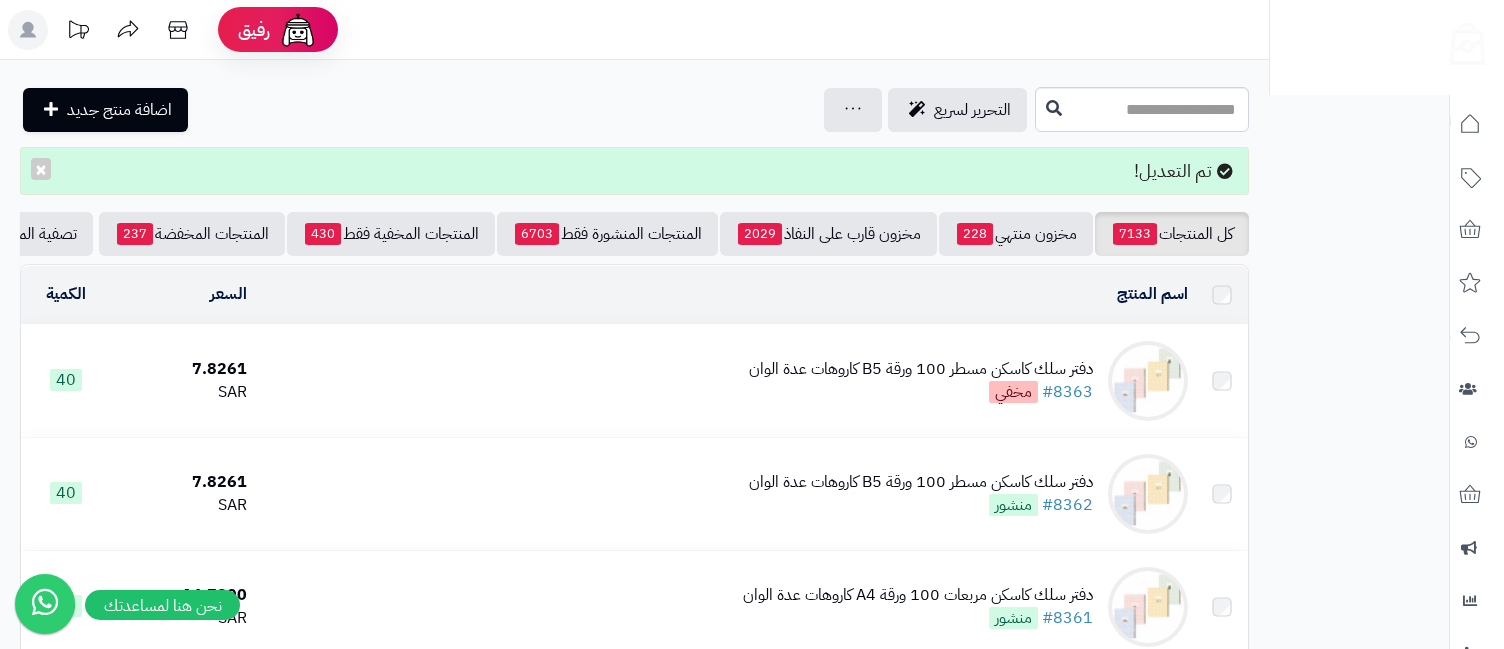 scroll, scrollTop: 0, scrollLeft: 0, axis: both 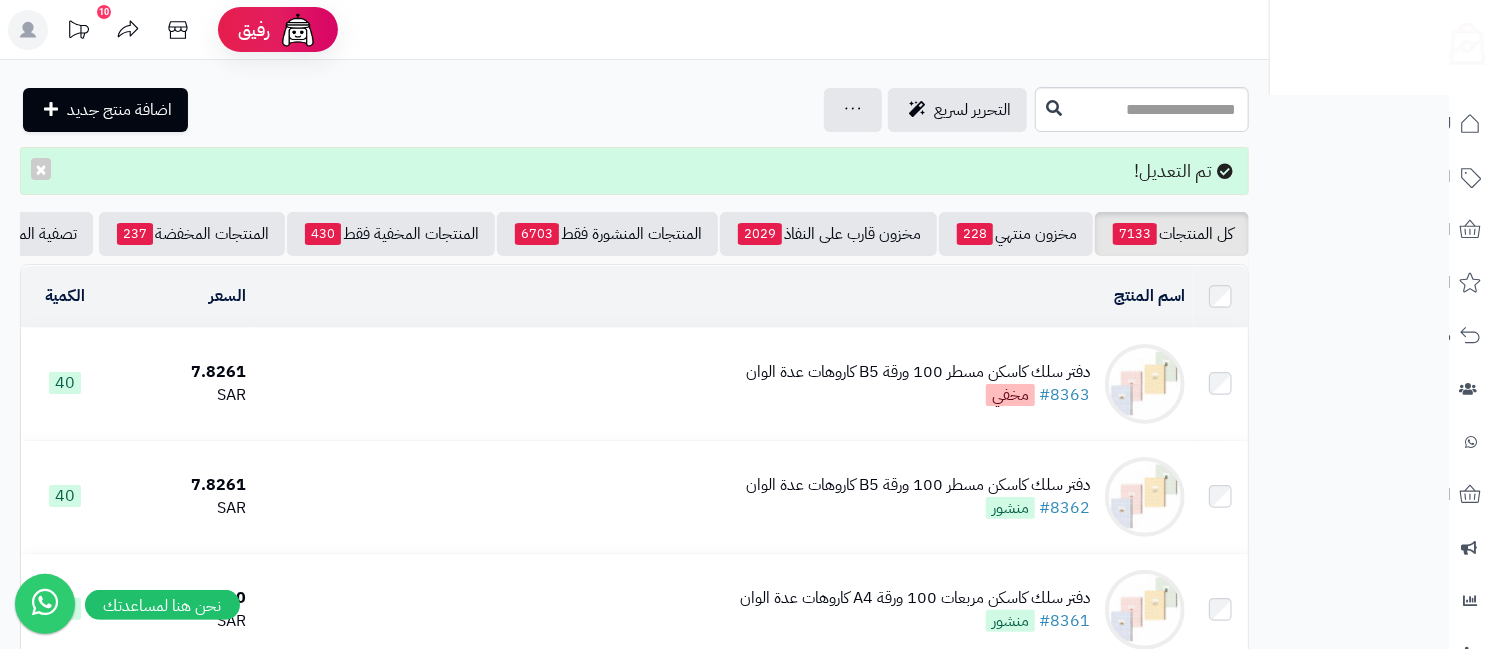 click on "دفتر سلك كاسكن مسطر 100 ورقة B5 كاروهات عدة الوان" at bounding box center (918, 372) 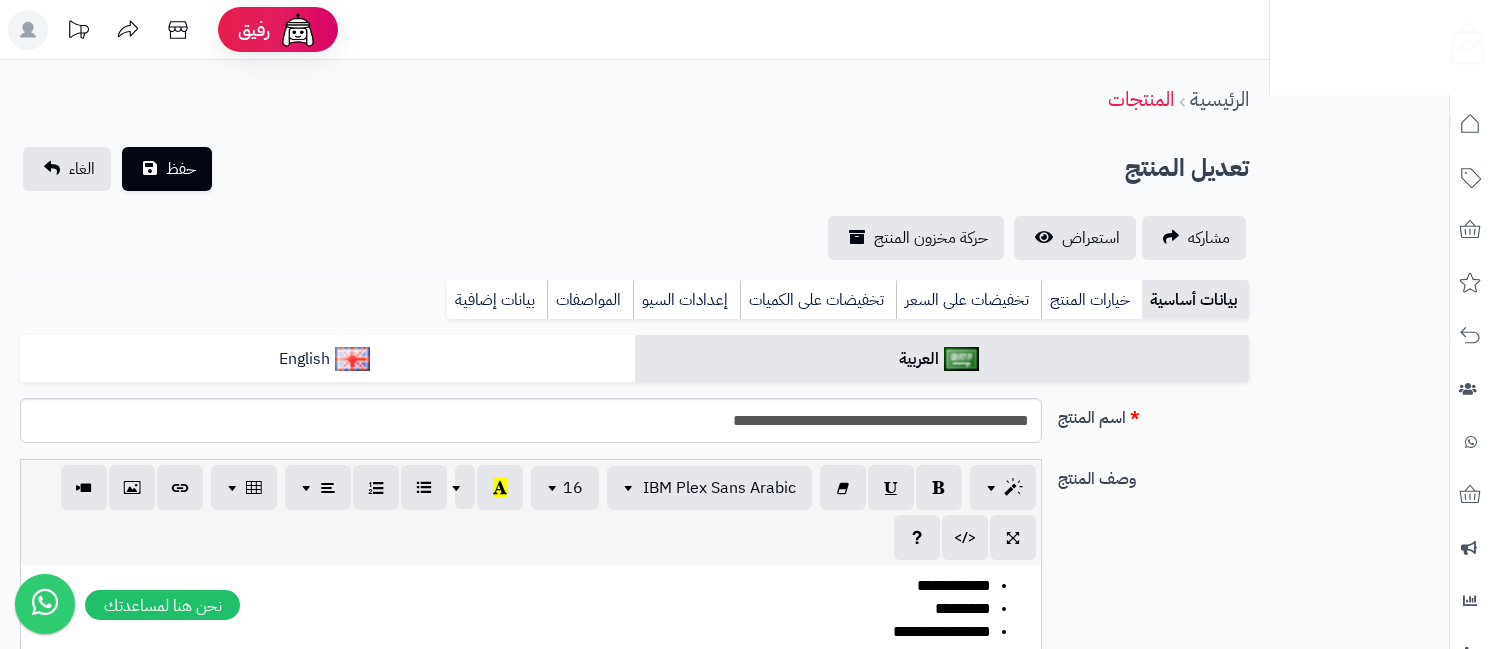 scroll, scrollTop: 0, scrollLeft: 0, axis: both 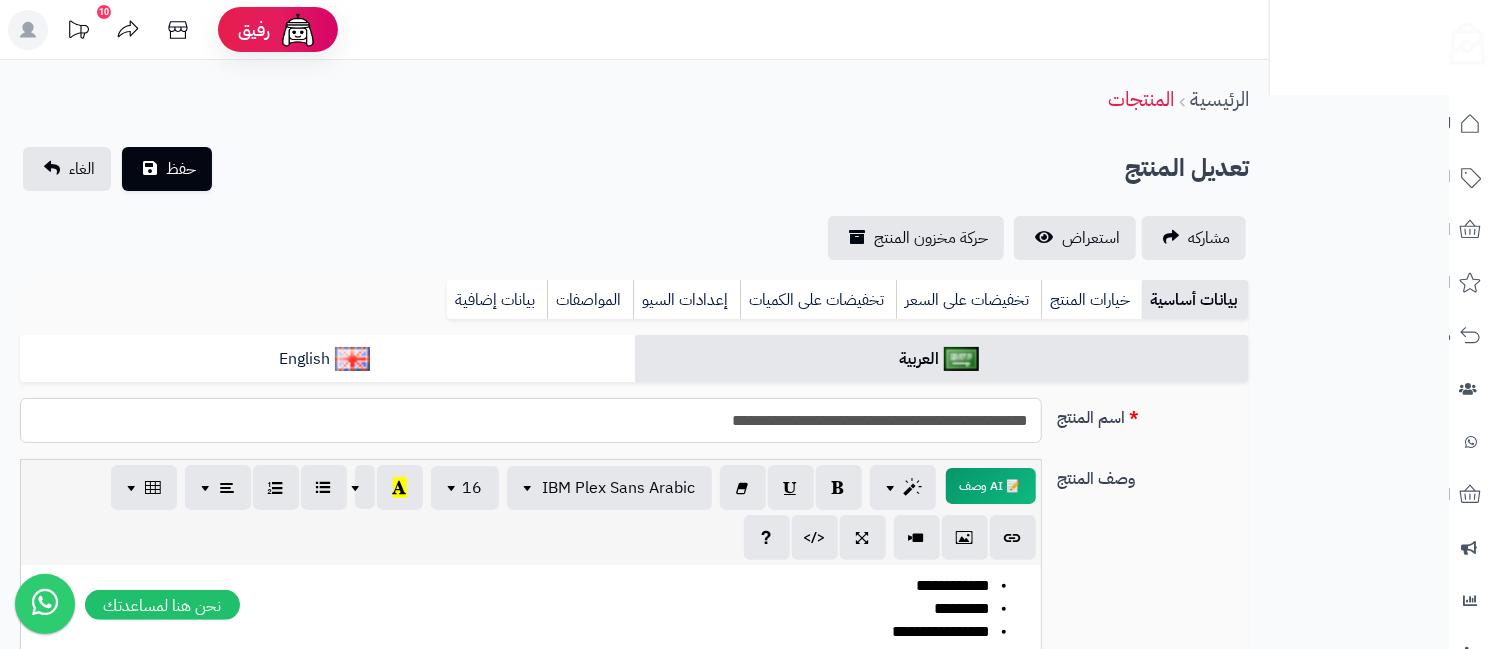 drag, startPoint x: 885, startPoint y: 418, endPoint x: 922, endPoint y: 429, distance: 38.600517 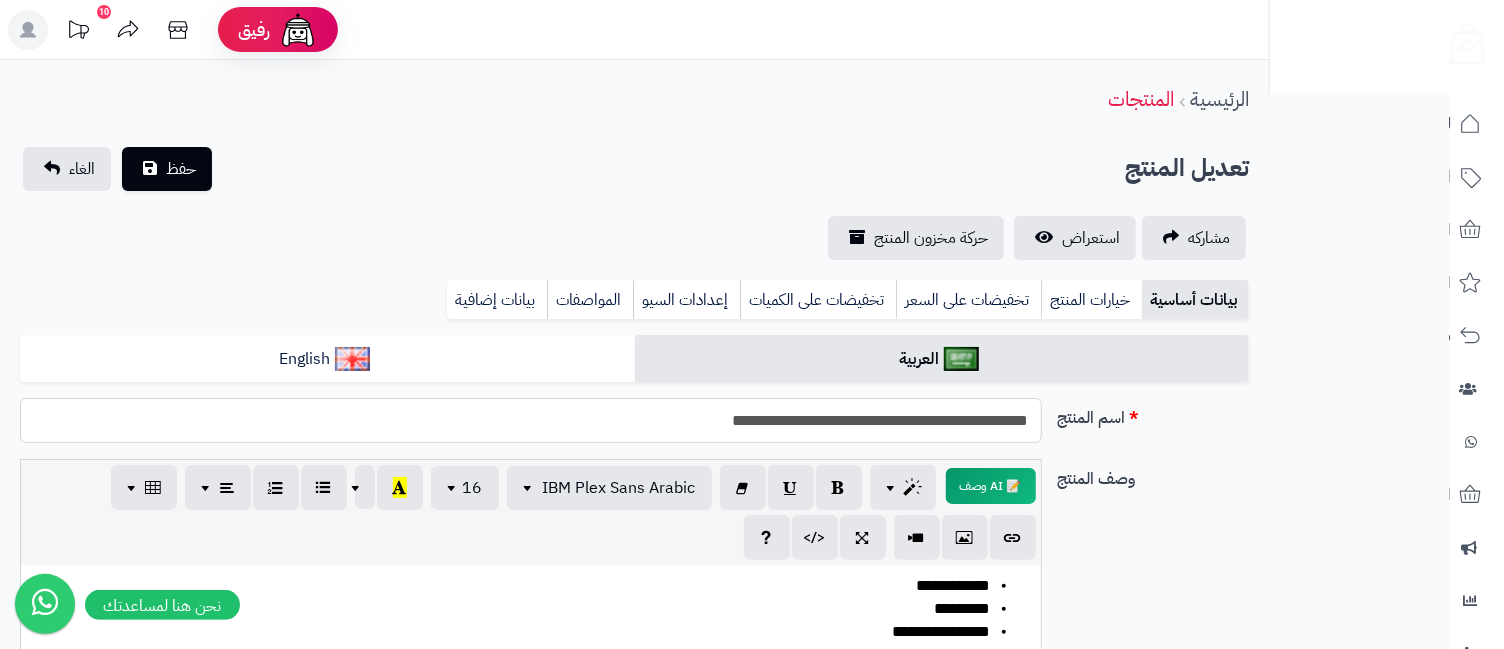 click on "**********" at bounding box center [530, 420] 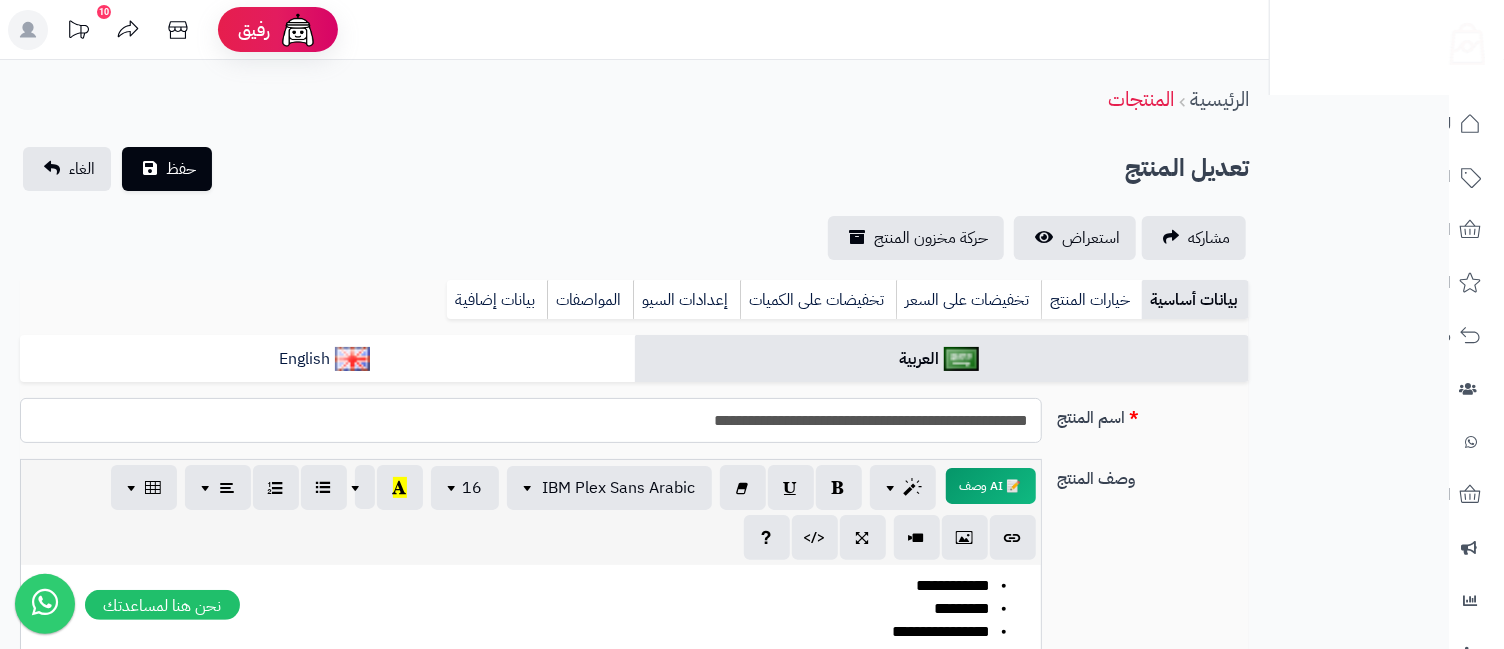 click on "**********" at bounding box center (530, 420) 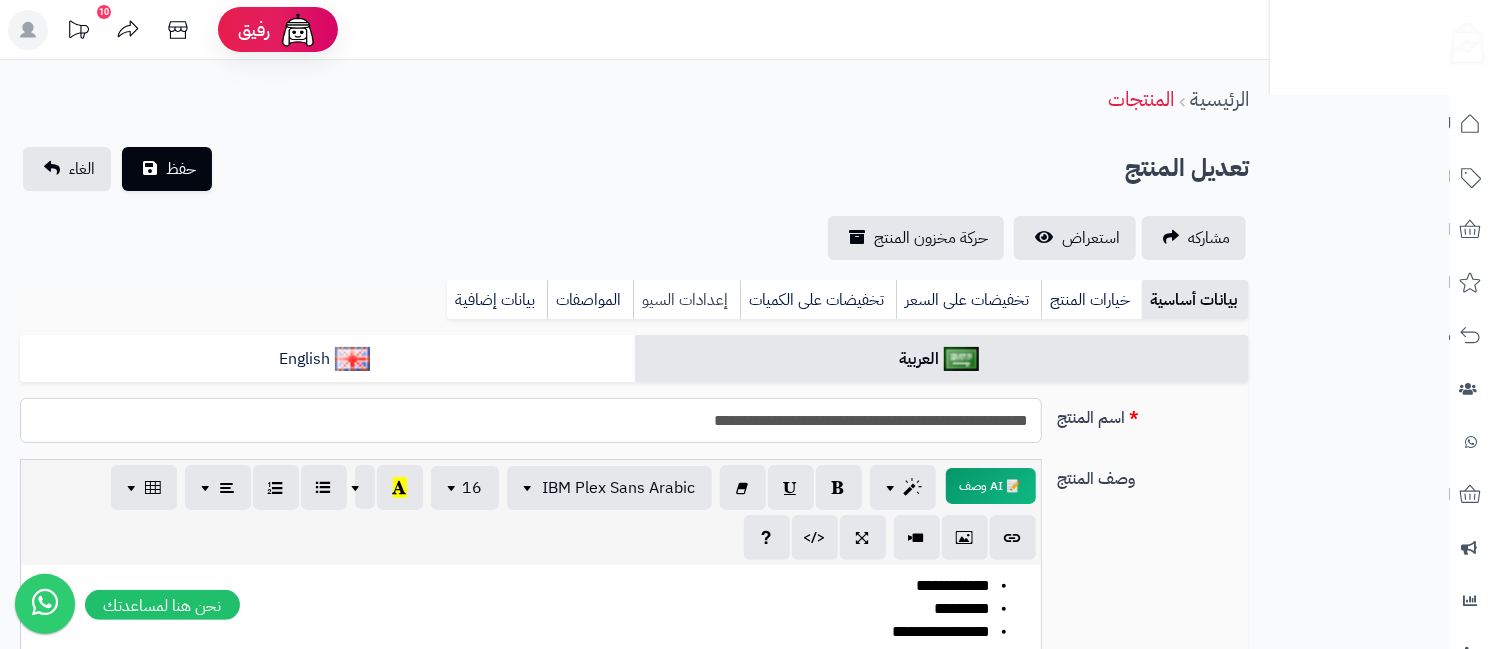 type on "**********" 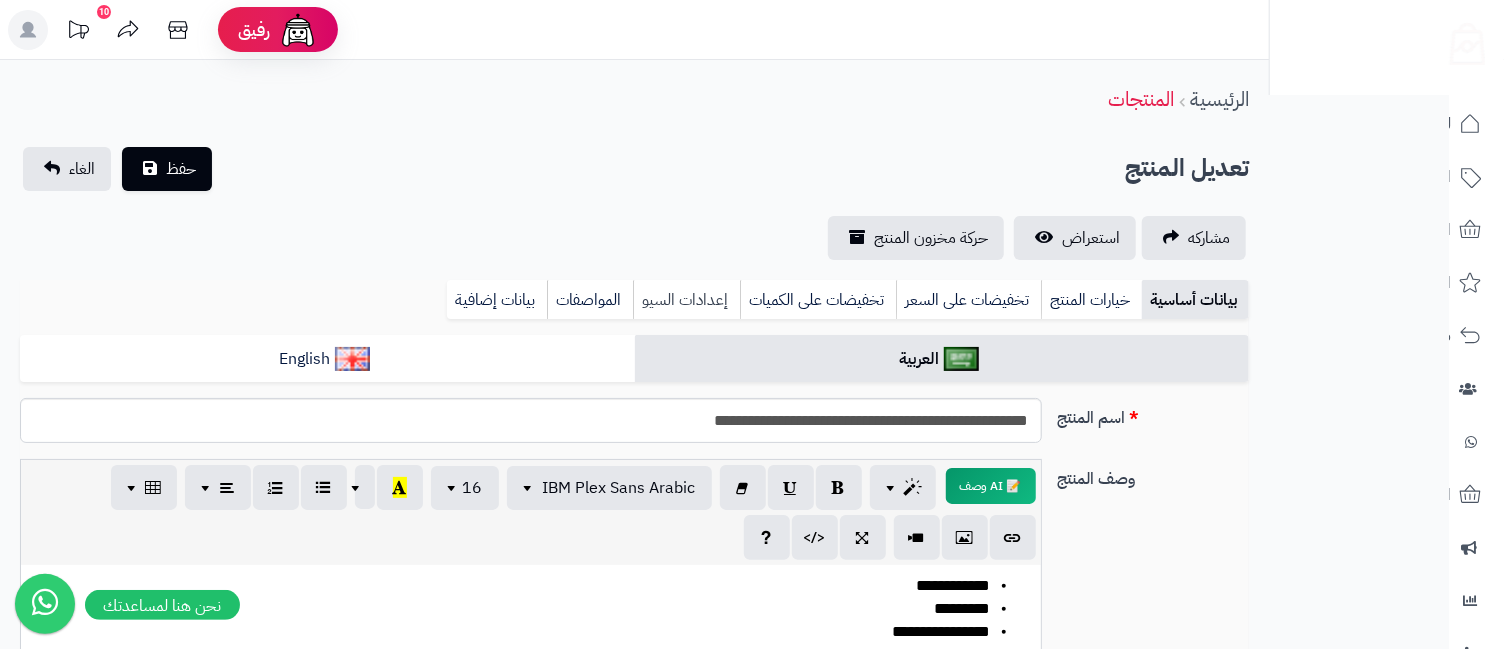 click on "إعدادات السيو" at bounding box center (686, 300) 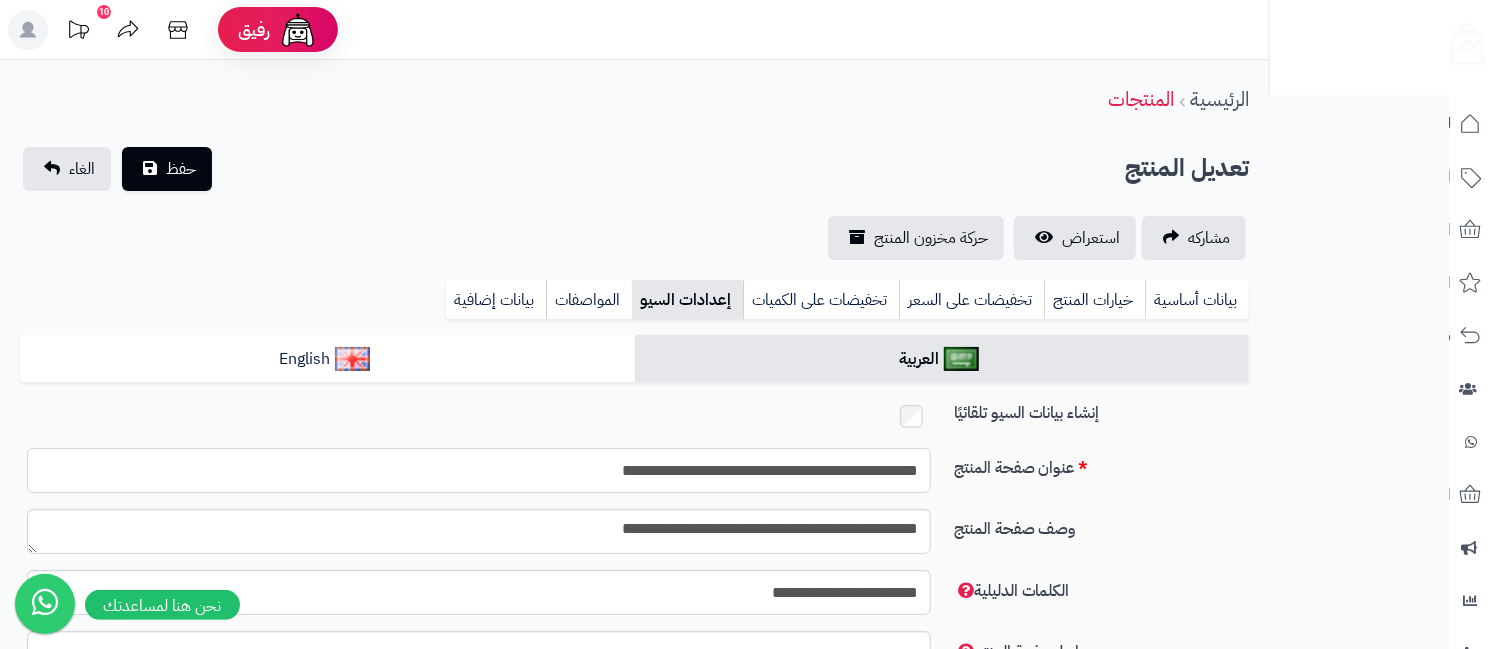 click on "**********" at bounding box center (479, 470) 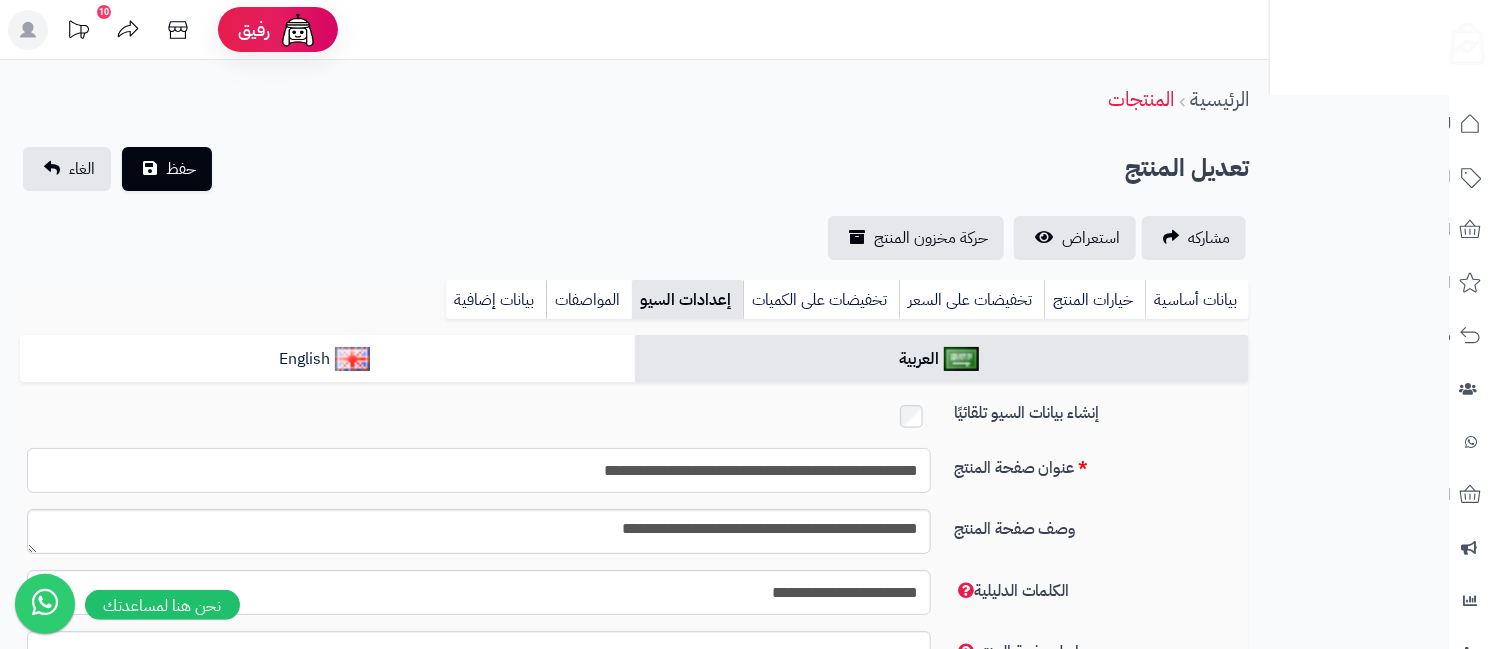 type on "**********" 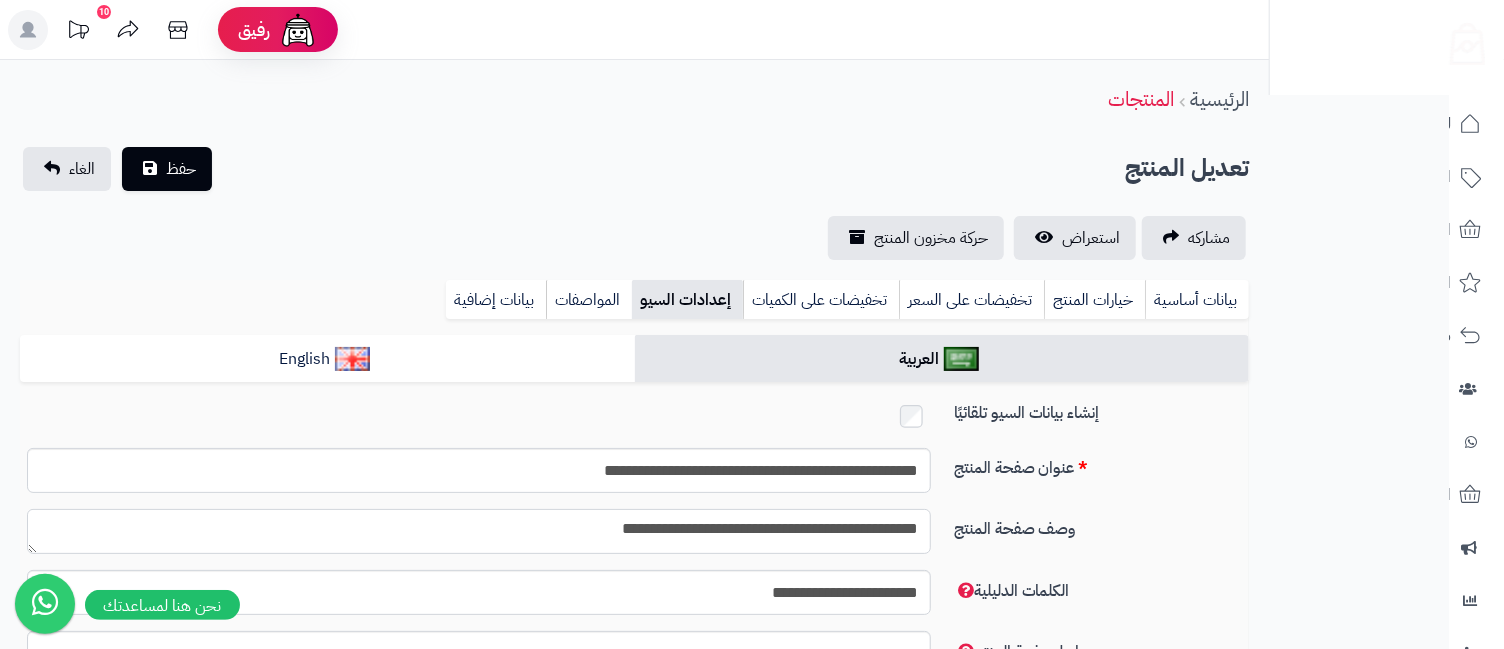 click on "**********" at bounding box center (479, 531) 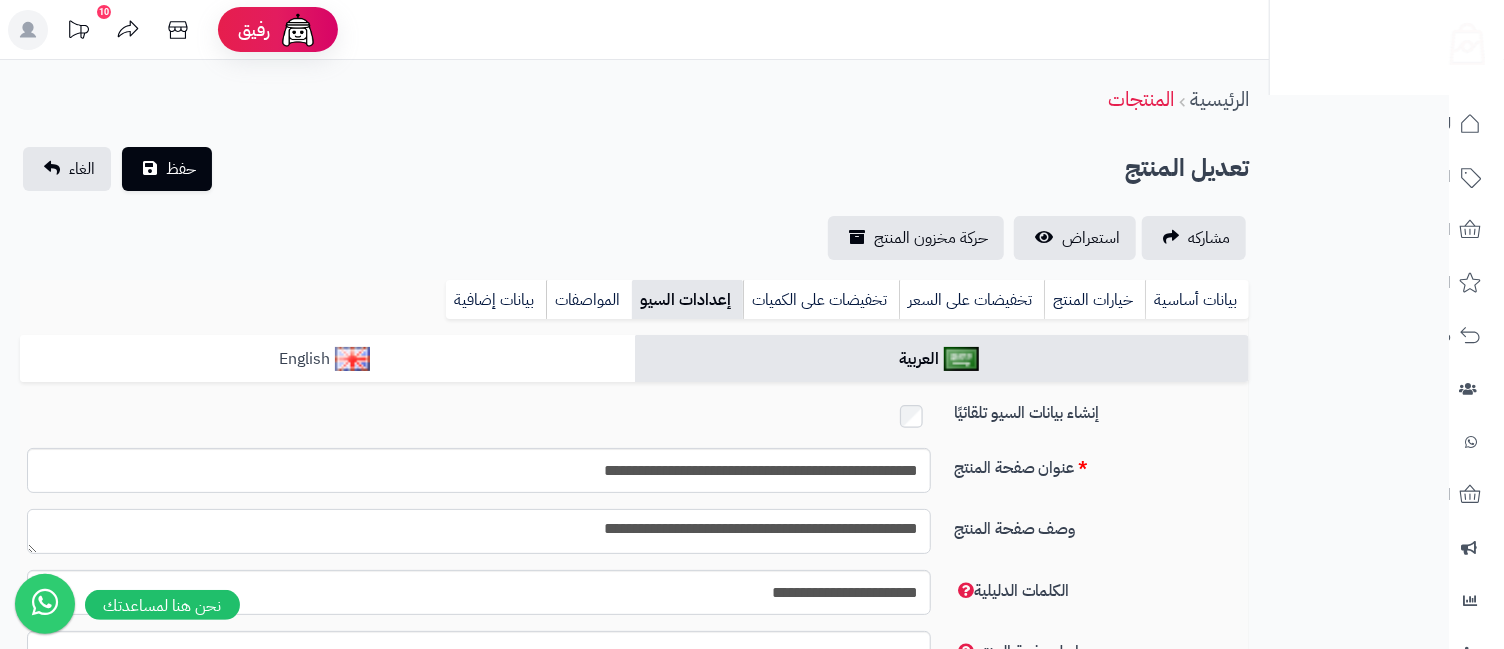 type on "**********" 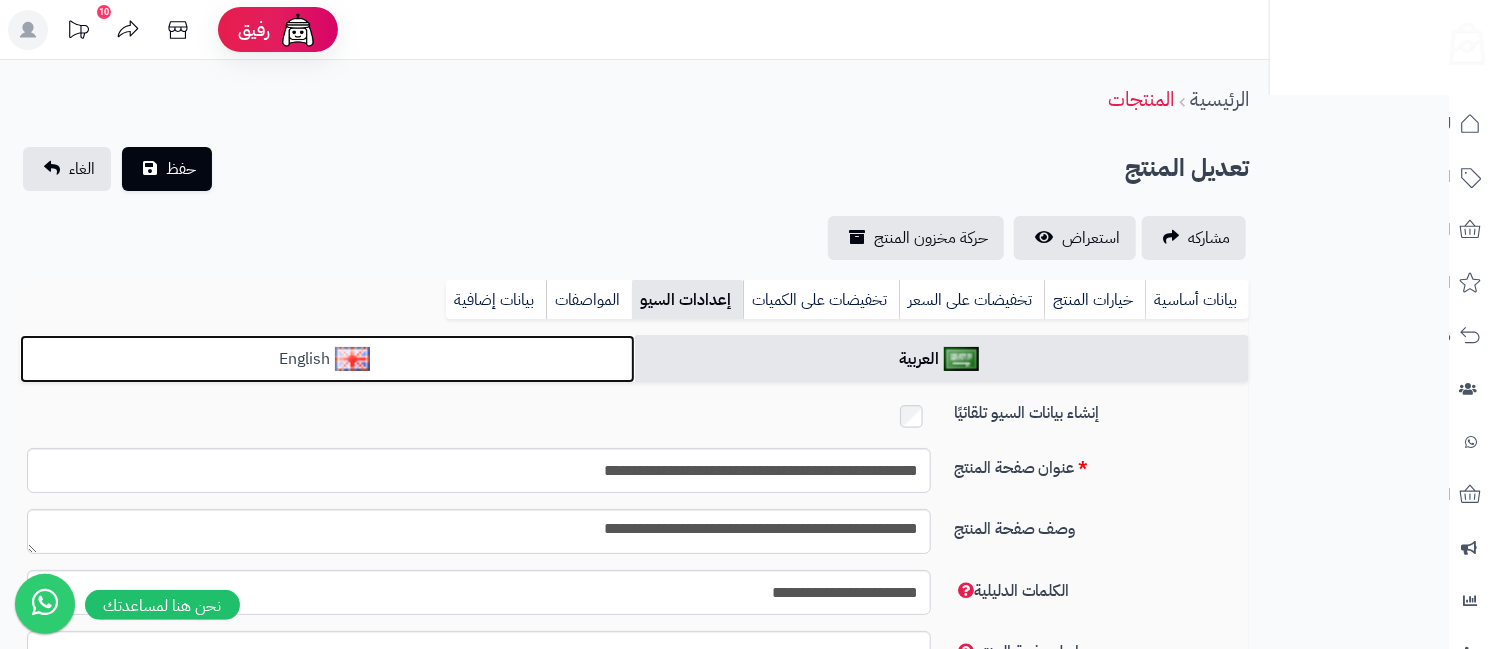 click on "English" at bounding box center [327, 359] 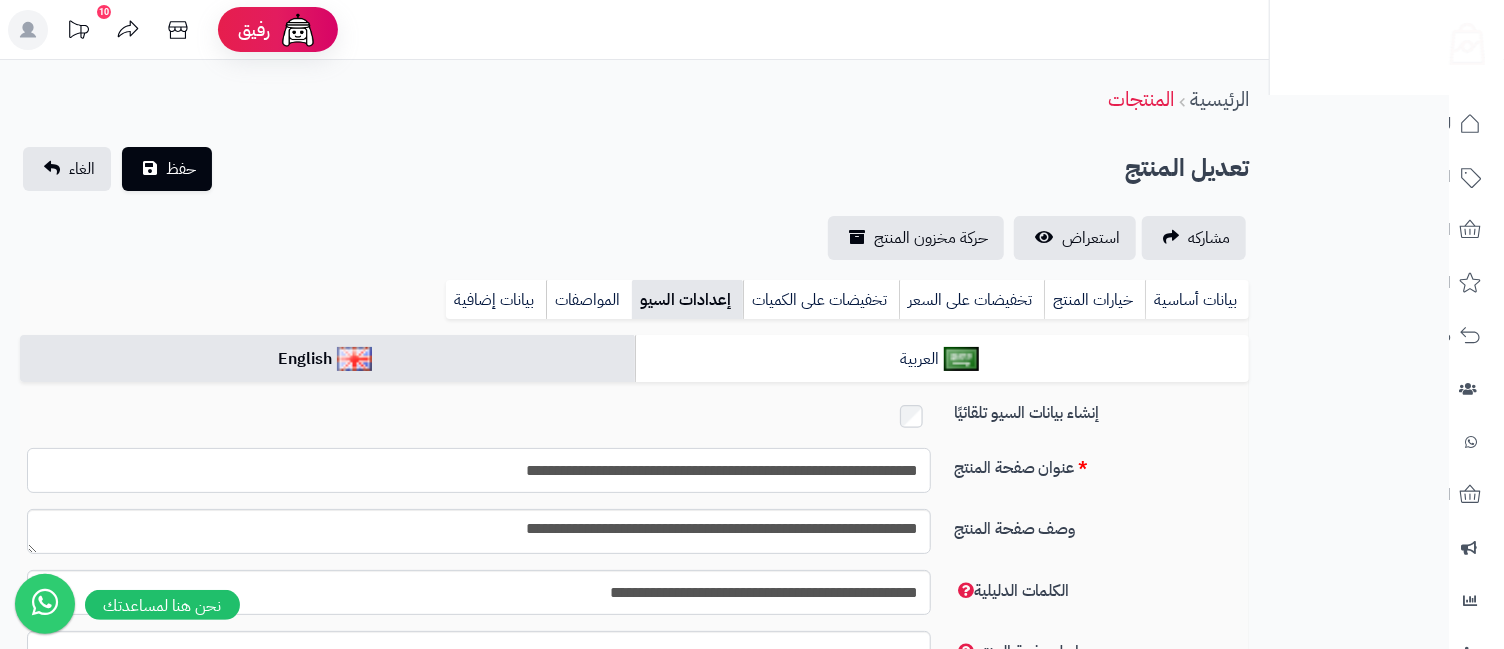 drag, startPoint x: 523, startPoint y: 463, endPoint x: 558, endPoint y: 480, distance: 38.910152 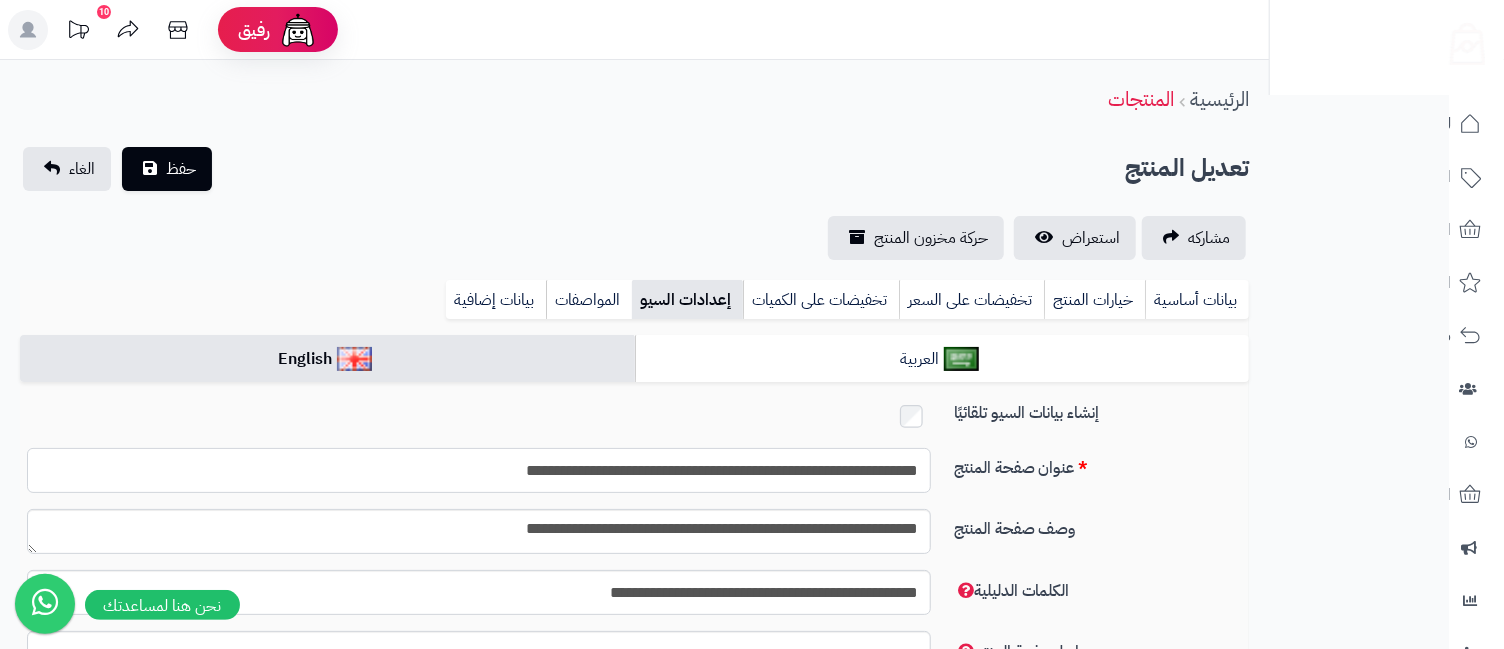 click on "**********" at bounding box center (479, 470) 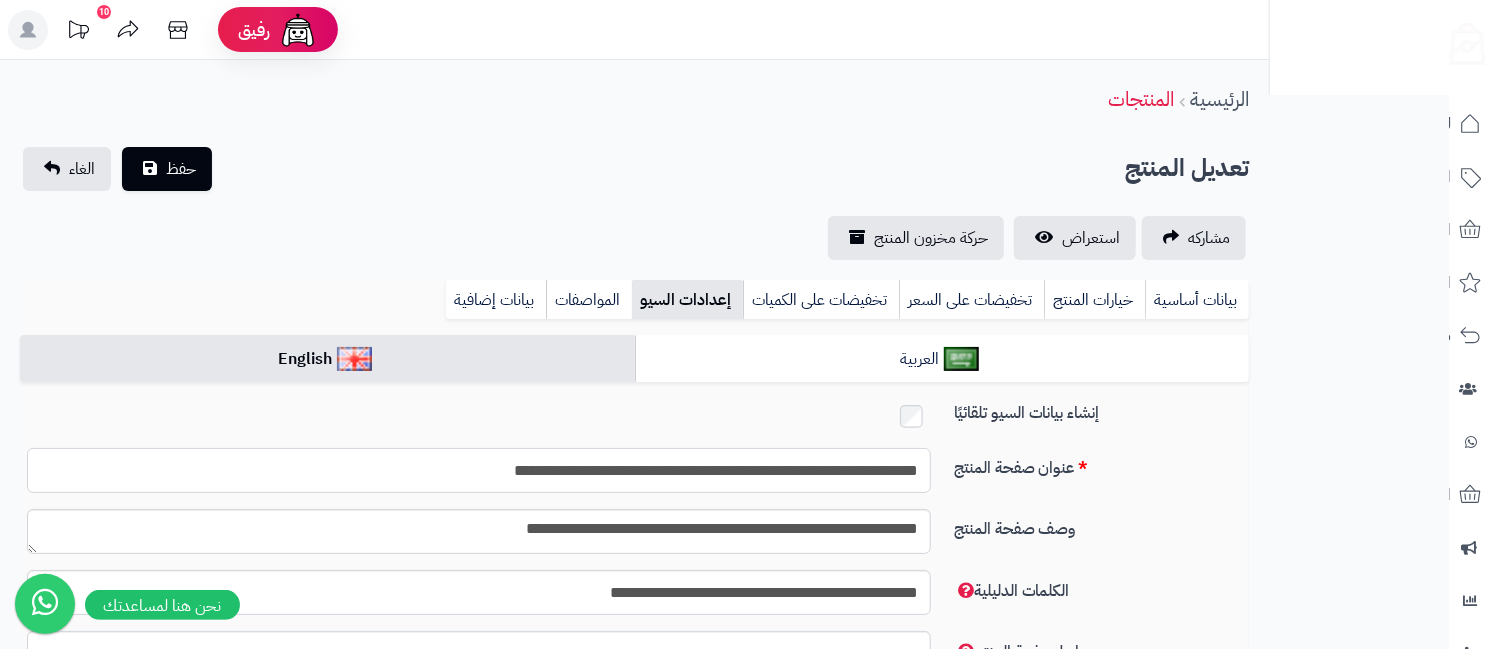 click on "**********" at bounding box center (479, 470) 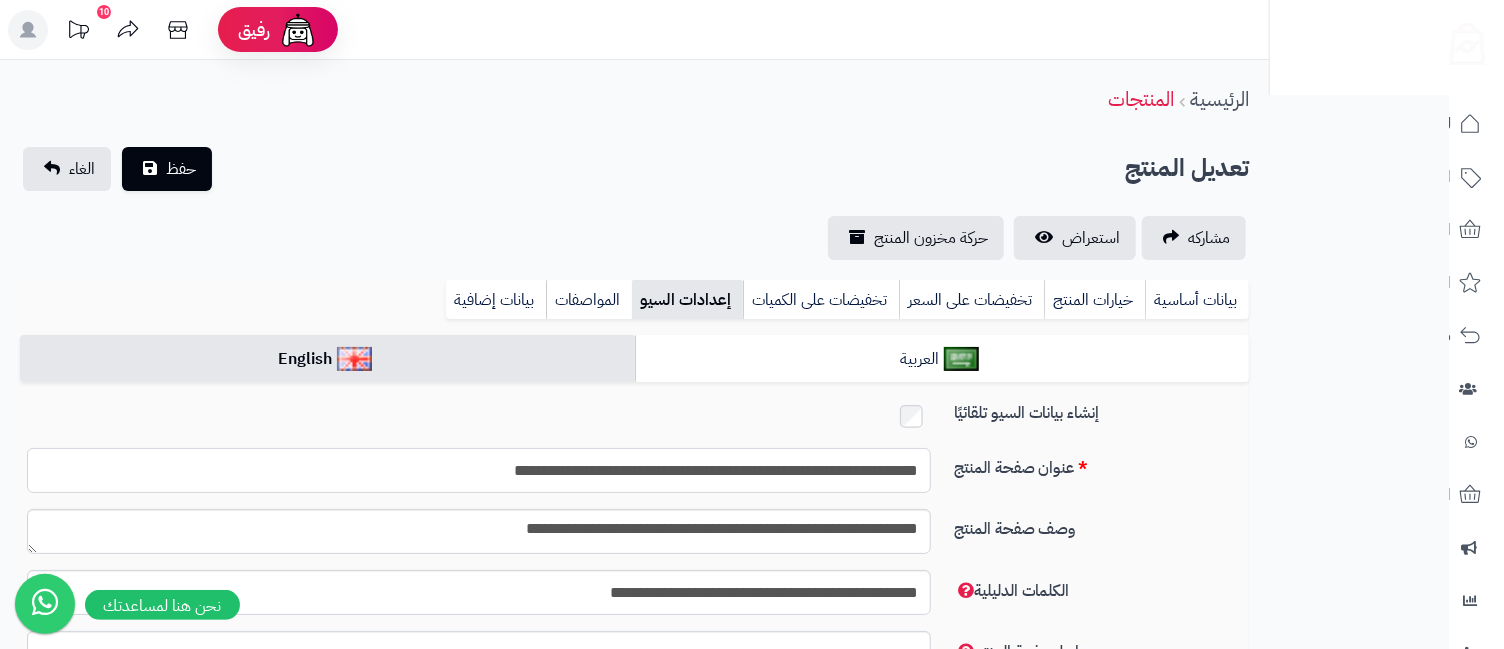 click on "**********" at bounding box center [479, 470] 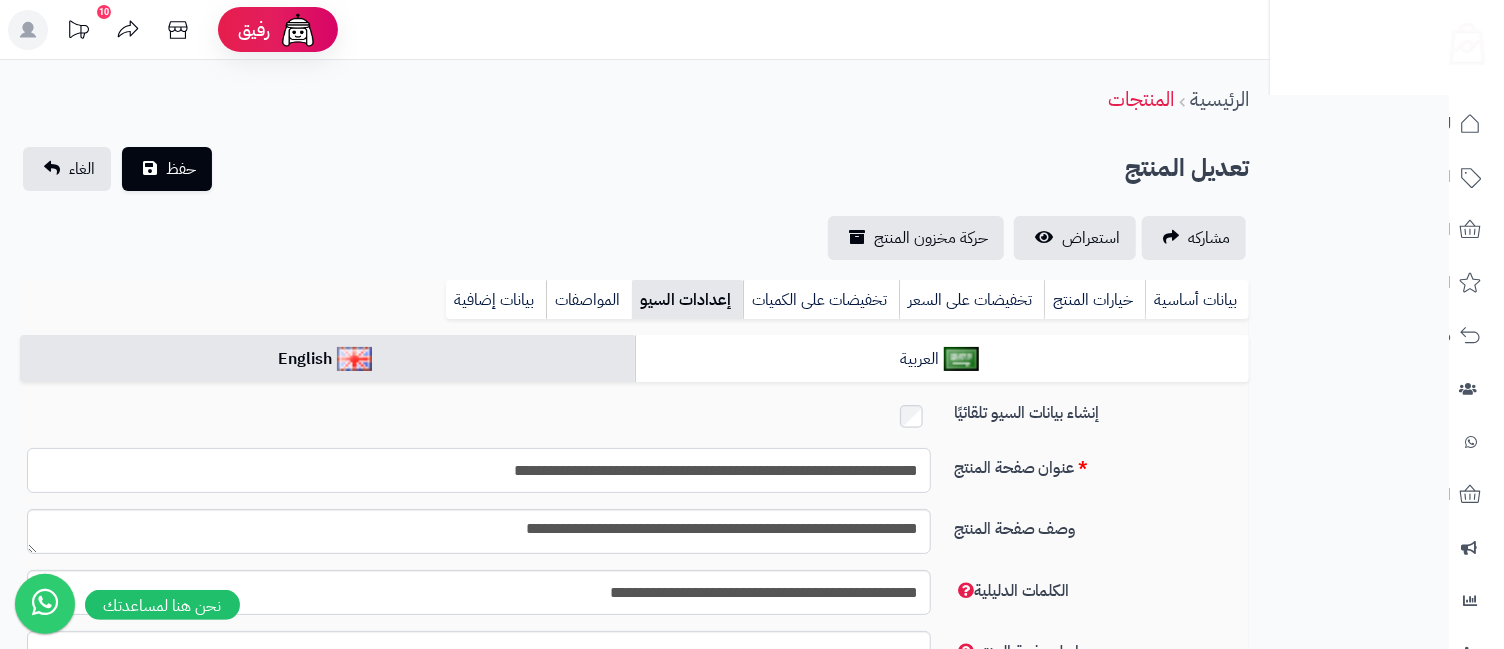 click on "**********" at bounding box center [479, 470] 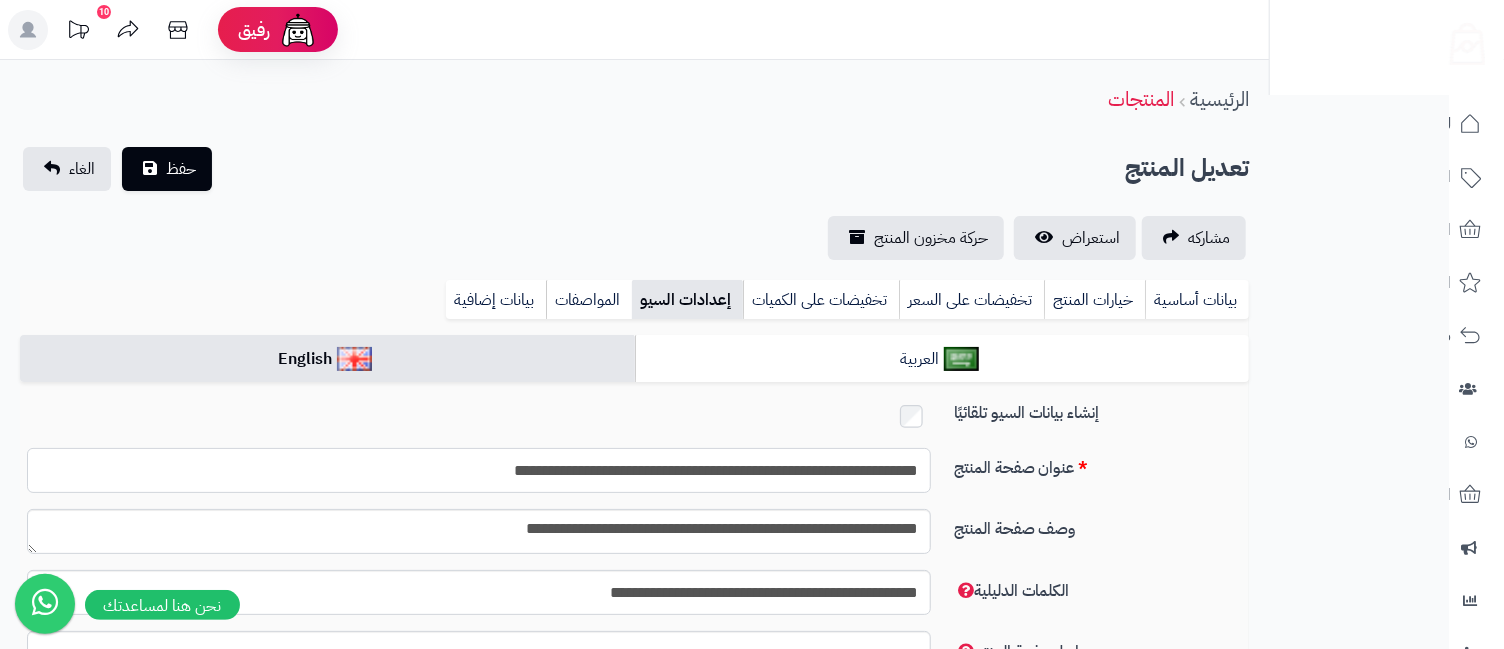 click on "**********" at bounding box center (479, 470) 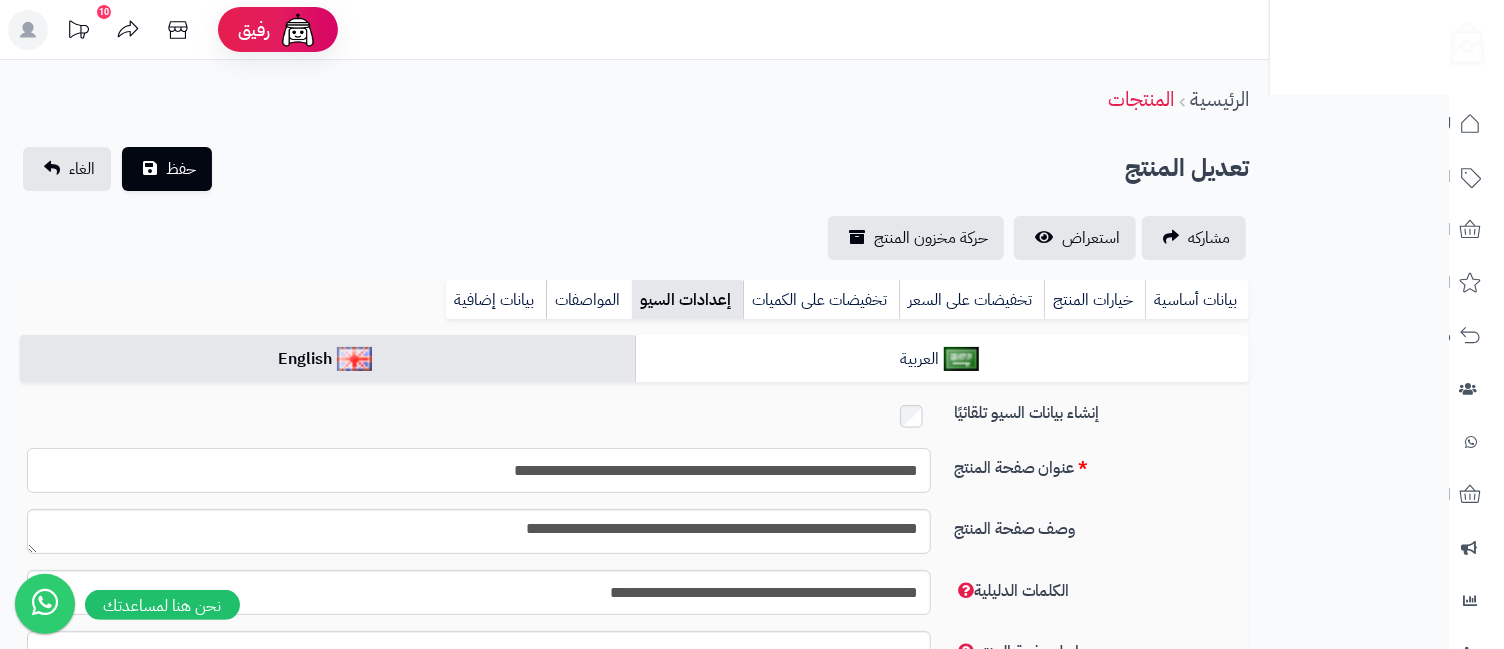 click on "**********" at bounding box center (479, 470) 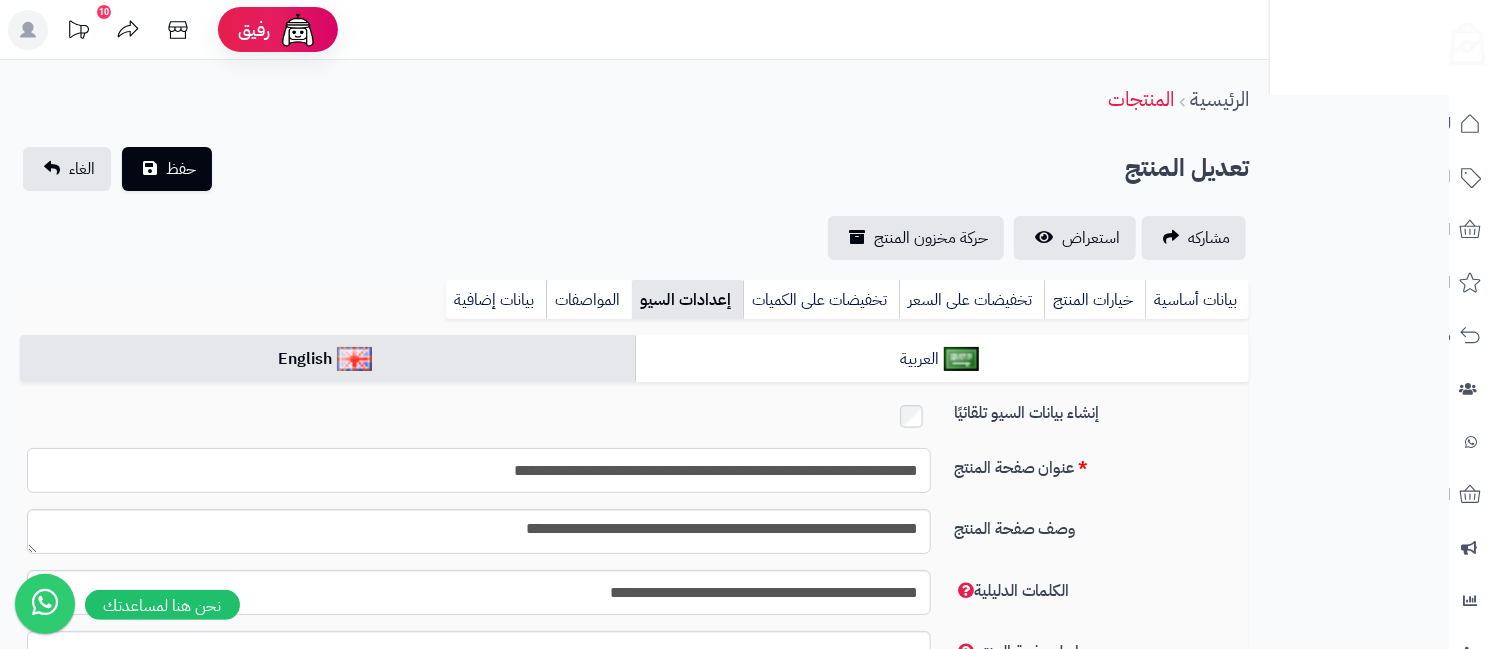click on "**********" at bounding box center (479, 470) 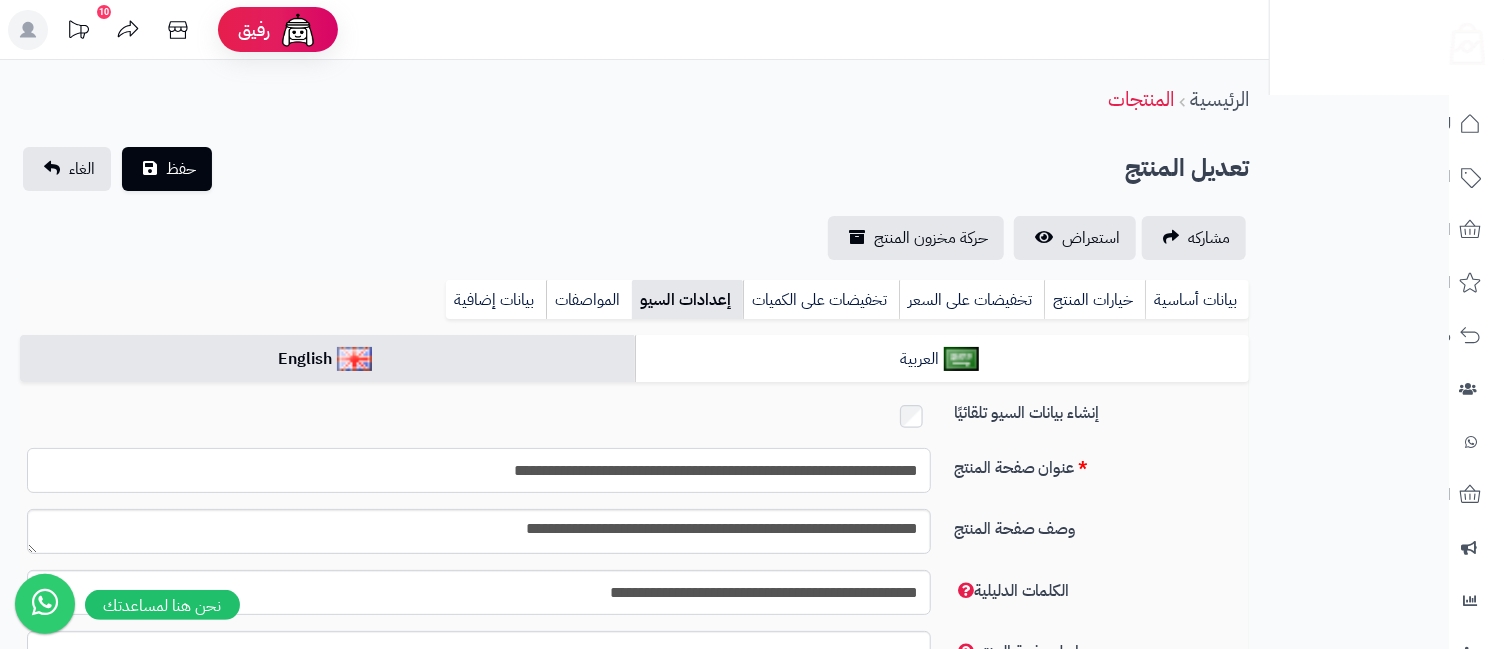 type on "**********" 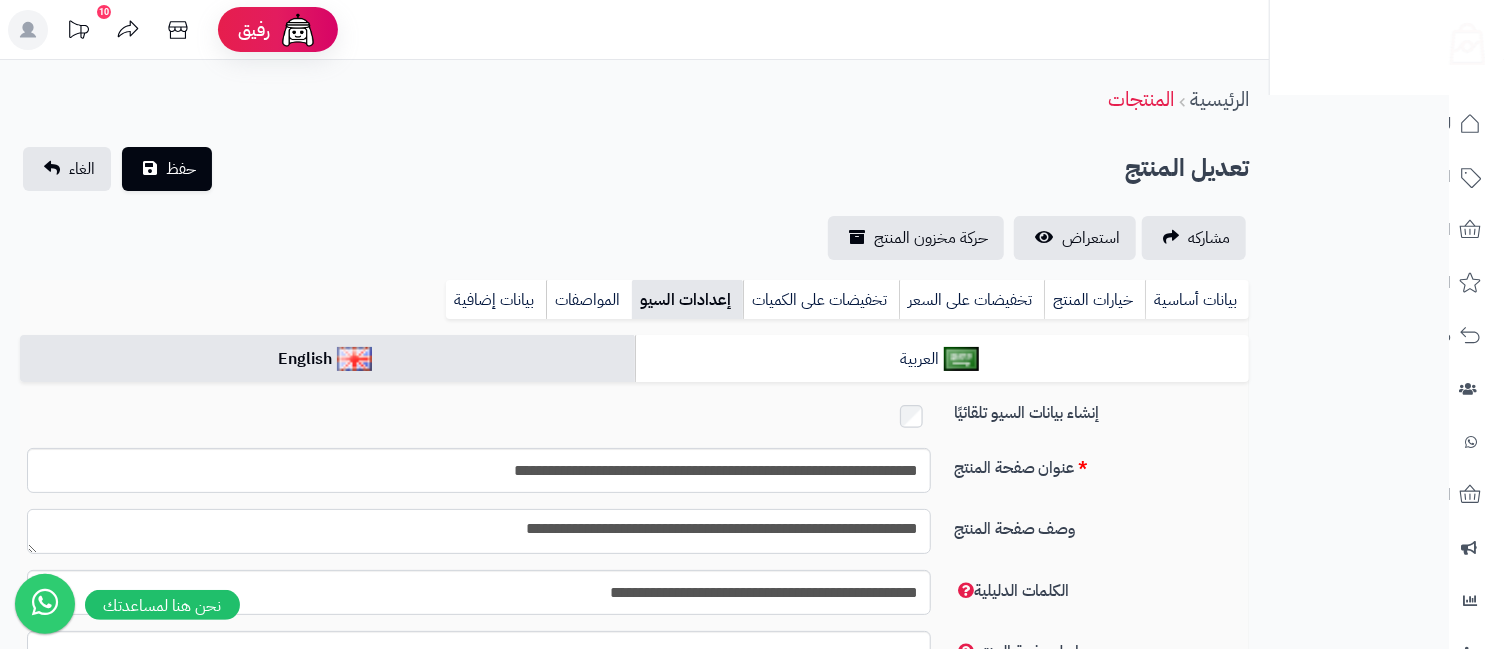 click on "**********" at bounding box center (479, 531) 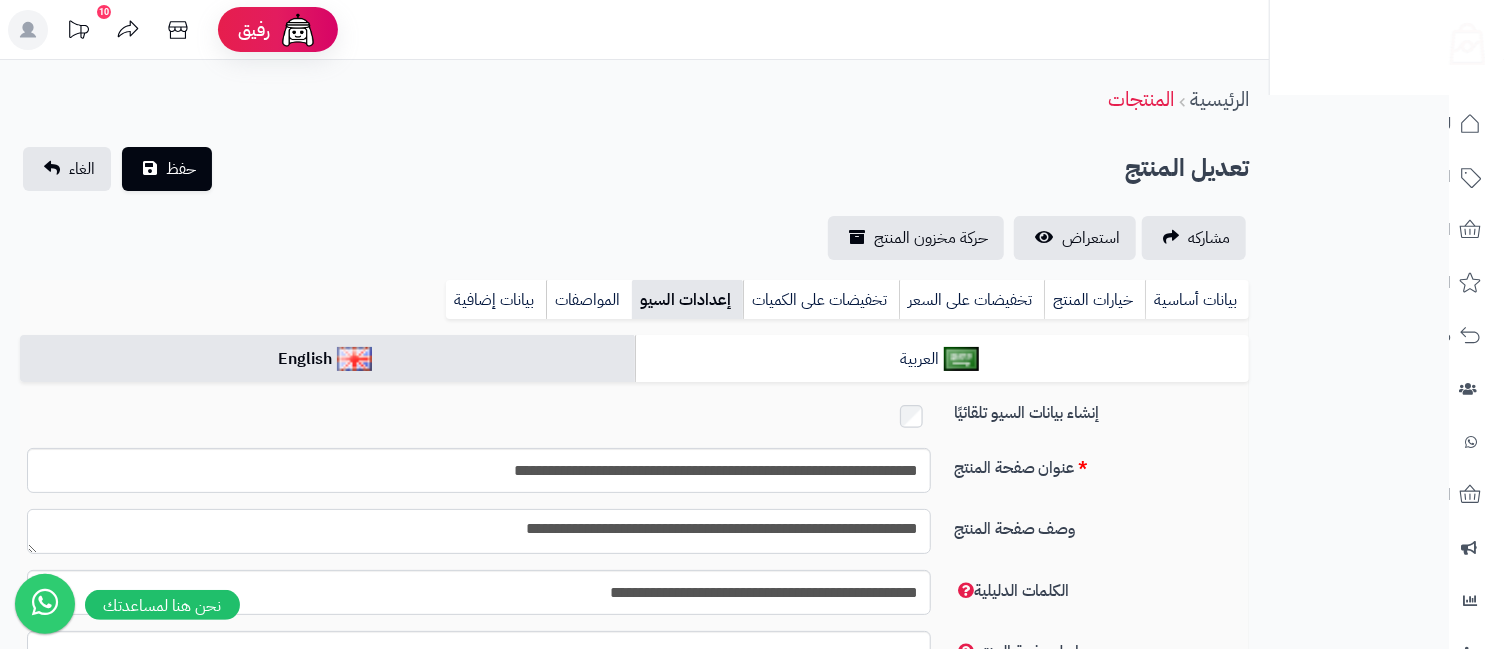 paste on "**" 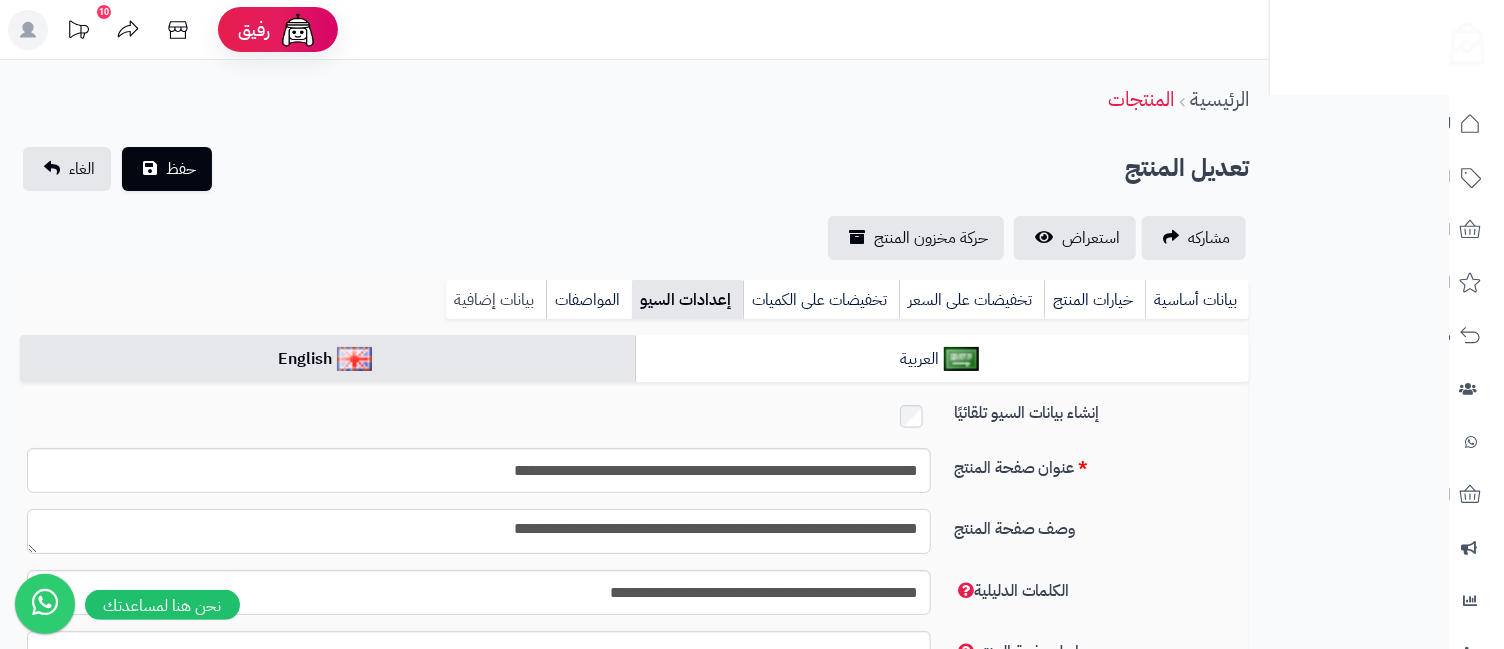 type on "**********" 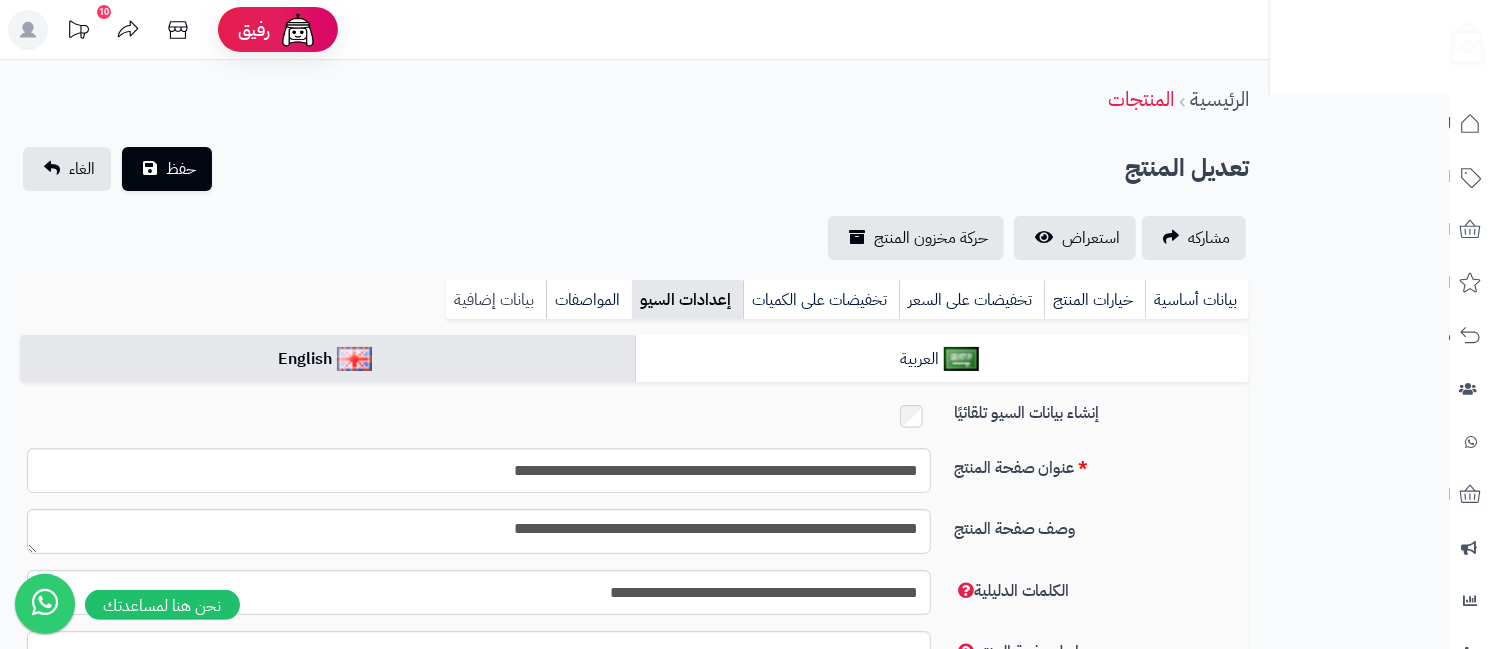 click on "بيانات إضافية" at bounding box center [496, 300] 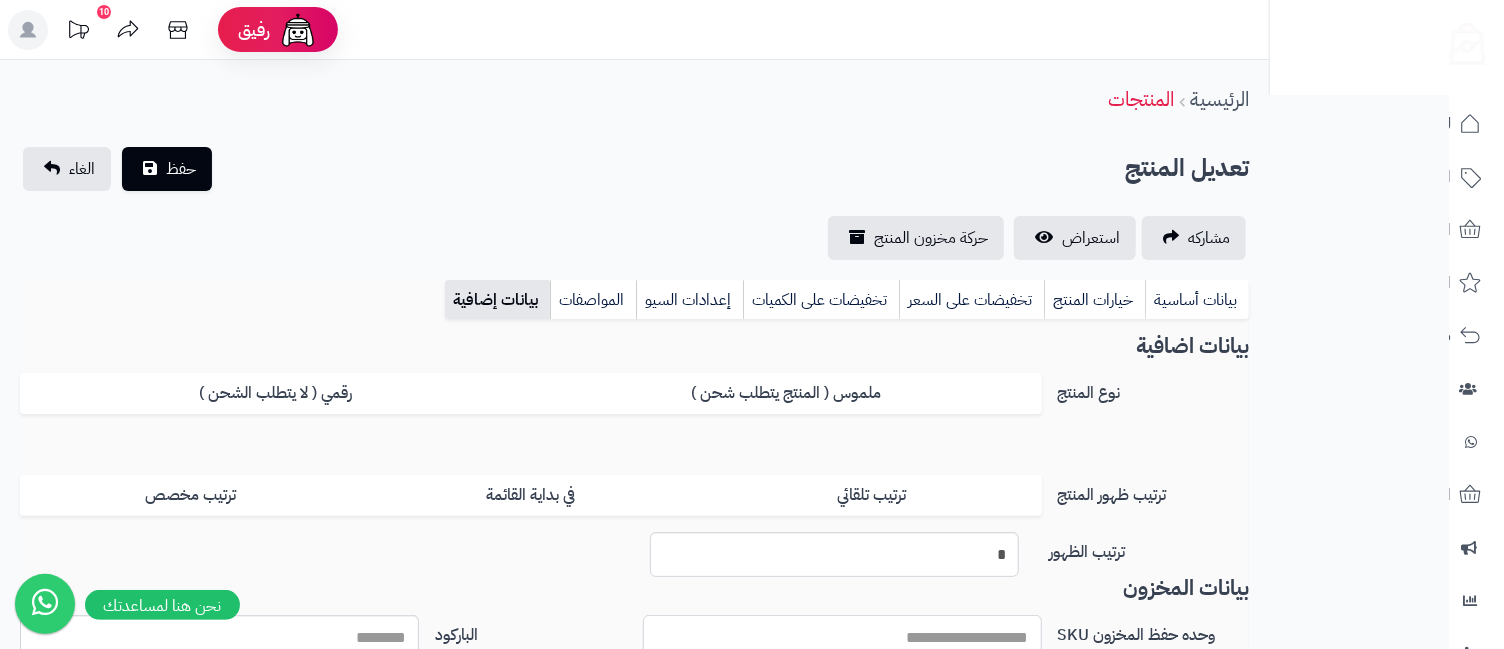 click on "وحده حفظ المخزون SKU" at bounding box center [842, 637] 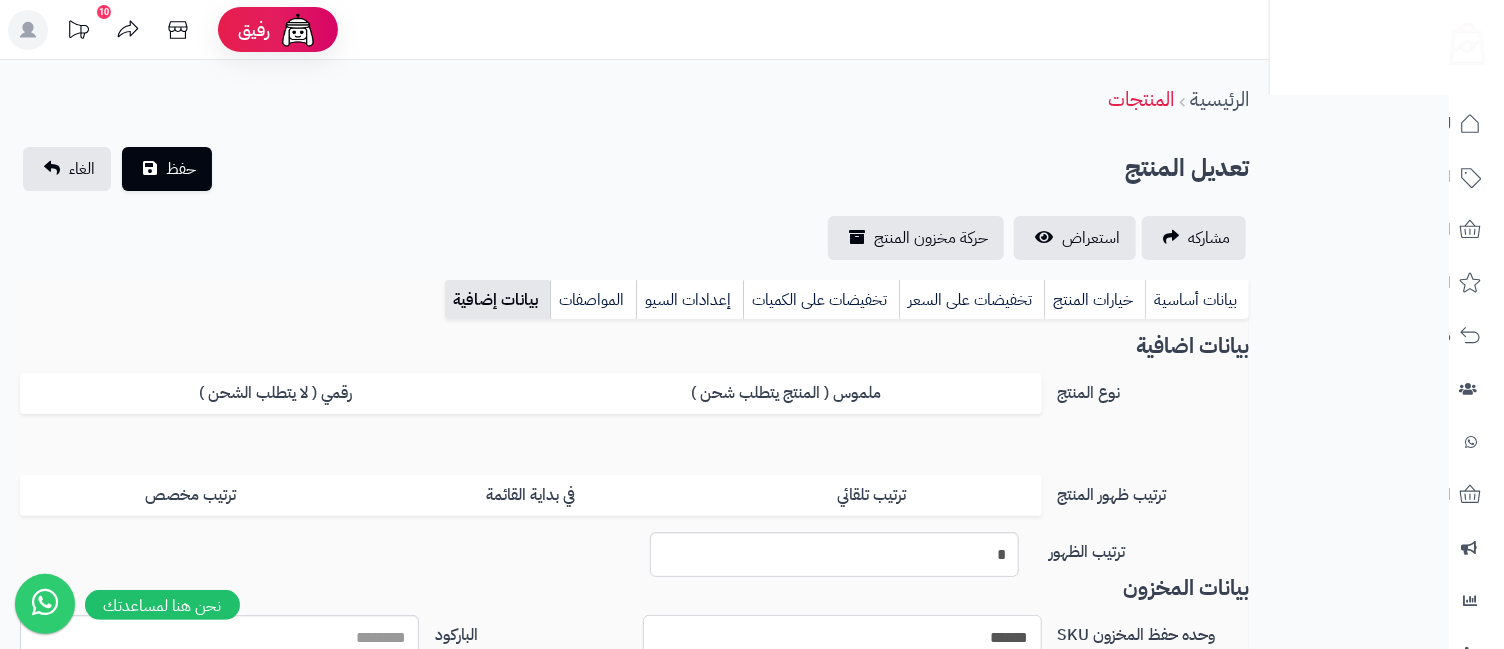 type on "******" 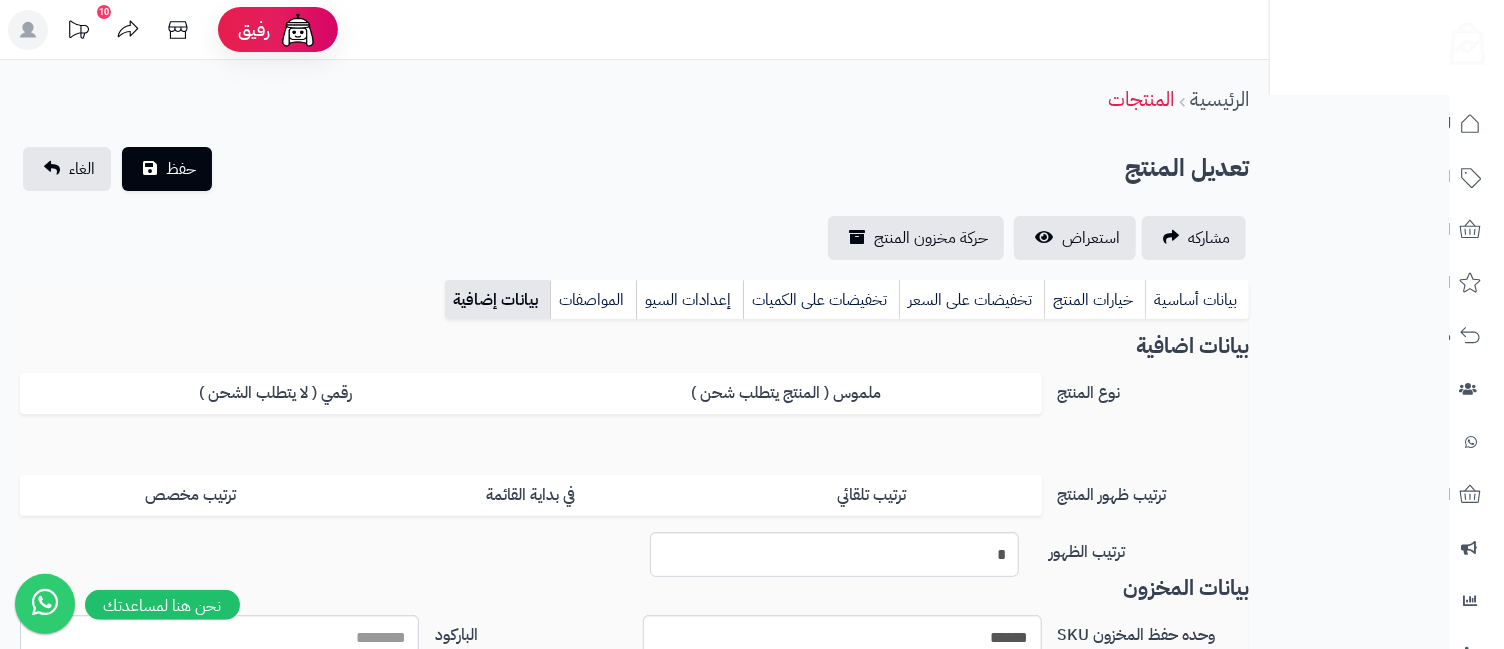 click on "**********" at bounding box center (752, 553) 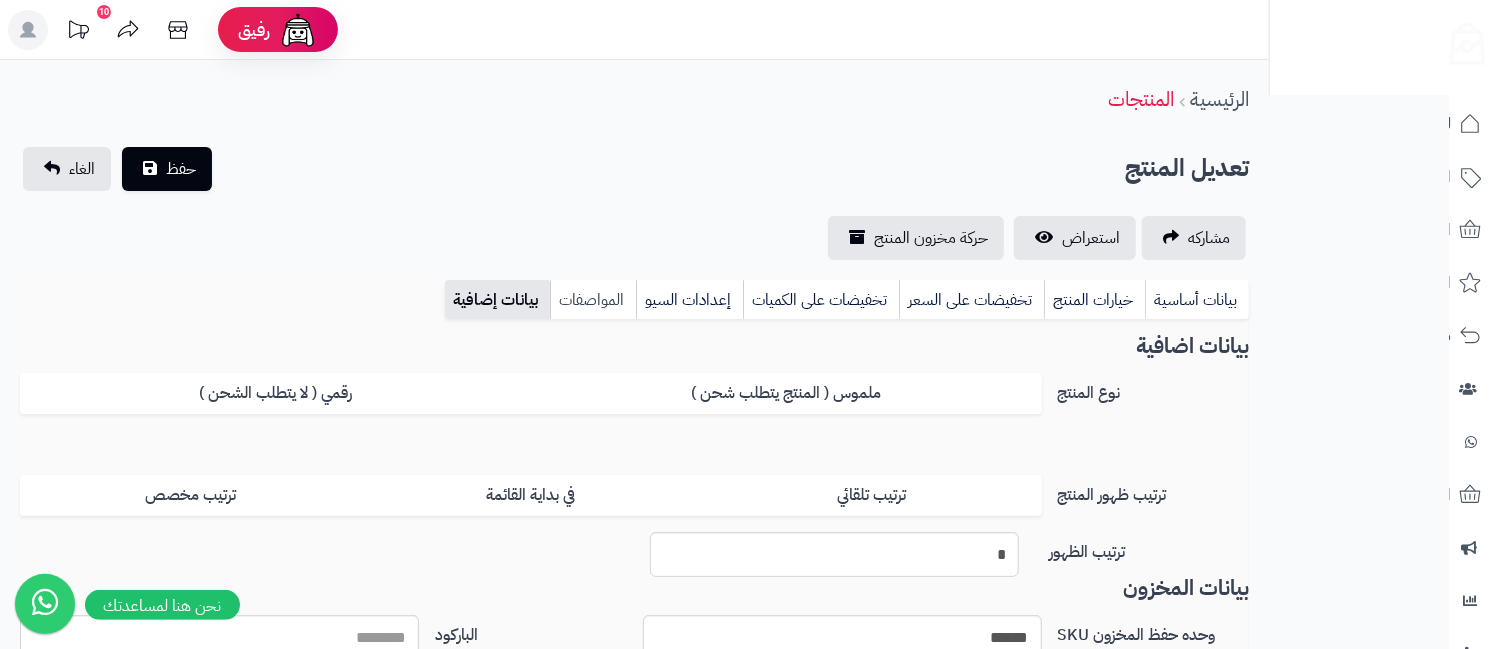 click on "المواصفات" at bounding box center (593, 300) 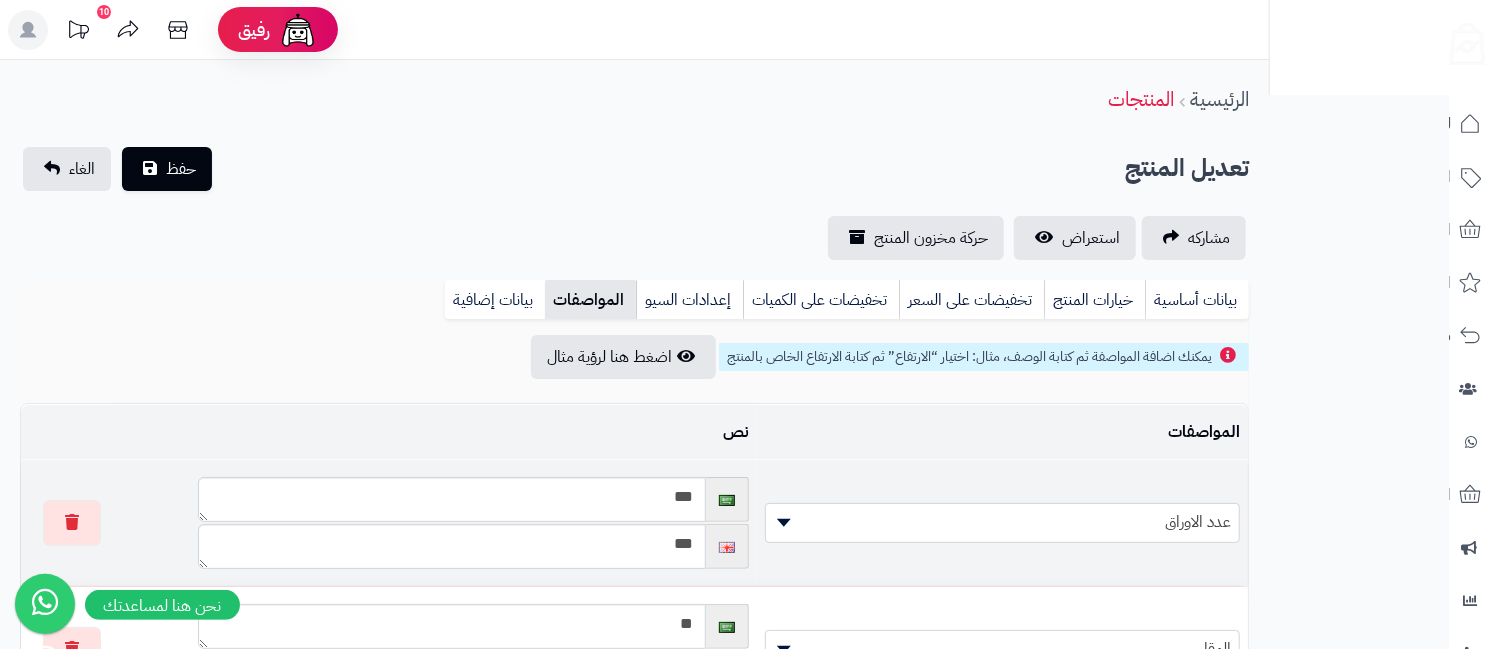 scroll, scrollTop: 444, scrollLeft: 0, axis: vertical 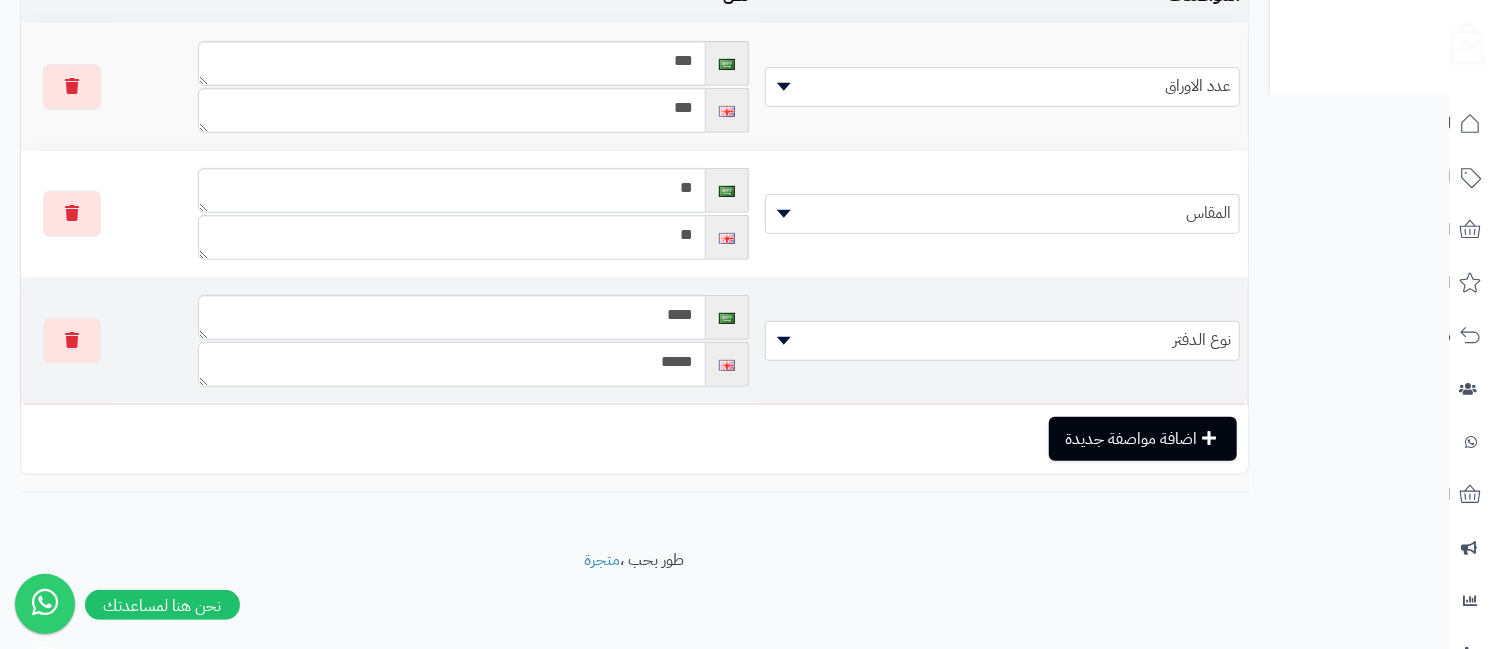 click on "*****" at bounding box center (452, 364) 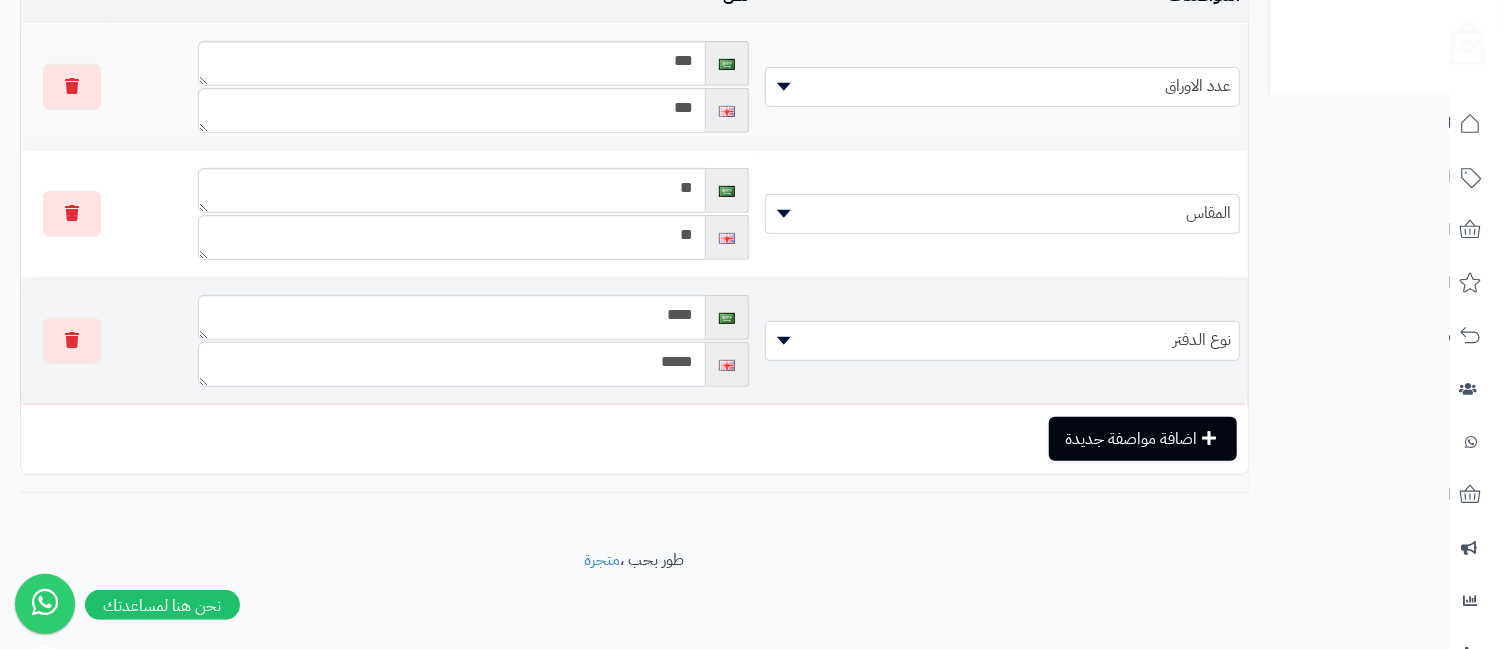 paste on "**********" 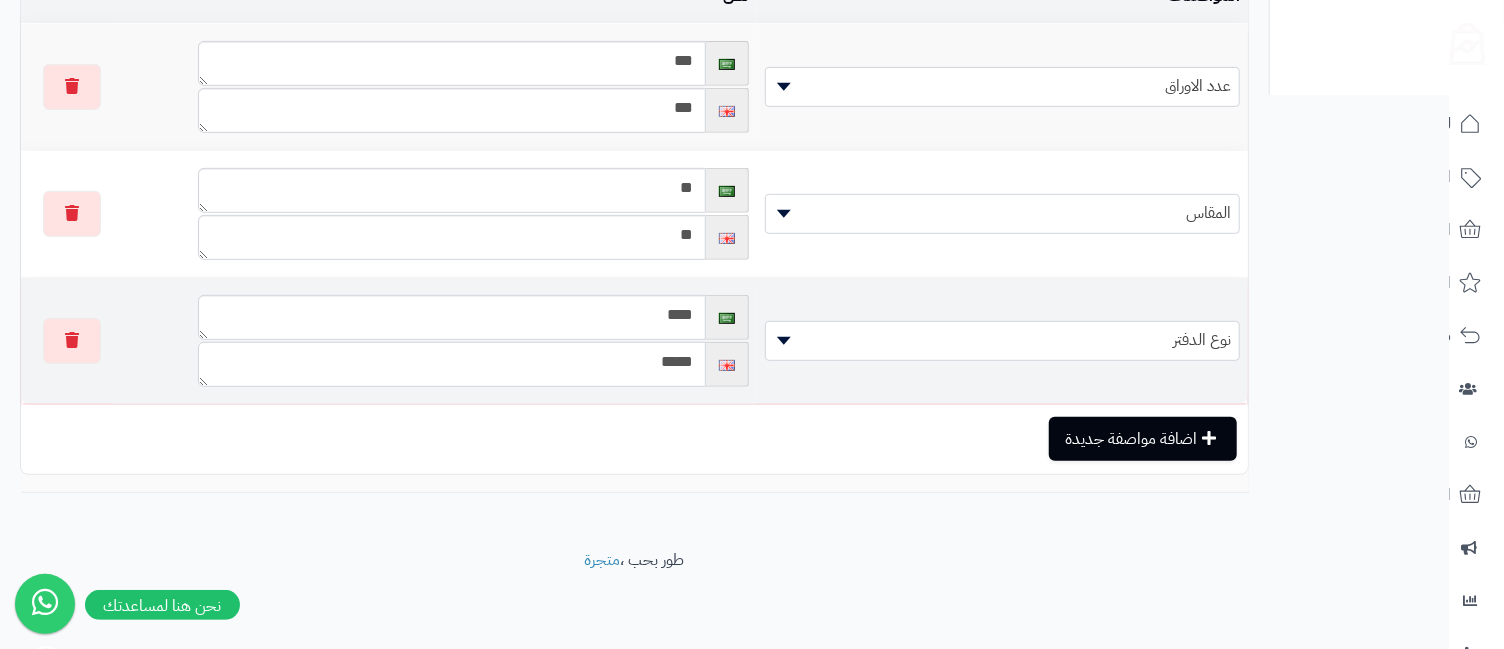 type on "**********" 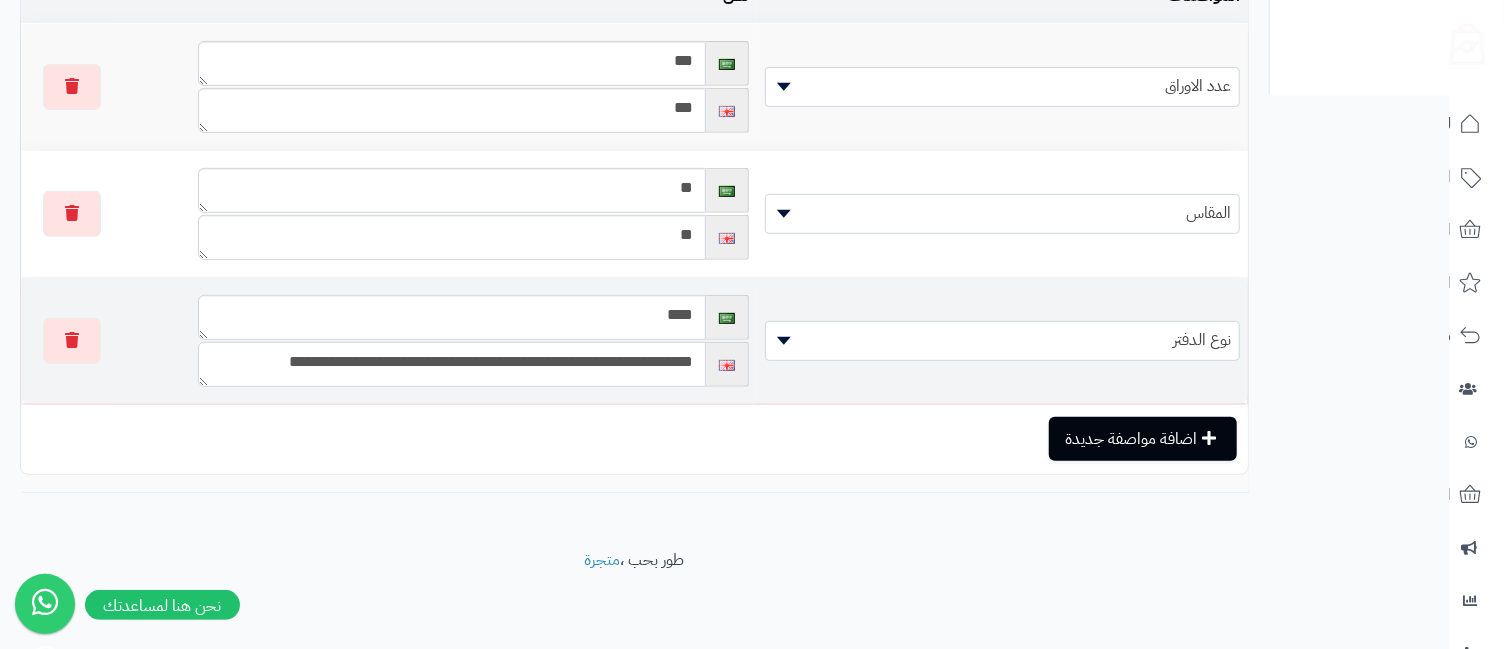 scroll, scrollTop: 0, scrollLeft: 0, axis: both 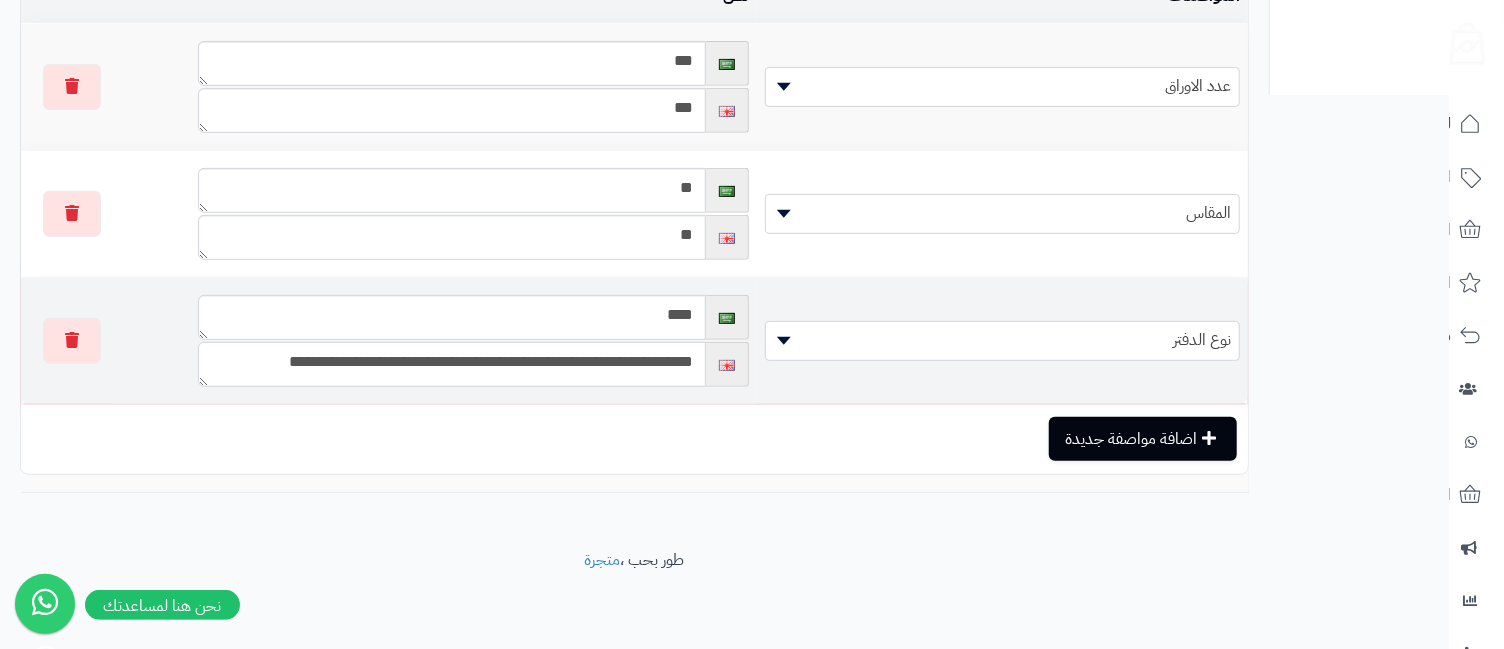 click on "*****" at bounding box center [452, 364] 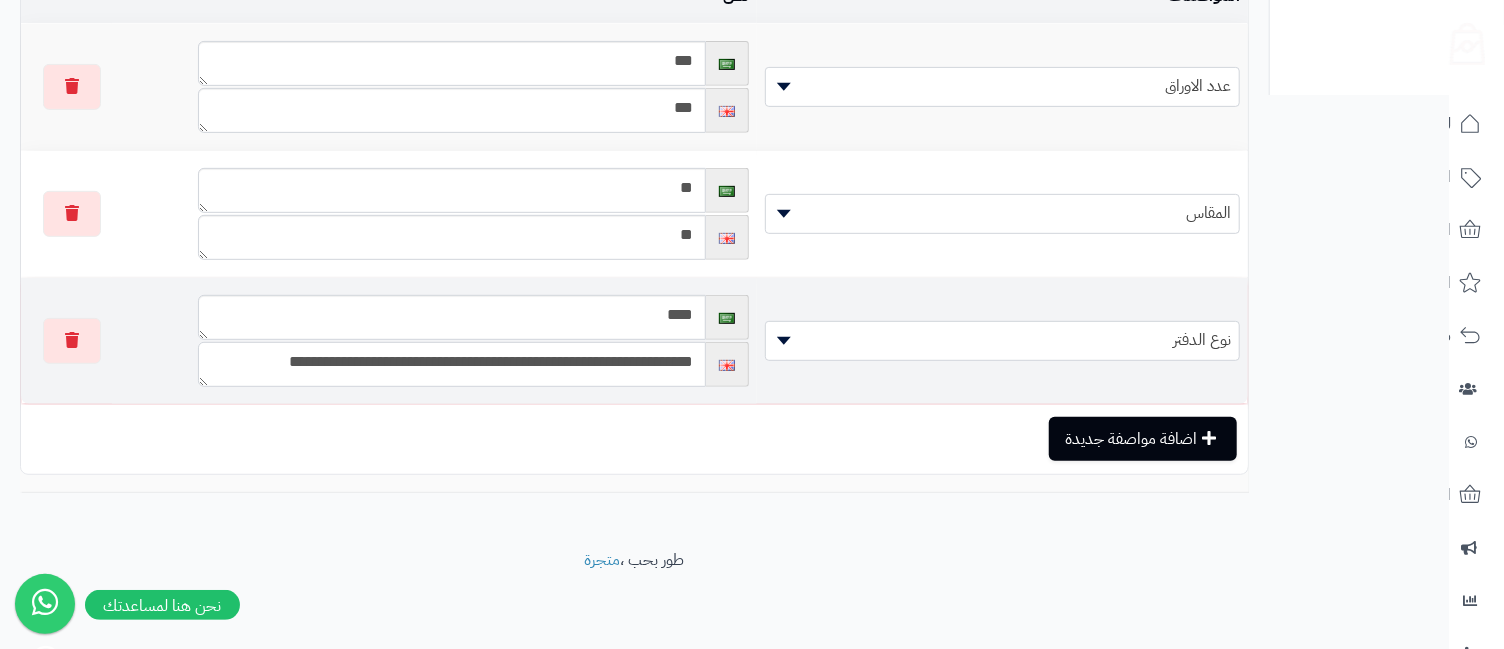 click on "*****" at bounding box center [452, 364] 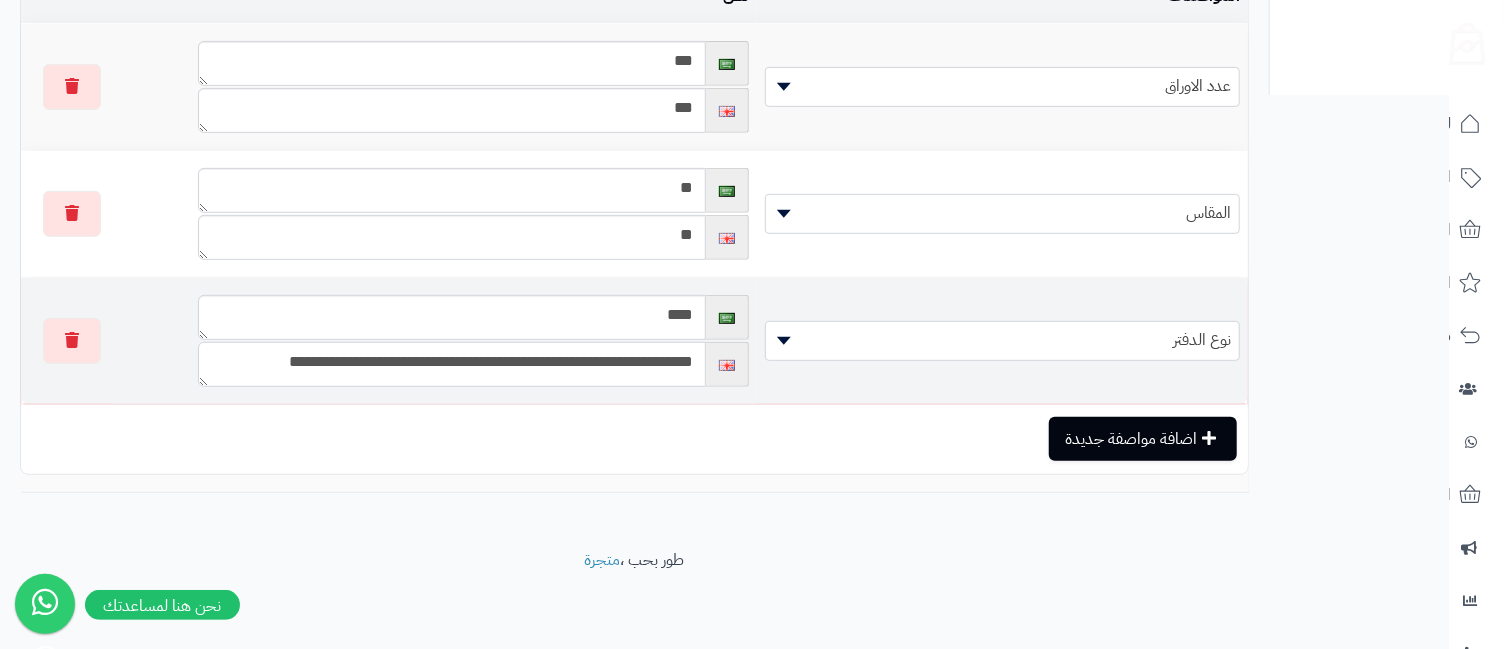 click on "*****" at bounding box center (452, 364) 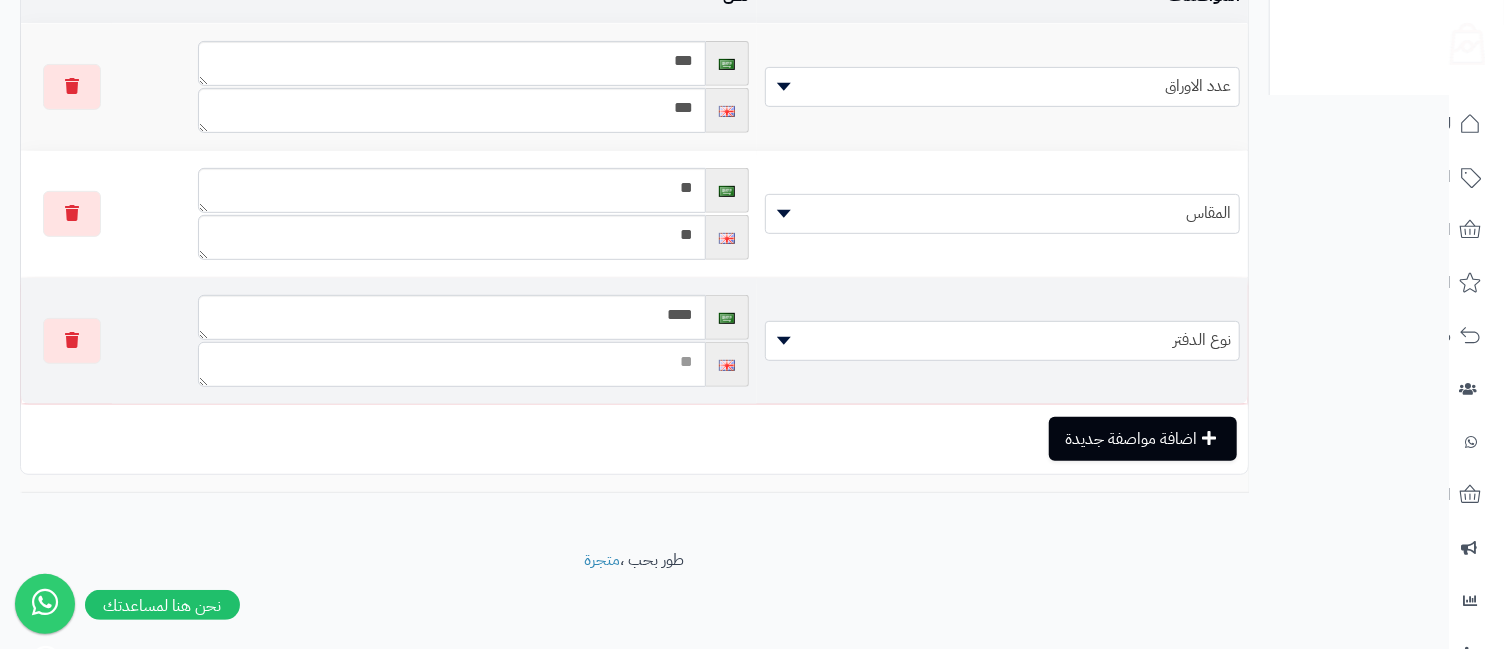 paste on "*******" 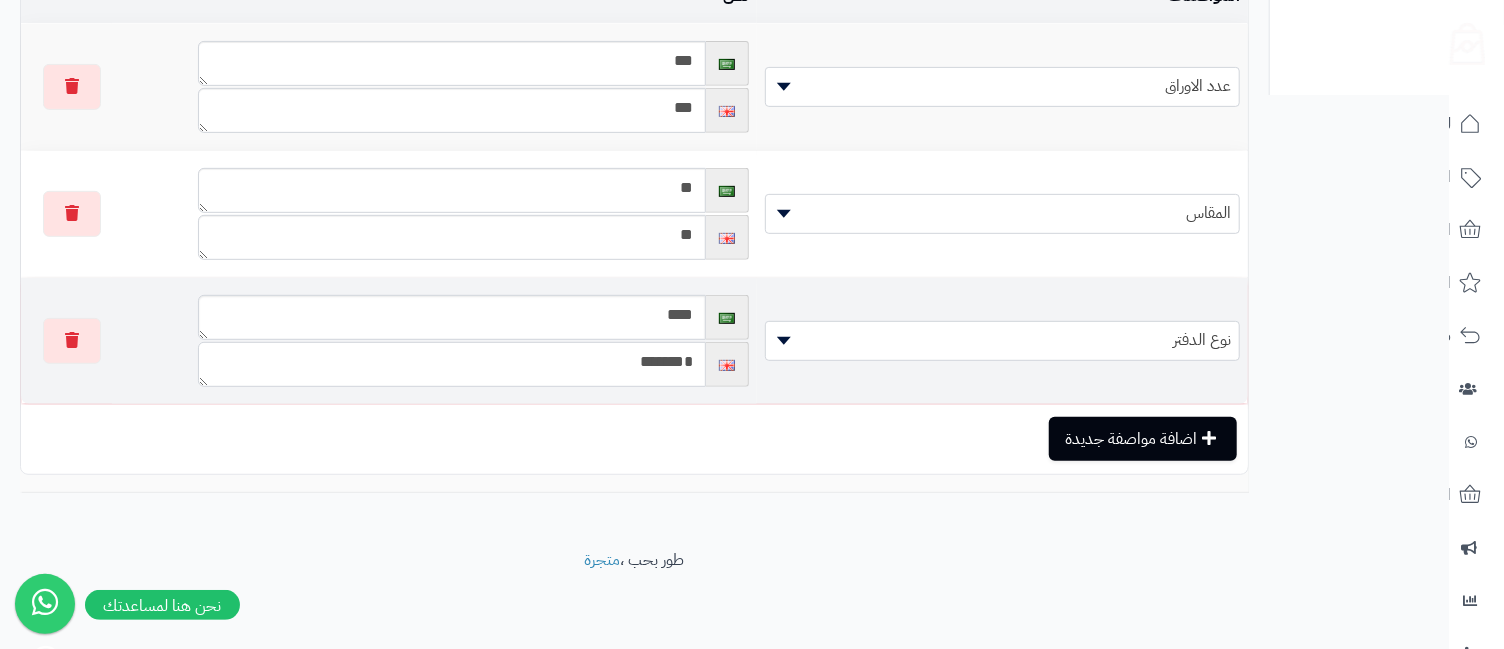 type on "*******" 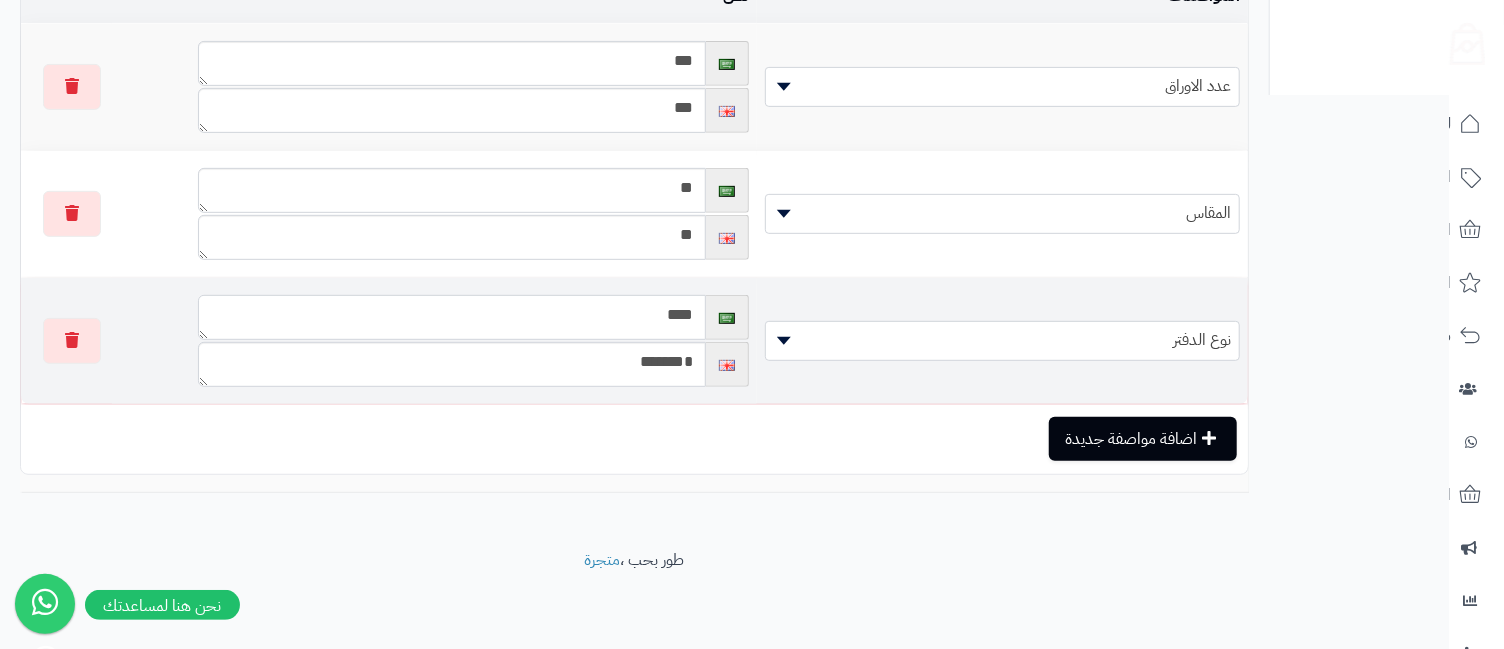 click on "****" at bounding box center (452, 317) 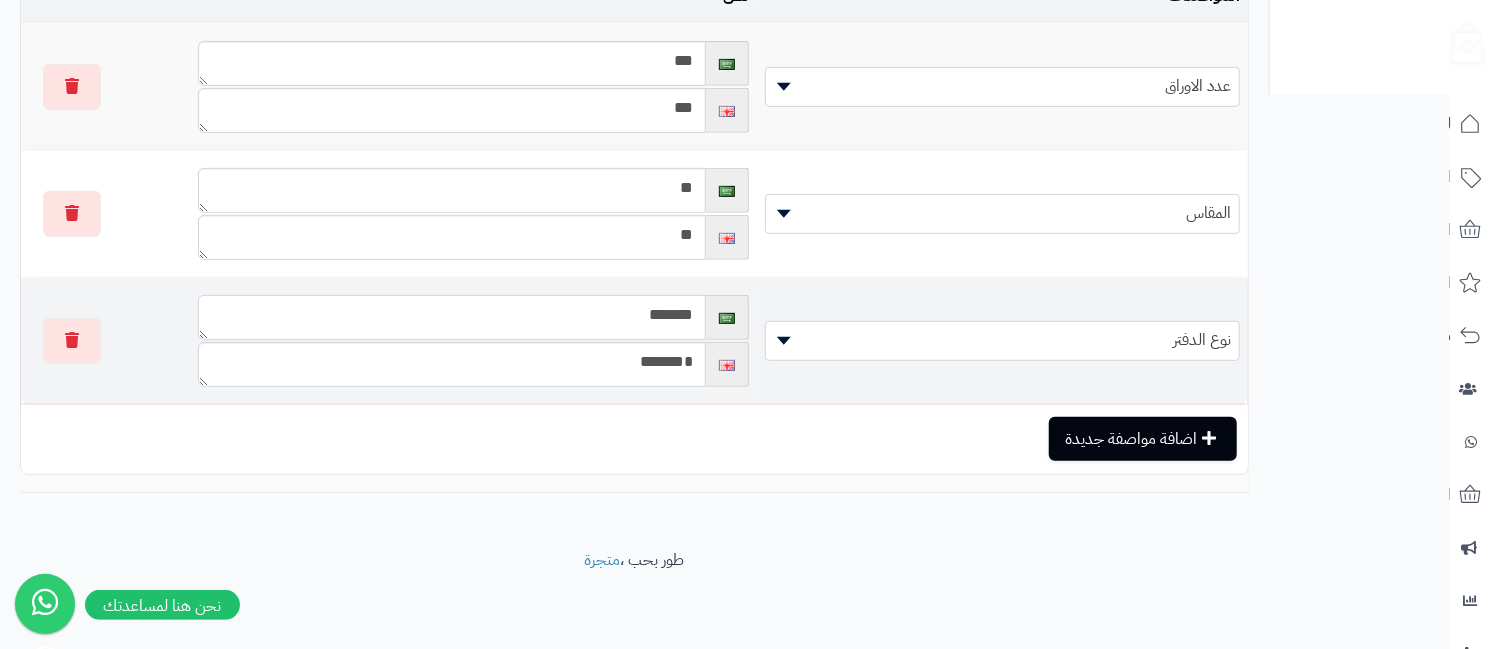 click on "****" at bounding box center (452, 317) 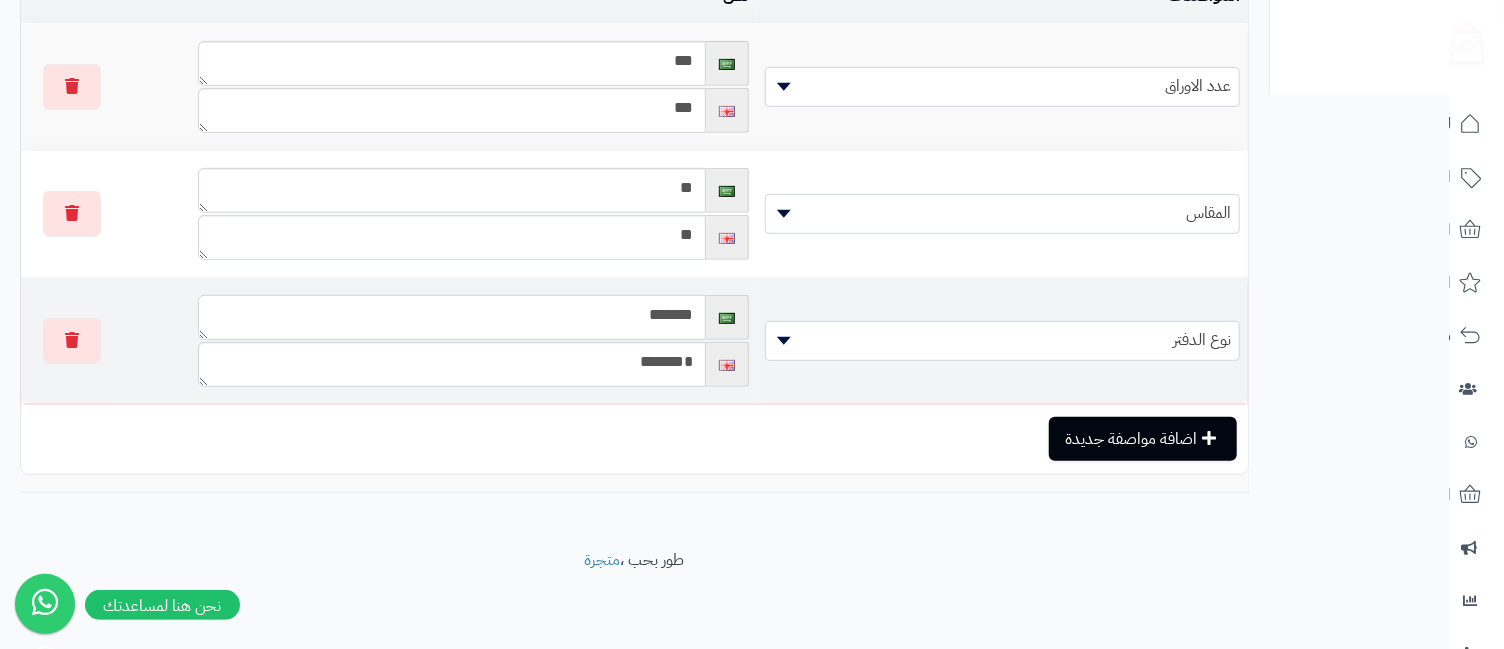 click on "****" at bounding box center [452, 317] 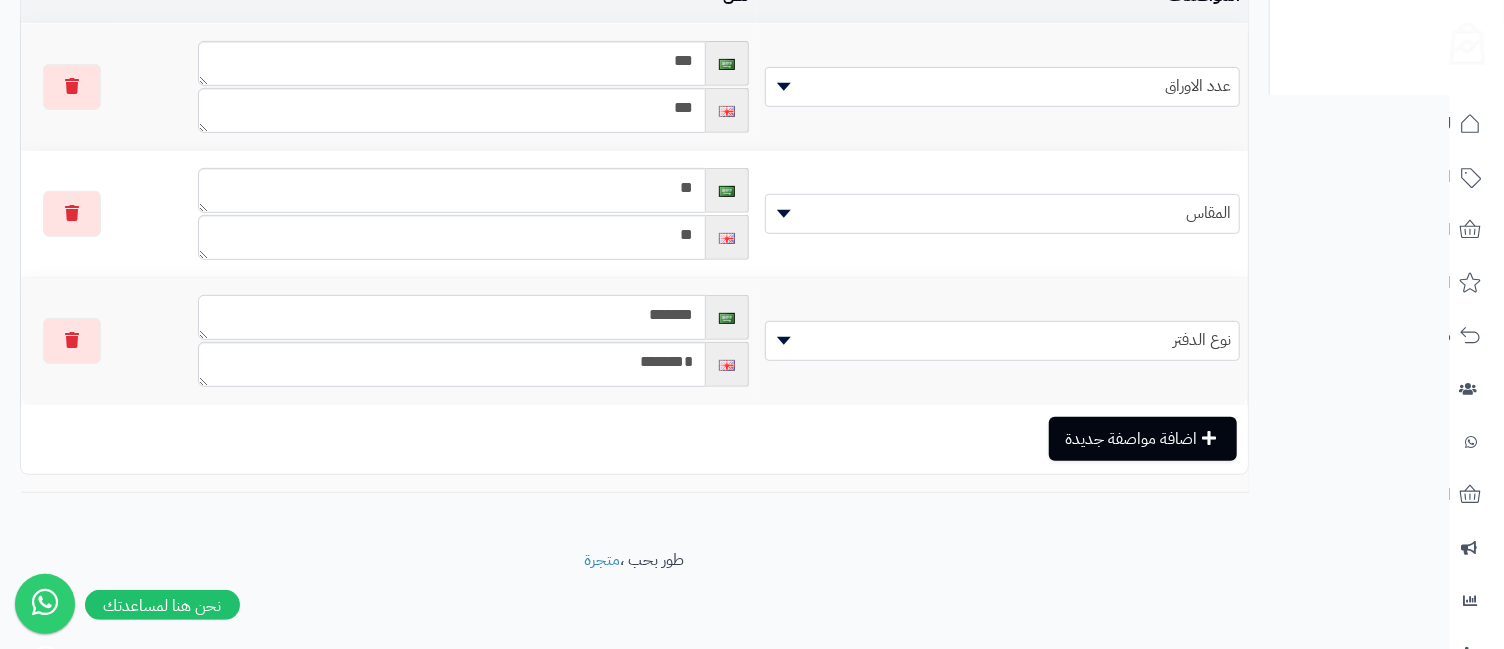 scroll, scrollTop: 0, scrollLeft: 0, axis: both 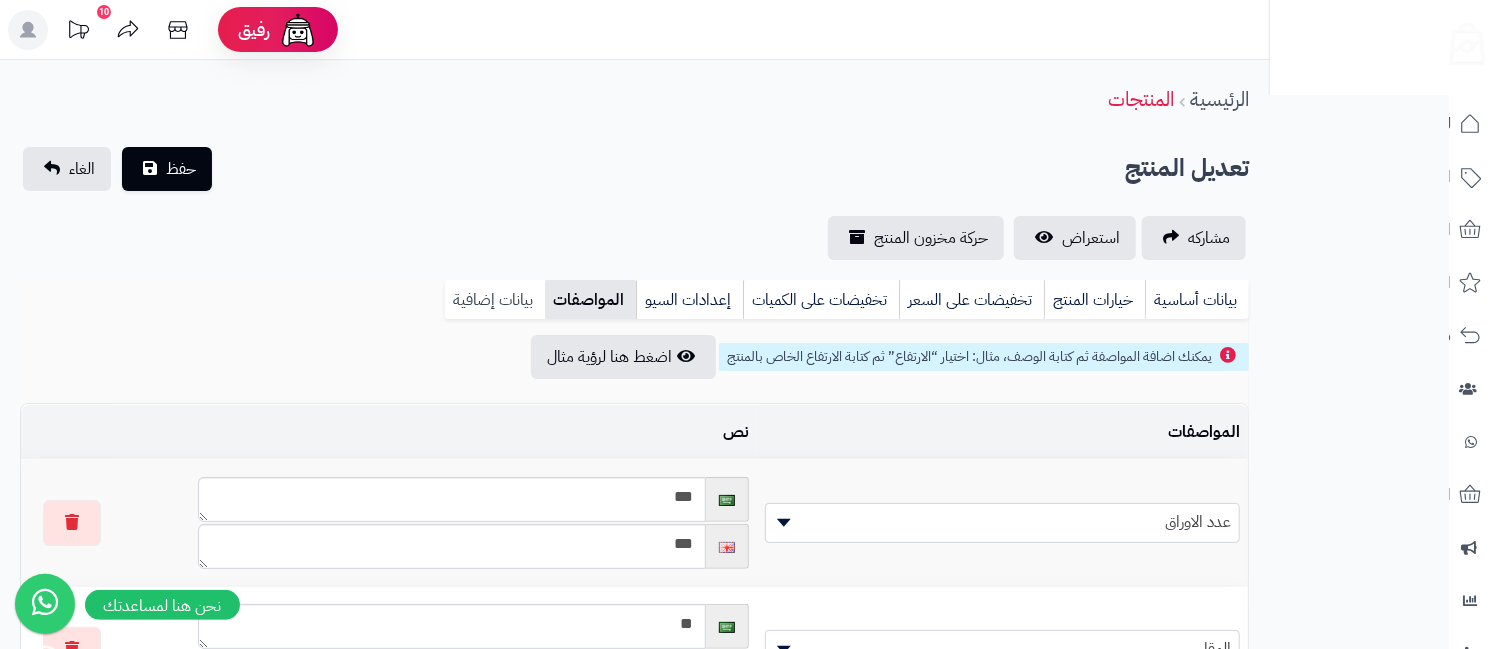 type on "*******" 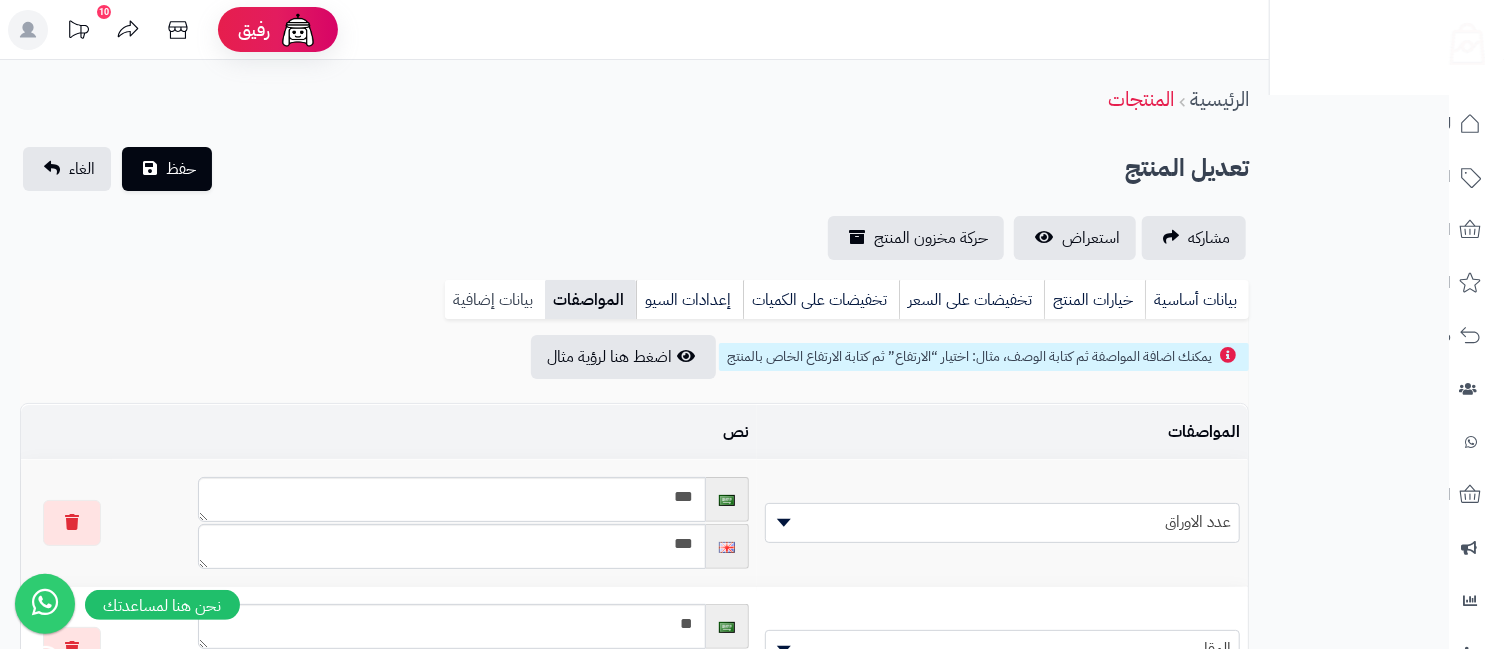 click on "بيانات إضافية" at bounding box center [495, 300] 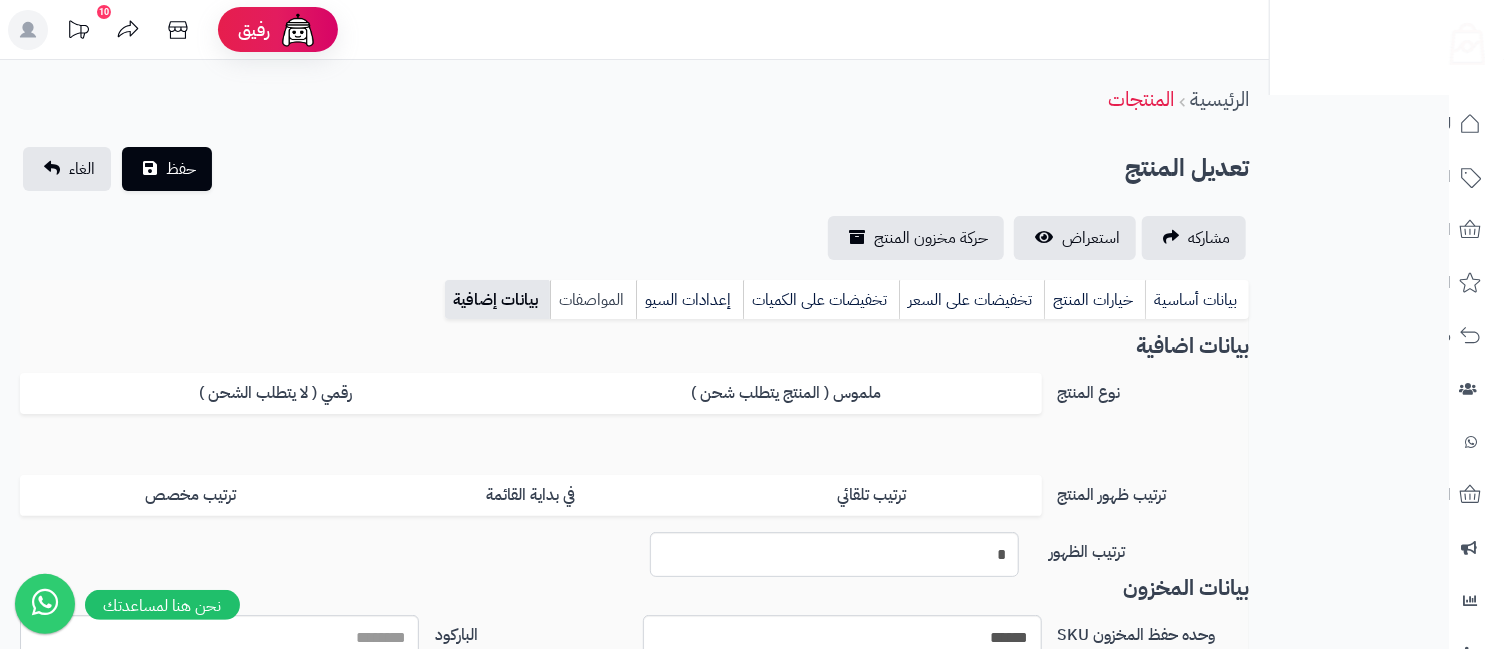 click on "المواصفات" at bounding box center [593, 300] 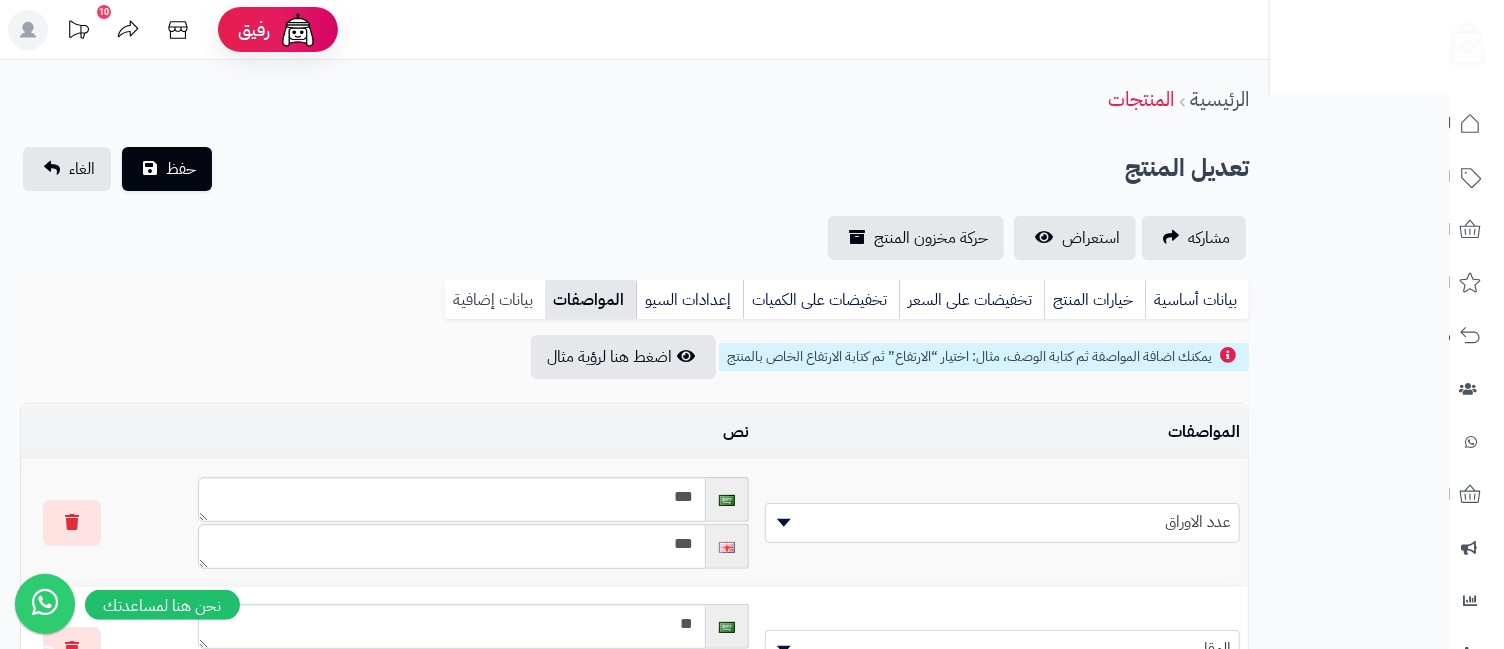 click on "بيانات إضافية" at bounding box center (495, 300) 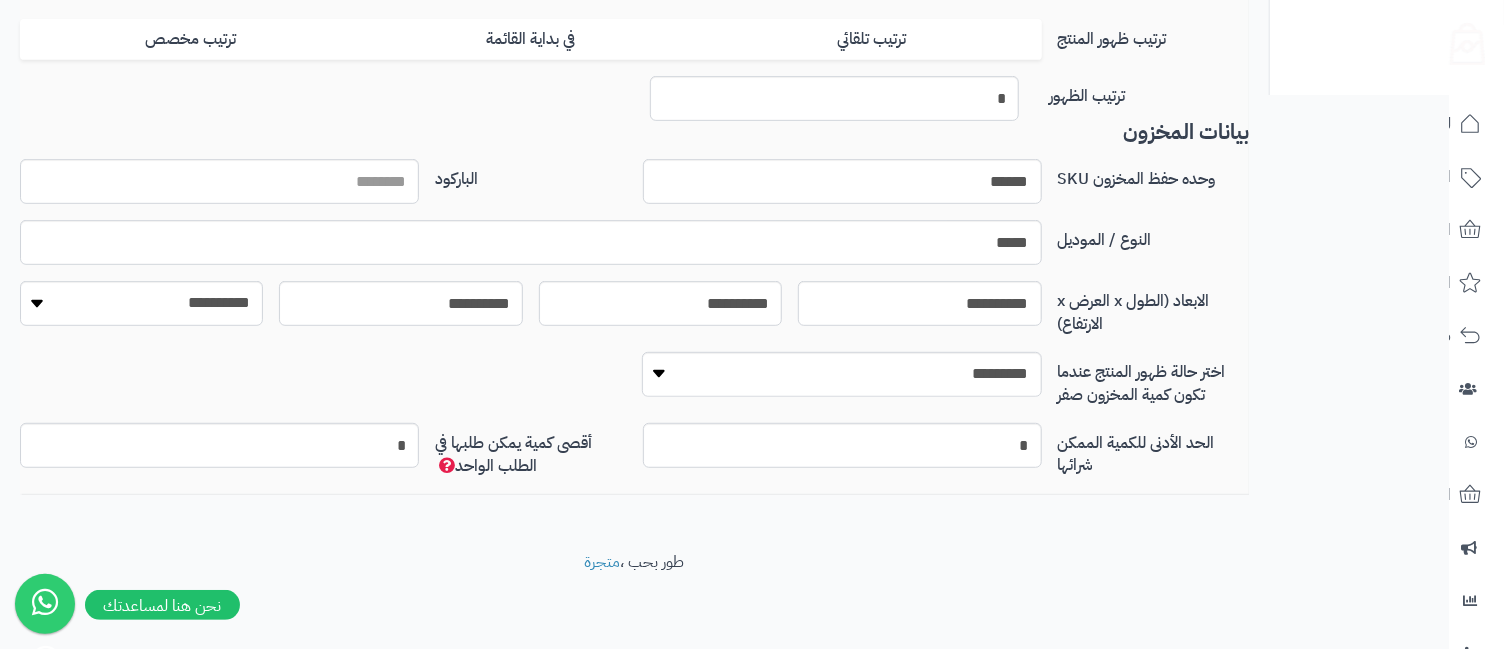 scroll, scrollTop: 0, scrollLeft: 0, axis: both 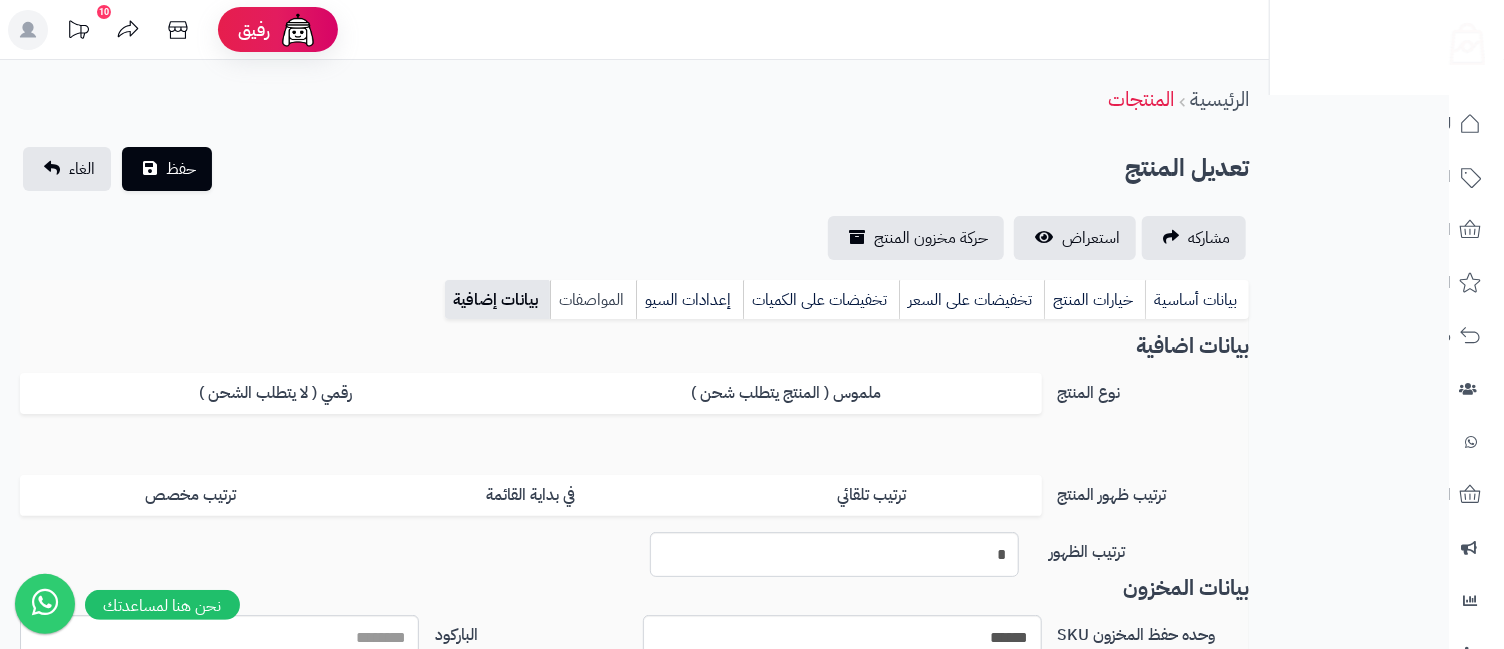 click on "المواصفات" at bounding box center [593, 300] 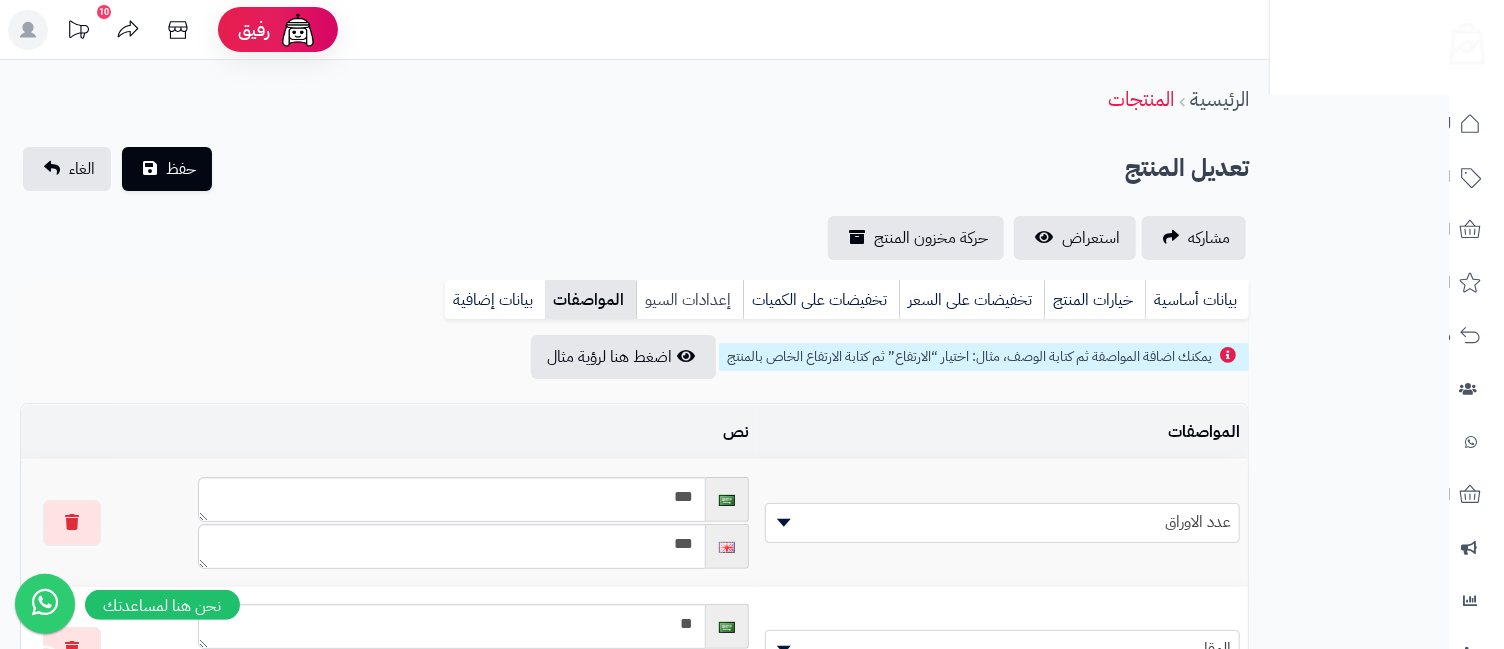 click on "إعدادات السيو" at bounding box center [689, 300] 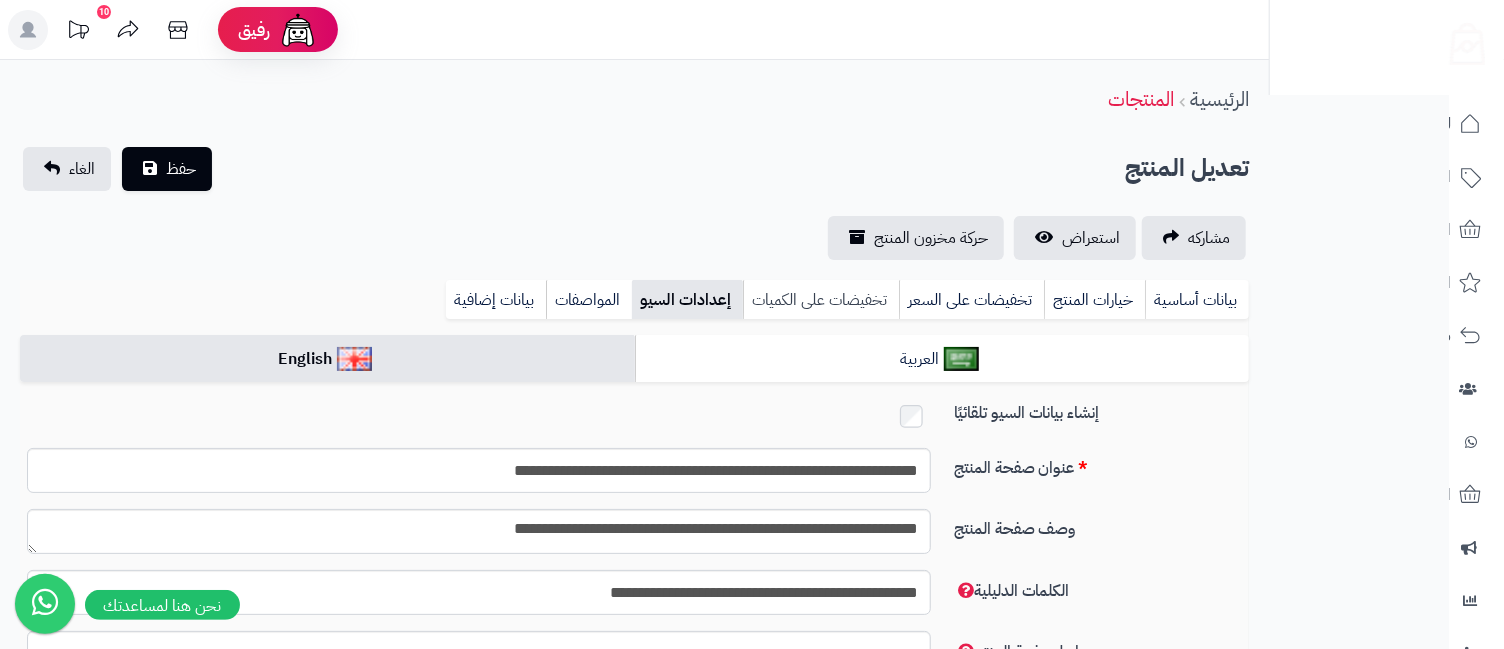 click on "تخفيضات على الكميات" at bounding box center [821, 300] 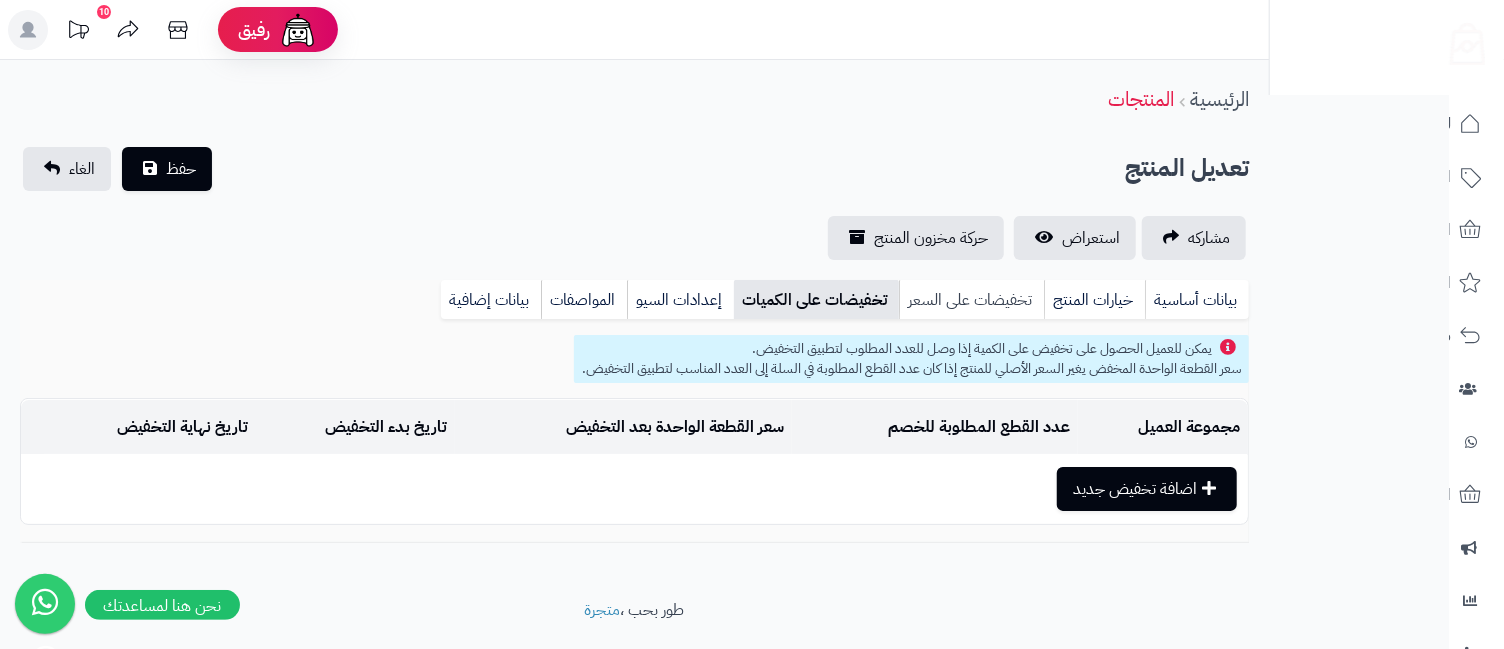 click on "تخفيضات على السعر" at bounding box center [971, 300] 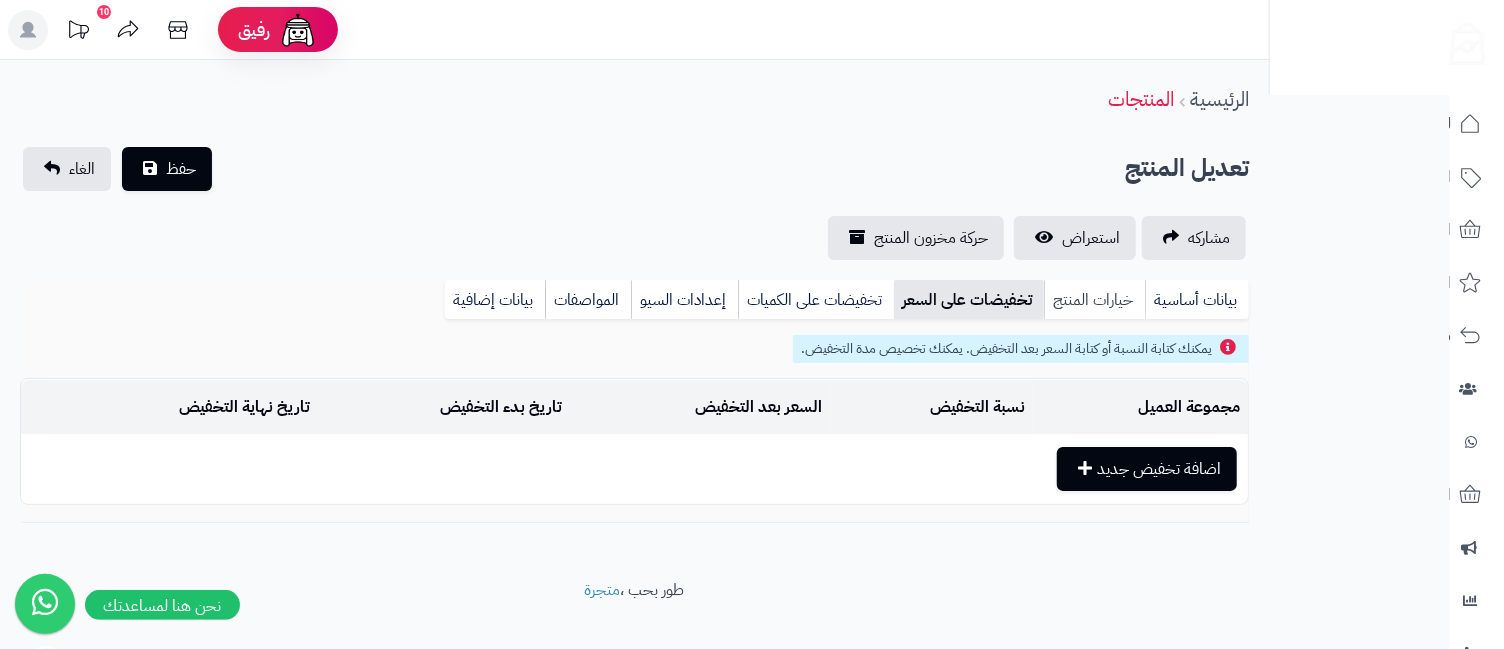 click on "خيارات المنتج" at bounding box center [1094, 300] 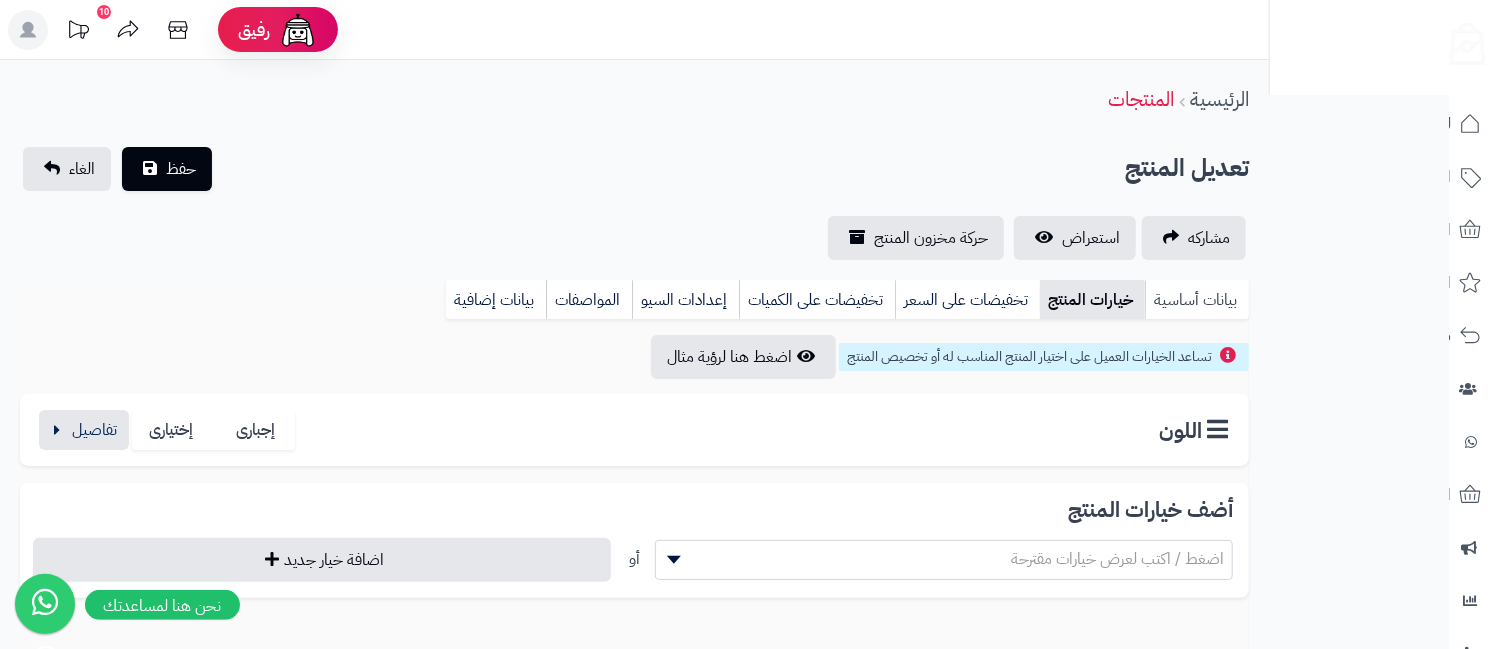 click on "بيانات أساسية" at bounding box center (1197, 300) 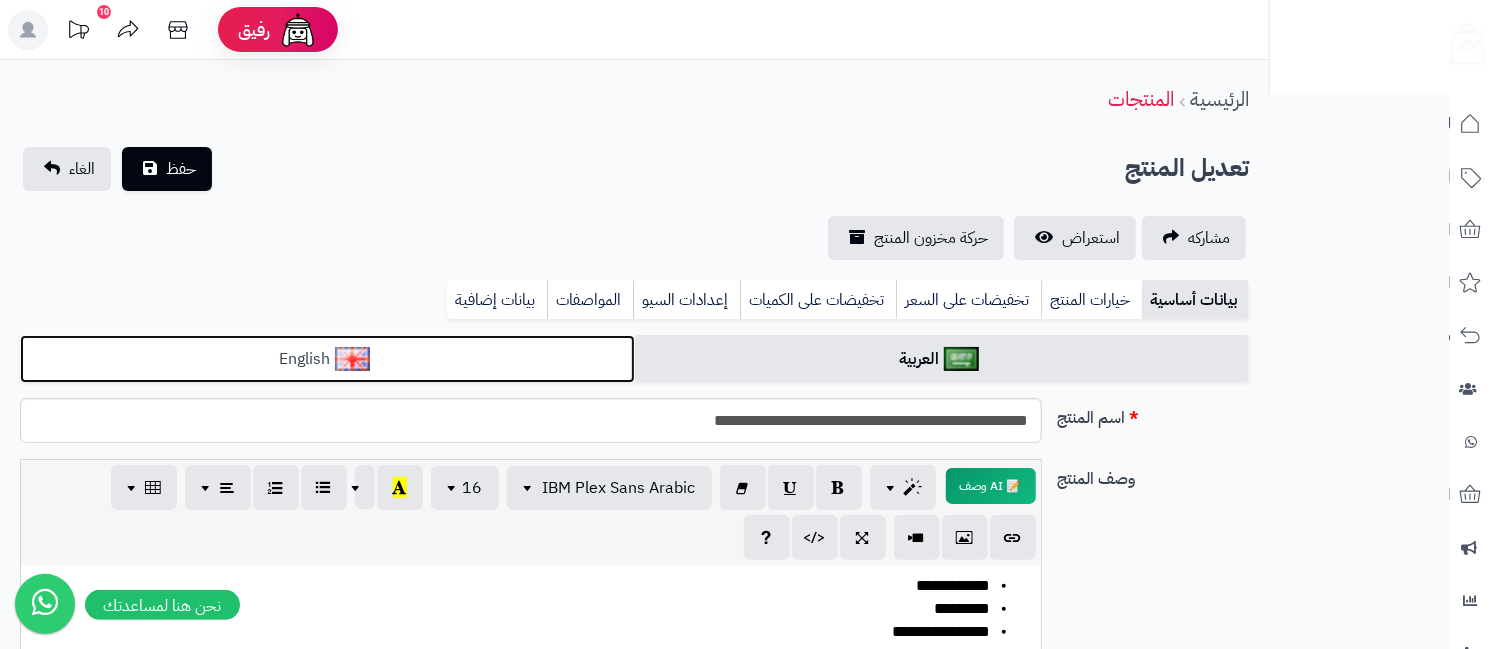 click on "English" at bounding box center (327, 359) 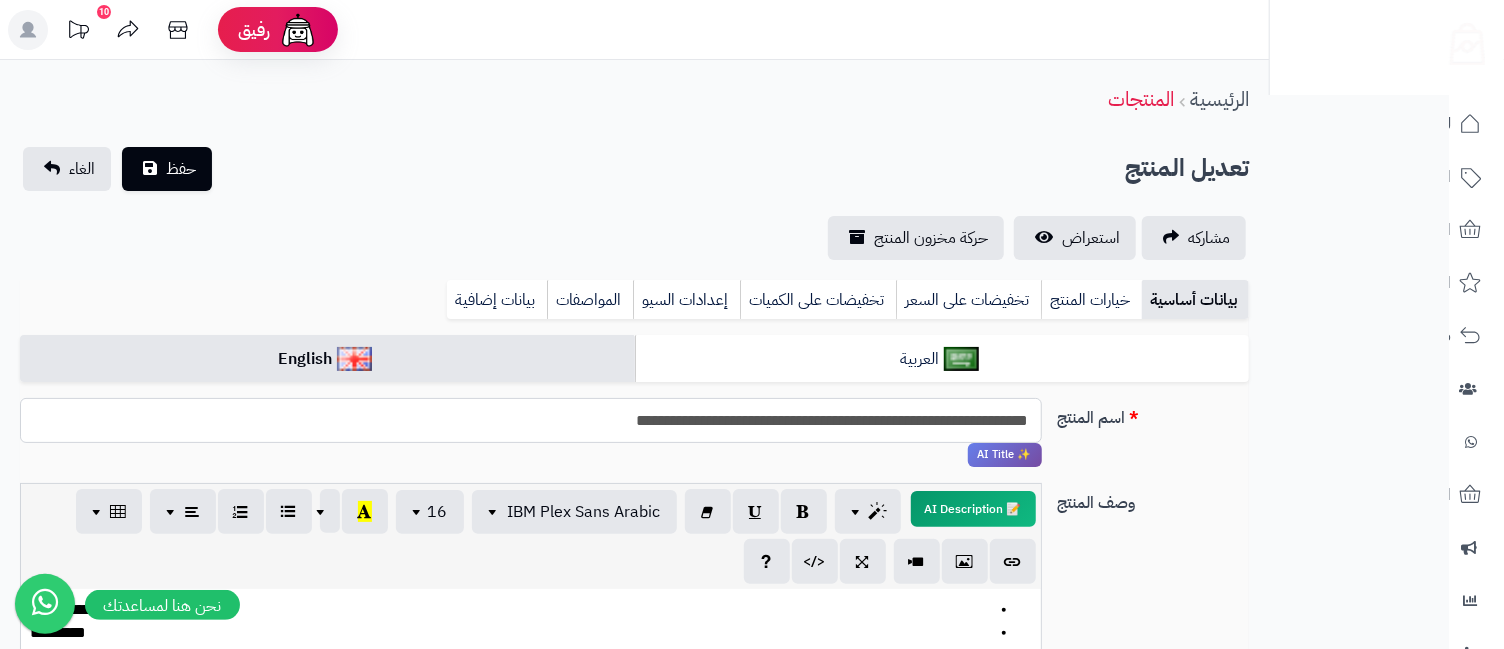drag, startPoint x: 632, startPoint y: 414, endPoint x: 670, endPoint y: 439, distance: 45.486263 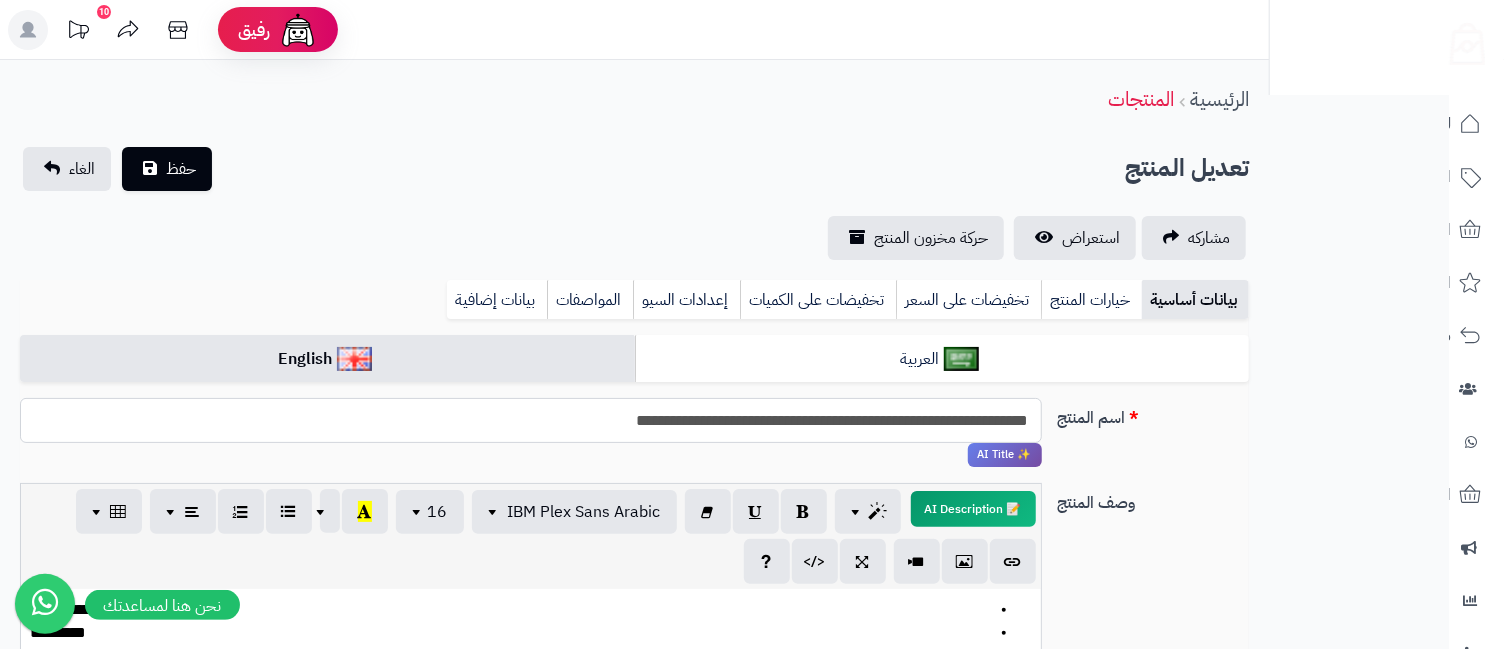 click on "**********" at bounding box center (530, 420) 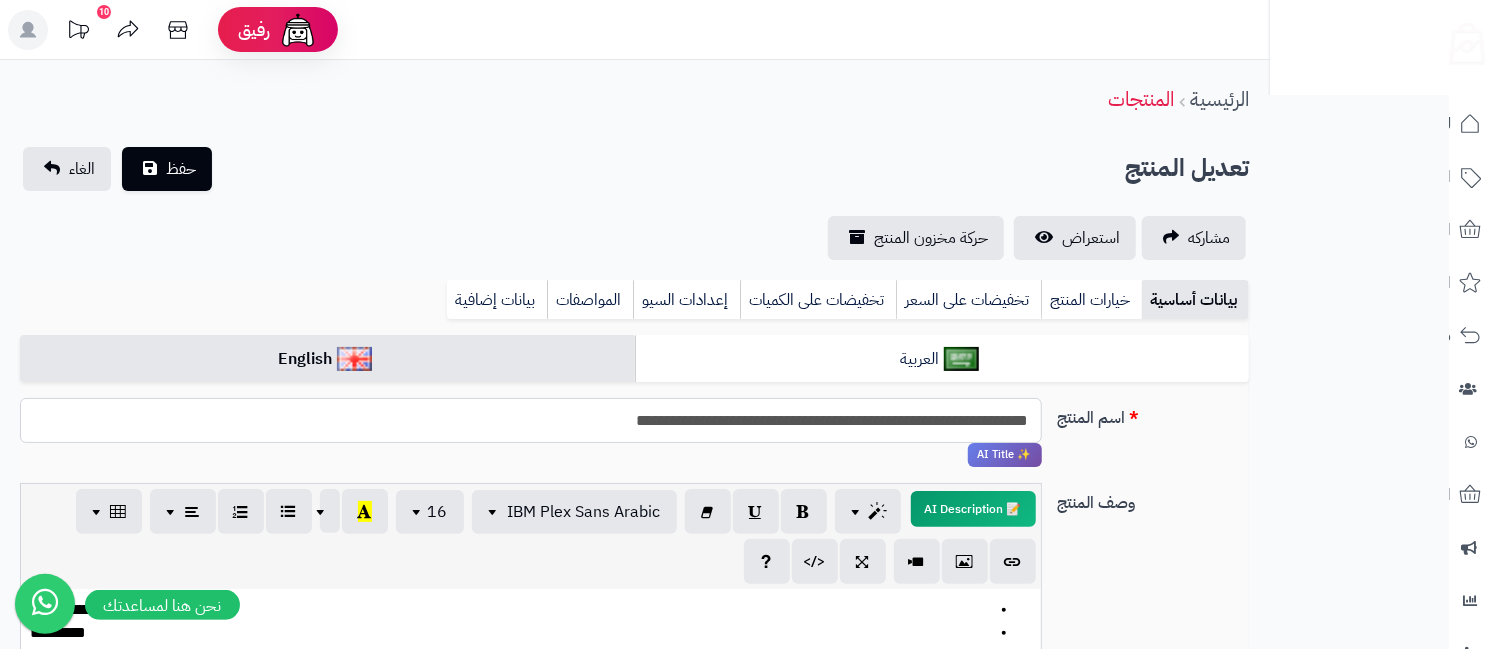 paste on "***" 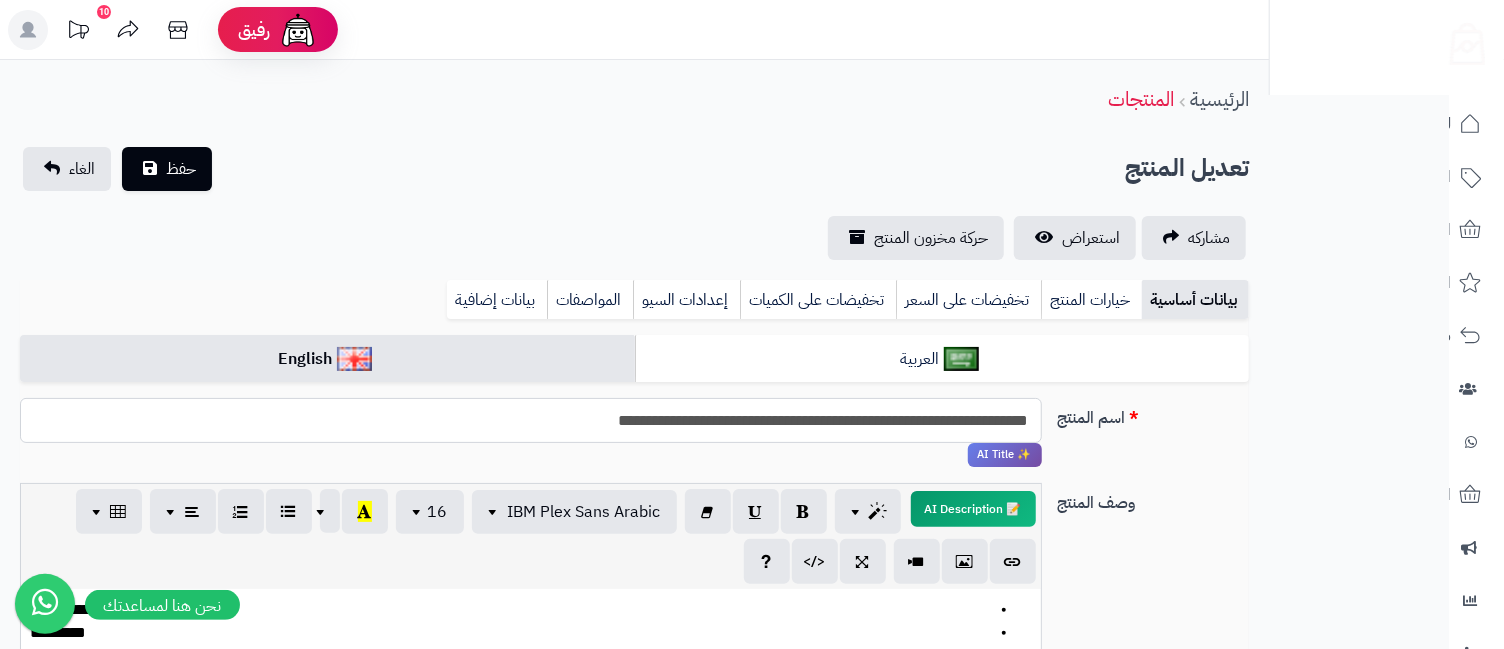 click on "**********" at bounding box center [530, 420] 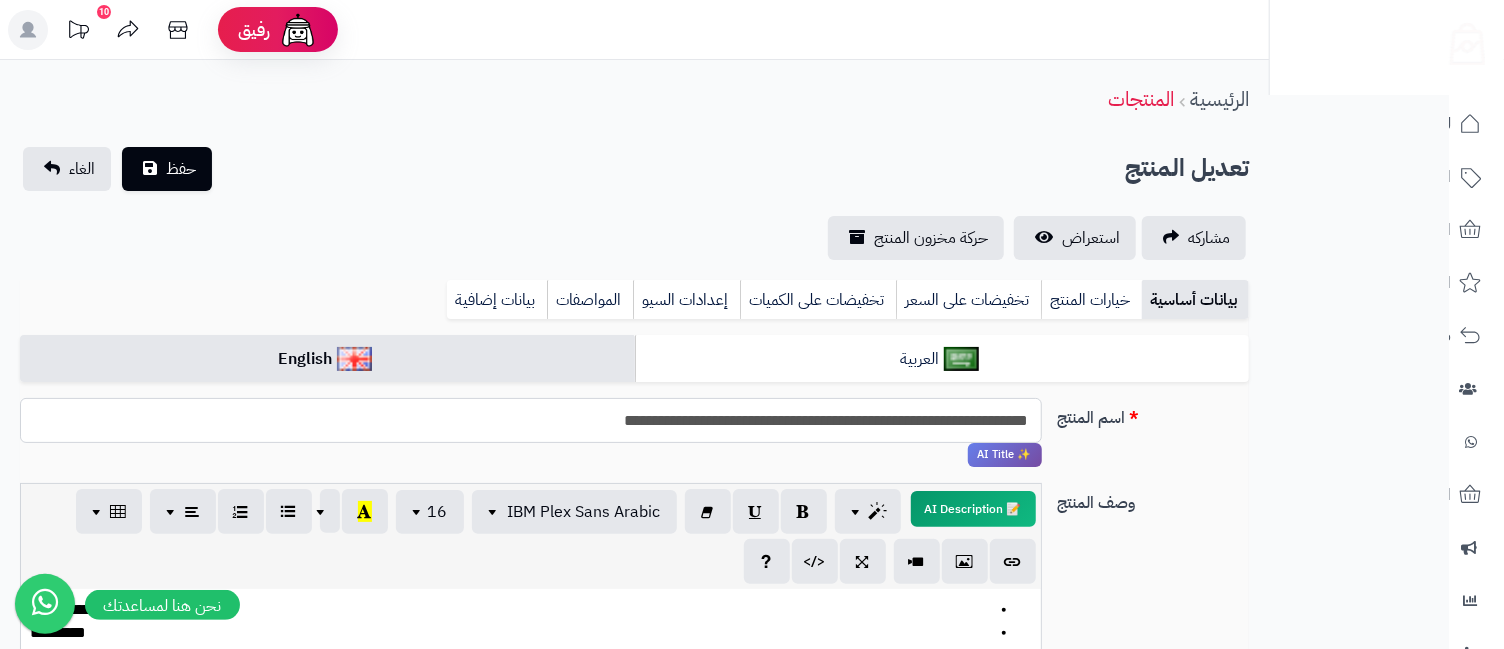 click on "**********" at bounding box center [530, 420] 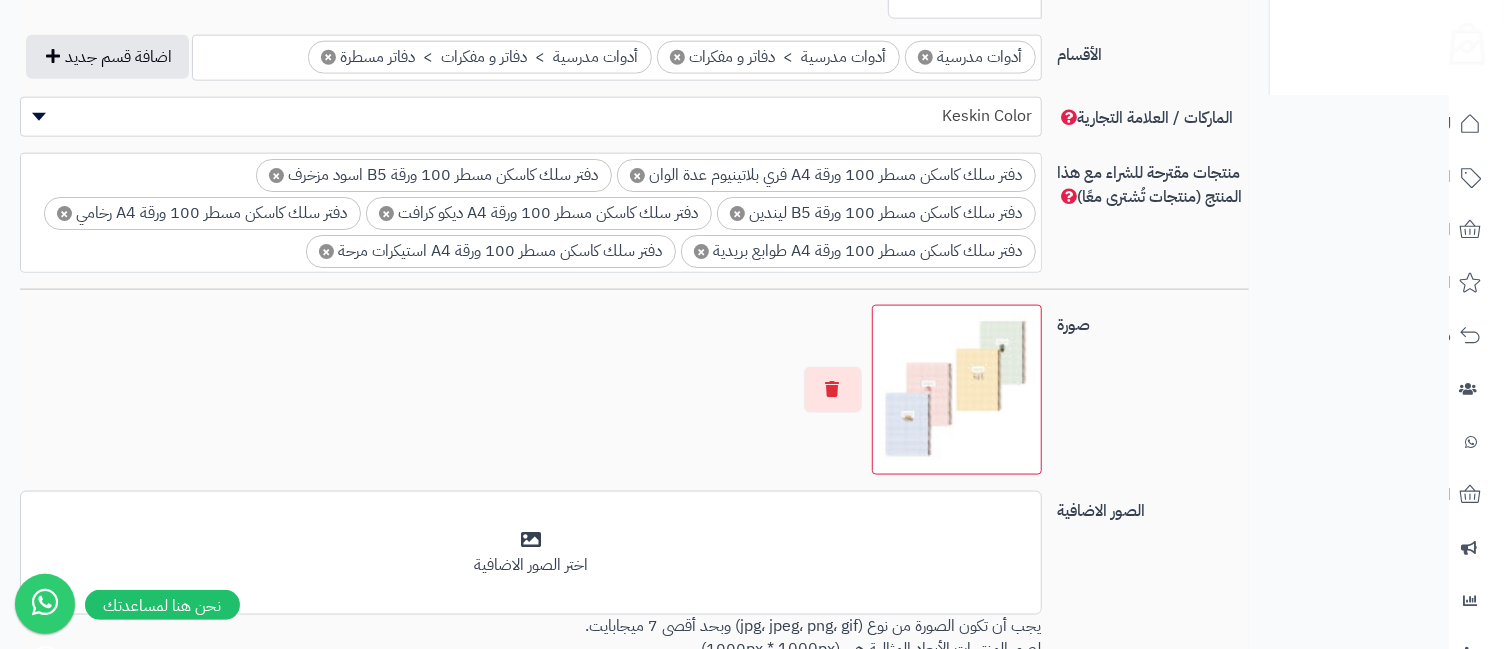 scroll, scrollTop: 1554, scrollLeft: 0, axis: vertical 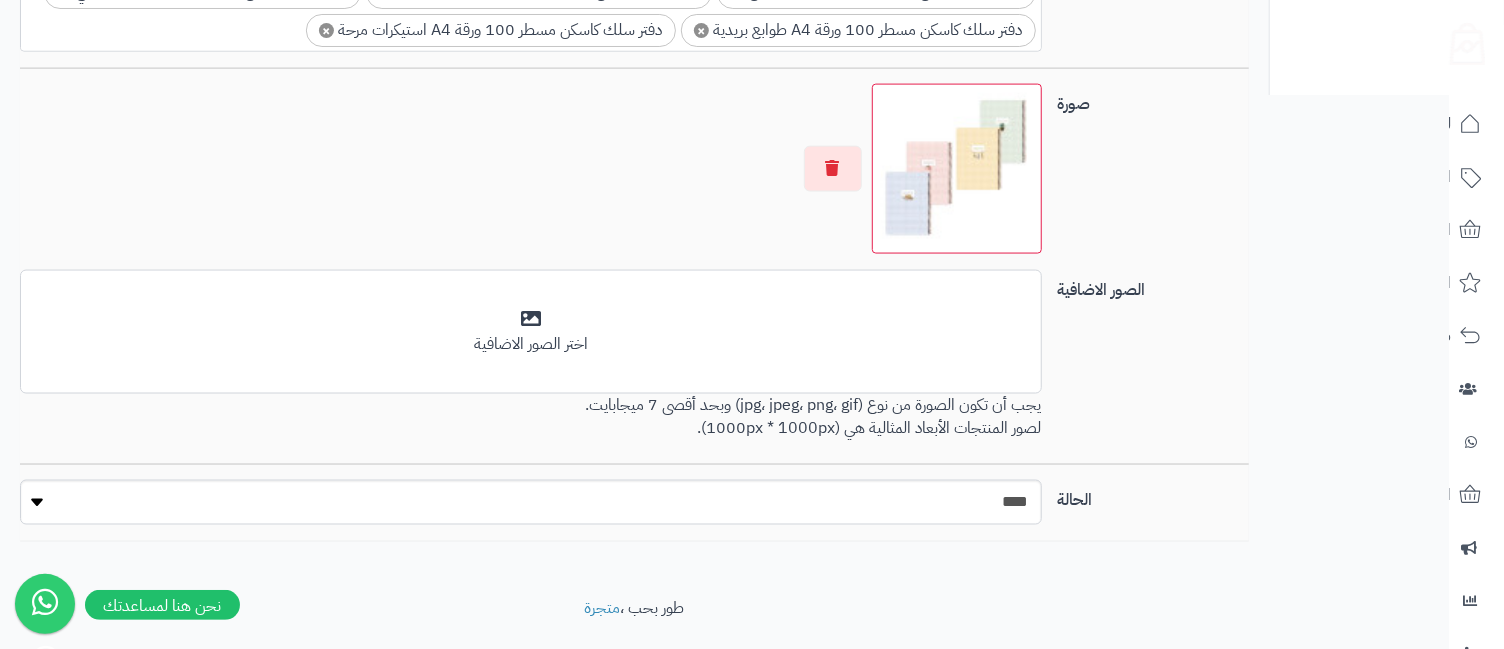 type on "**********" 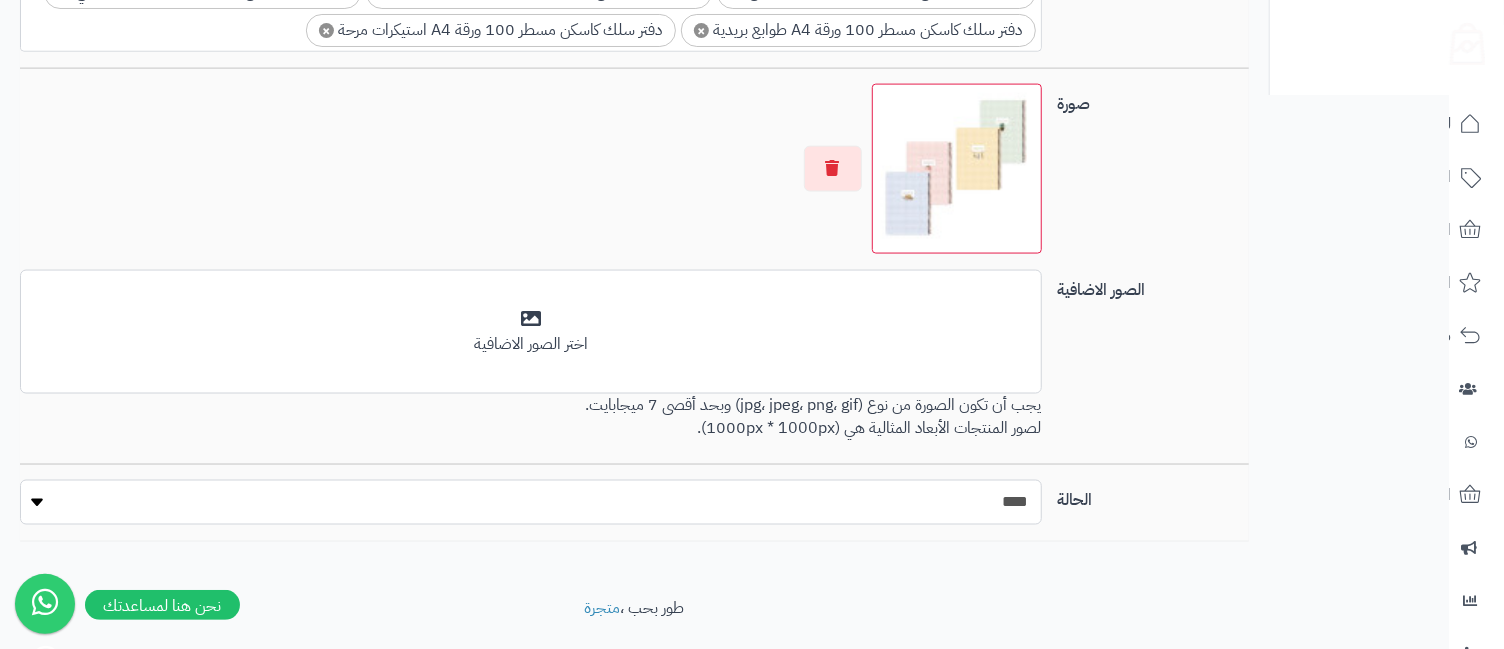 click on "***** ****" at bounding box center [531, 502] 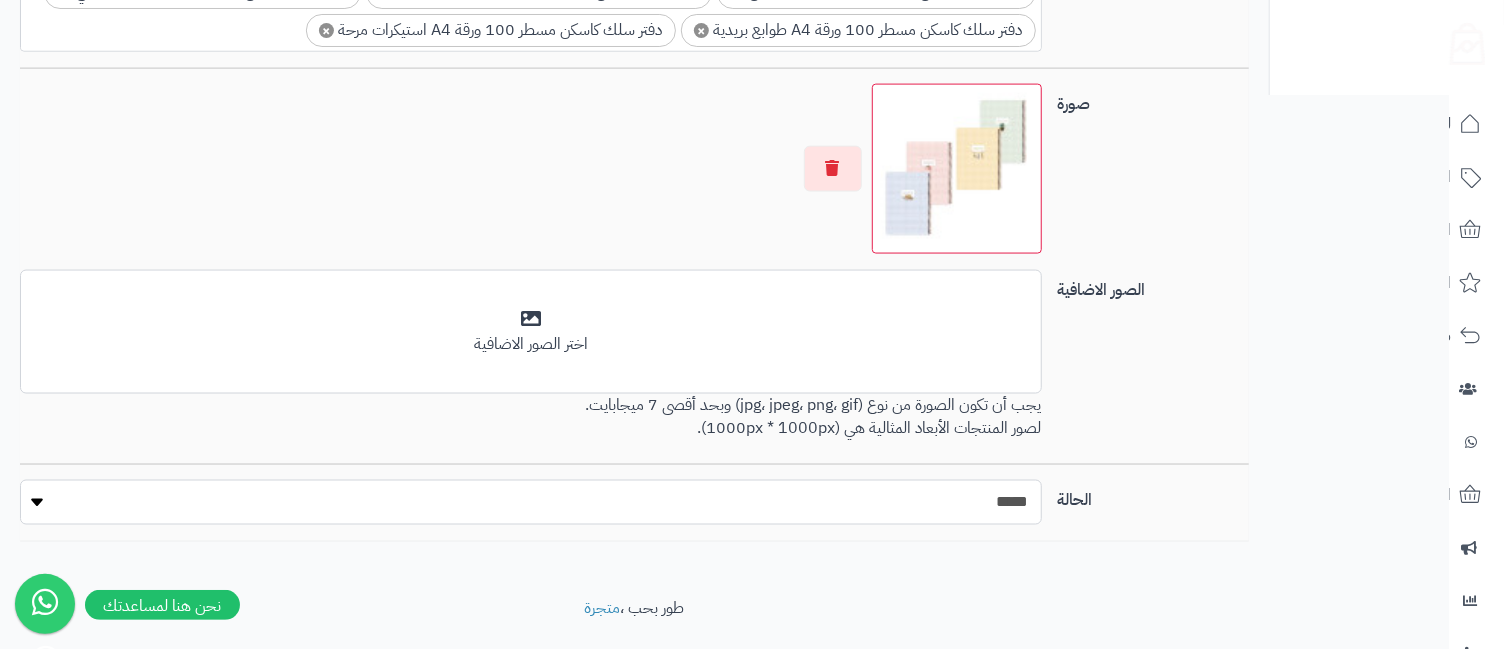 click on "***** ****" at bounding box center [531, 502] 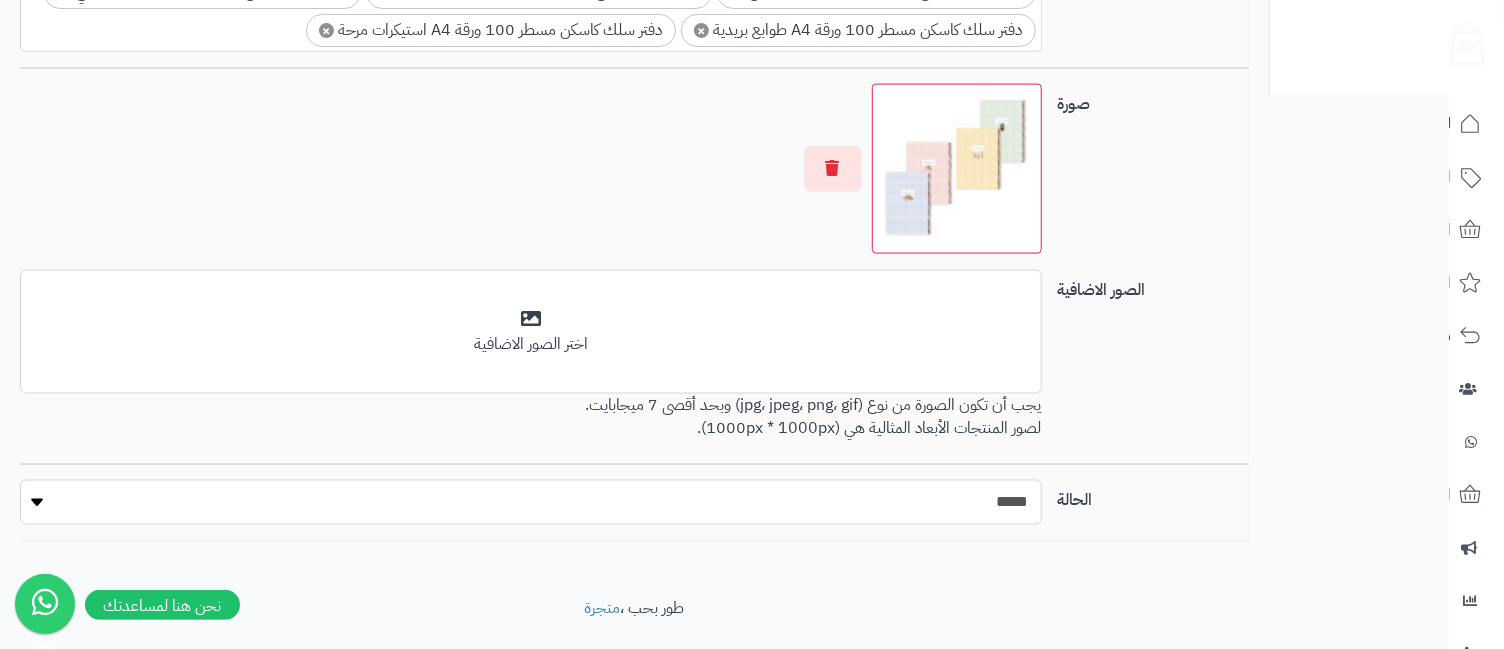 scroll, scrollTop: 1109, scrollLeft: 0, axis: vertical 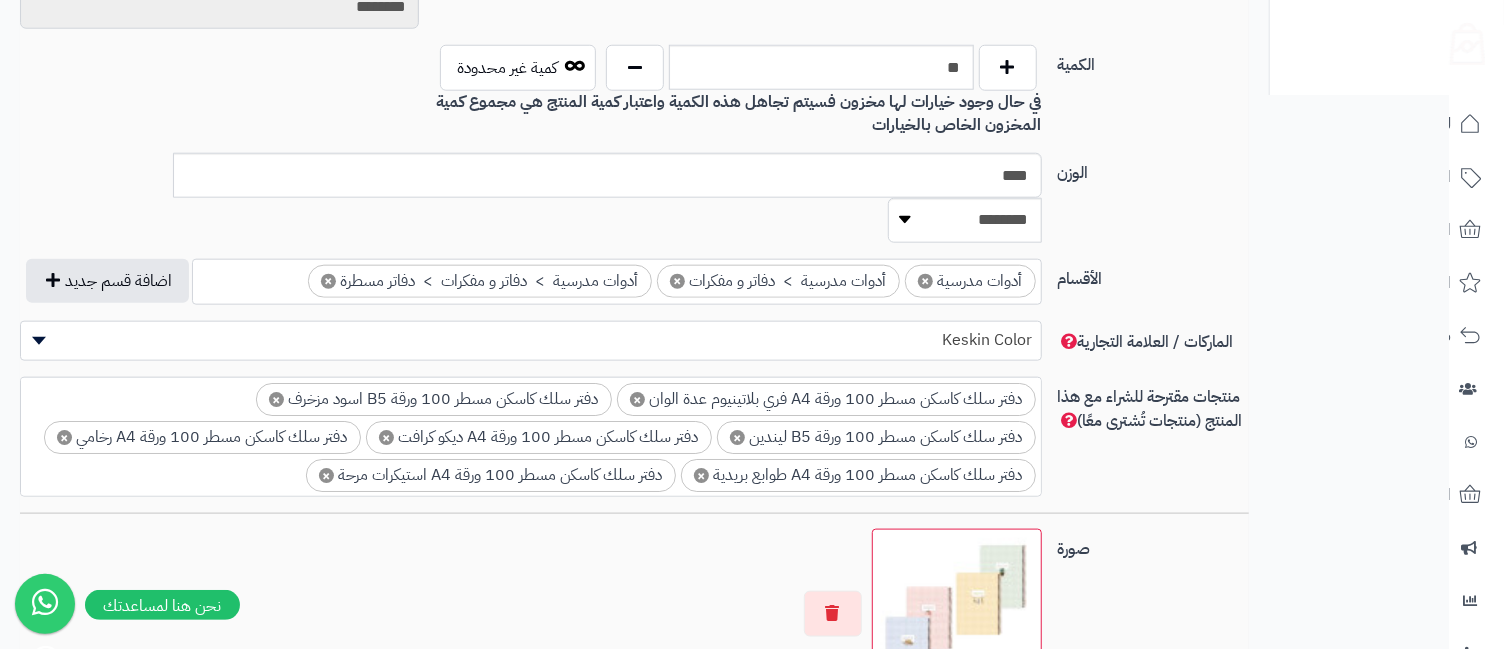 click on "×" at bounding box center [328, 281] 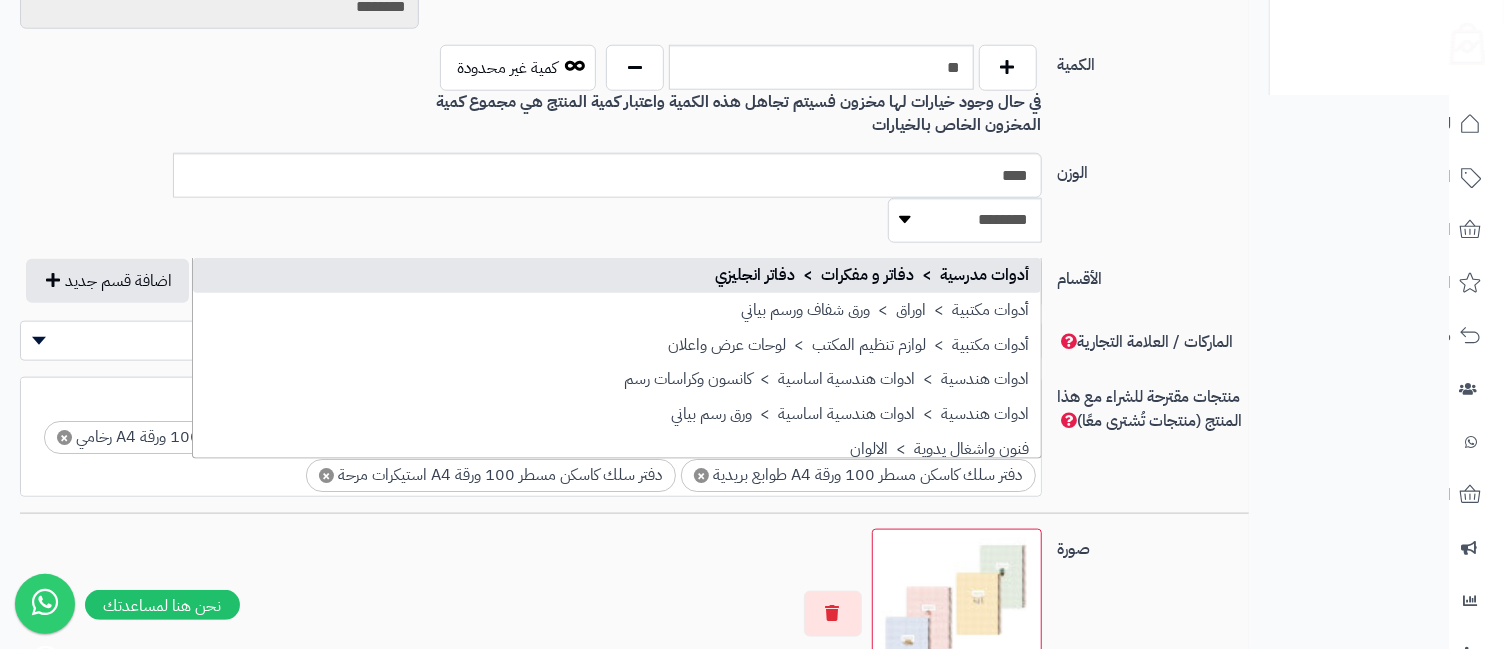 scroll, scrollTop: 0, scrollLeft: 0, axis: both 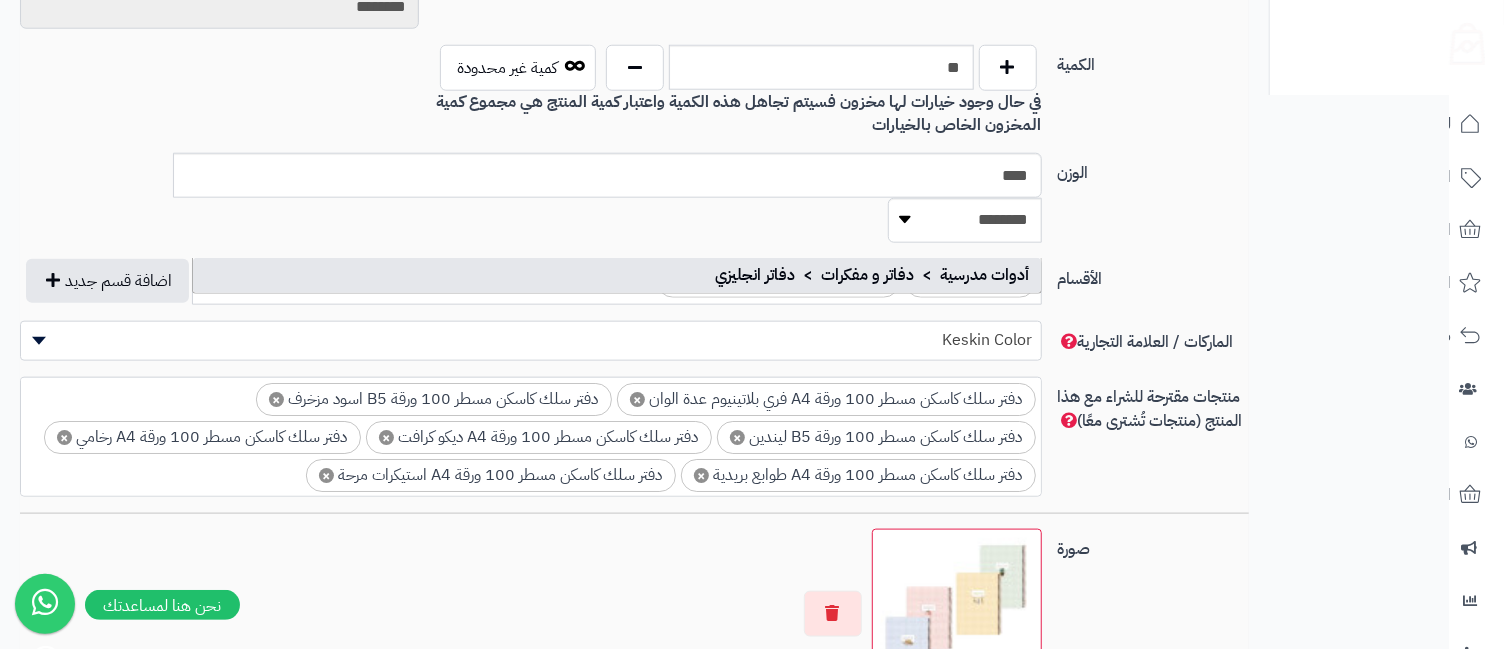 type on "***" 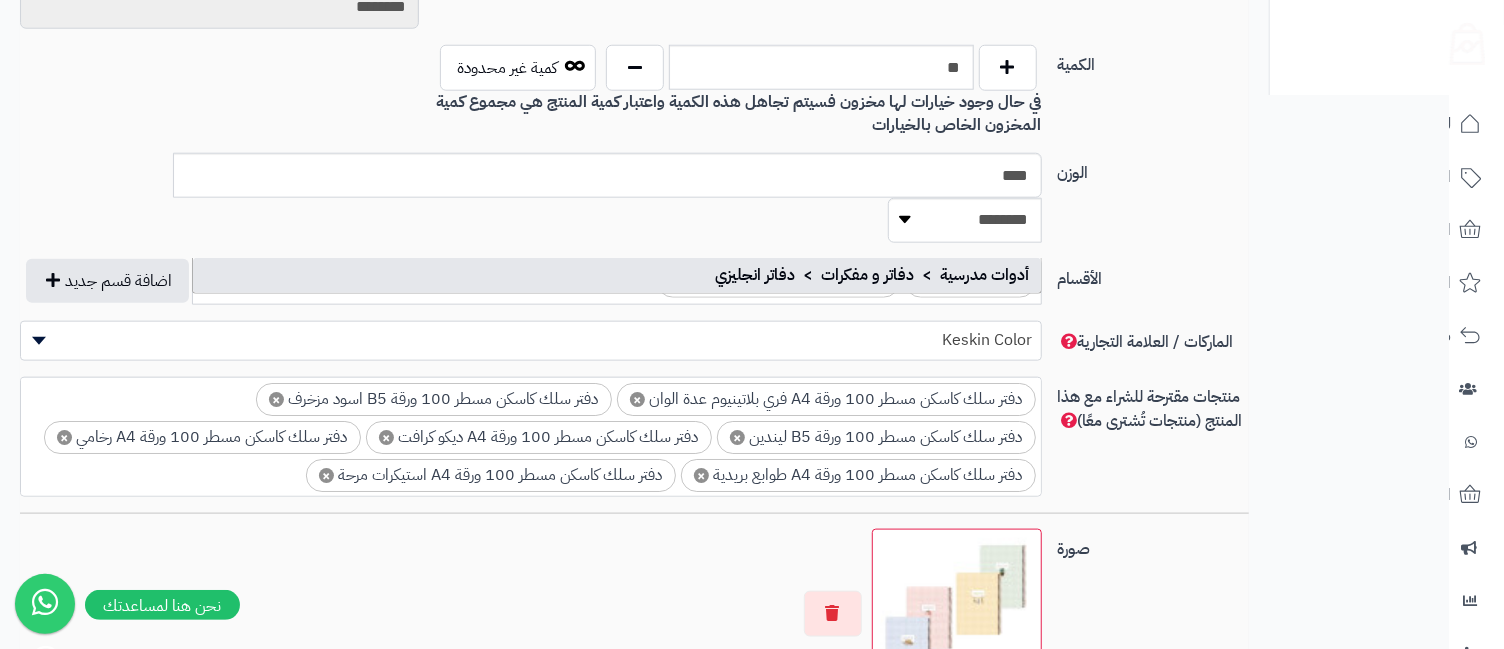 type 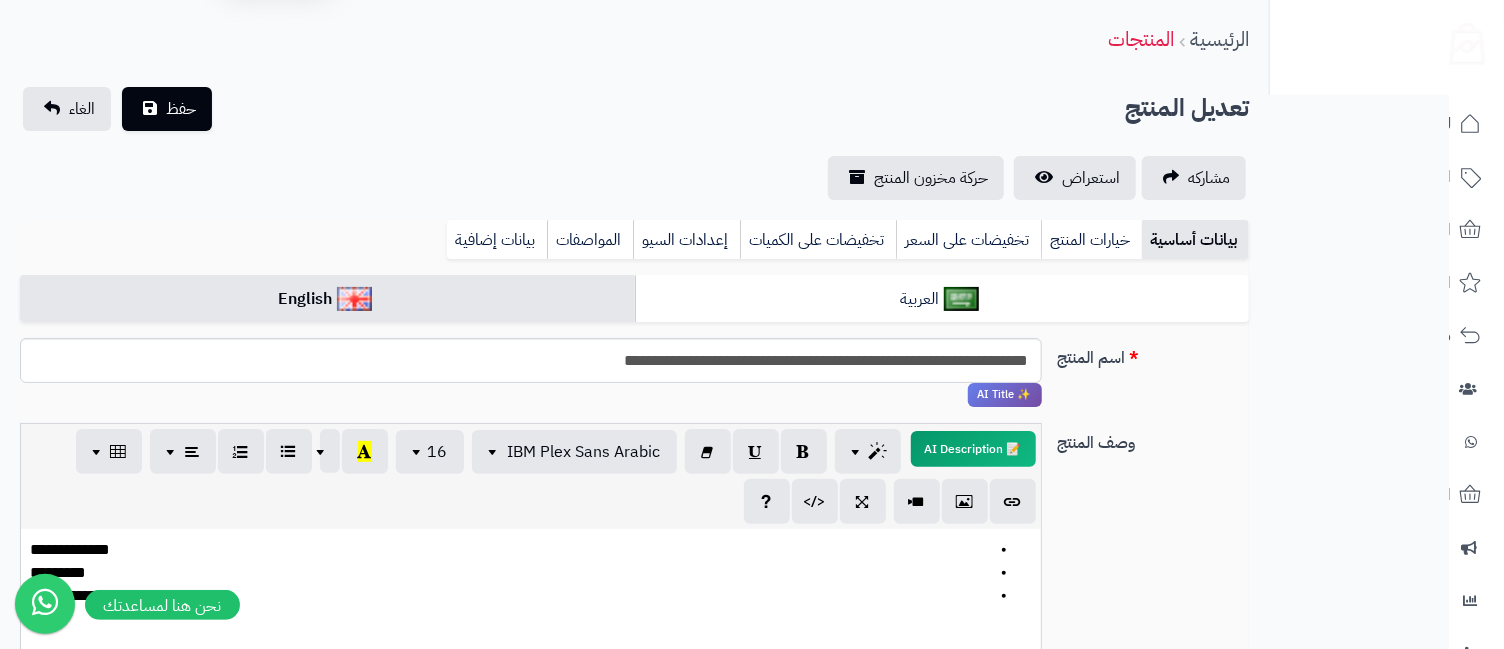 scroll, scrollTop: 0, scrollLeft: 0, axis: both 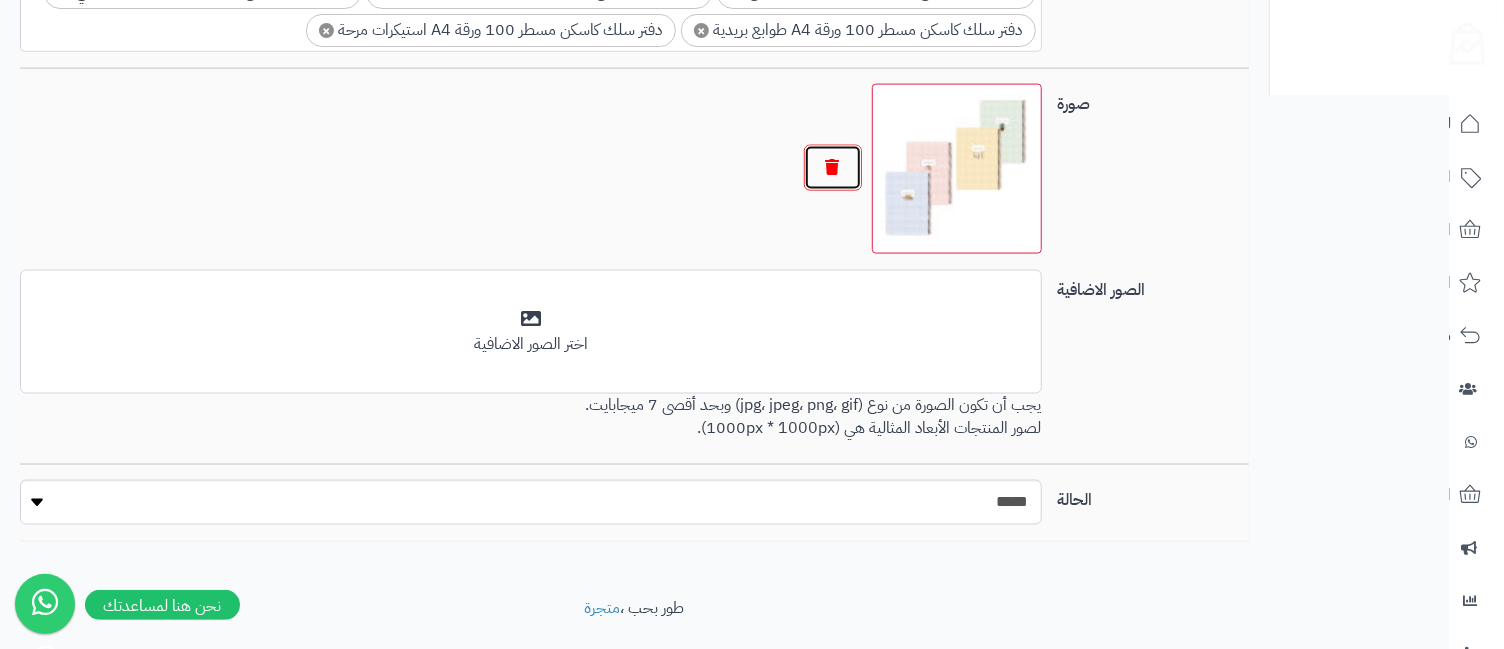 click at bounding box center [833, 168] 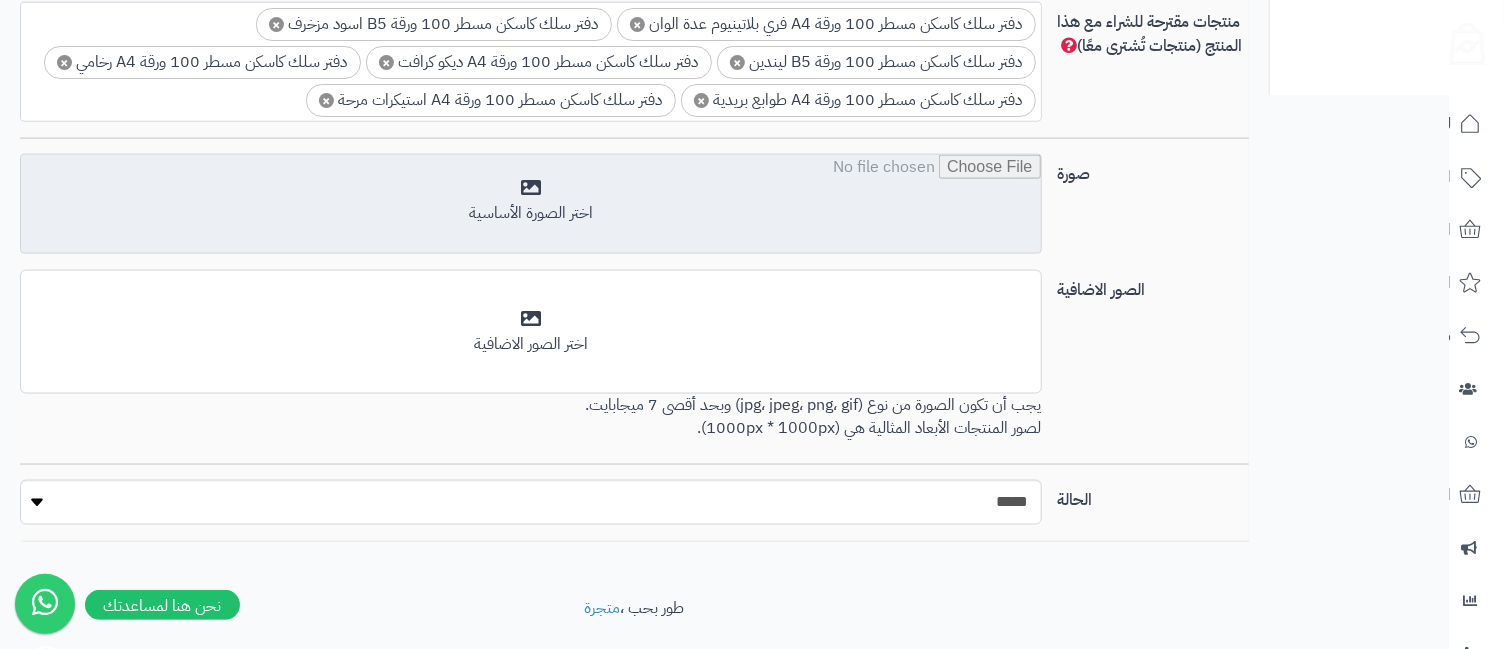 click at bounding box center (530, 205) 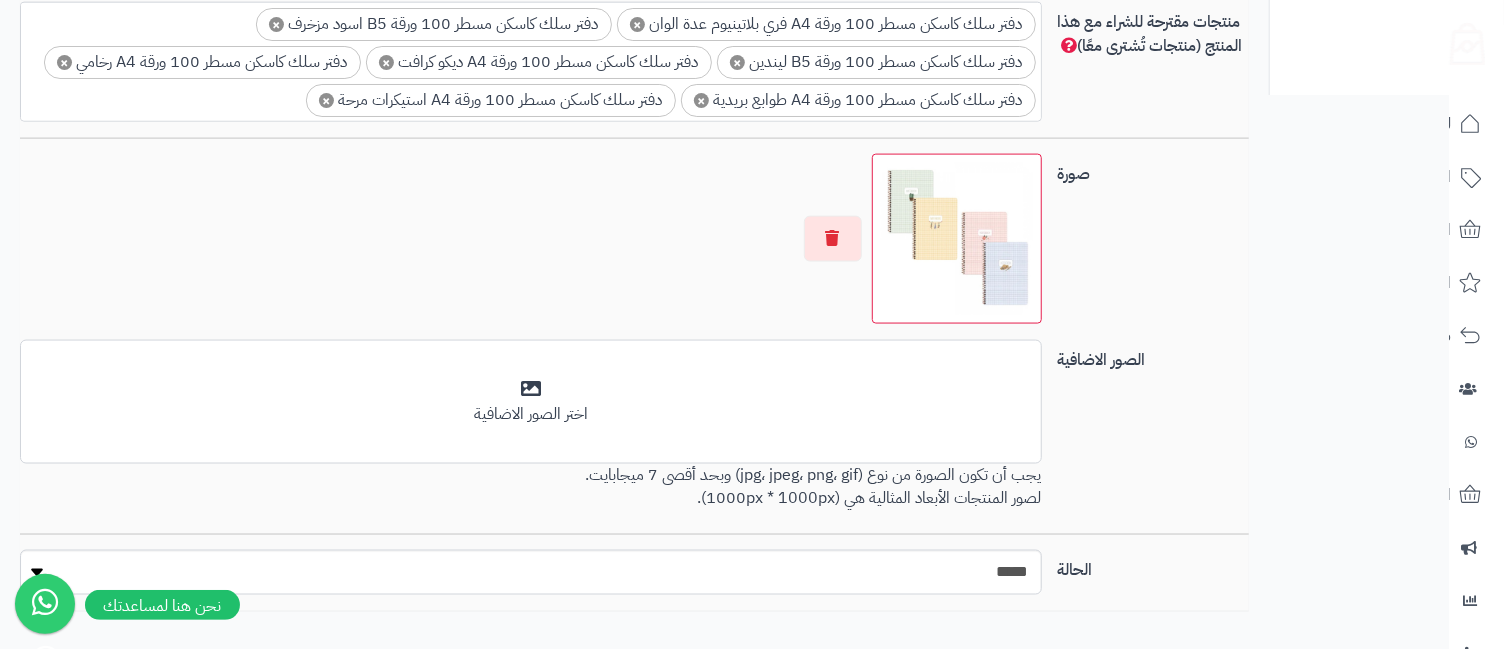 scroll, scrollTop: 1040, scrollLeft: 0, axis: vertical 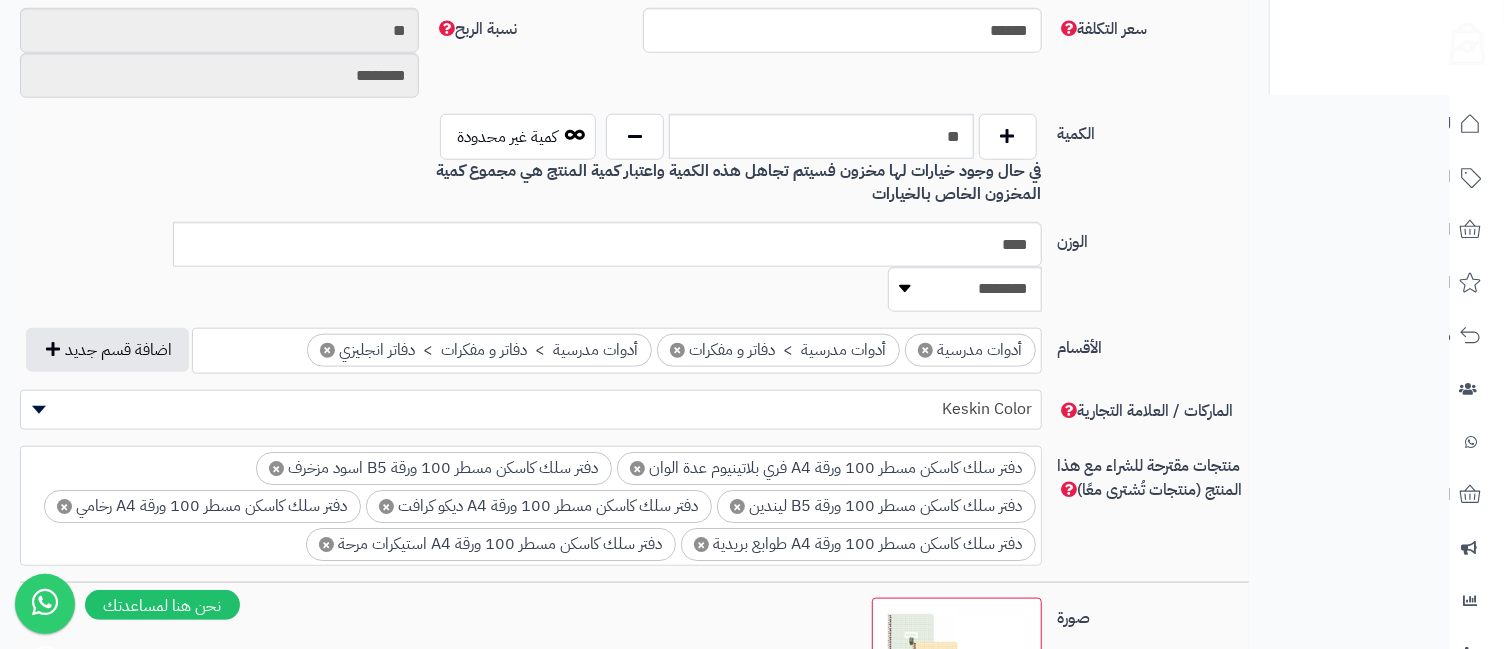 click on "×" at bounding box center (276, 468) 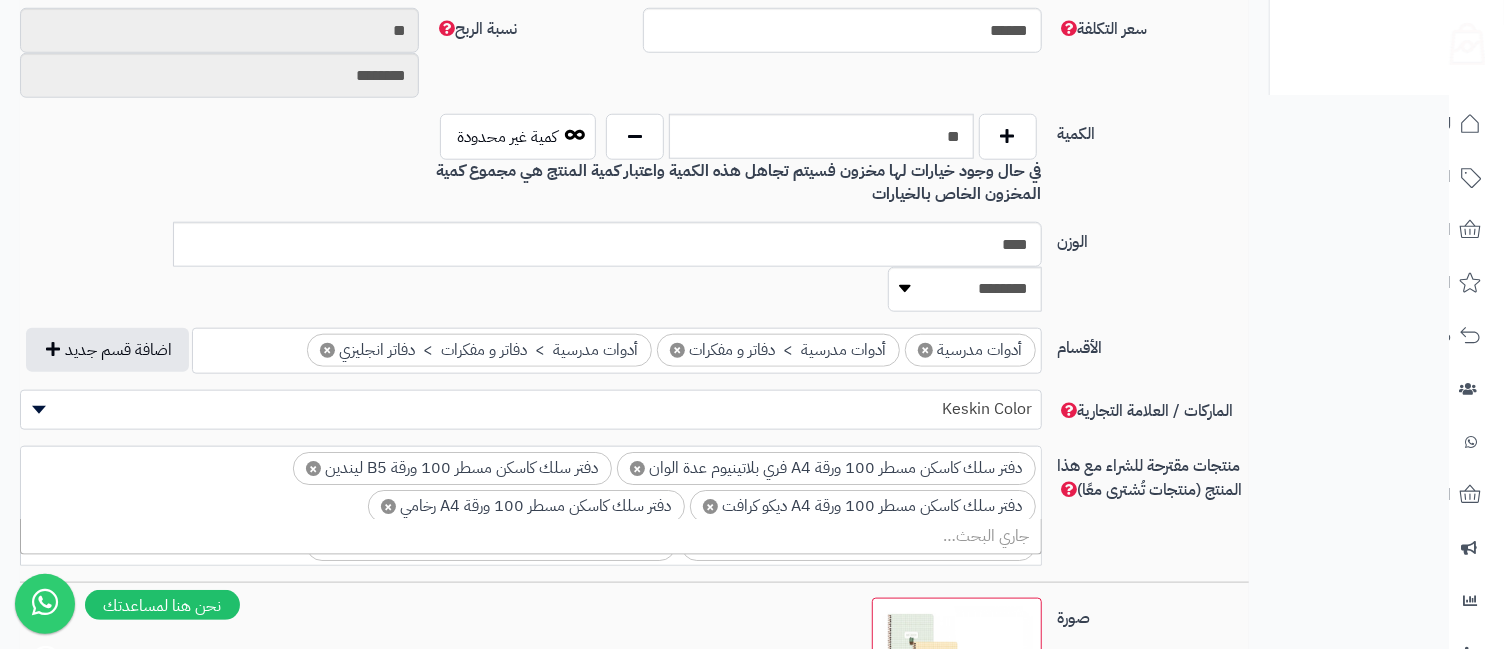 scroll, scrollTop: 75, scrollLeft: 0, axis: vertical 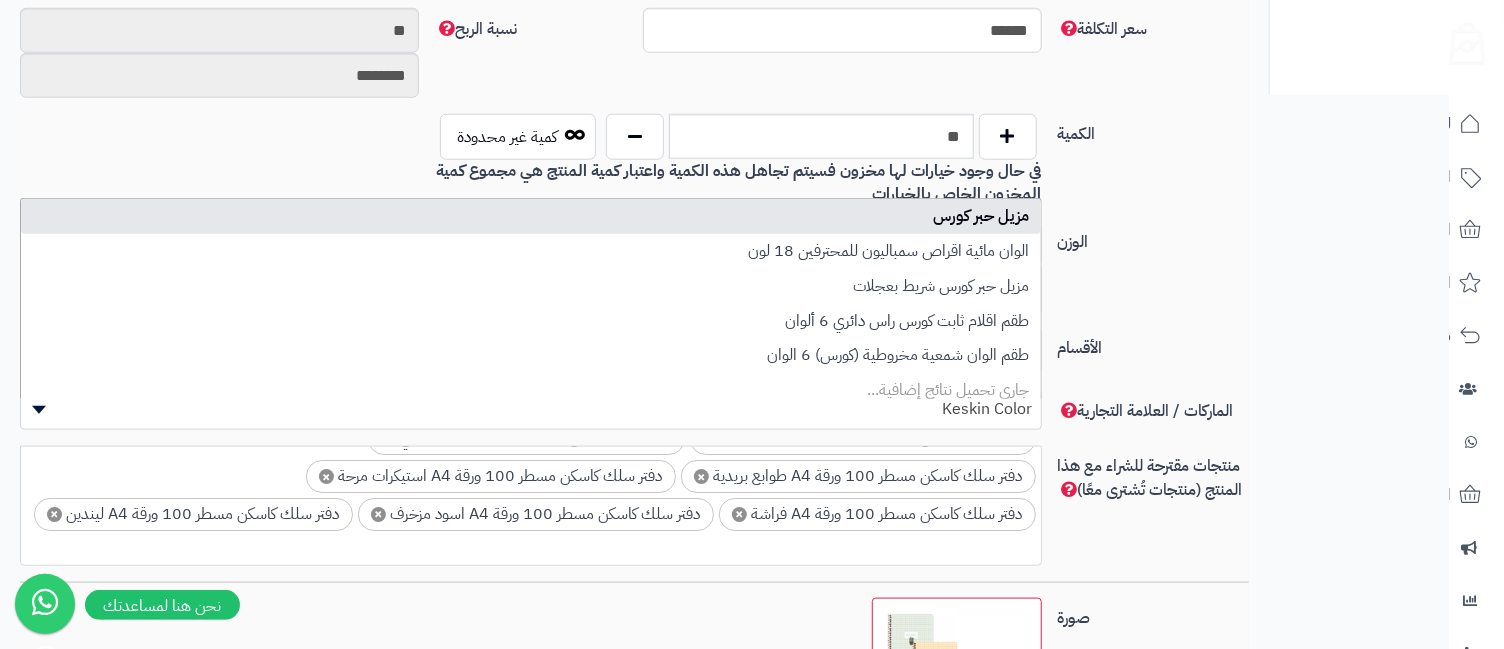click on "×" at bounding box center [326, 476] 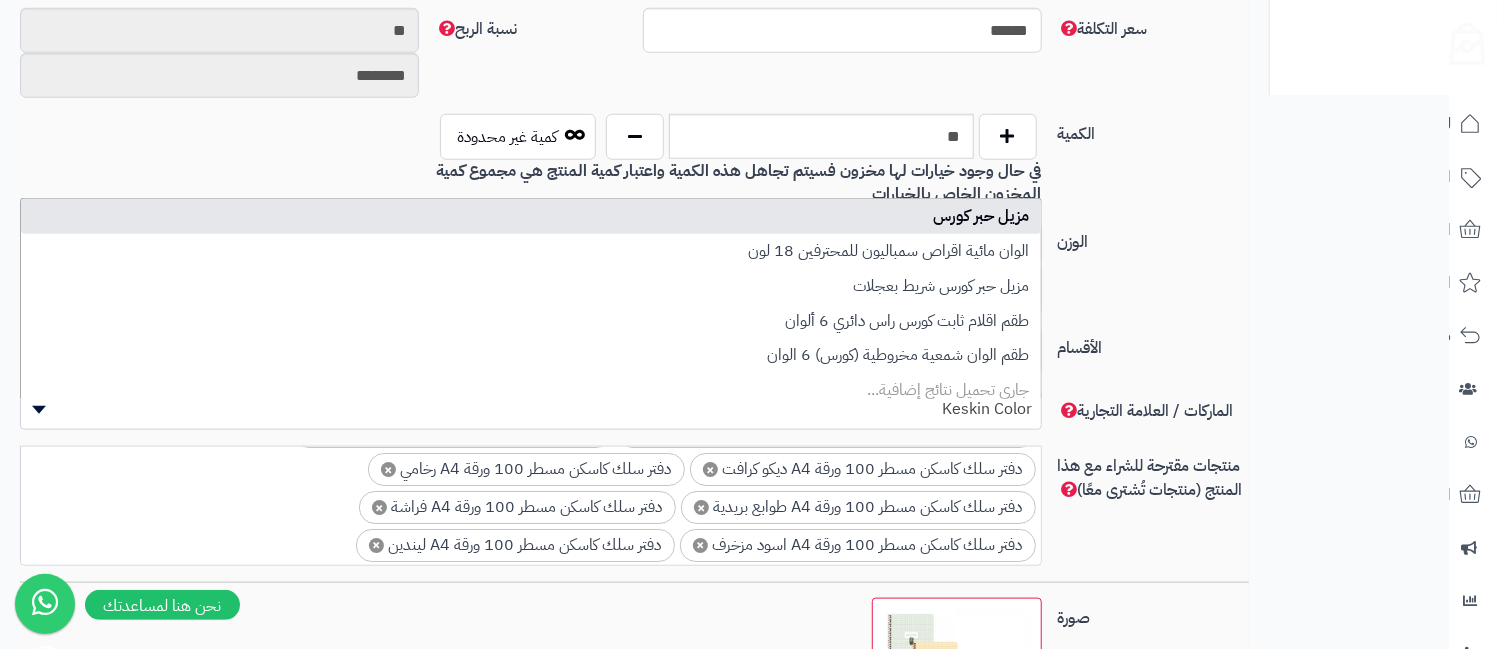 click on "×" at bounding box center [388, 469] 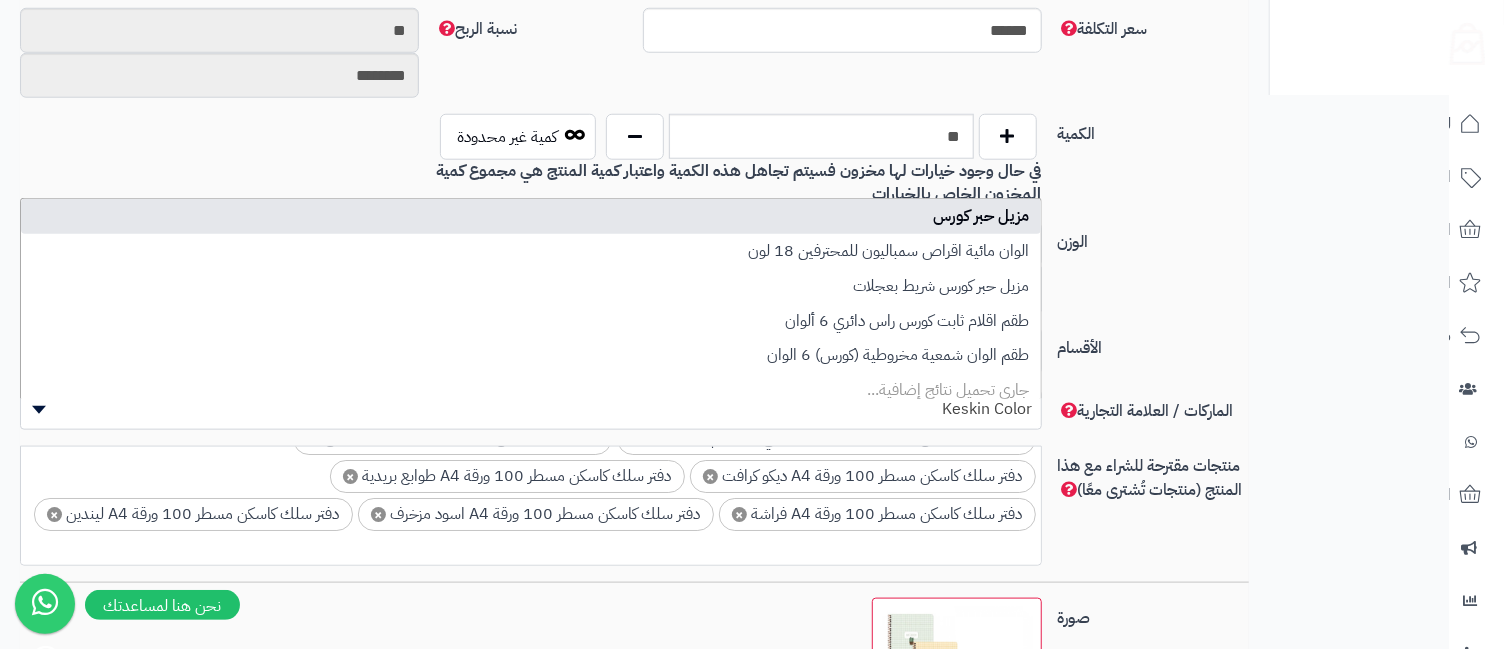 click on "×" at bounding box center (378, 514) 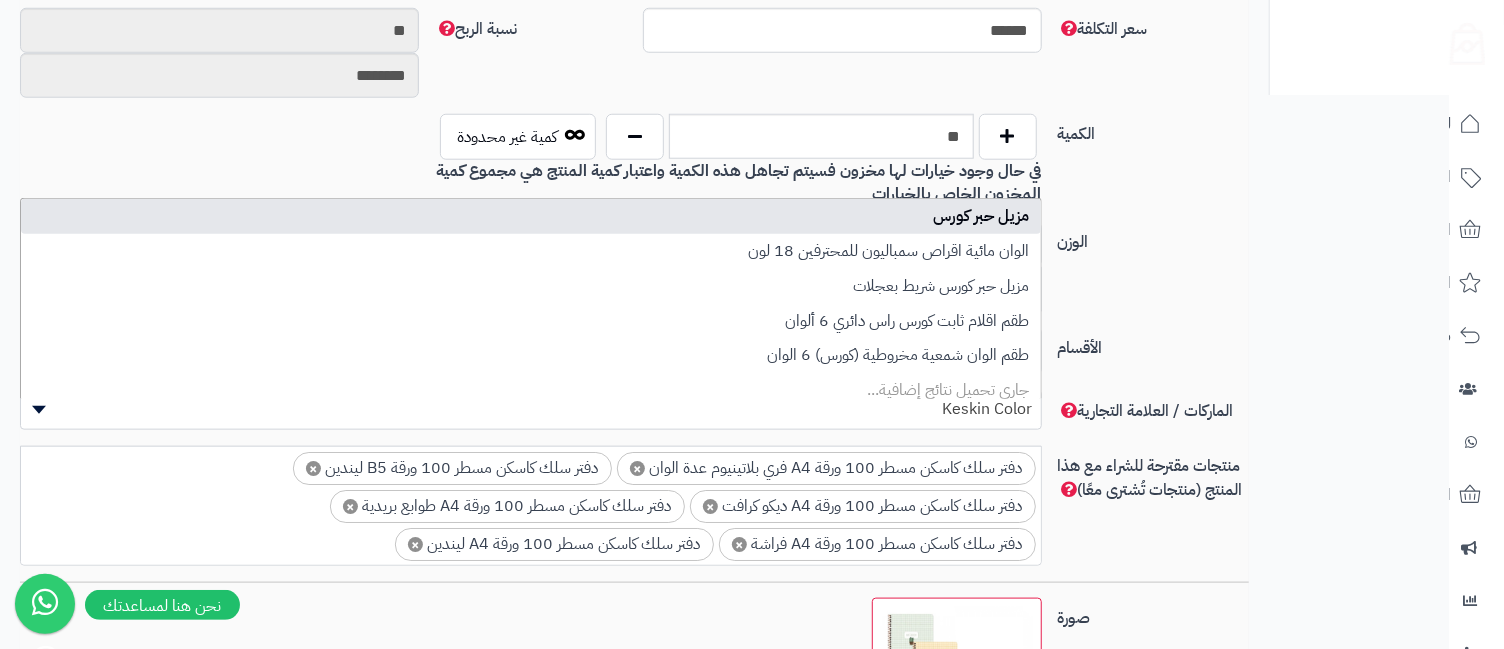click on "×" at bounding box center [350, 506] 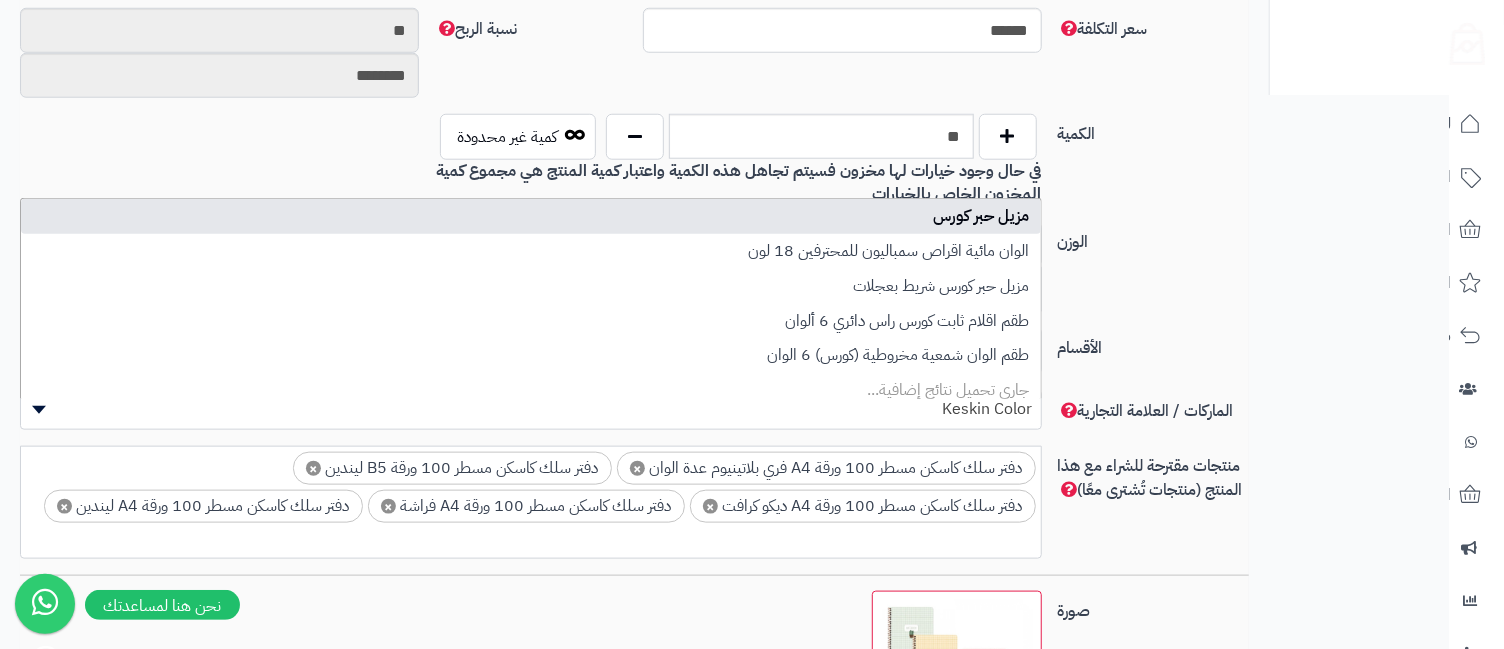 click on "×" at bounding box center [313, 468] 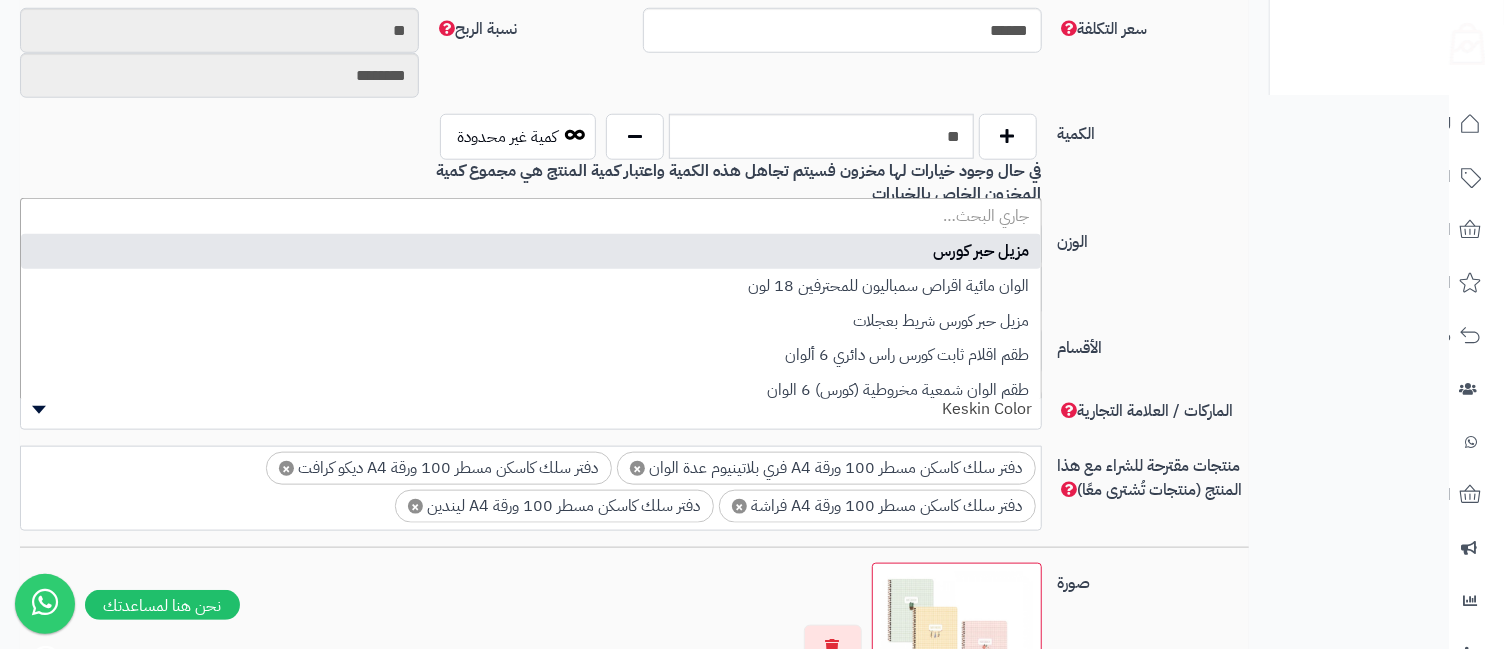 scroll, scrollTop: 0, scrollLeft: 0, axis: both 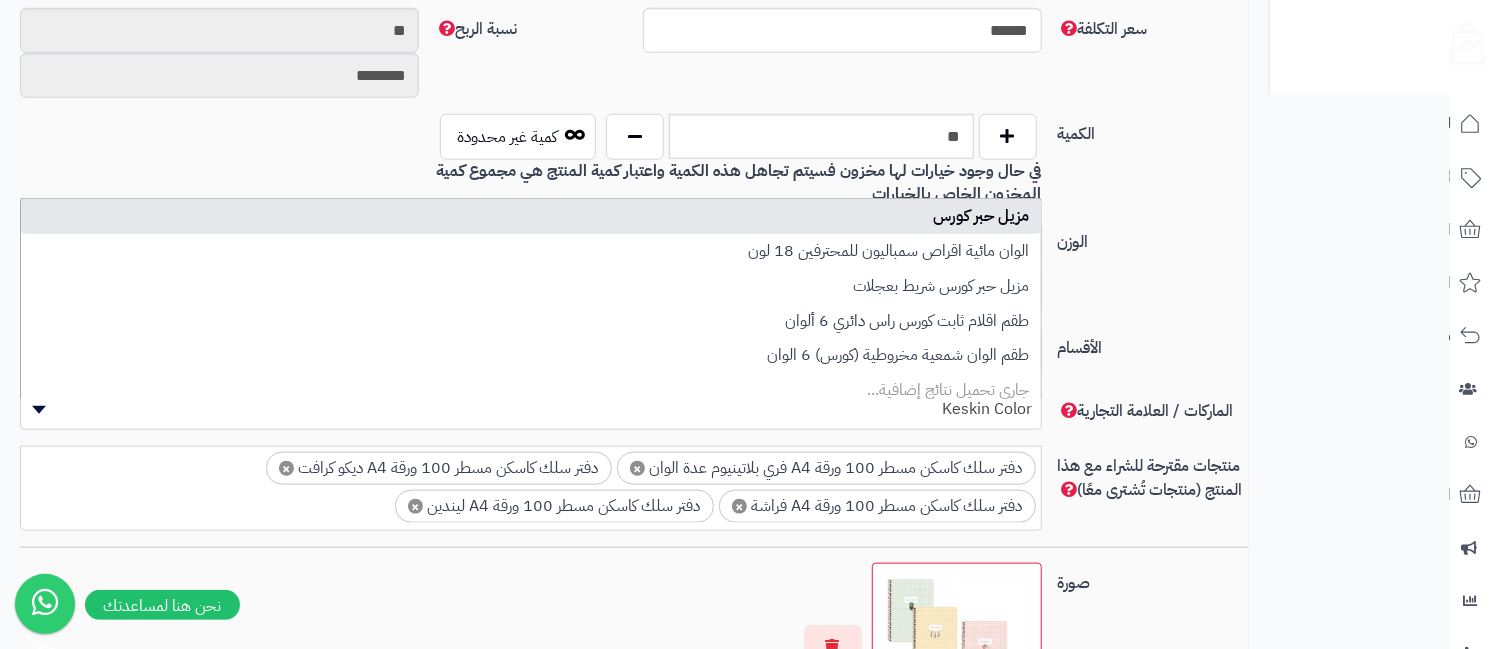click on "×" at bounding box center [415, 506] 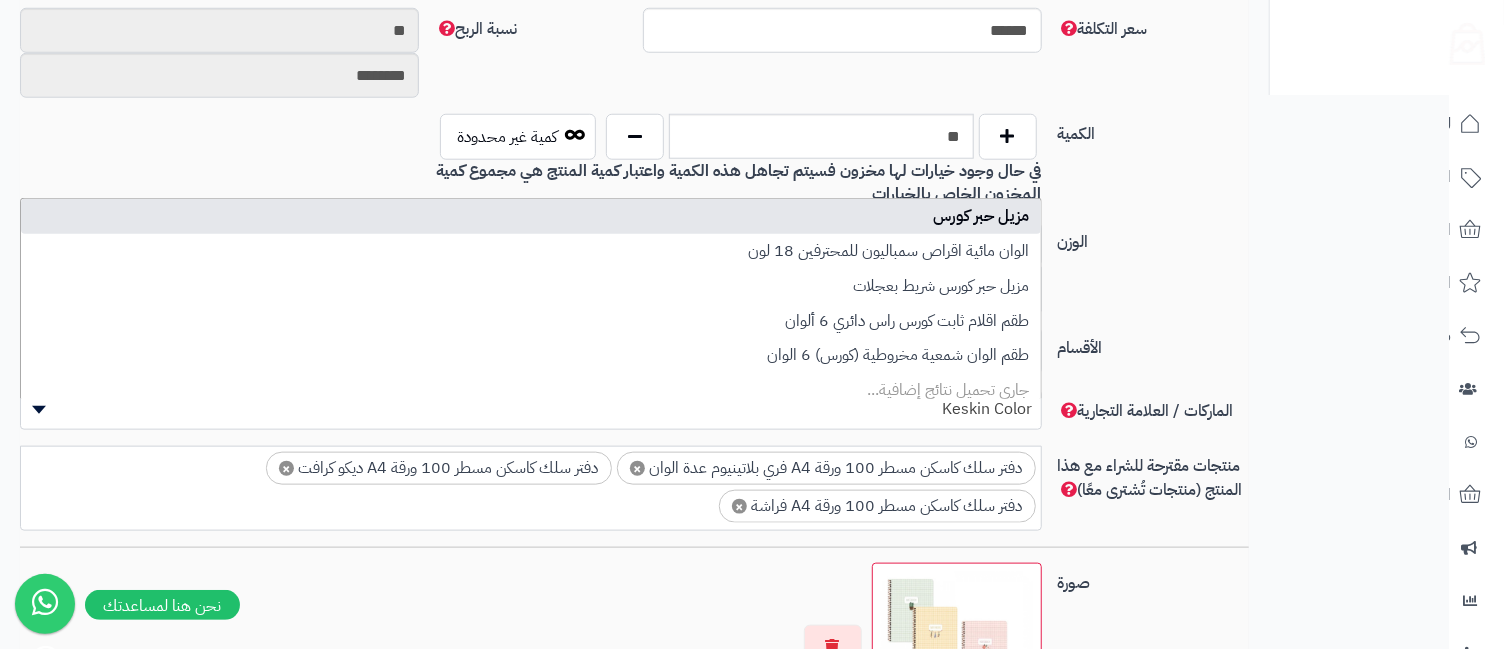 click on "×" at bounding box center (286, 468) 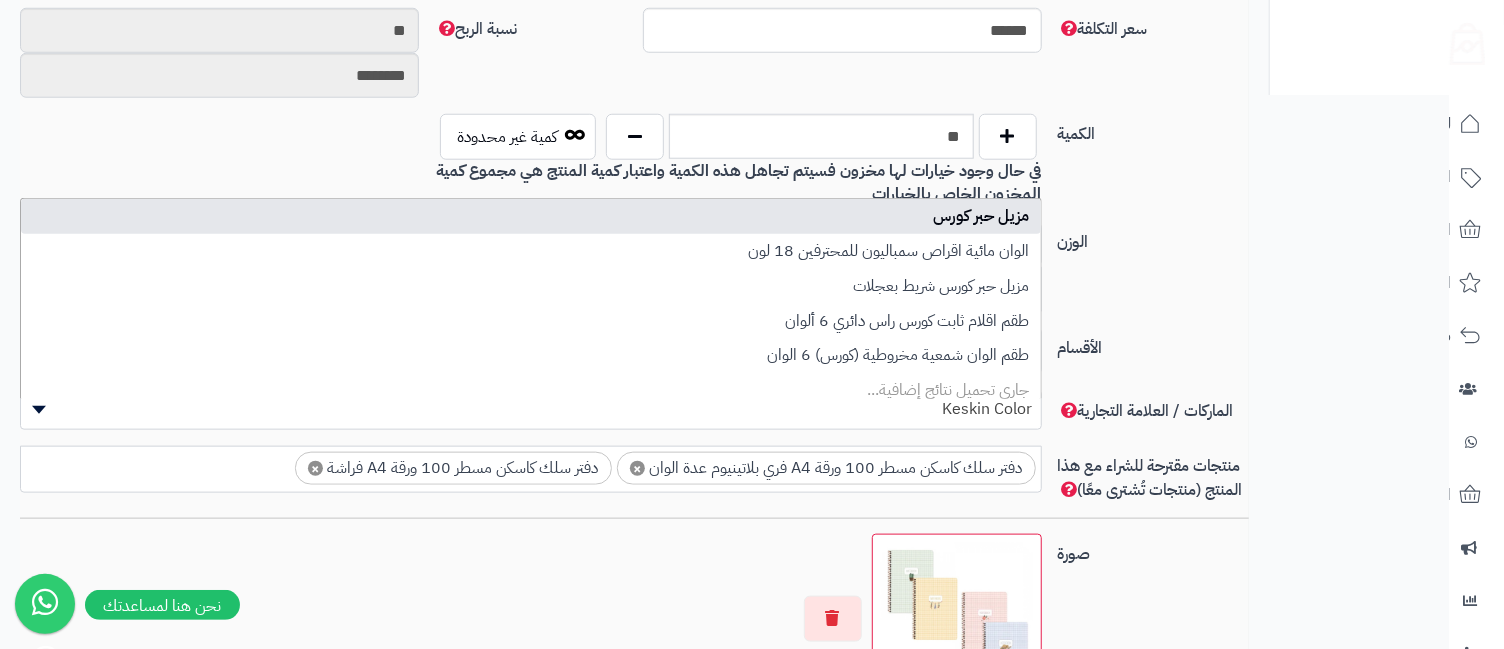 click on "×" at bounding box center (315, 468) 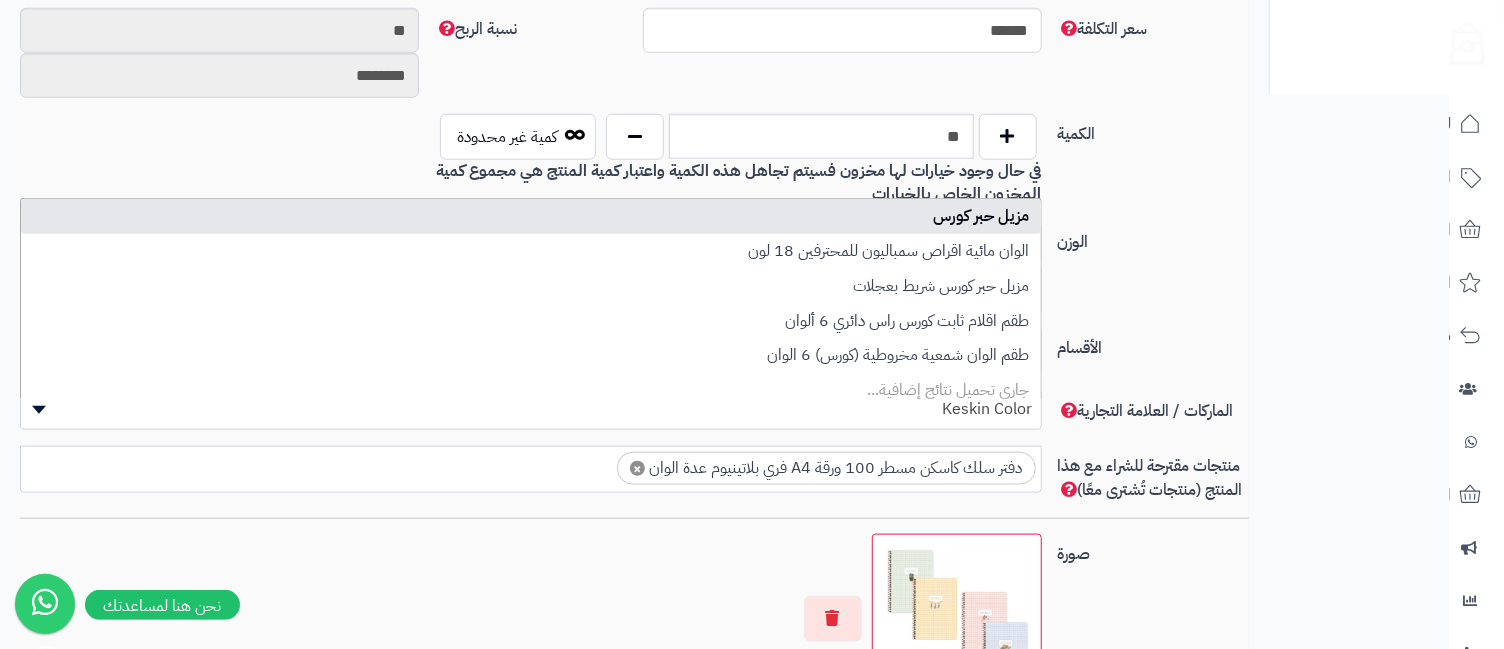 click on "×" at bounding box center [637, 468] 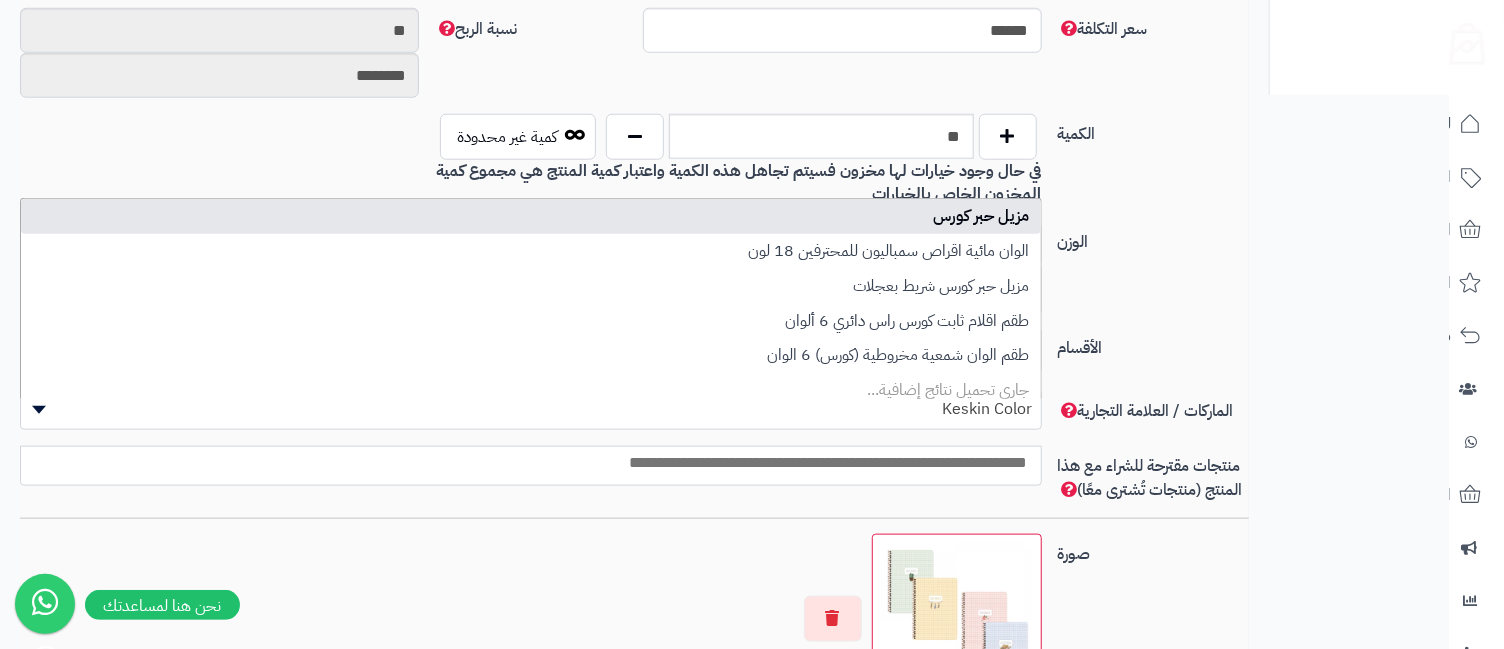 click at bounding box center [531, 463] 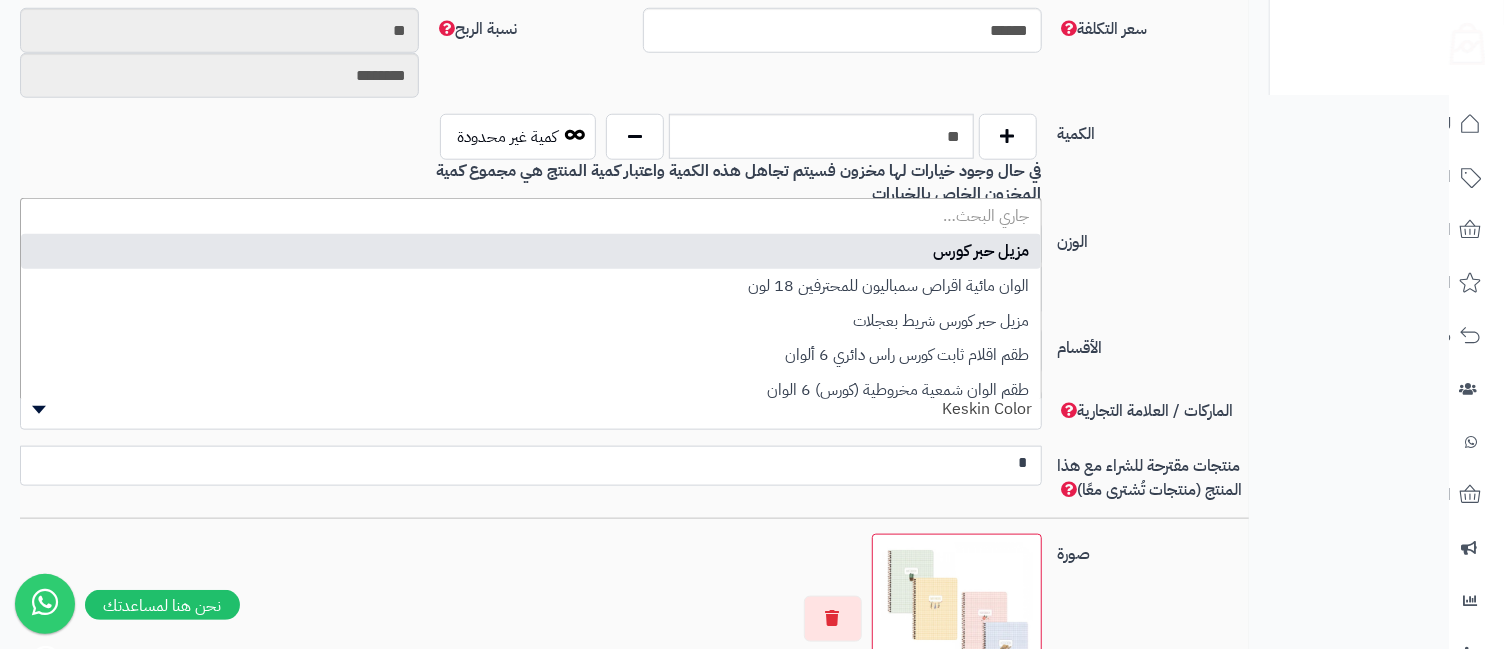 scroll, scrollTop: 0, scrollLeft: 0, axis: both 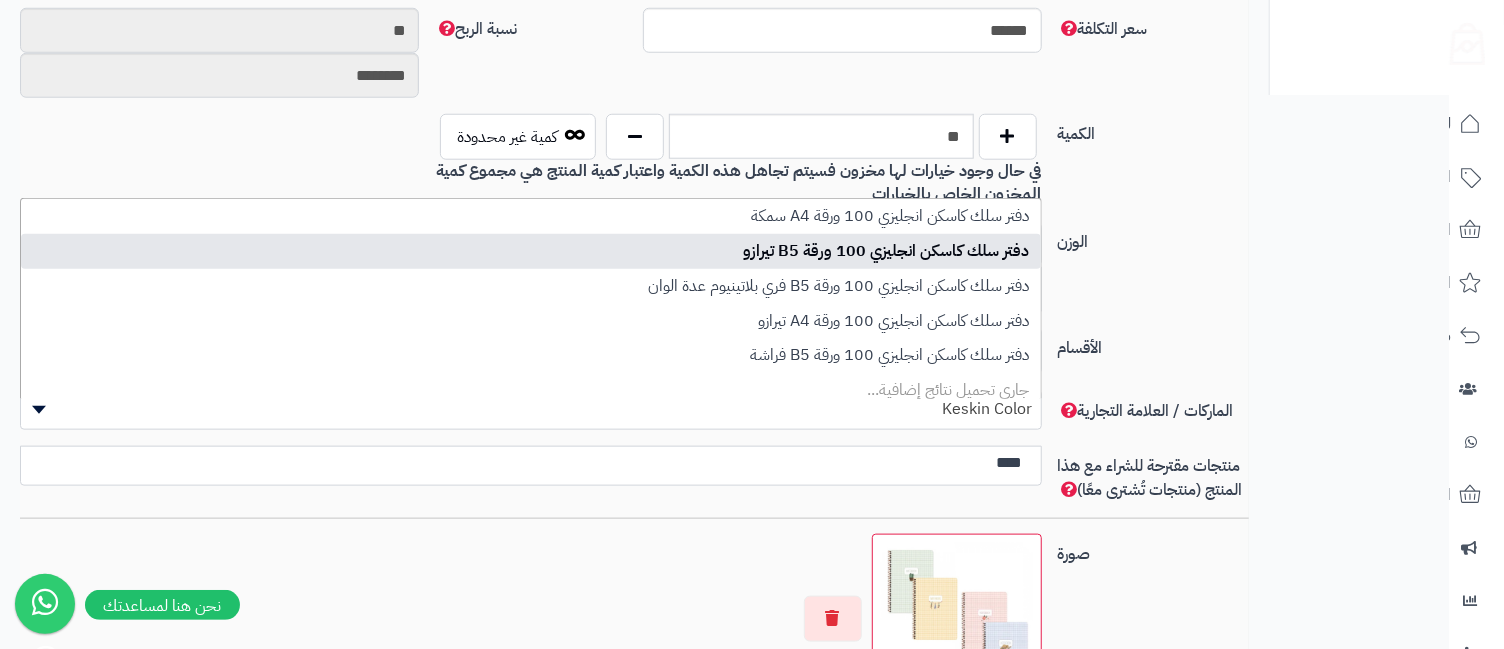 type on "****" 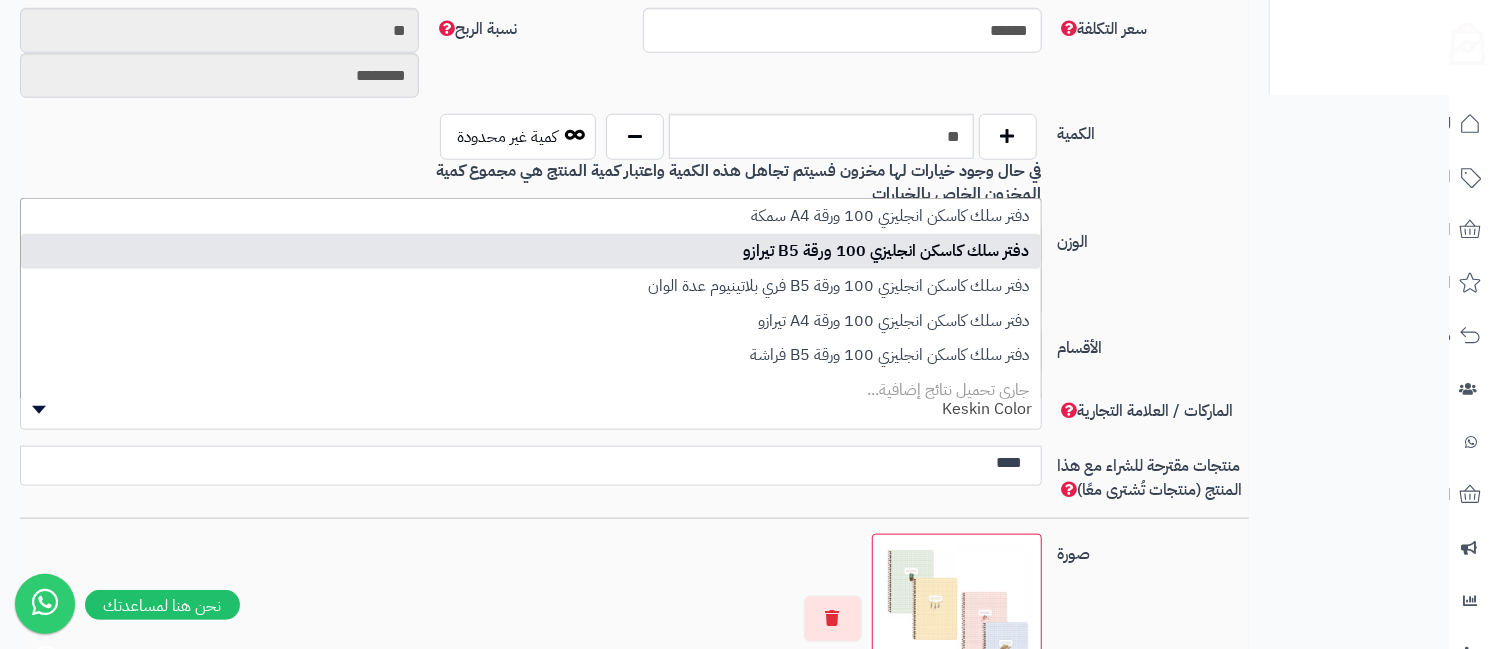 type 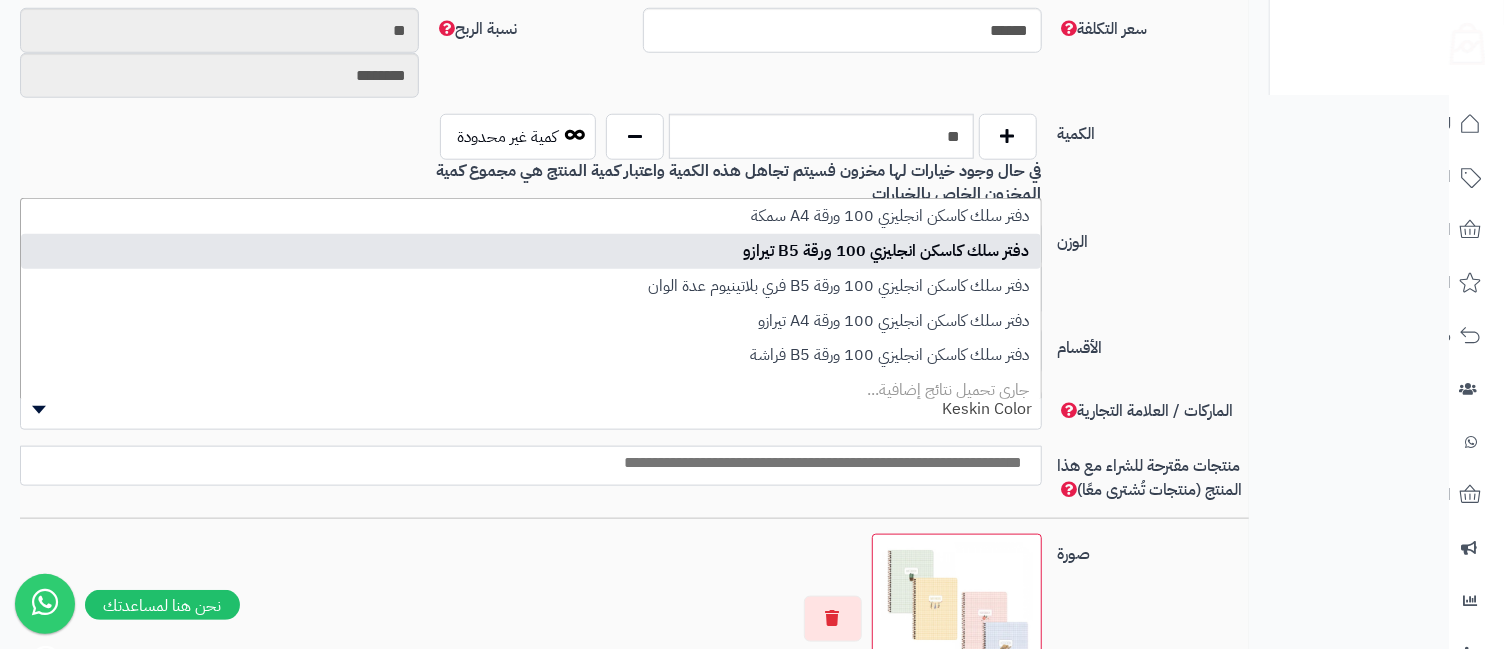 select on "****" 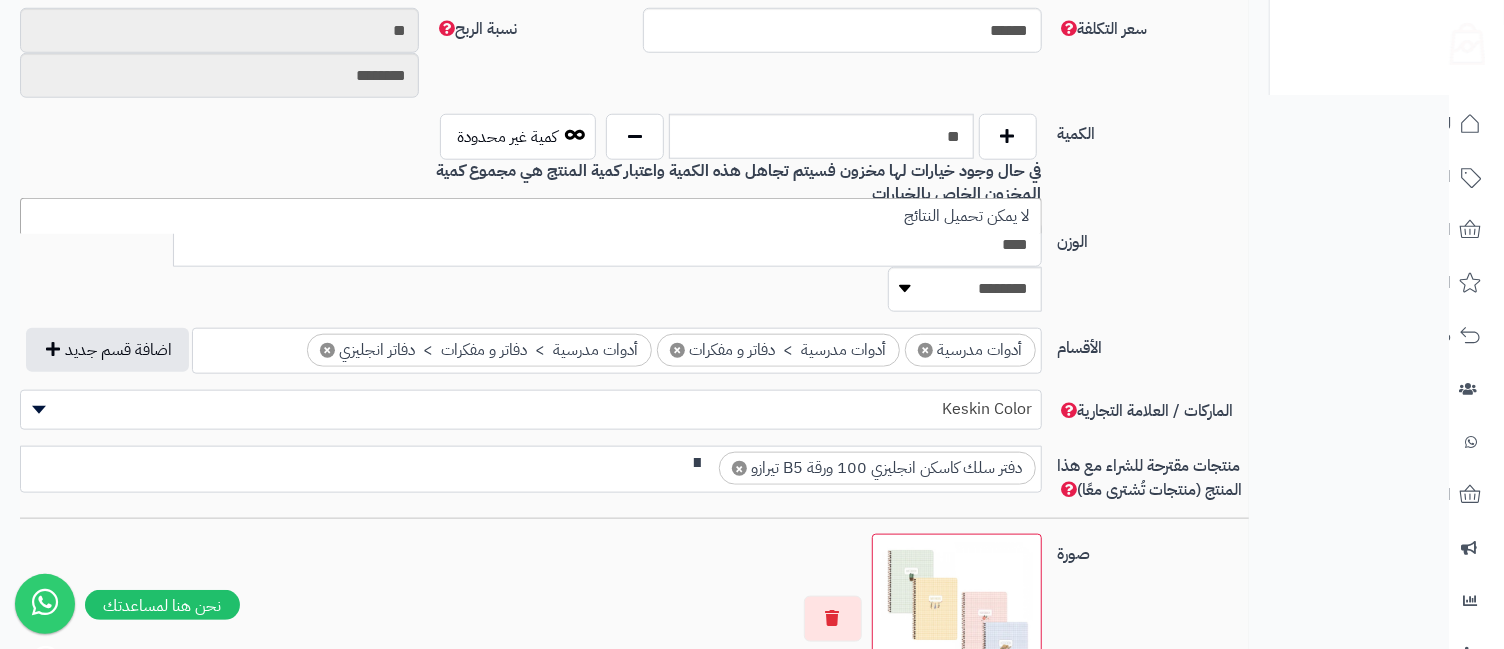 scroll, scrollTop: 0, scrollLeft: 0, axis: both 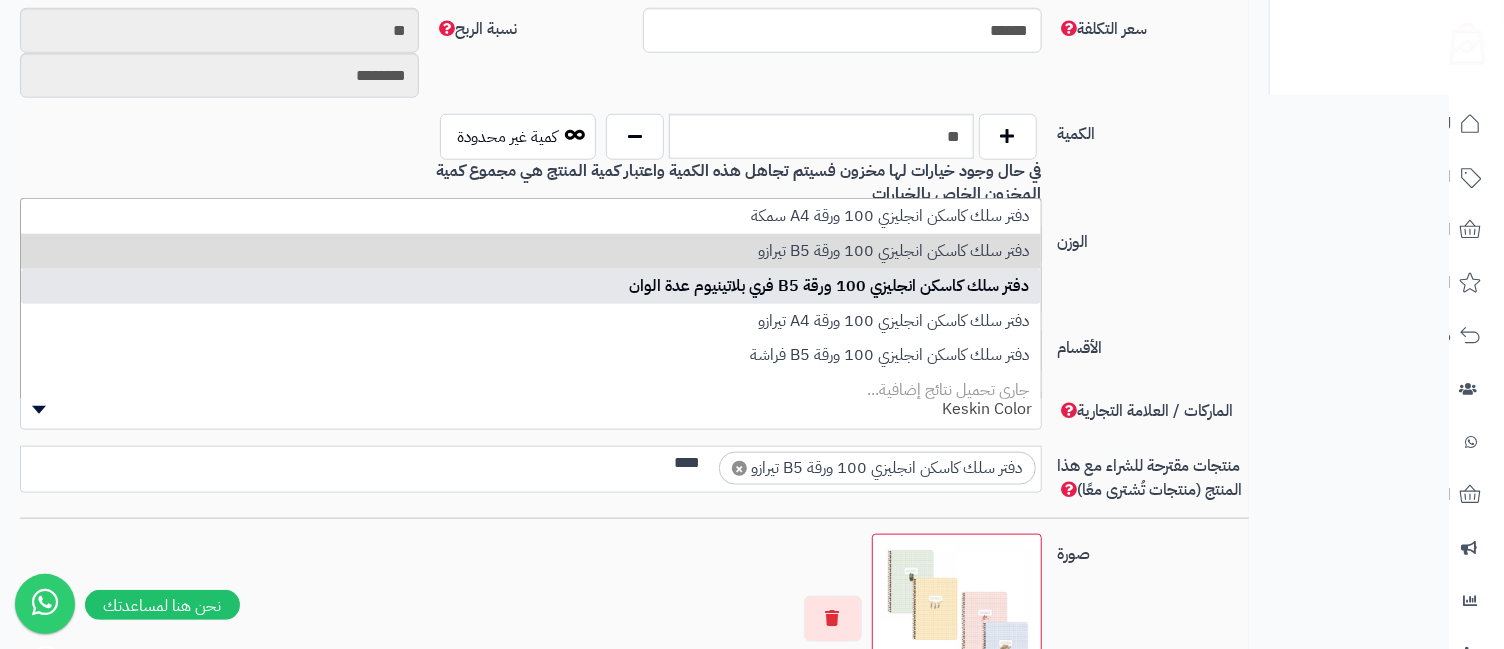 type on "****" 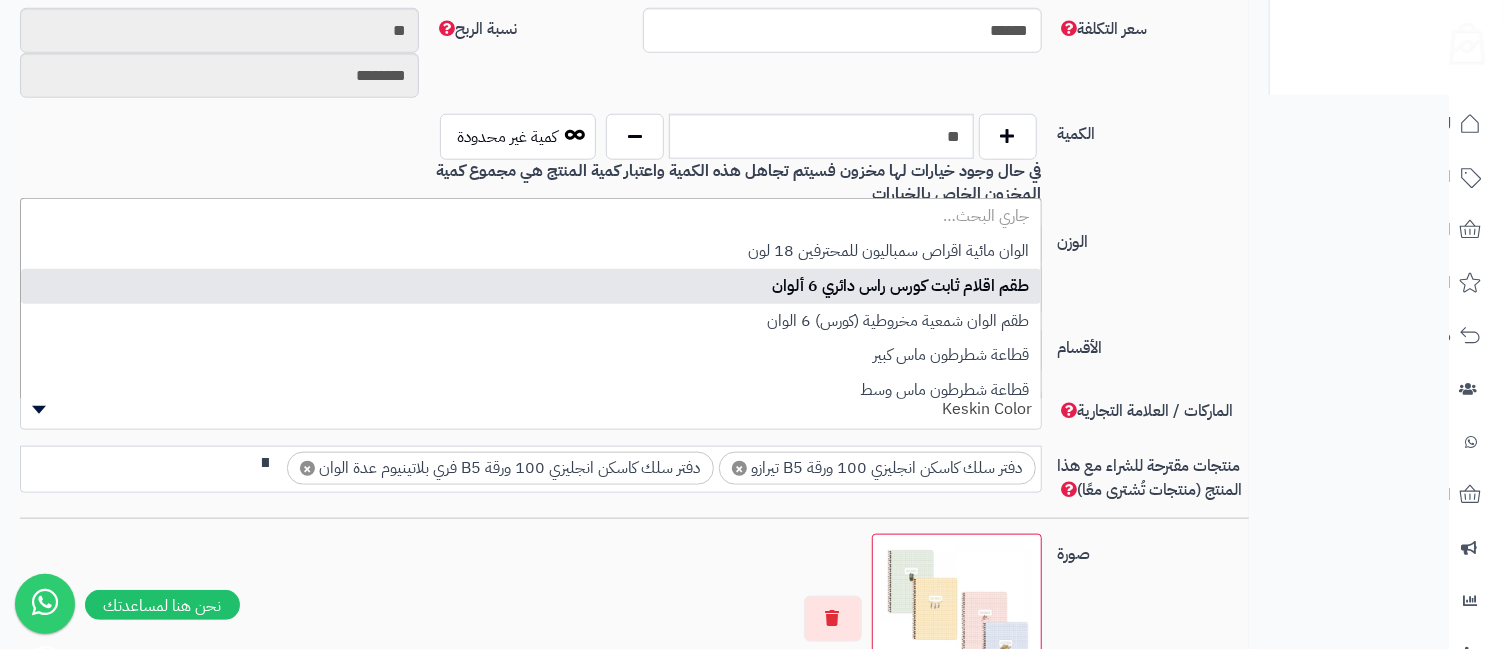 scroll, scrollTop: 0, scrollLeft: 0, axis: both 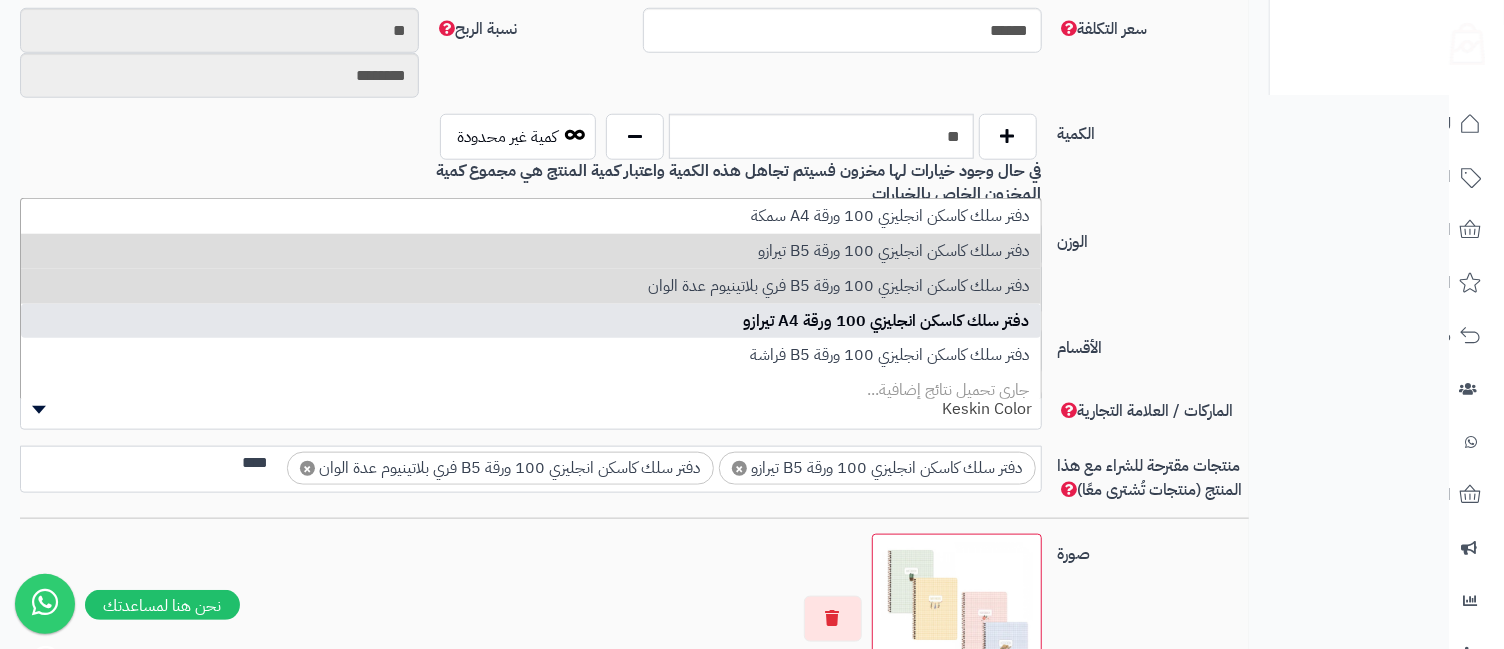type on "****" 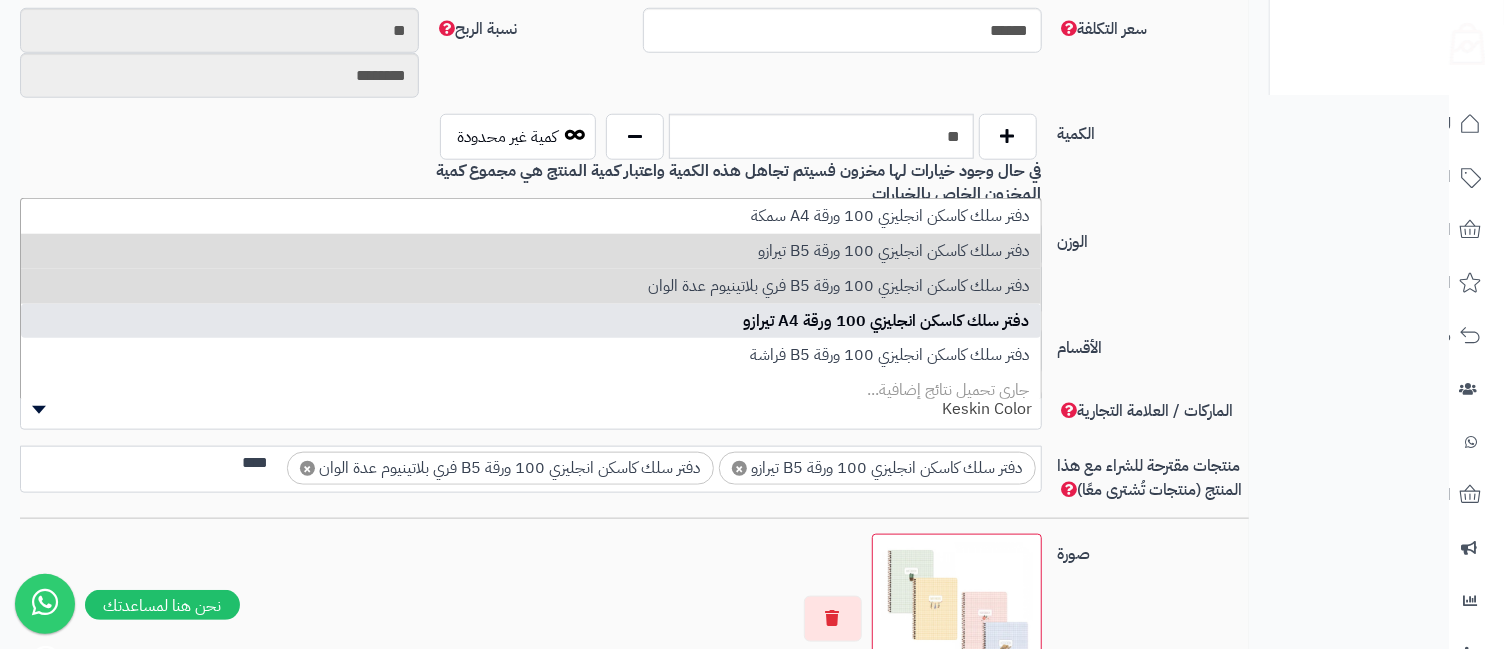 type 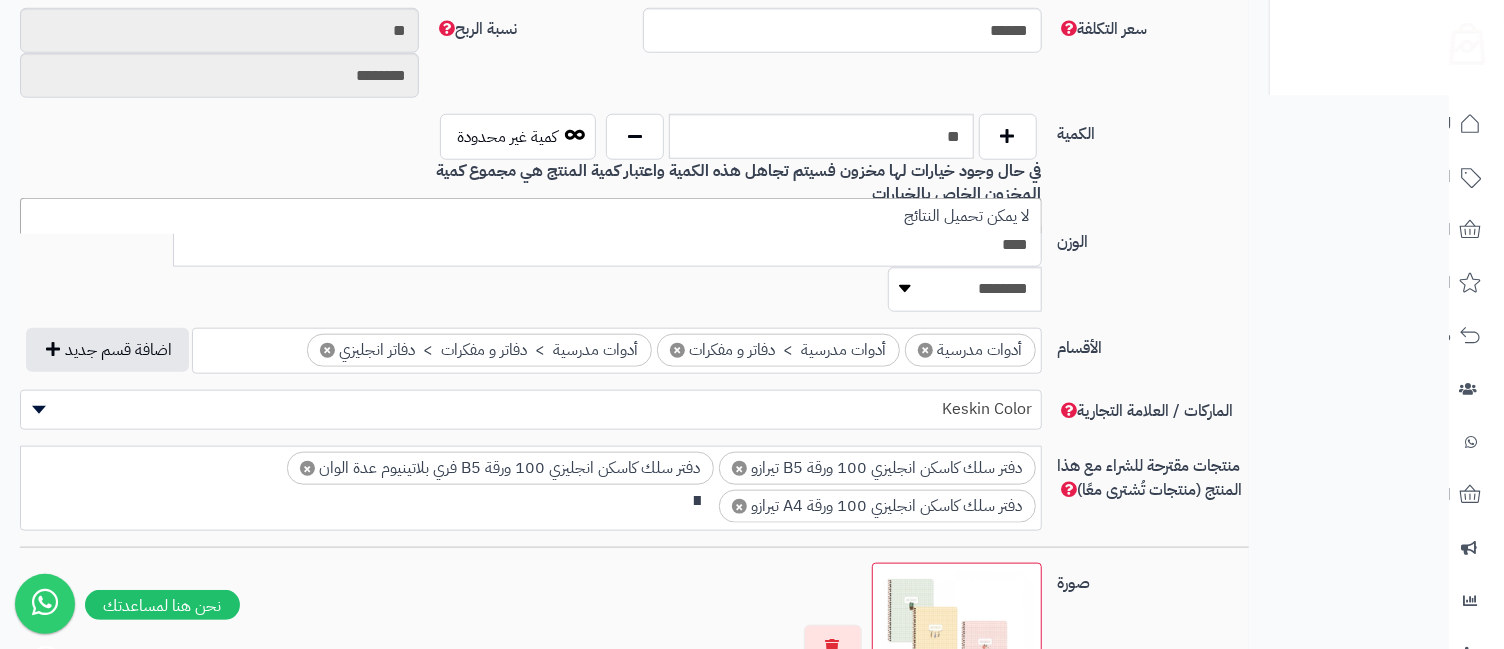 scroll, scrollTop: 0, scrollLeft: 0, axis: both 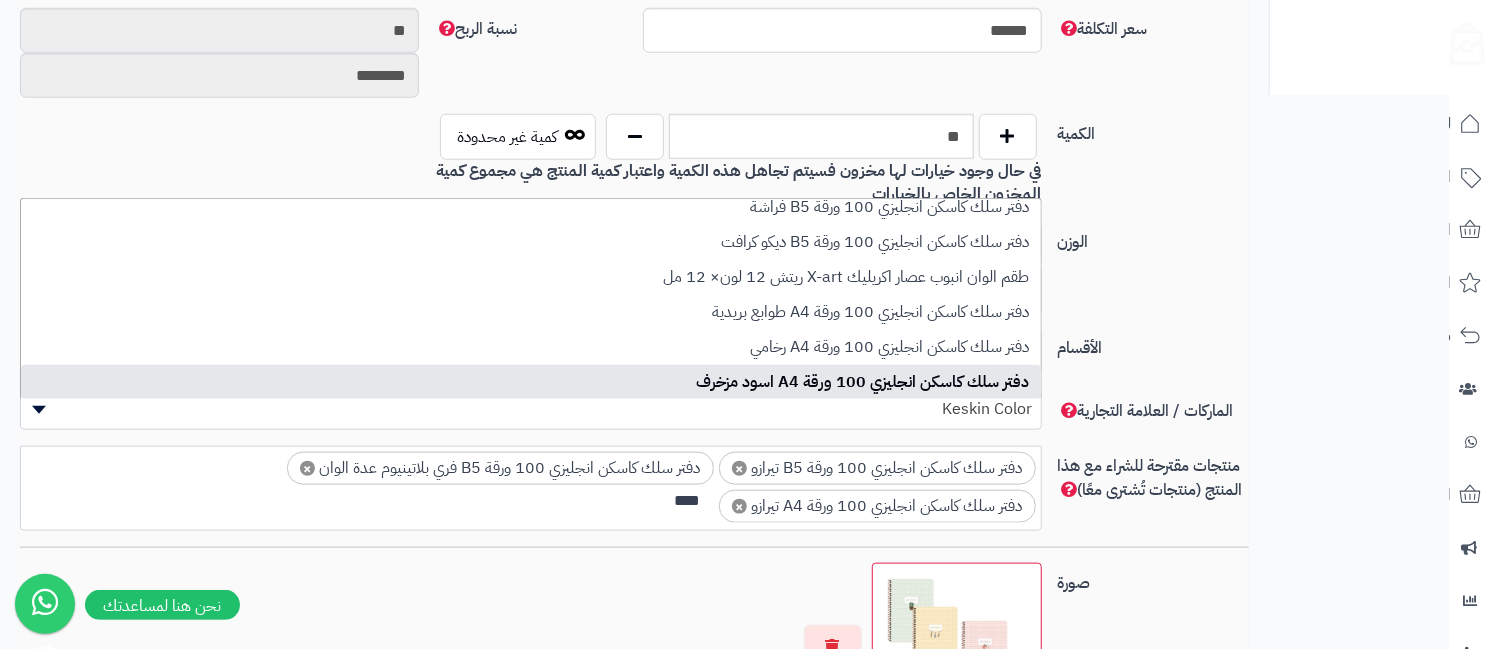 type on "****" 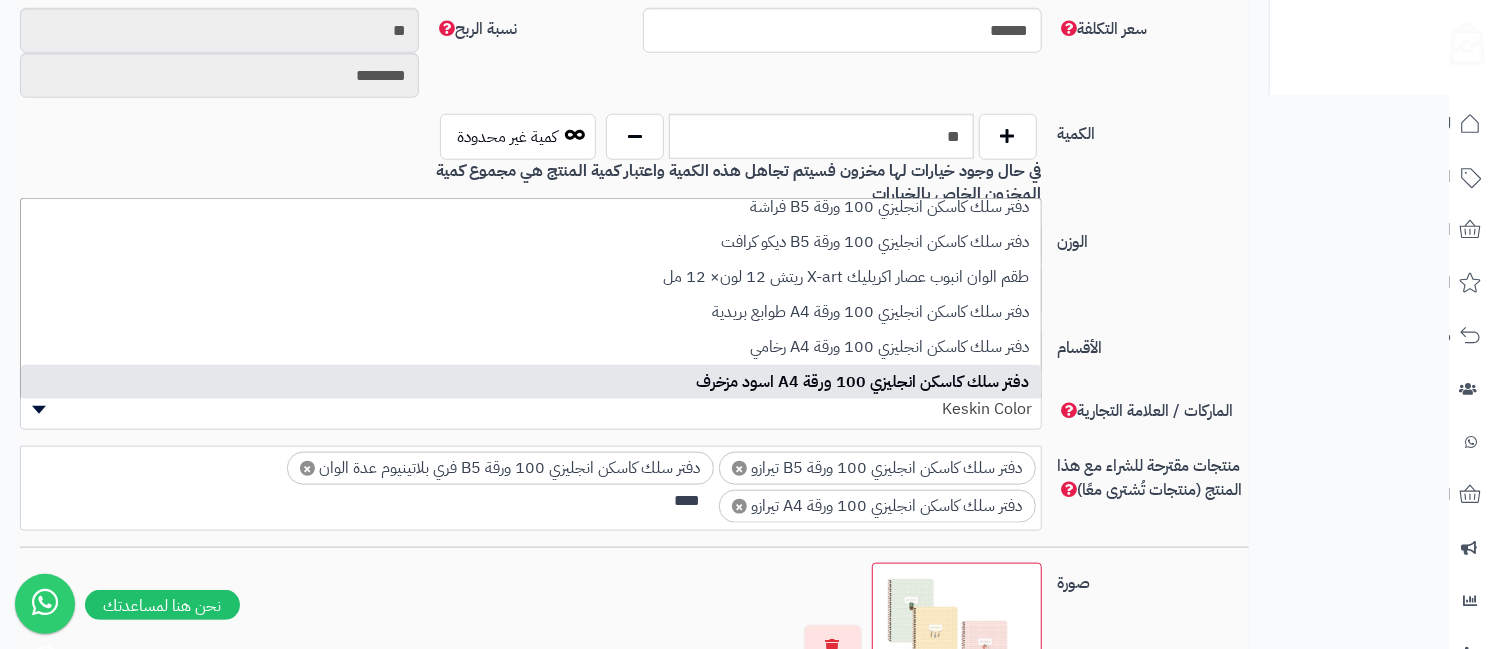 type 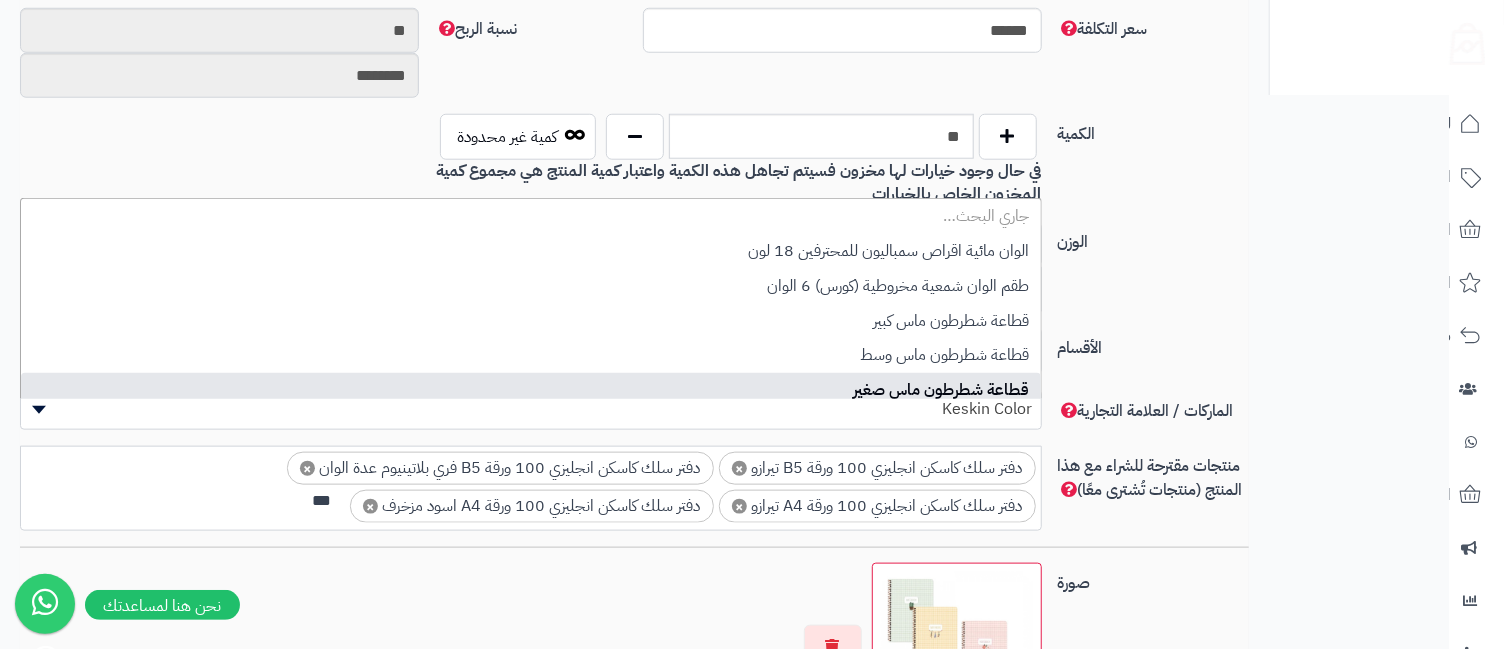 scroll, scrollTop: 0, scrollLeft: 0, axis: both 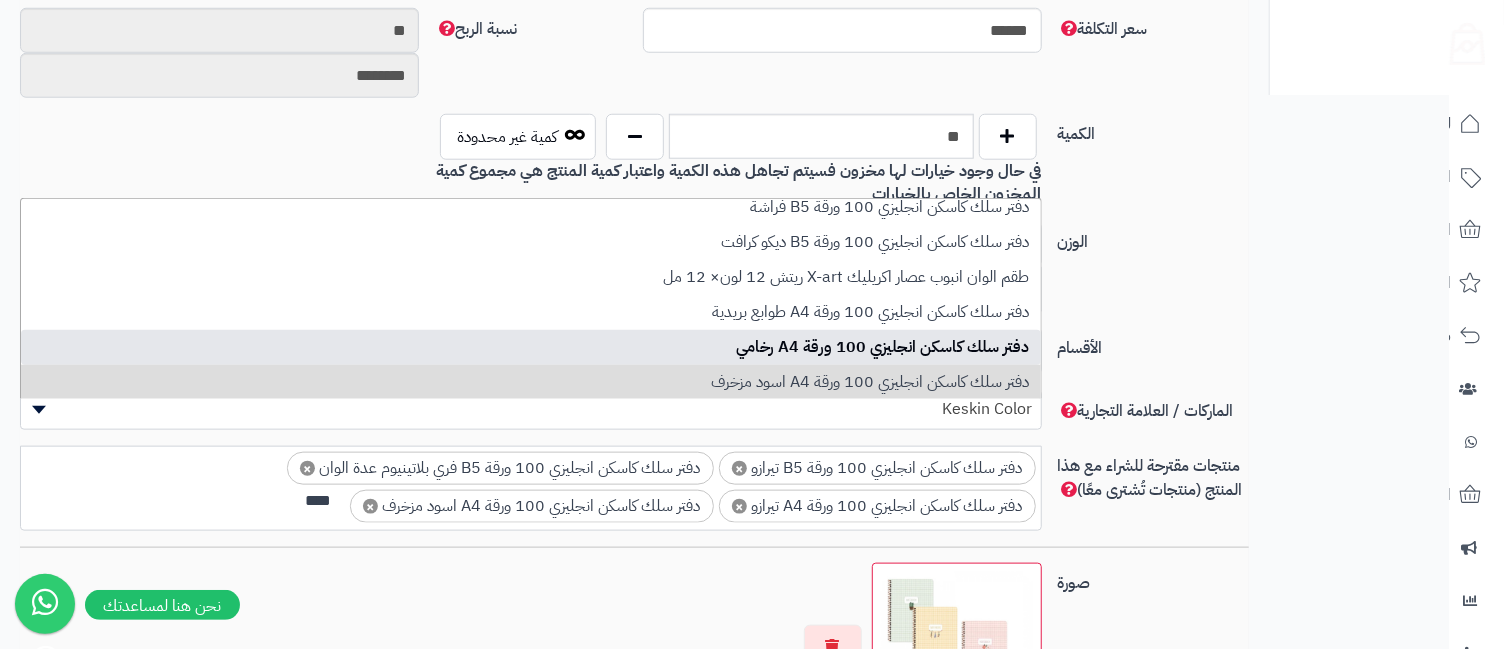 type on "****" 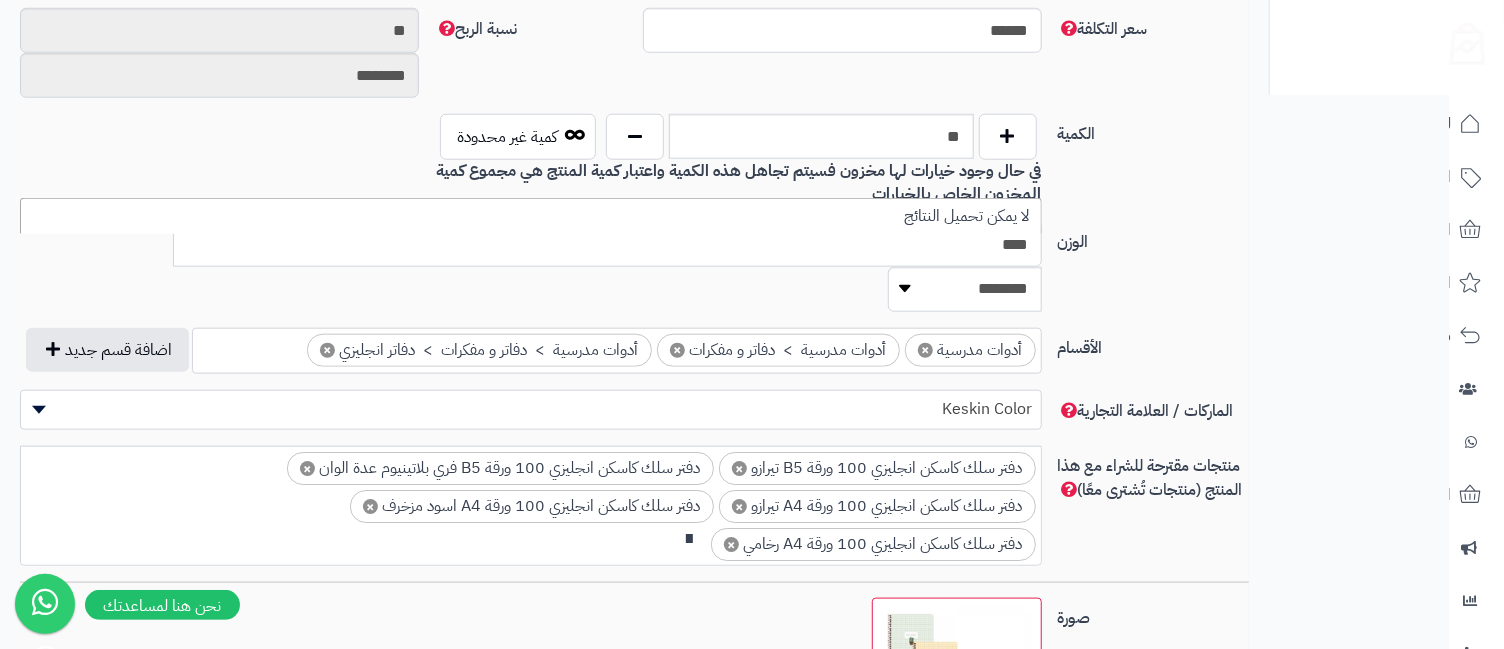 scroll, scrollTop: 0, scrollLeft: 0, axis: both 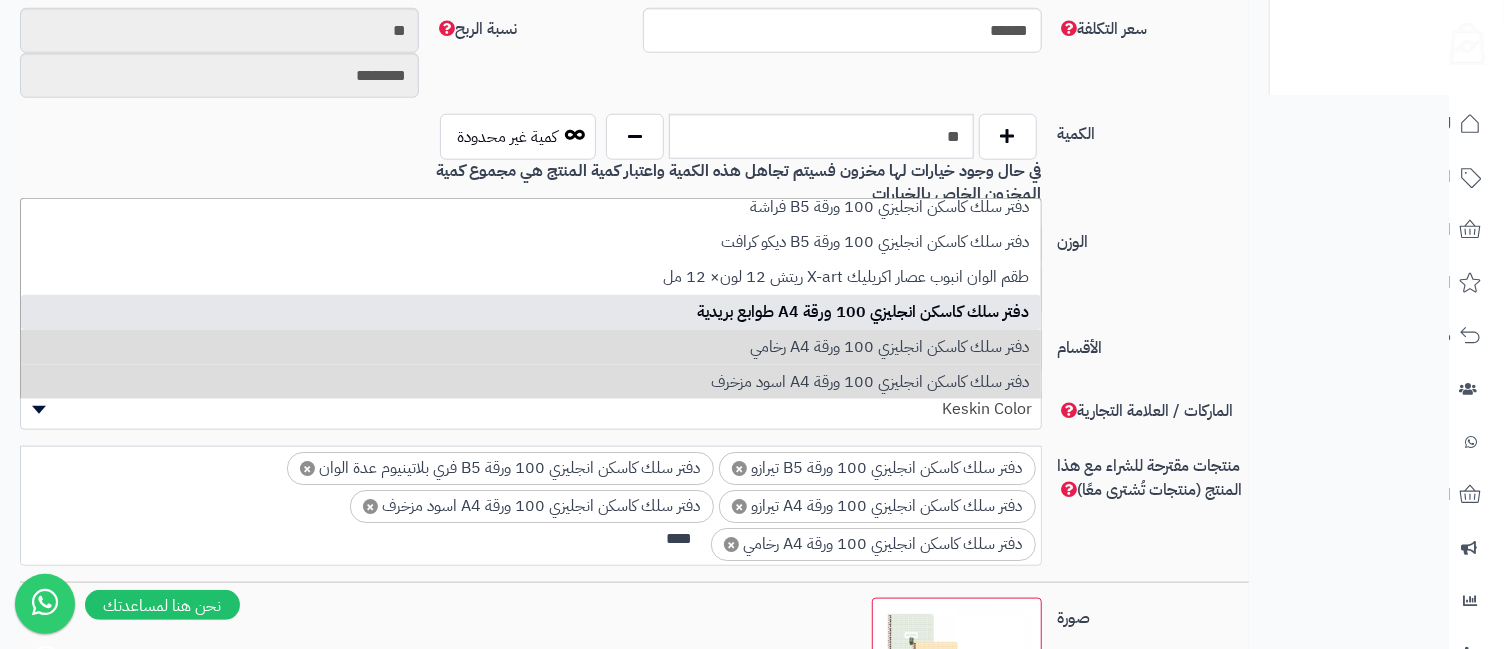 type on "****" 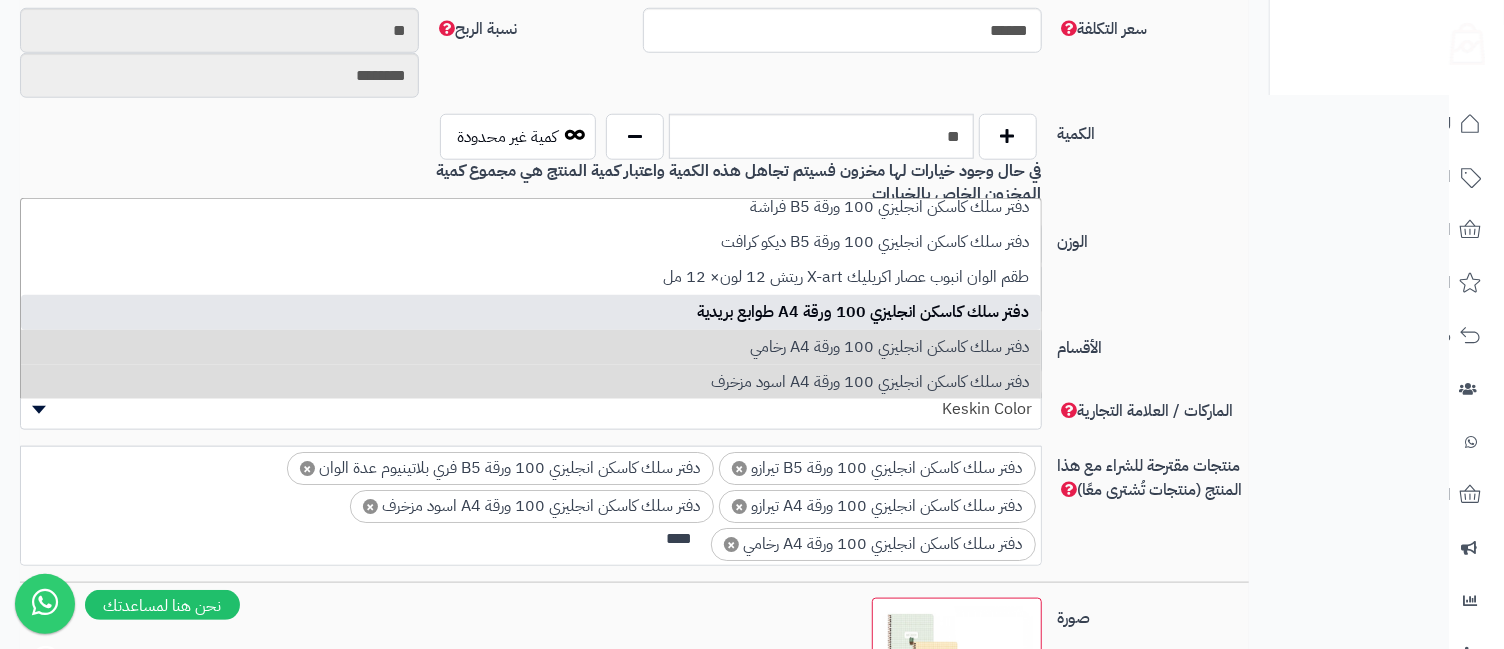 type 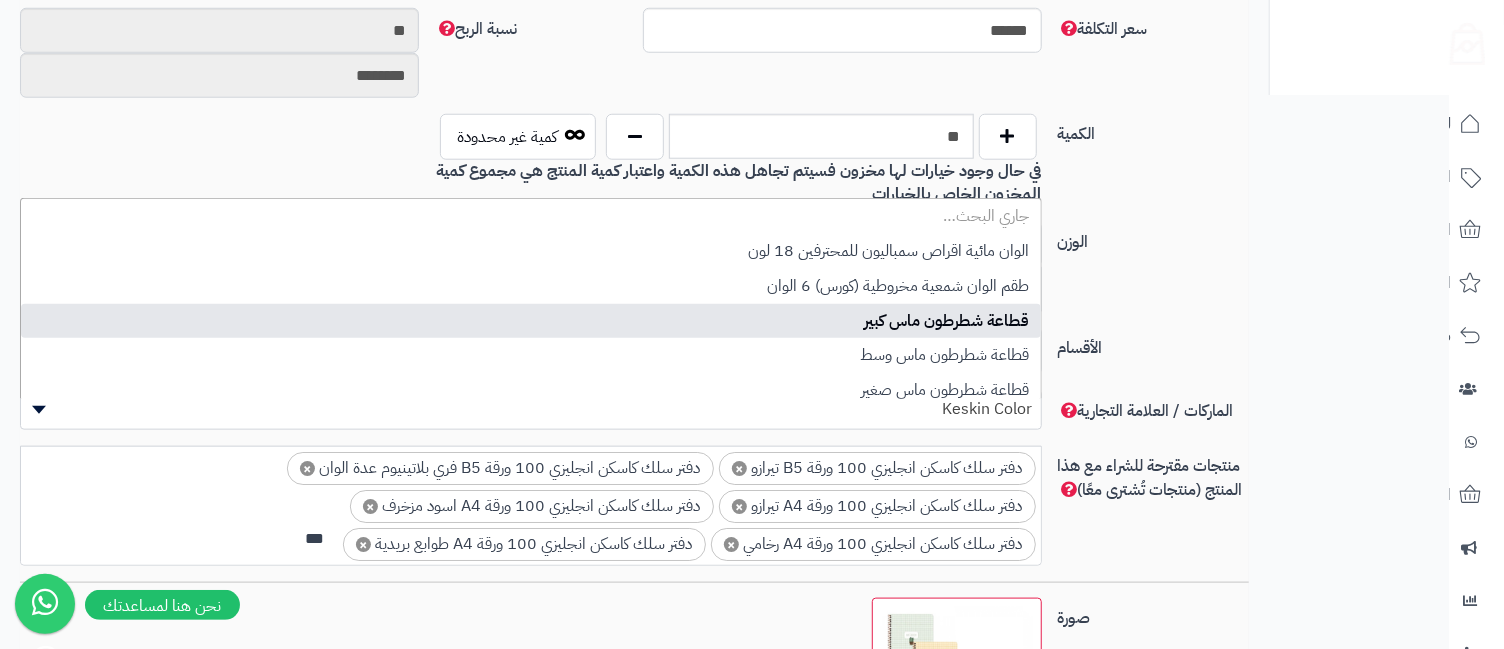 scroll, scrollTop: 0, scrollLeft: 0, axis: both 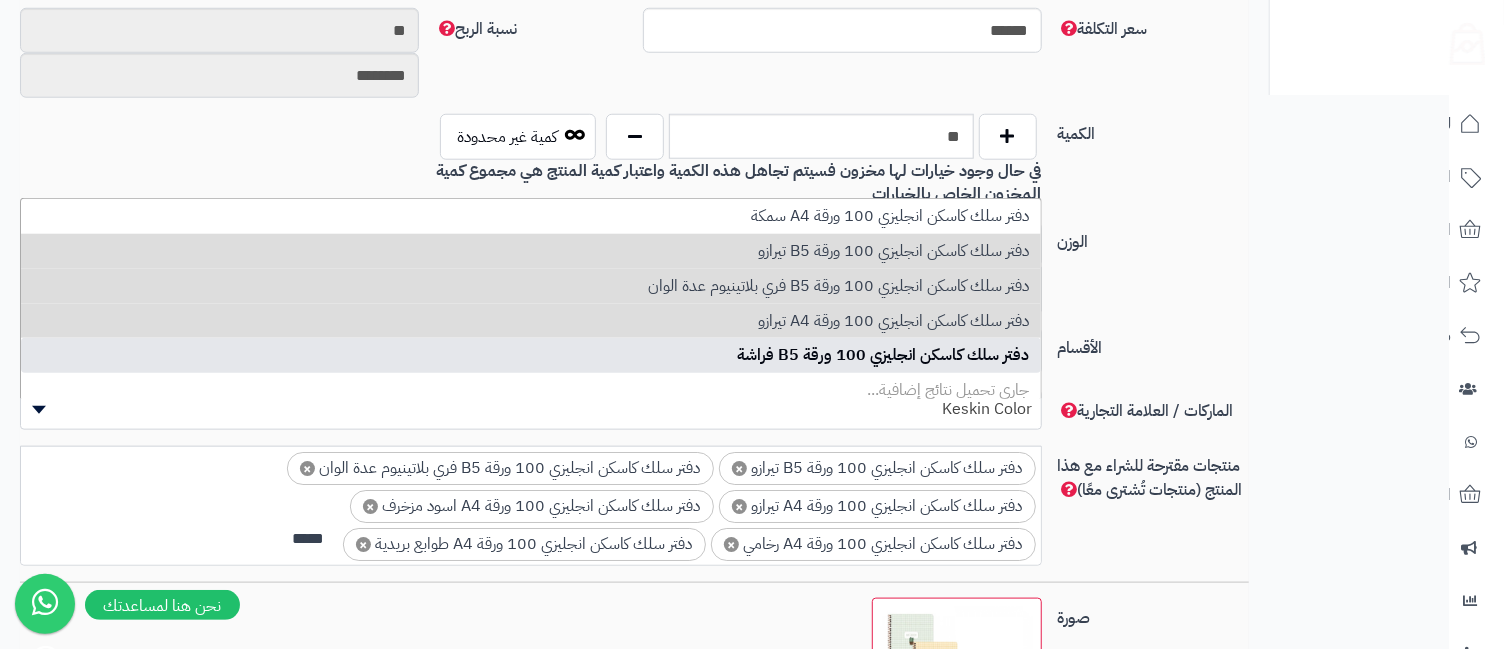 type on "*****" 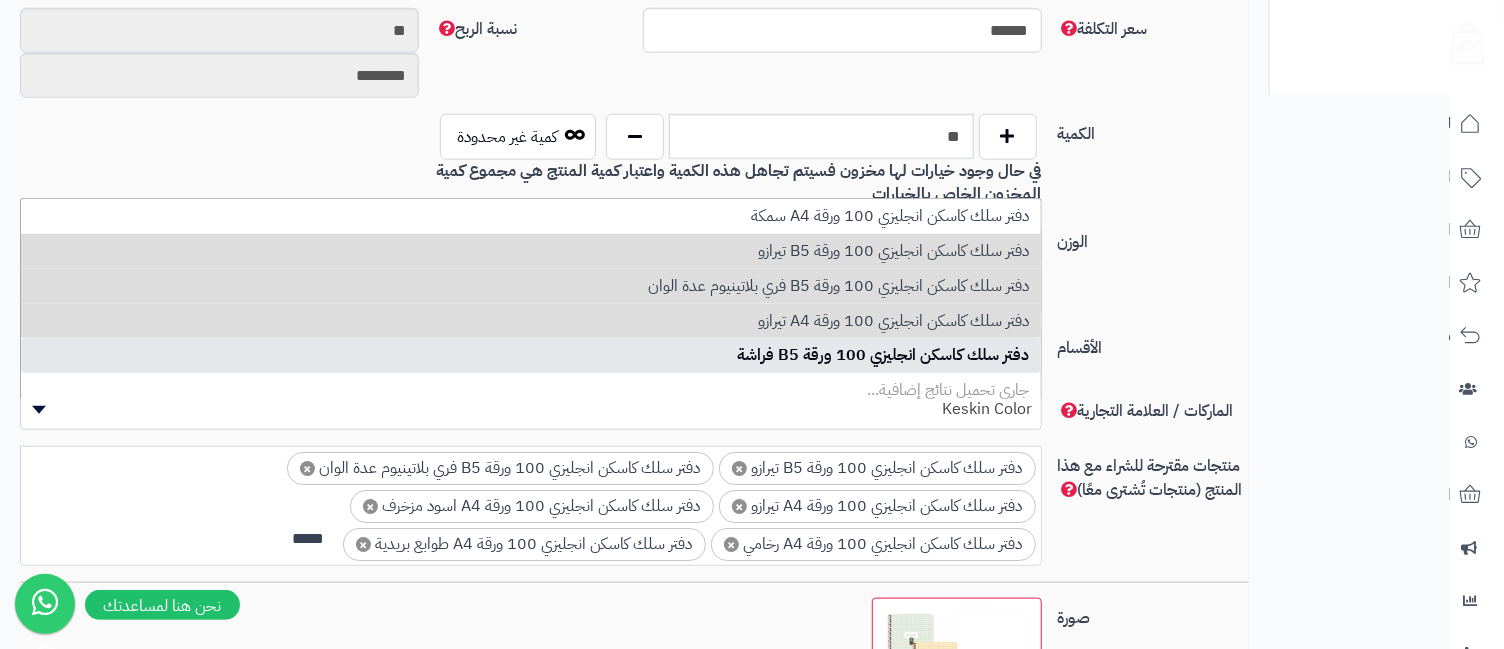type 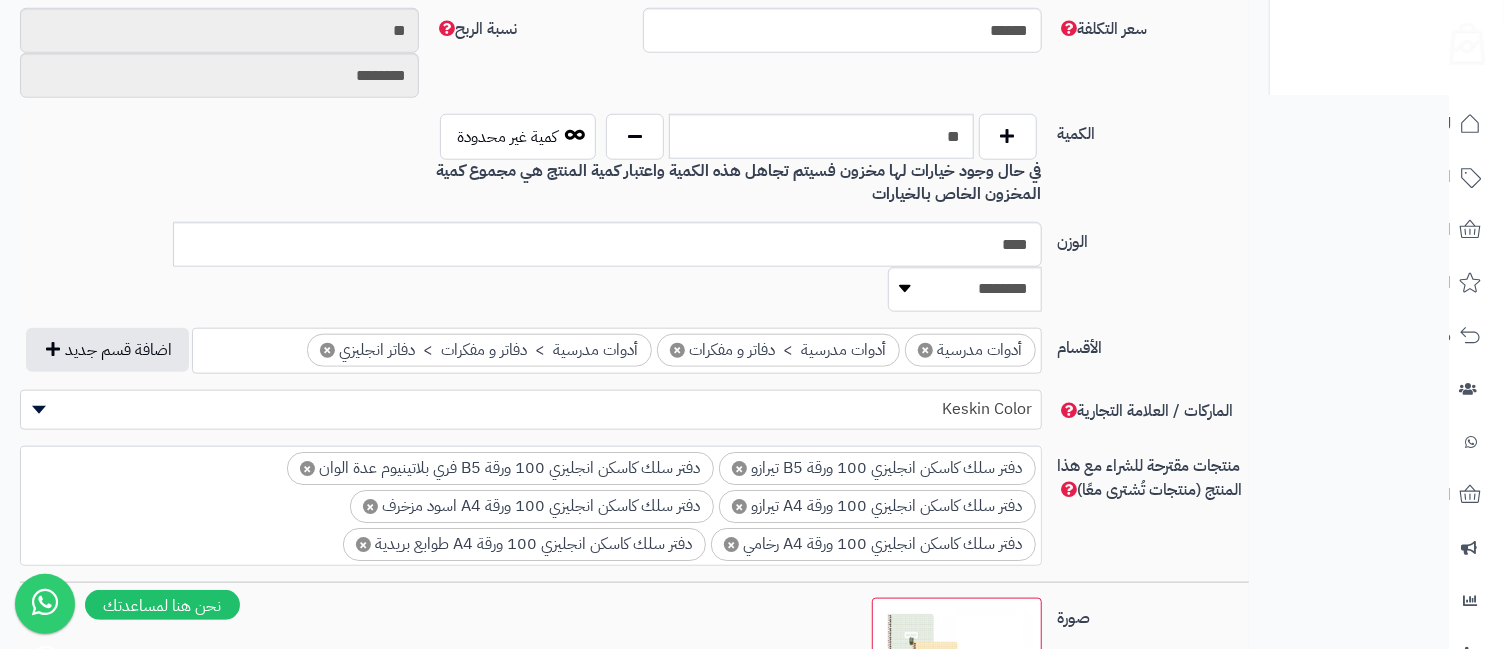 scroll, scrollTop: 21, scrollLeft: 0, axis: vertical 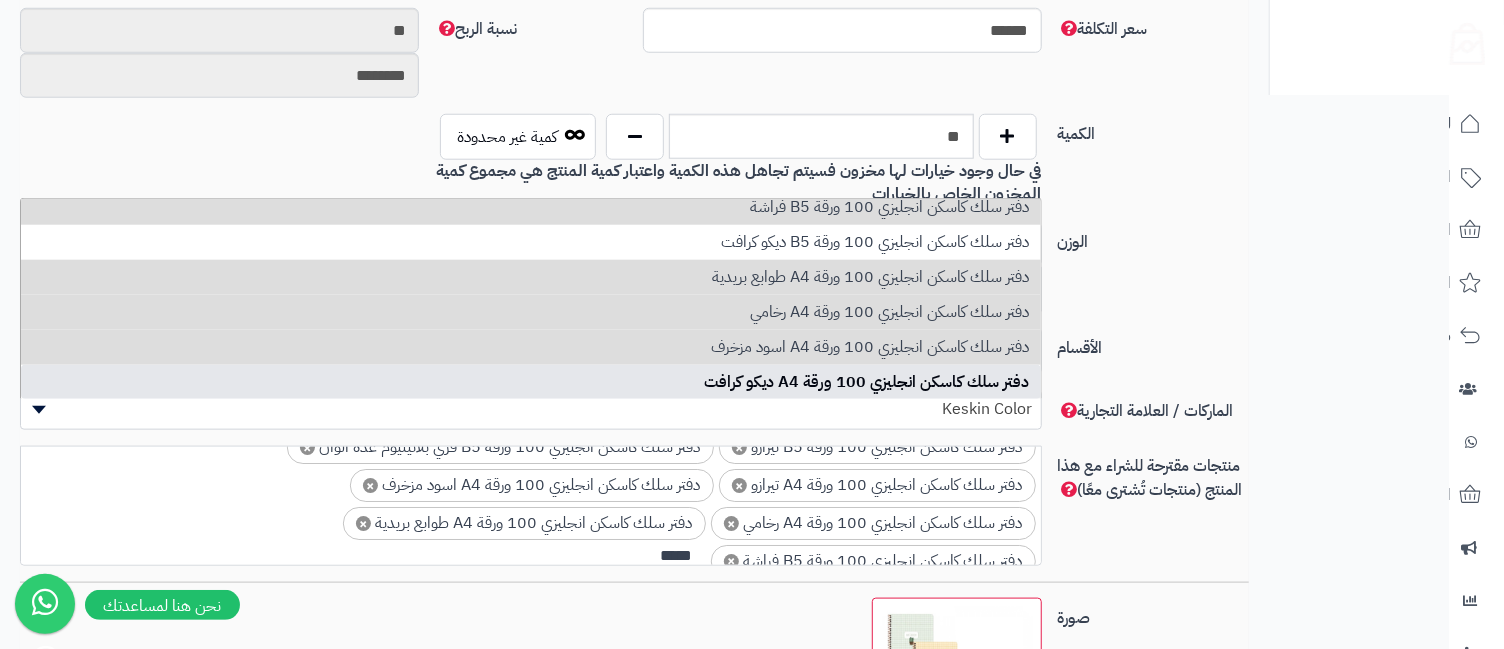 type on "*****" 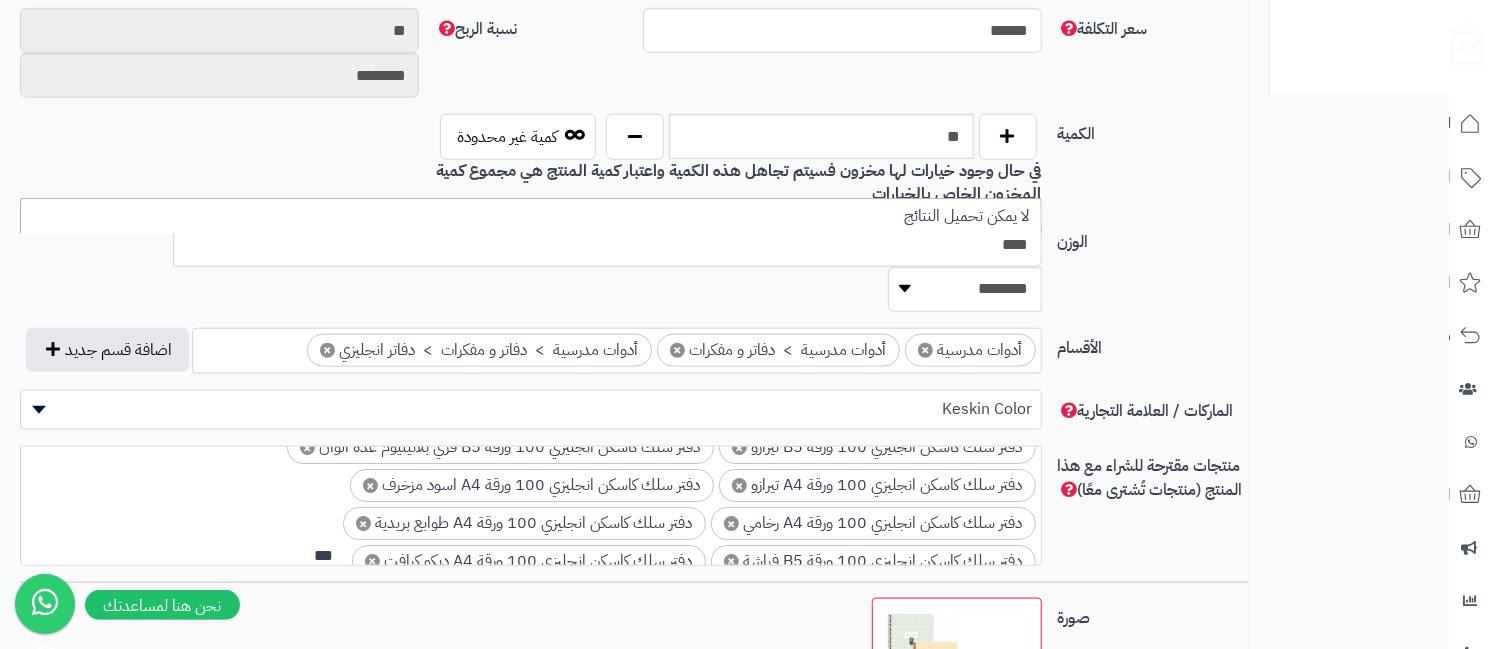 scroll, scrollTop: 0, scrollLeft: 0, axis: both 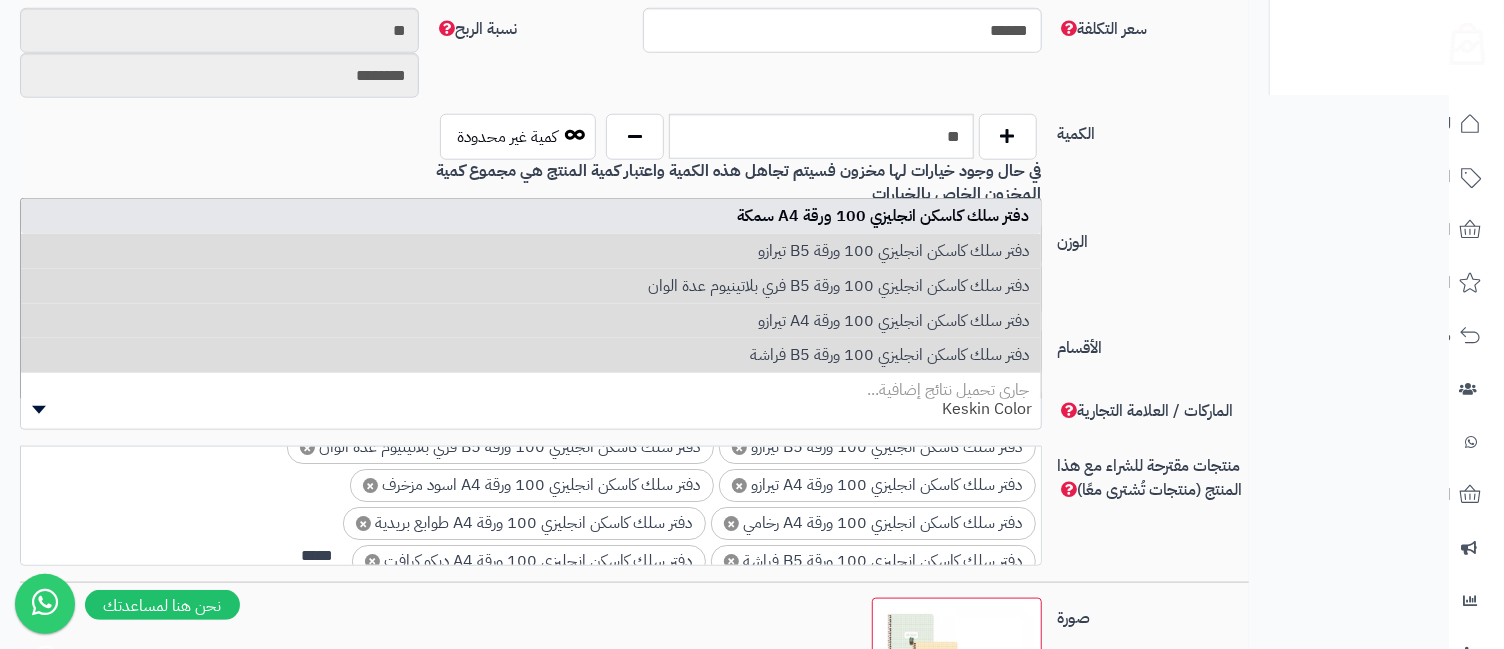 type on "*****" 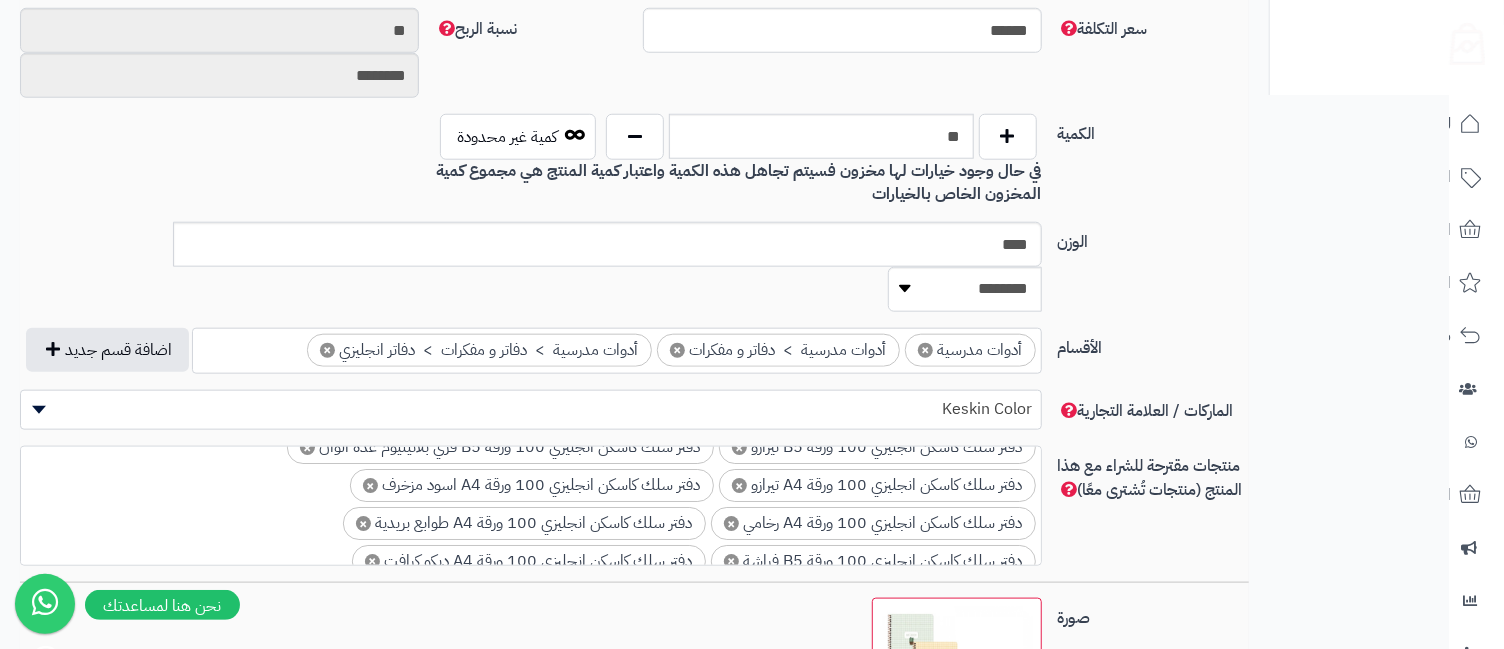 scroll, scrollTop: 75, scrollLeft: 0, axis: vertical 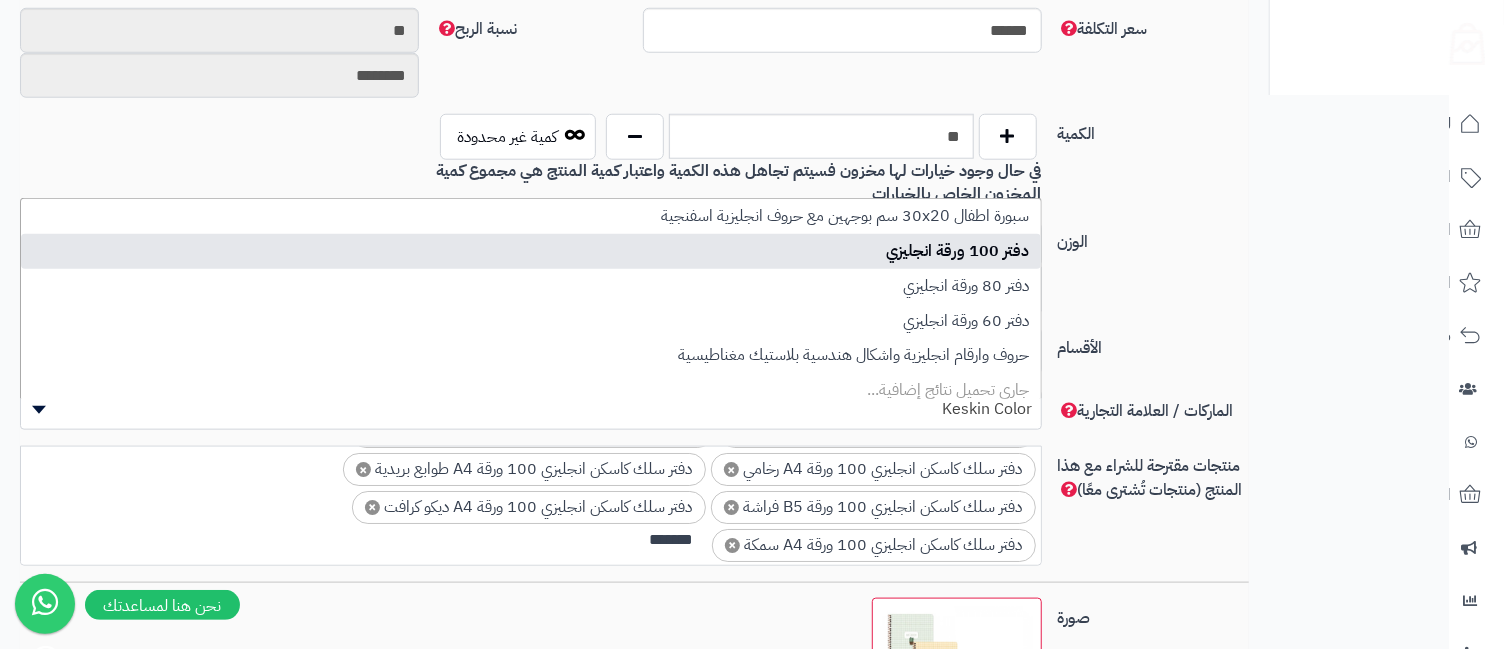 type on "*******" 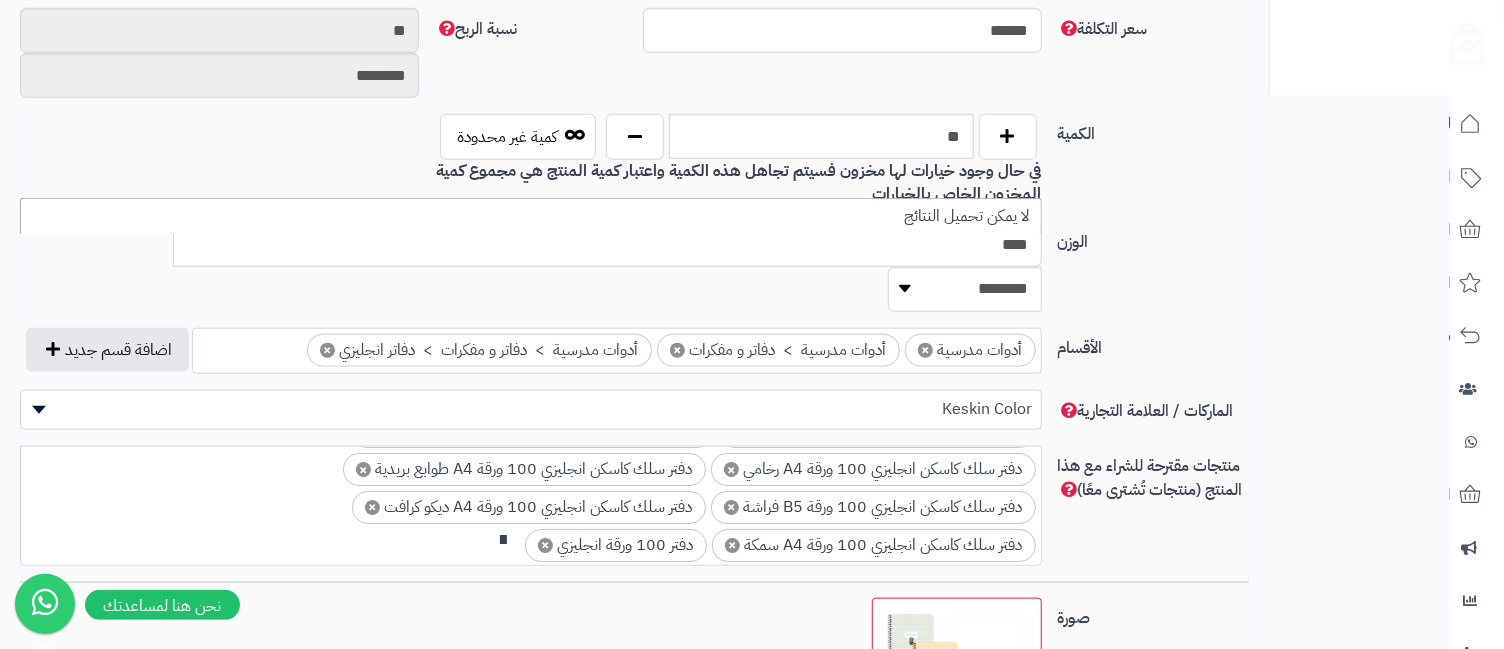 scroll, scrollTop: 0, scrollLeft: 0, axis: both 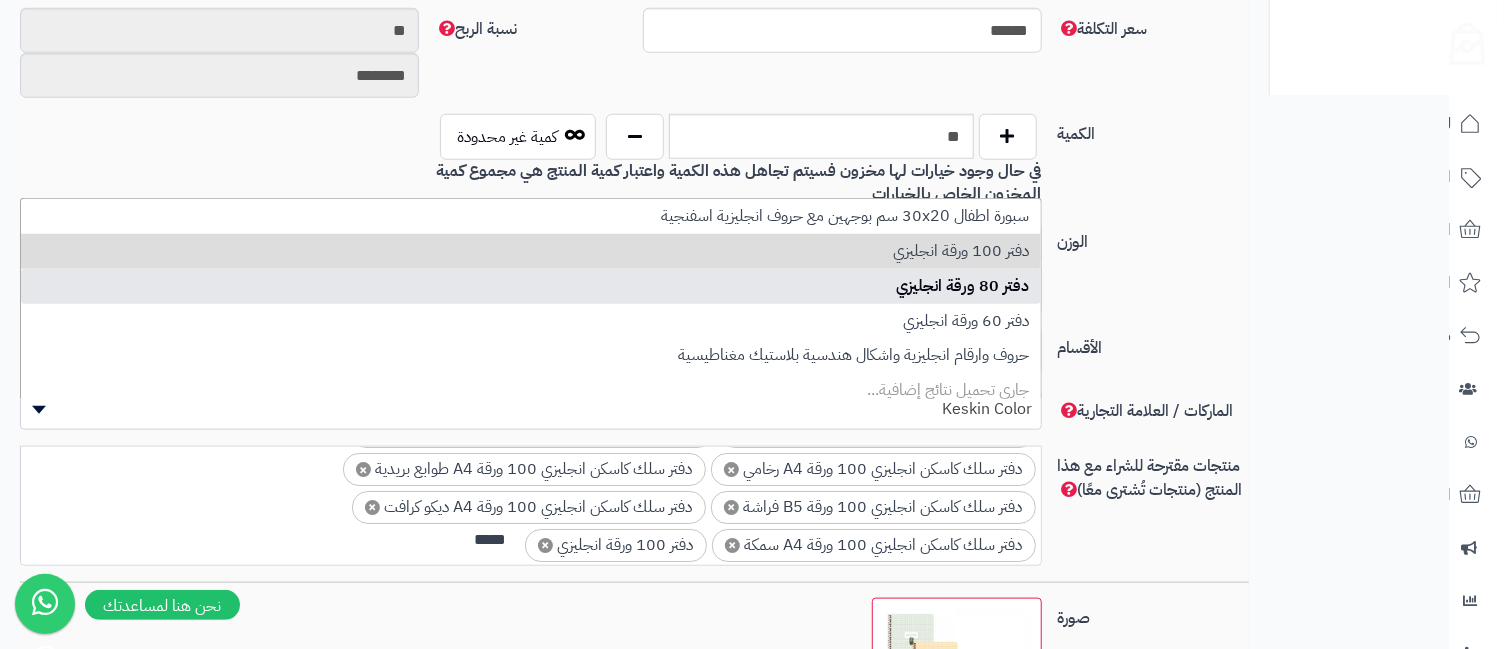 type on "*****" 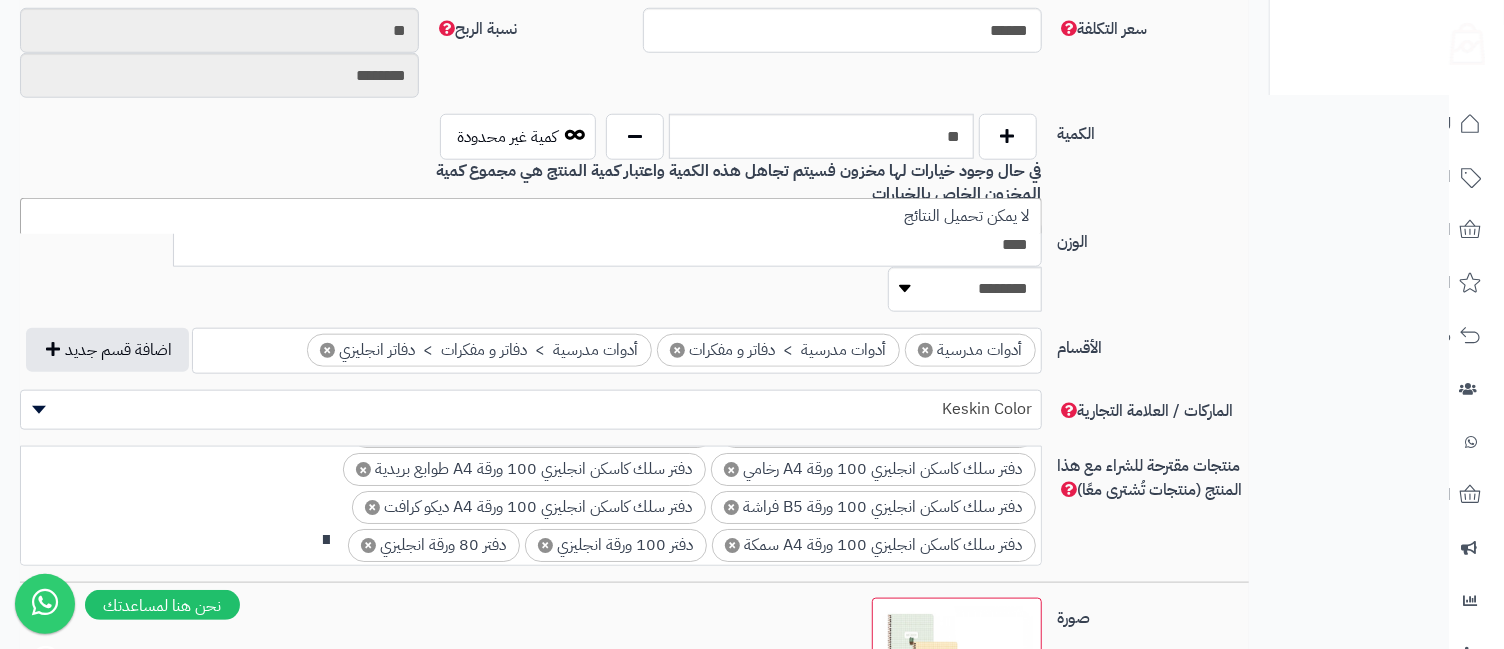 scroll, scrollTop: 0, scrollLeft: 0, axis: both 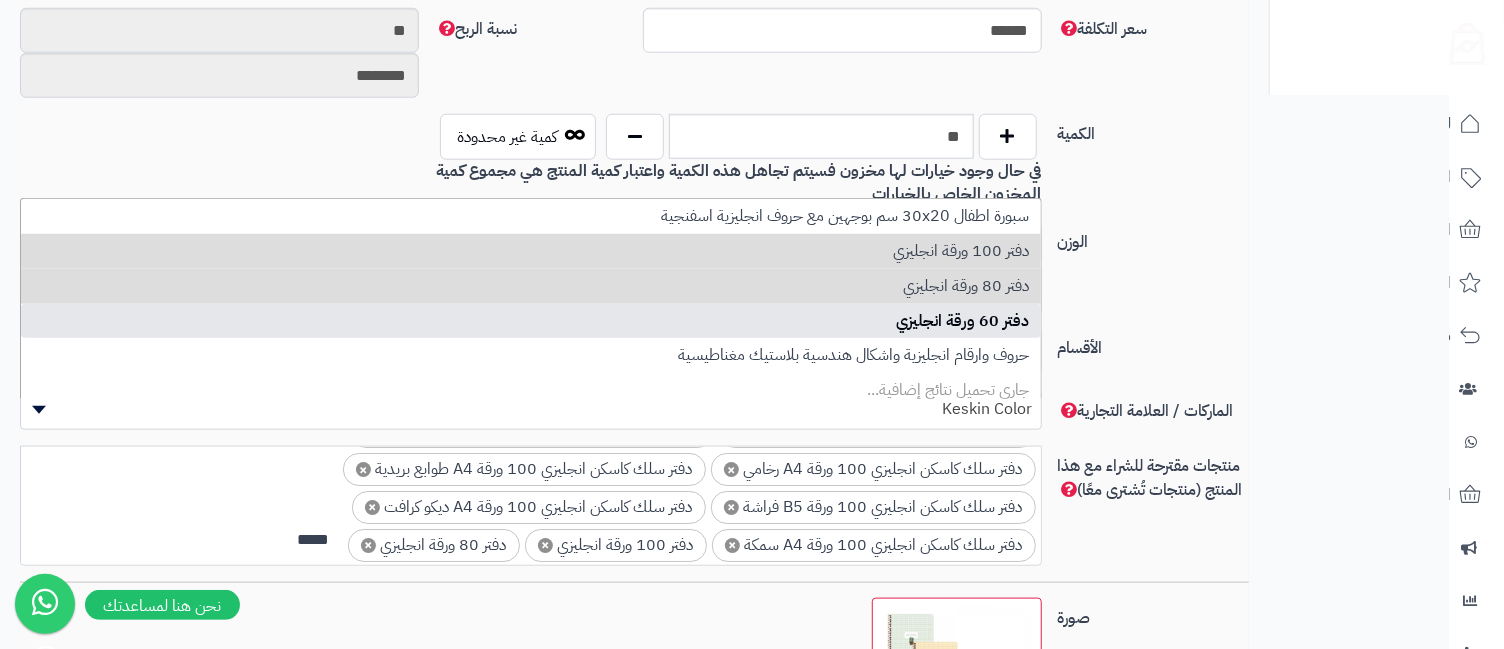 type on "*****" 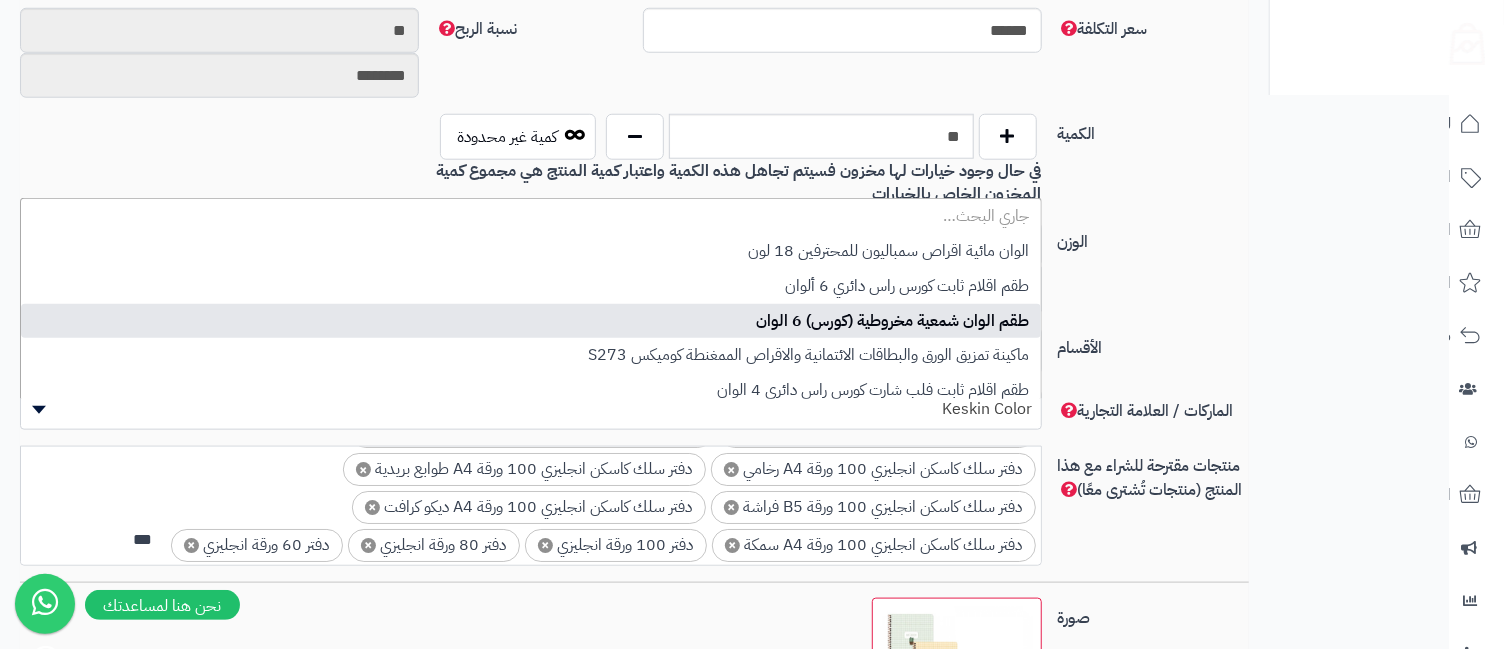 scroll, scrollTop: 0, scrollLeft: 0, axis: both 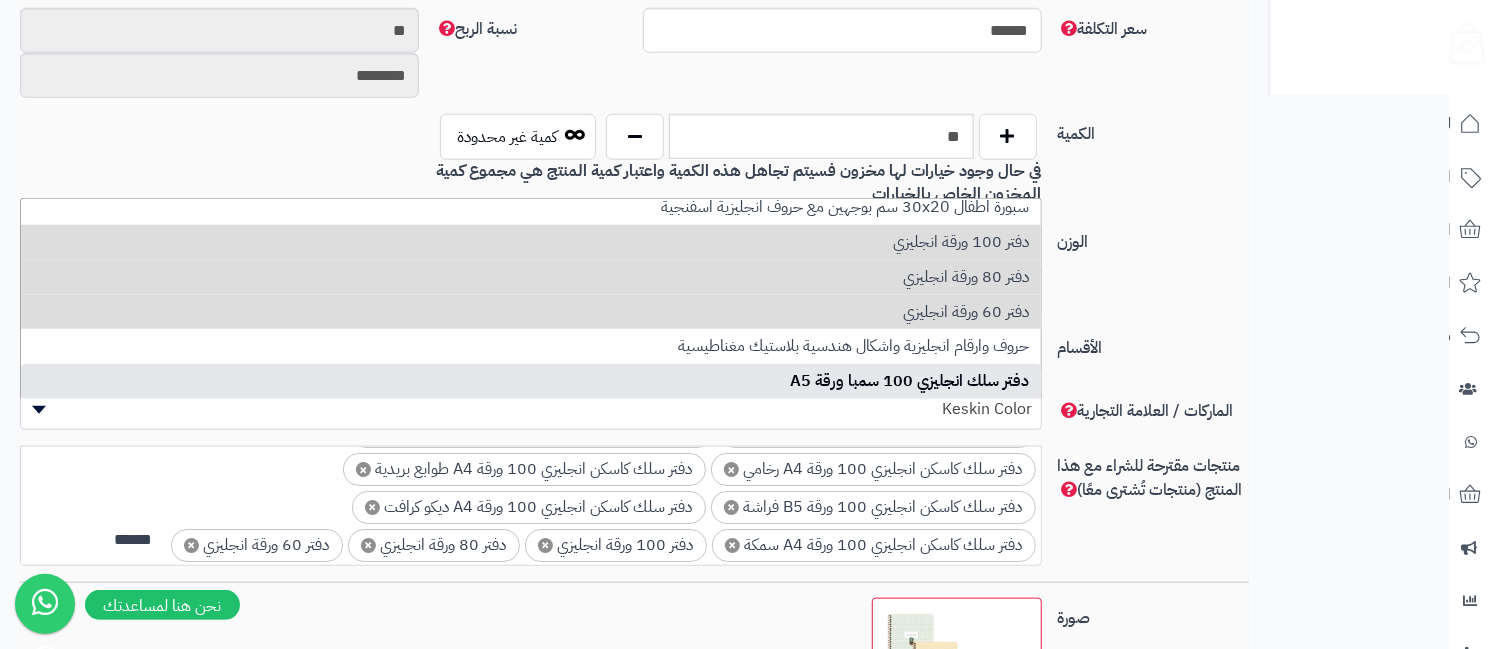 type on "******" 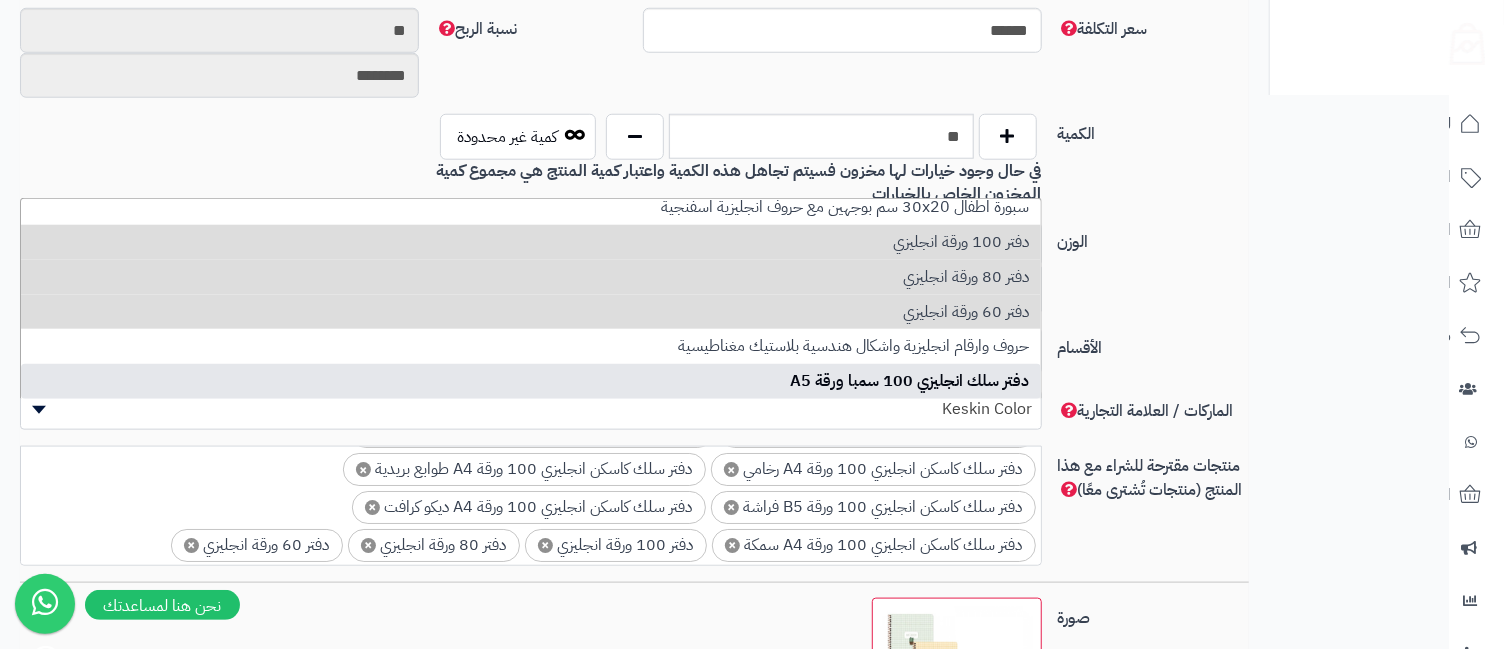 scroll, scrollTop: 96, scrollLeft: 0, axis: vertical 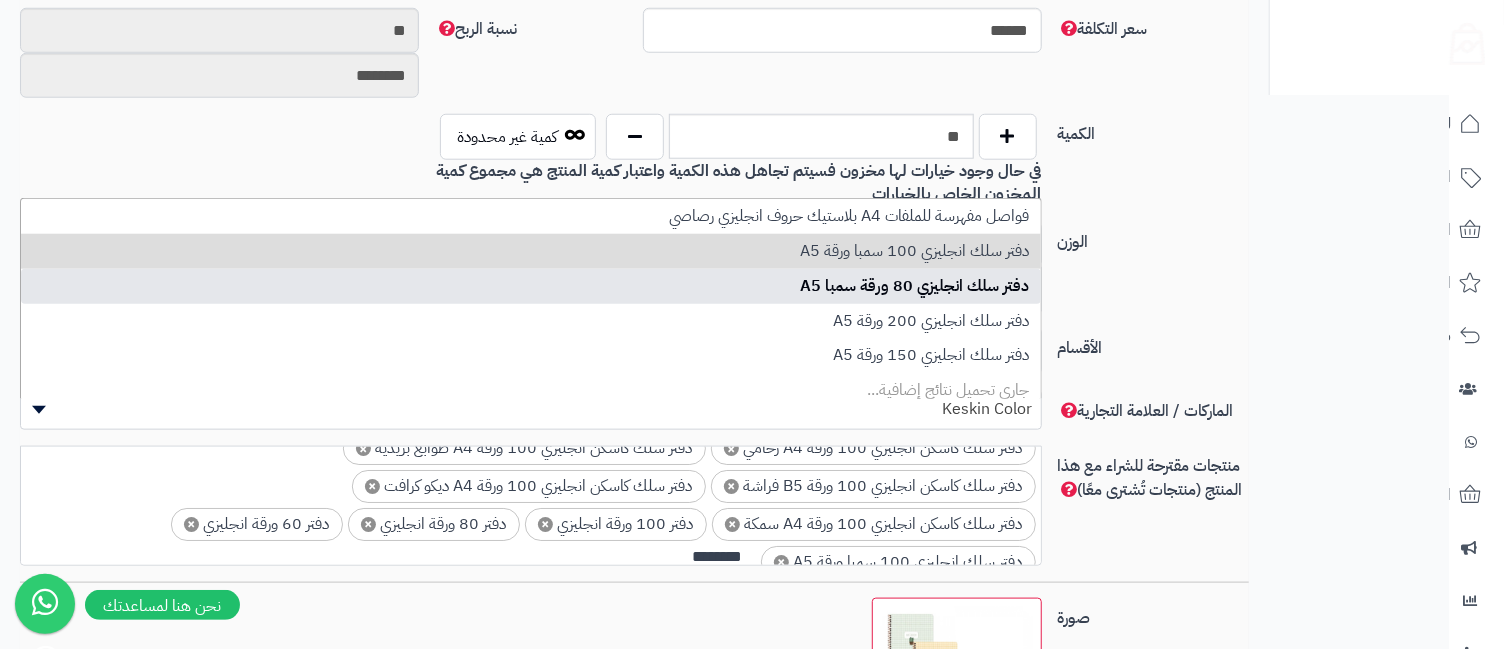 type on "*******" 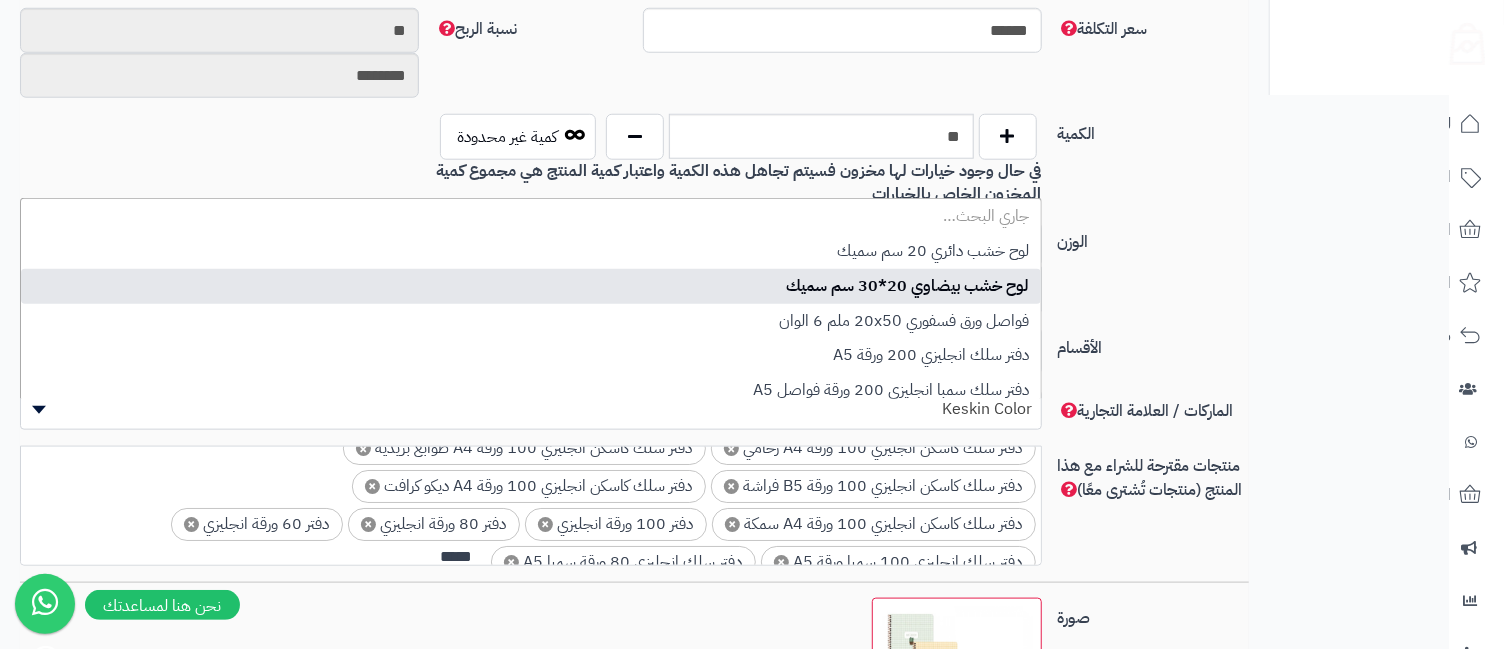 scroll, scrollTop: 0, scrollLeft: -1, axis: horizontal 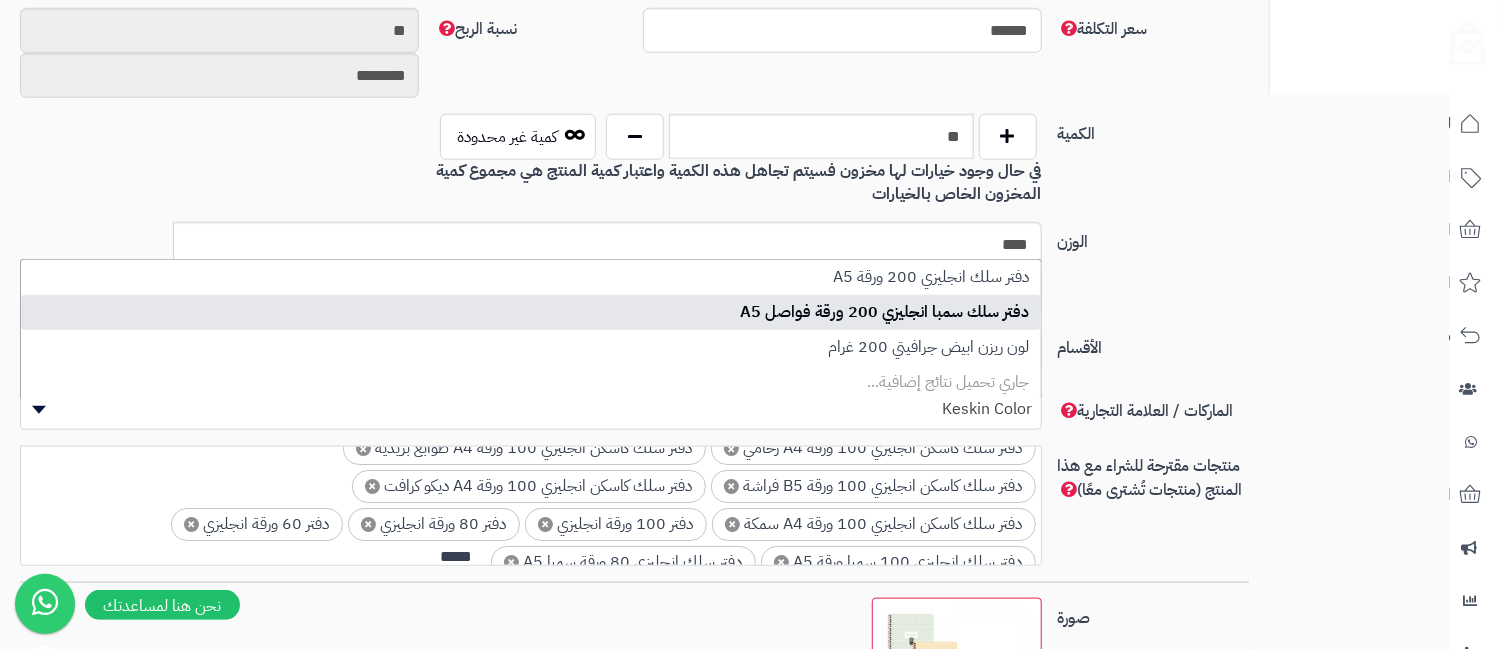 type on "*****" 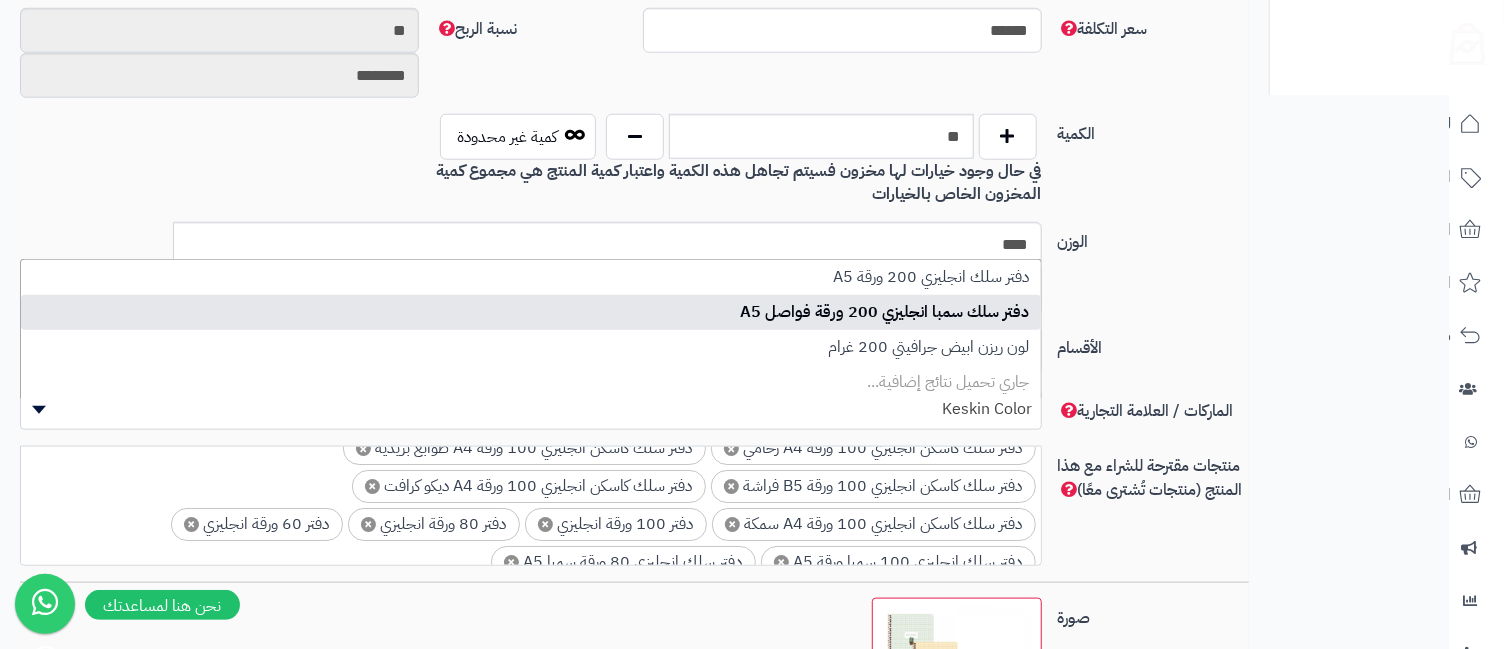 scroll, scrollTop: 0, scrollLeft: 0, axis: both 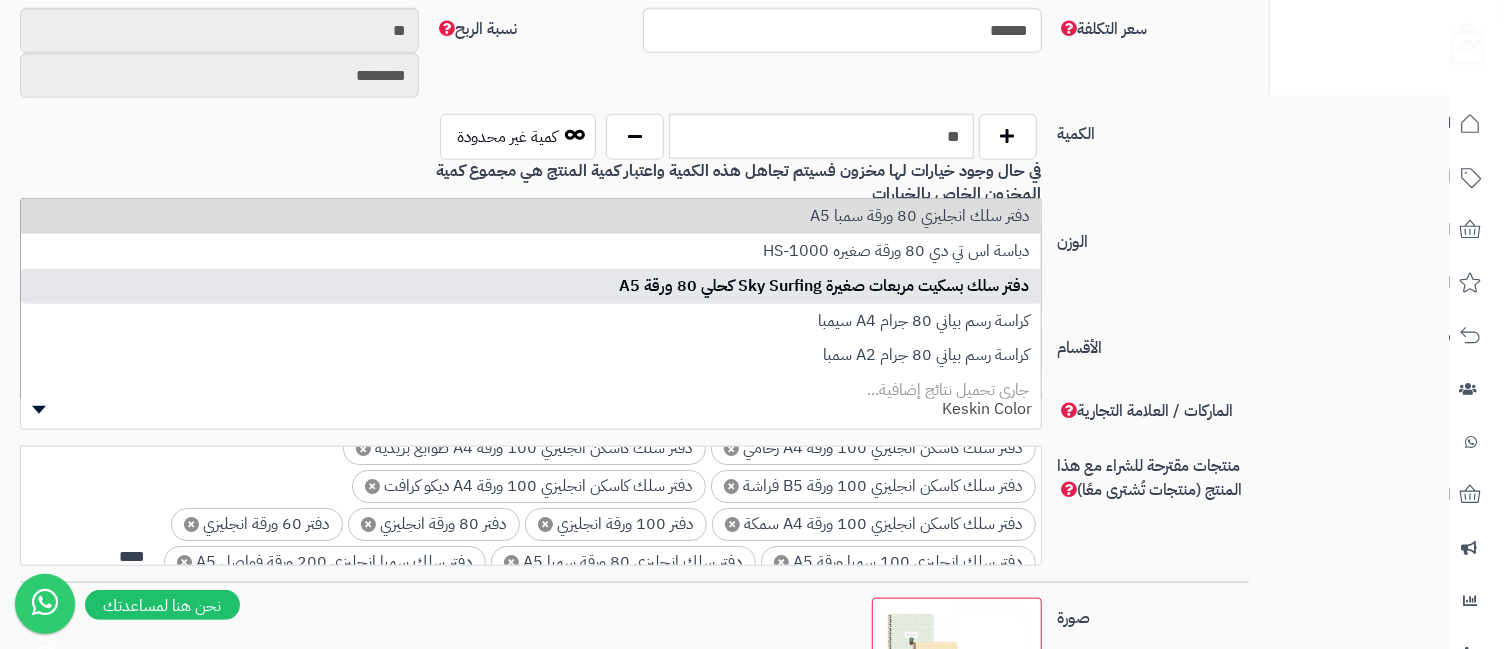 type on "****" 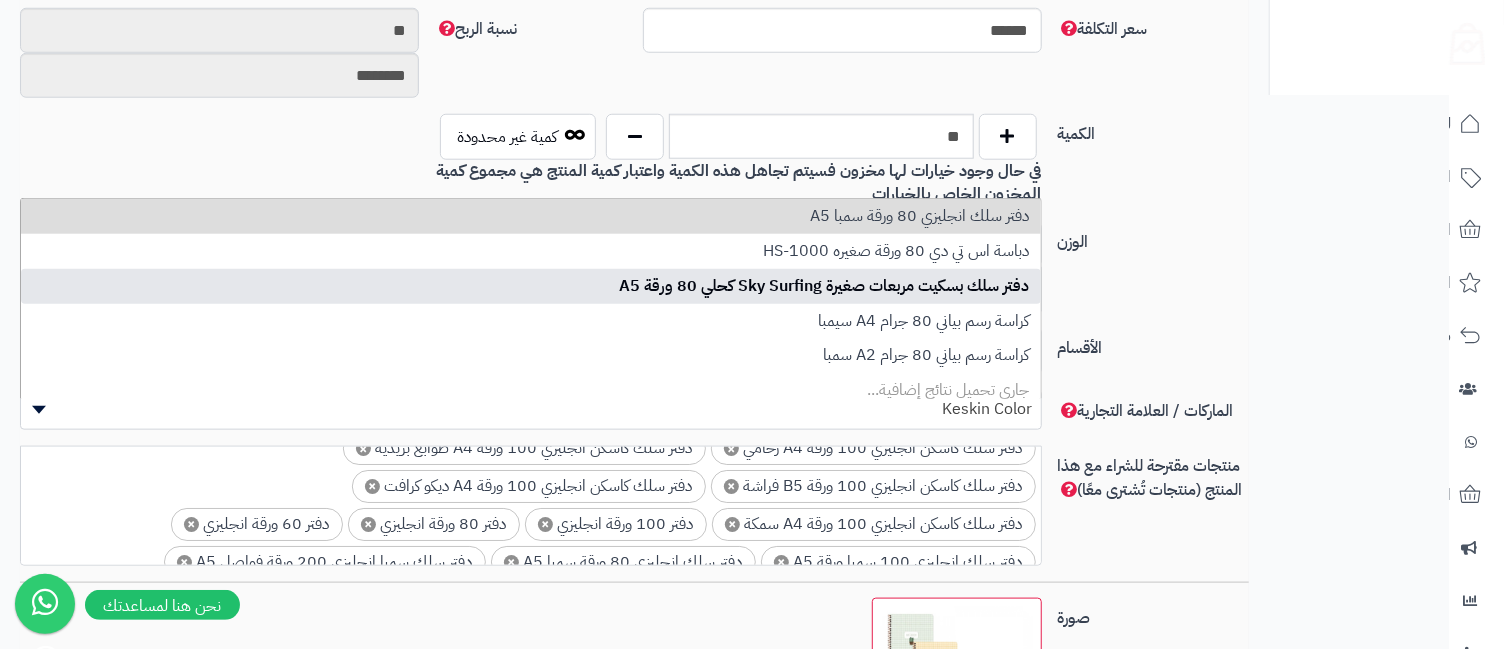 scroll, scrollTop: 150, scrollLeft: 0, axis: vertical 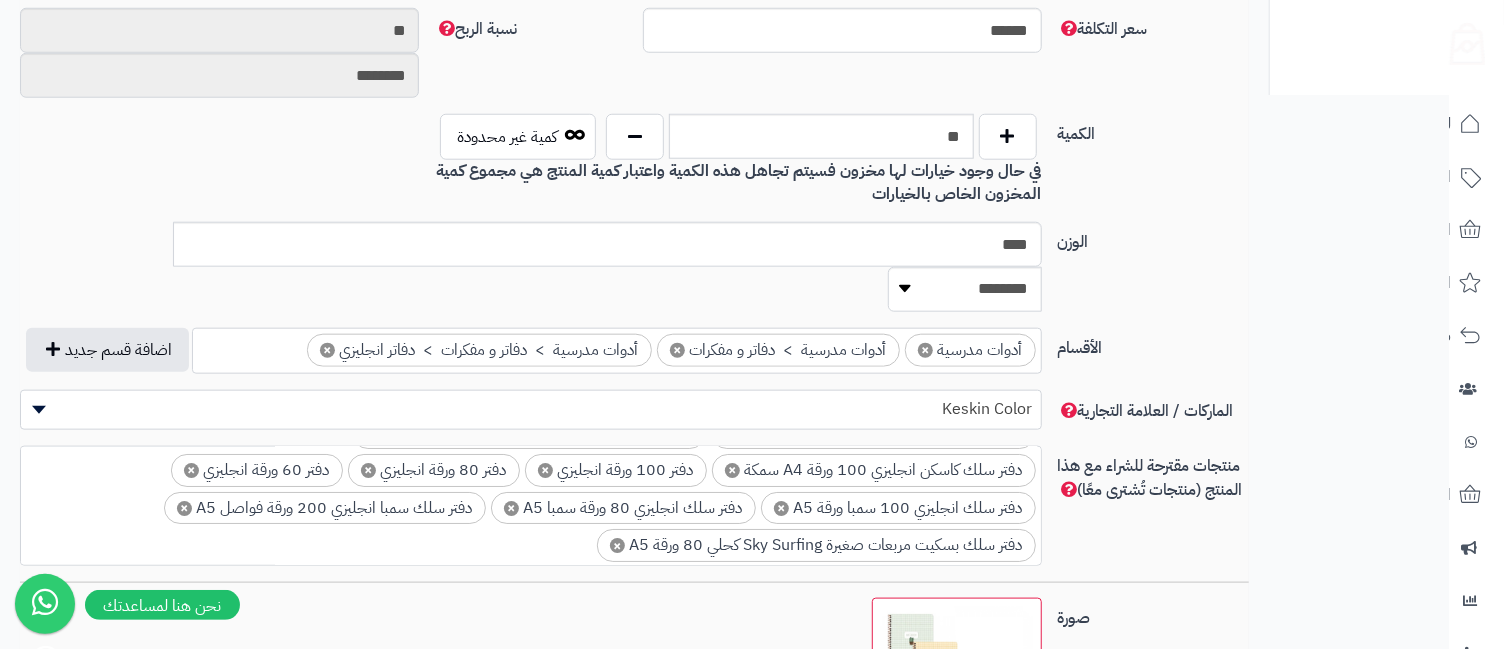 click on "×" at bounding box center [617, 545] 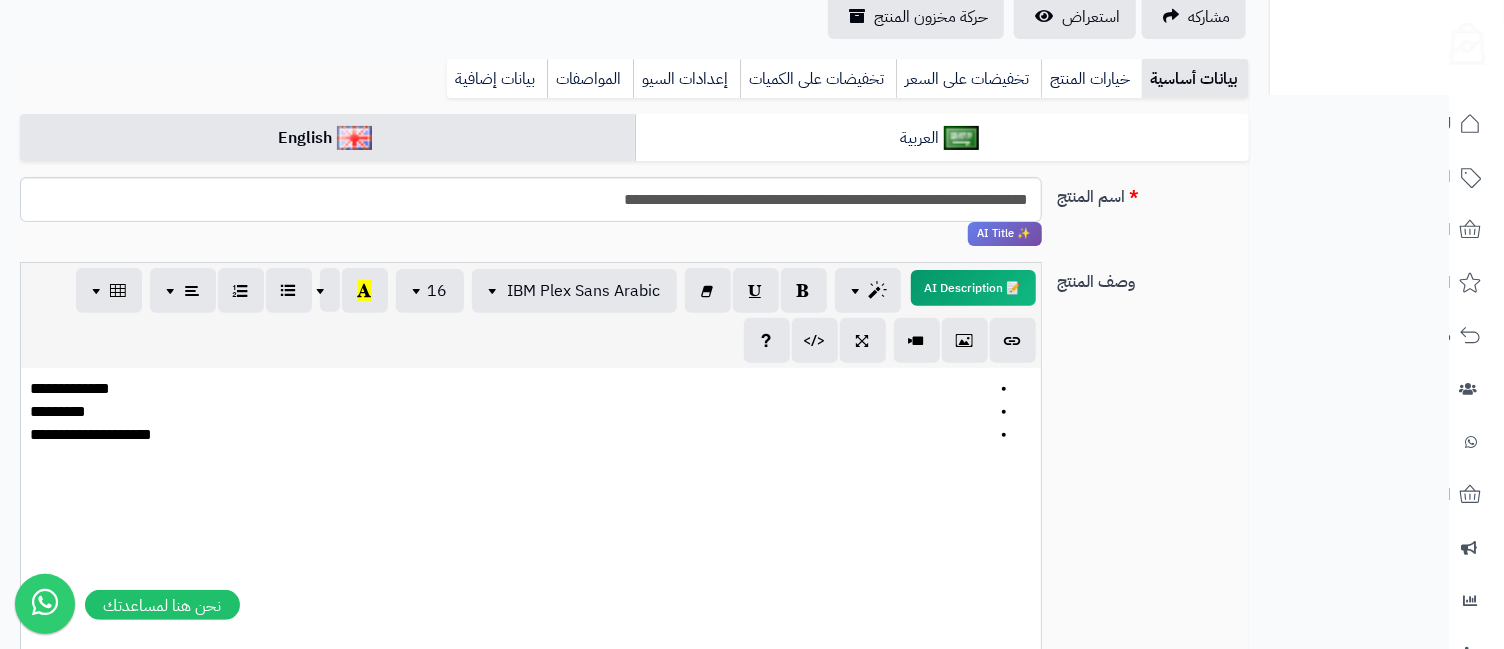 scroll, scrollTop: 0, scrollLeft: 0, axis: both 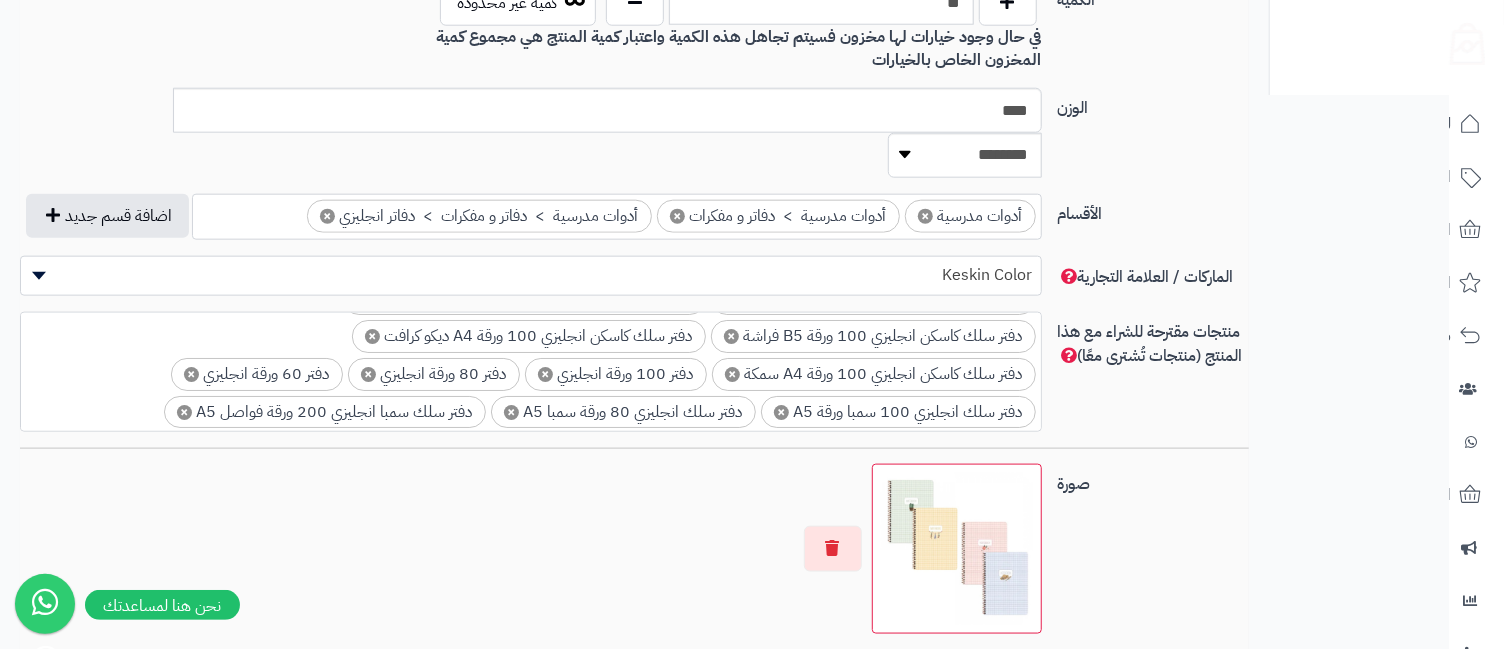 click on "**********" at bounding box center (634, 14) 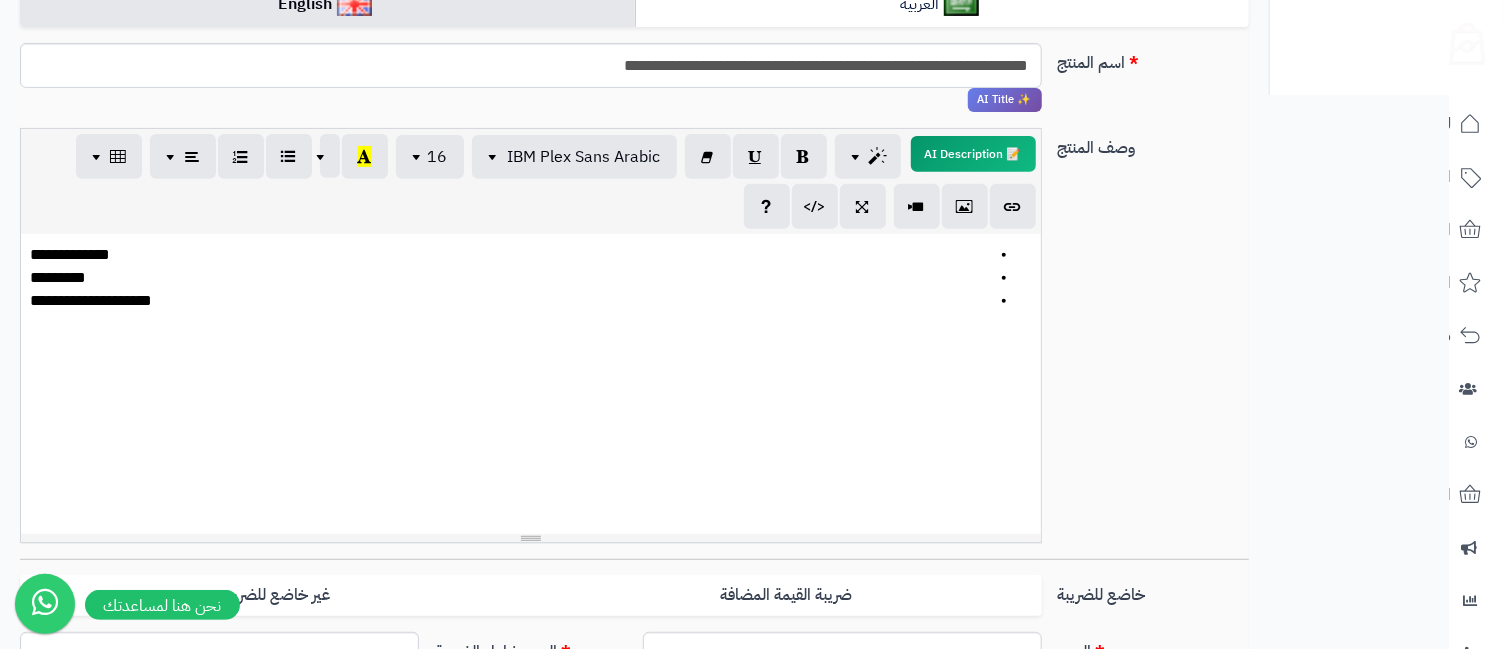 scroll, scrollTop: 285, scrollLeft: 0, axis: vertical 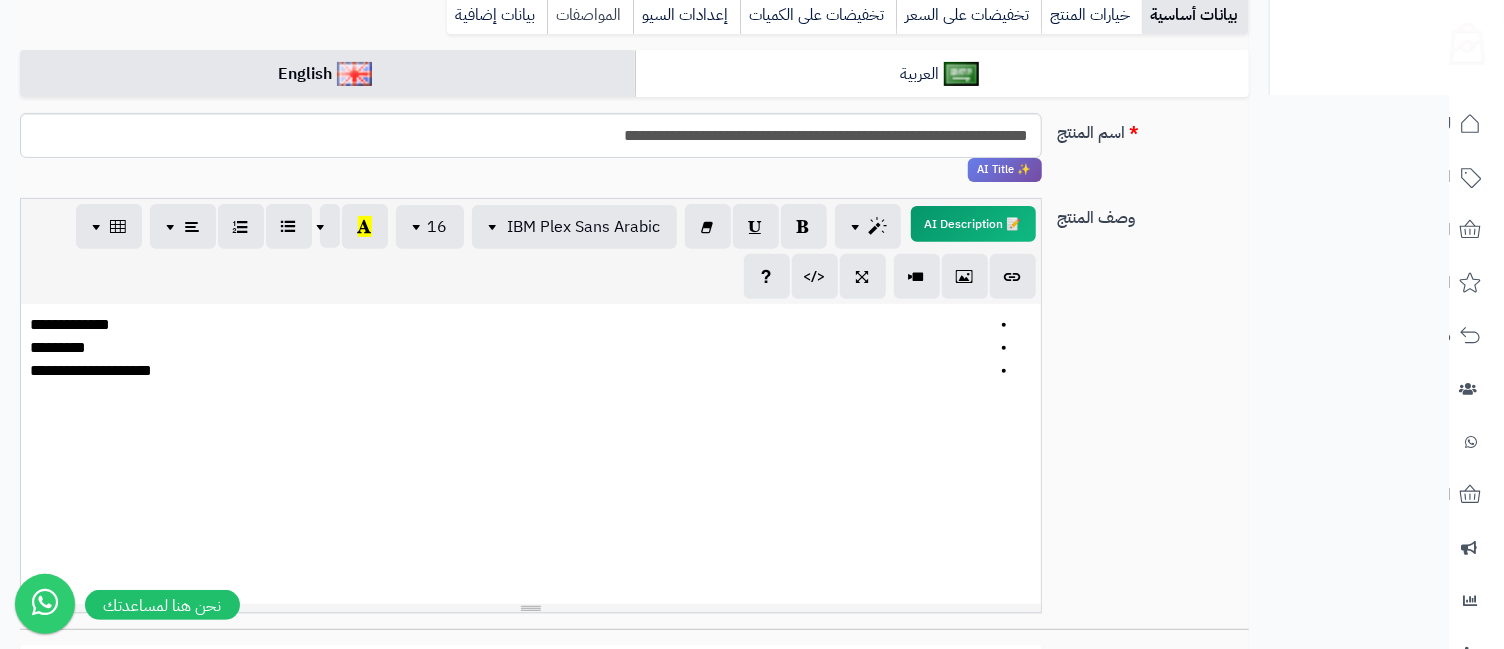click on "المواصفات" at bounding box center (590, 15) 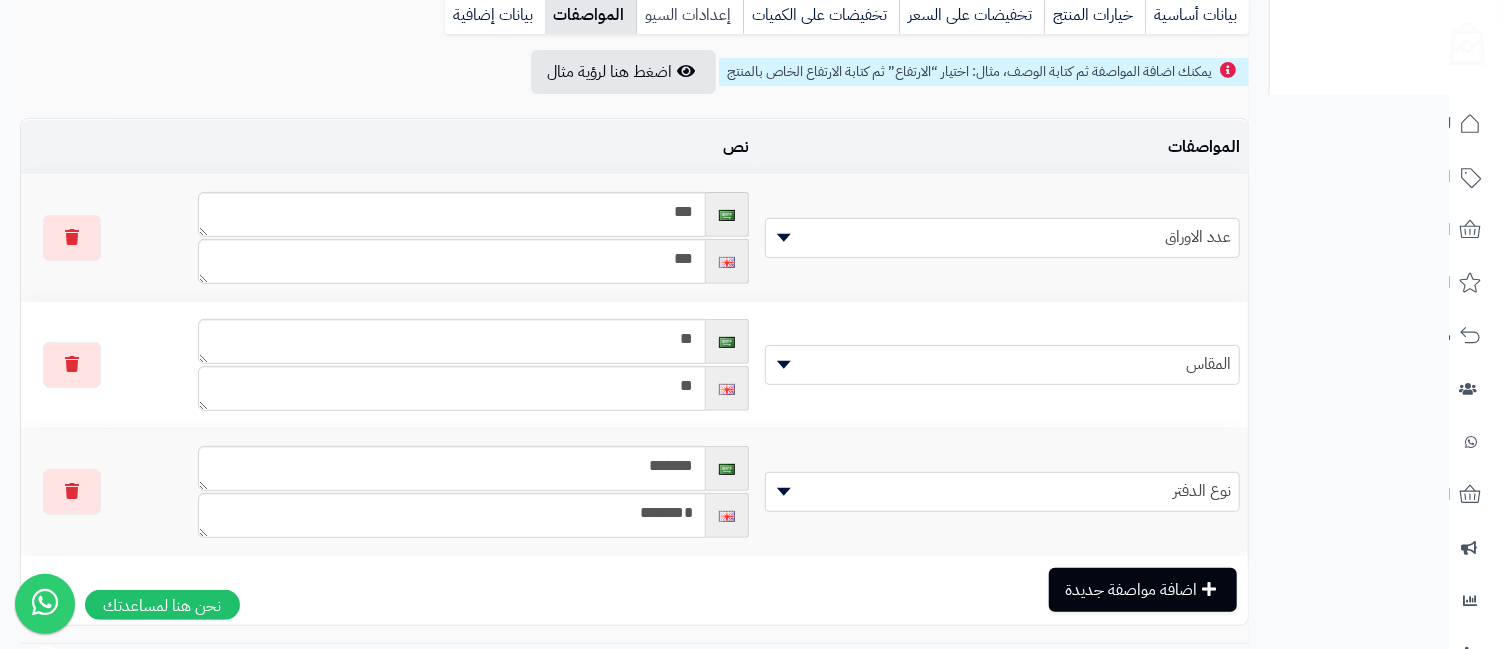 click on "إعدادات السيو" at bounding box center (689, 15) 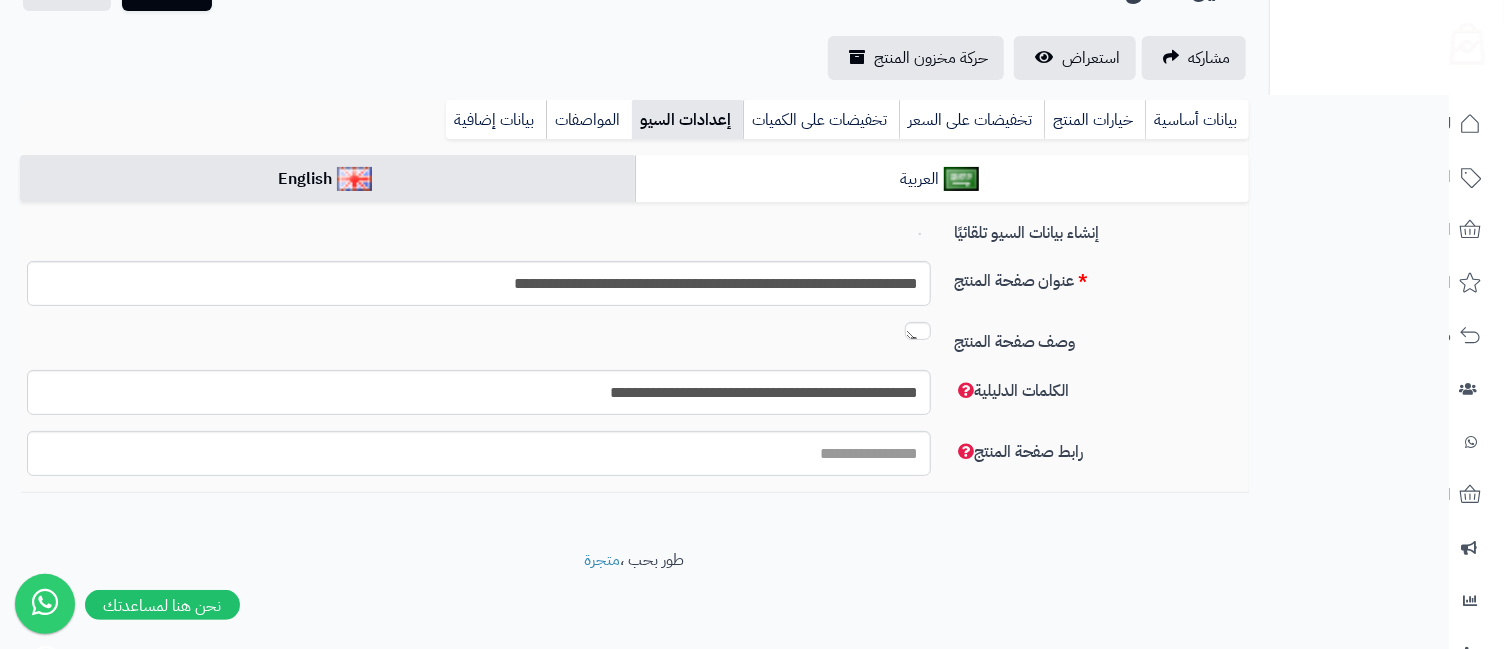 scroll, scrollTop: 195, scrollLeft: 0, axis: vertical 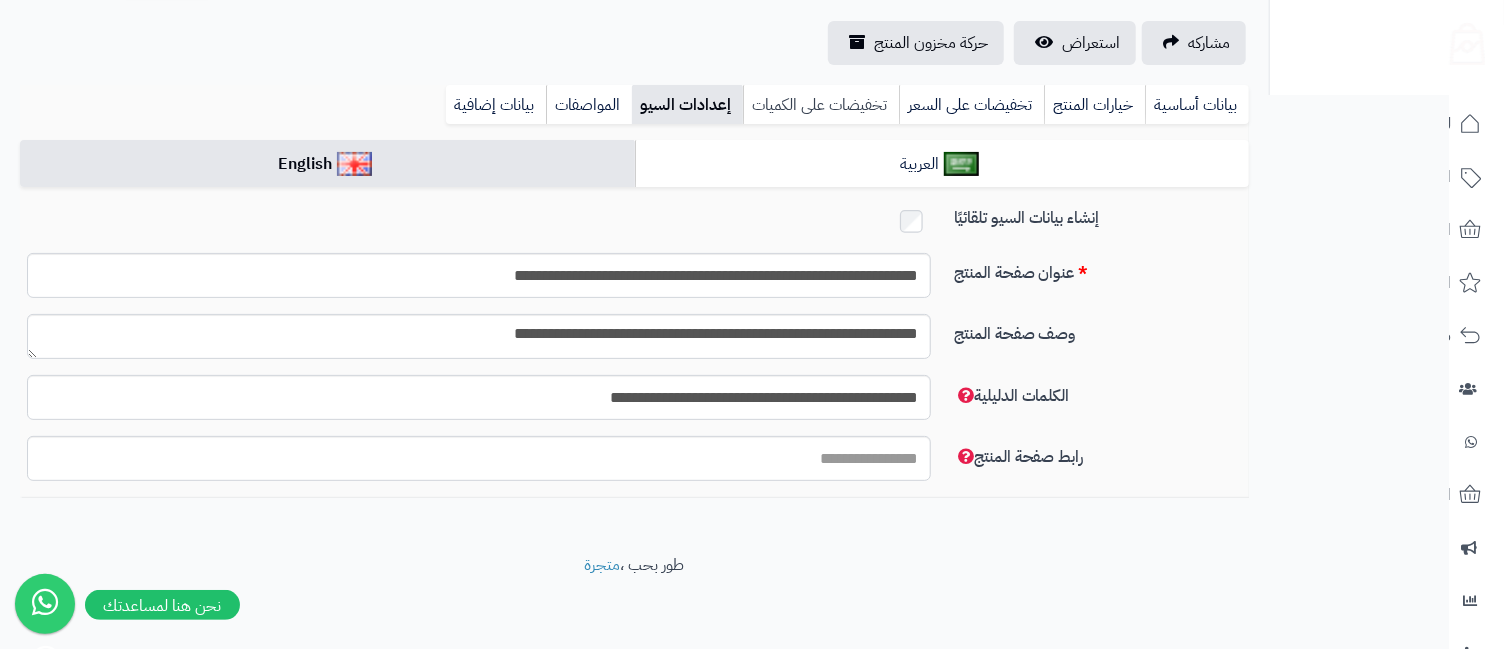 click on "تخفيضات على الكميات" at bounding box center (821, 105) 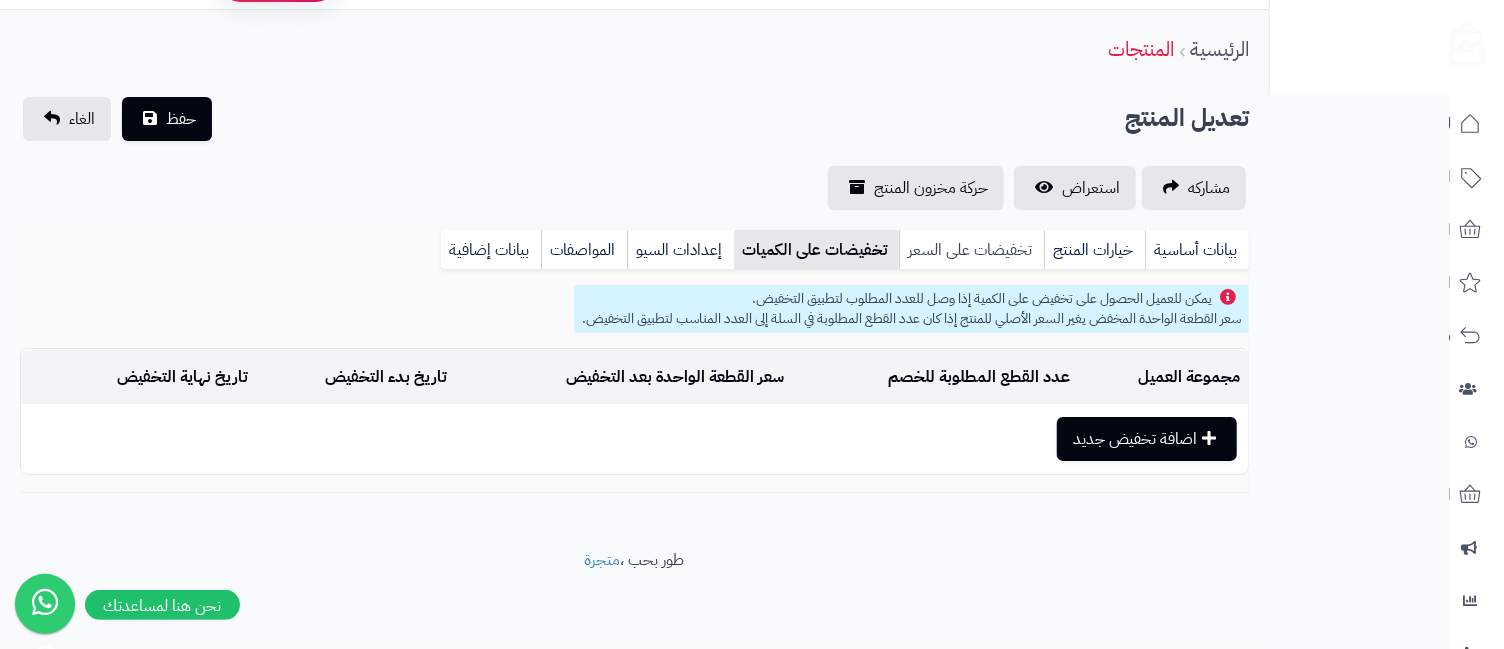 click on "تخفيضات على السعر" at bounding box center [971, 250] 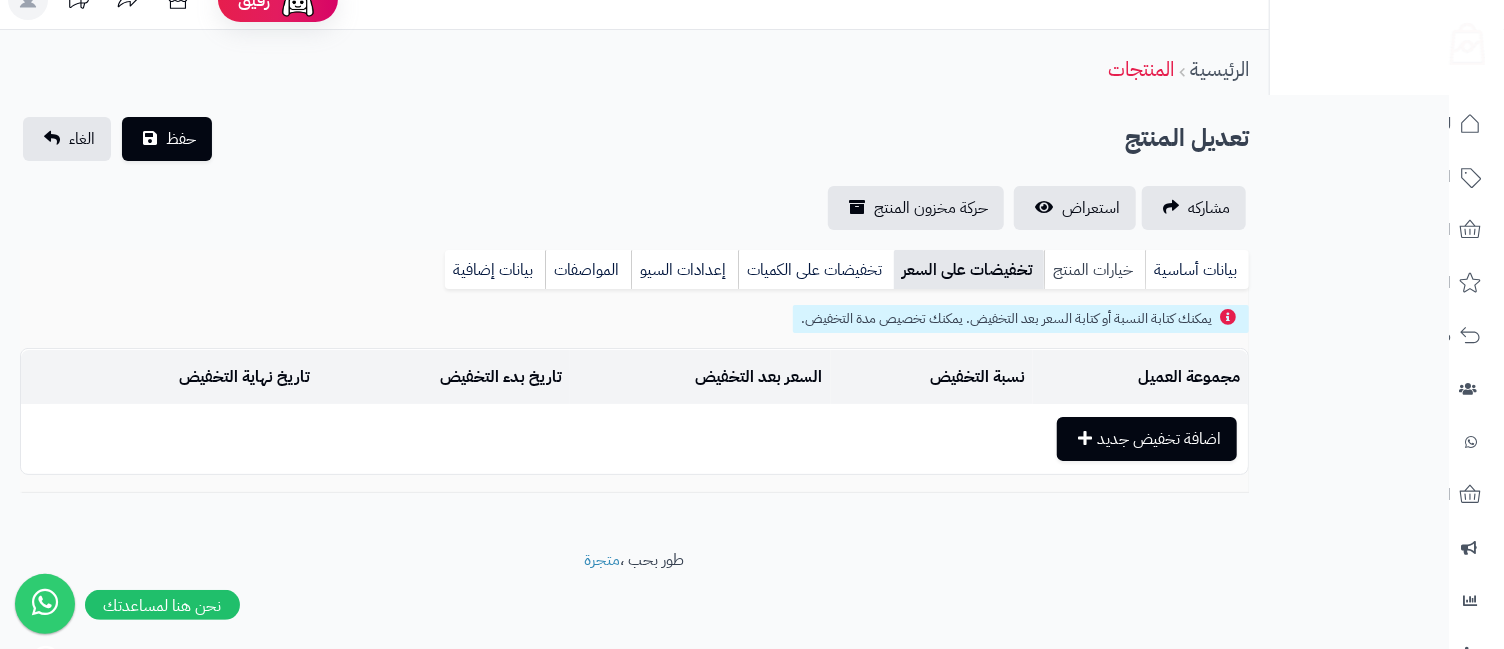 click on "خيارات المنتج" at bounding box center [1094, 270] 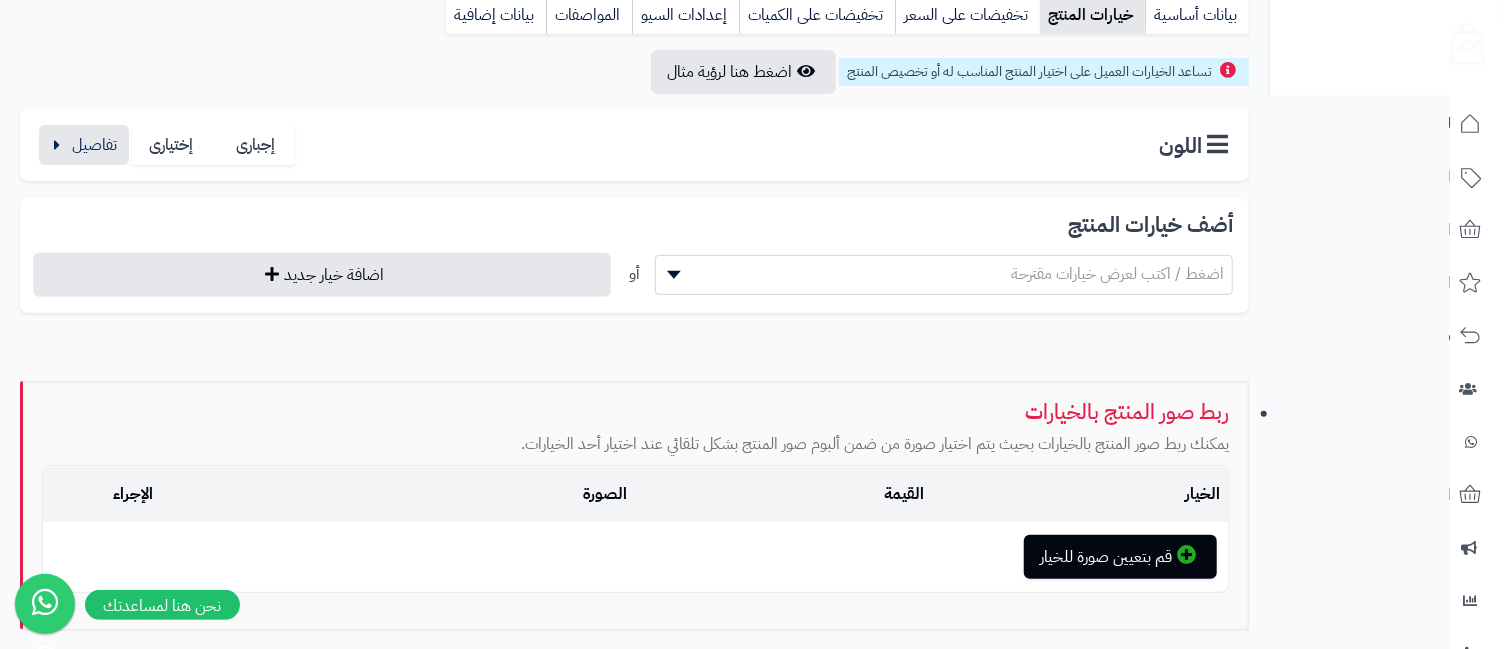 scroll, scrollTop: 0, scrollLeft: 0, axis: both 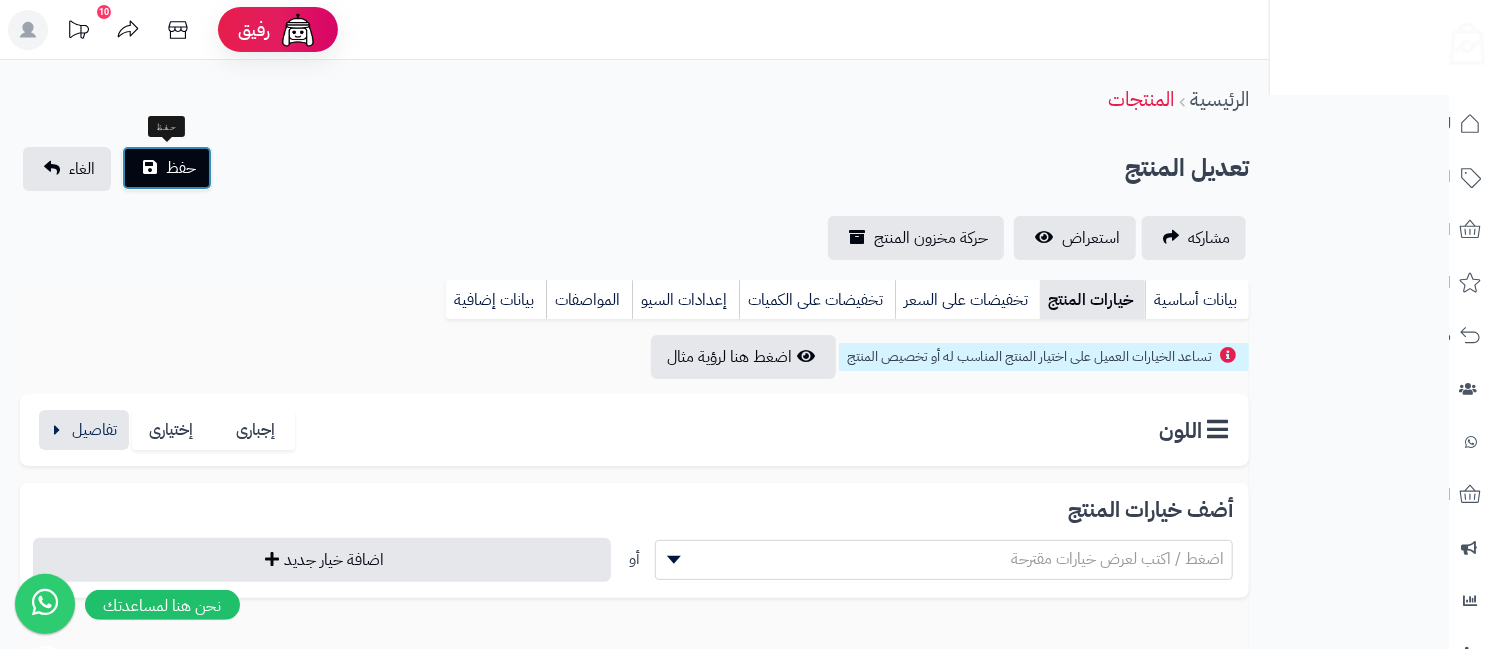 click on "حفظ" at bounding box center [181, 168] 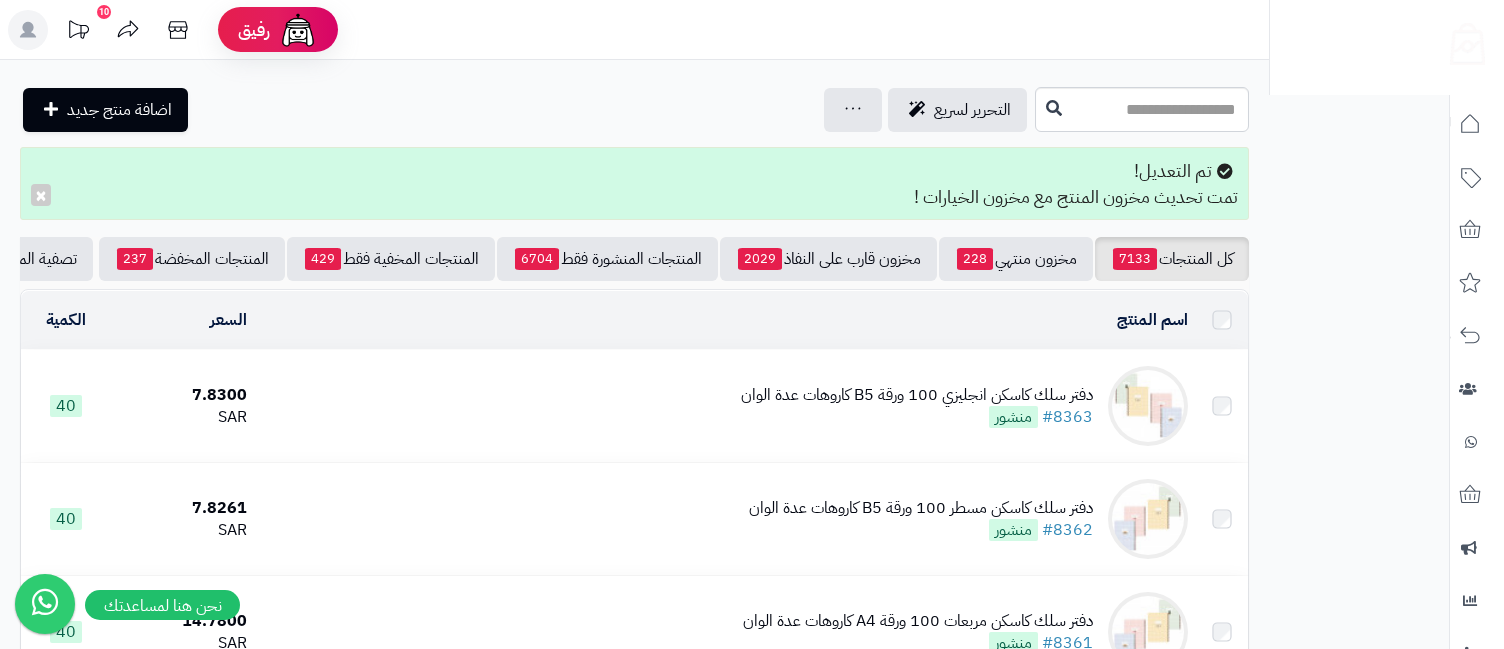 scroll, scrollTop: 0, scrollLeft: 0, axis: both 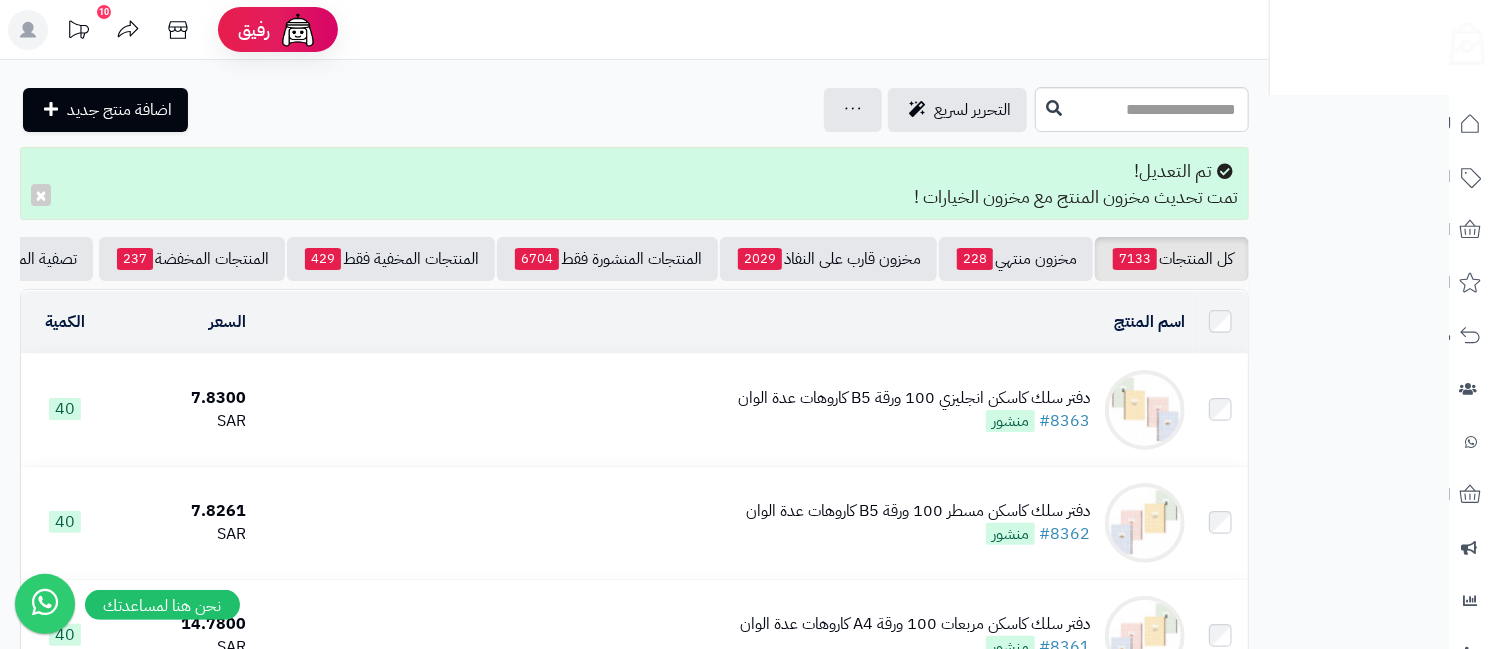 click on "دفتر سلك كاسكن انجليزي 100 ورقة B5 كاروهات عدة الوان" at bounding box center (914, 398) 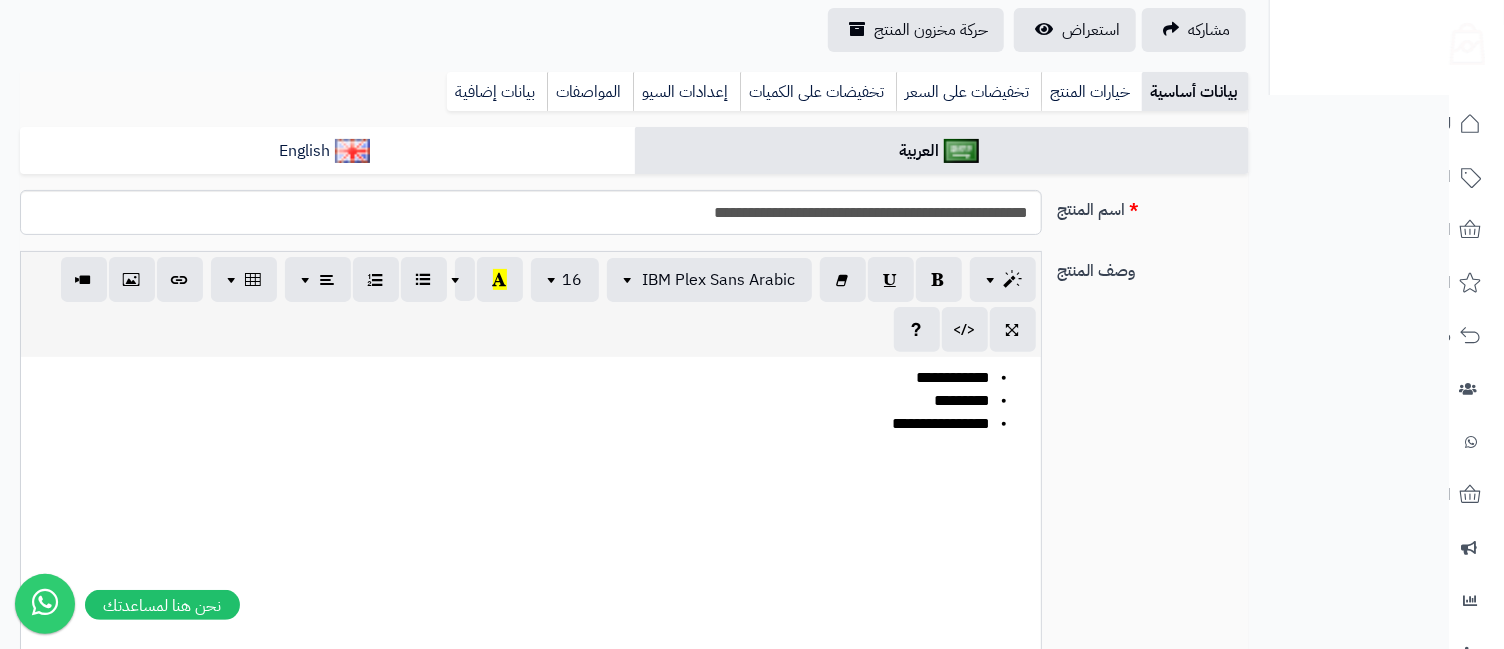 scroll, scrollTop: 0, scrollLeft: 0, axis: both 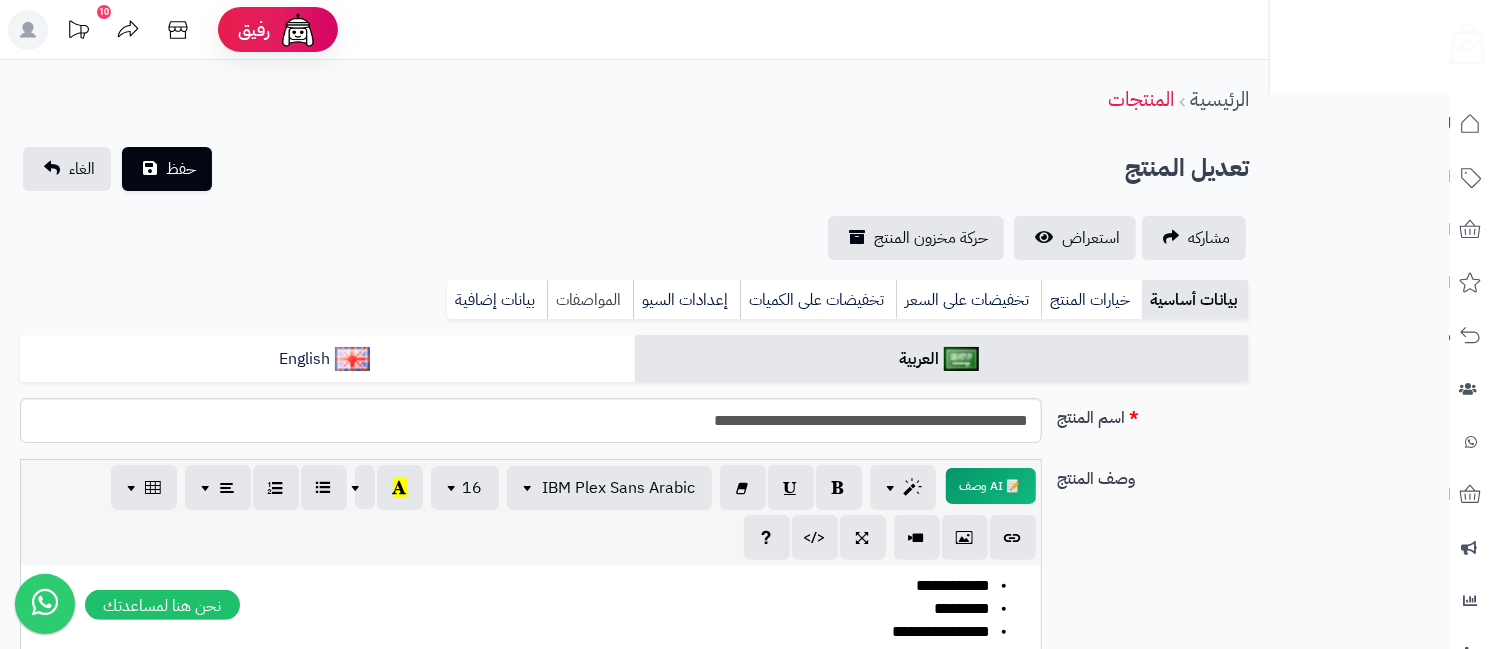 click on "المواصفات" at bounding box center [590, 300] 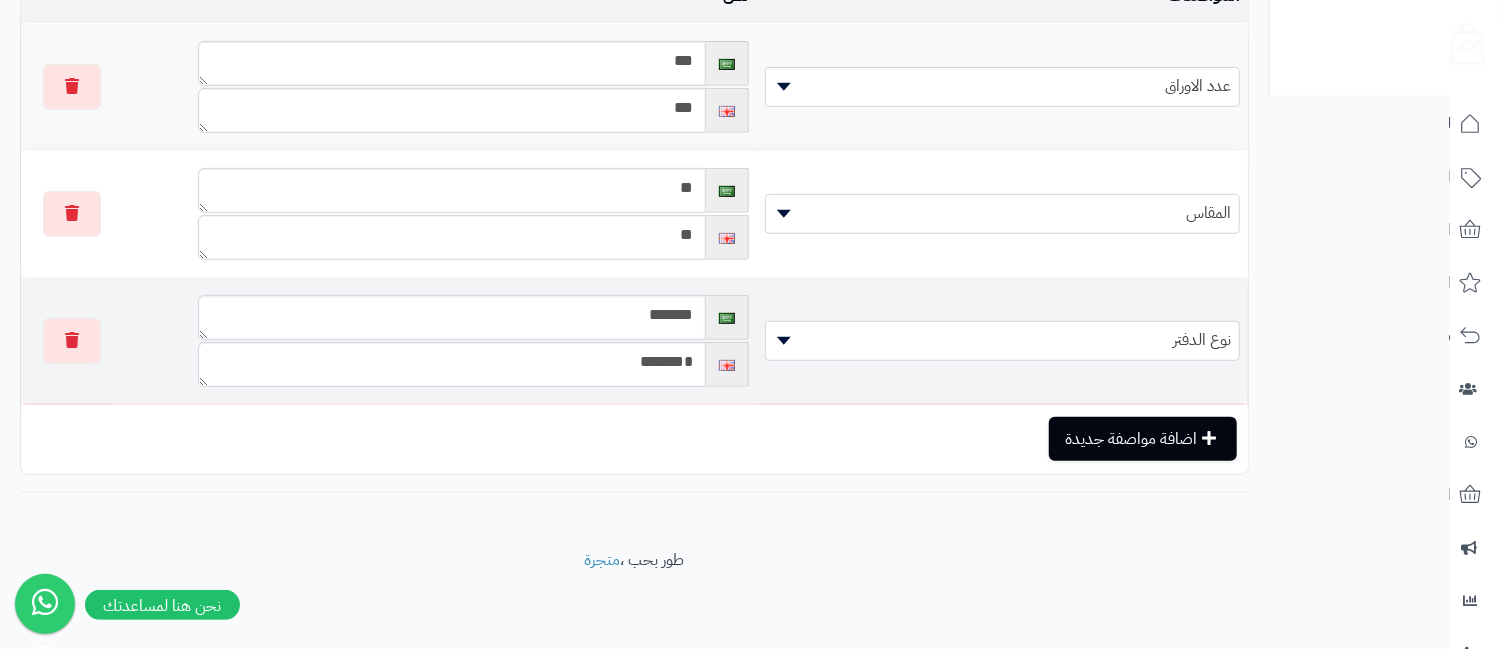 scroll, scrollTop: 446, scrollLeft: 0, axis: vertical 